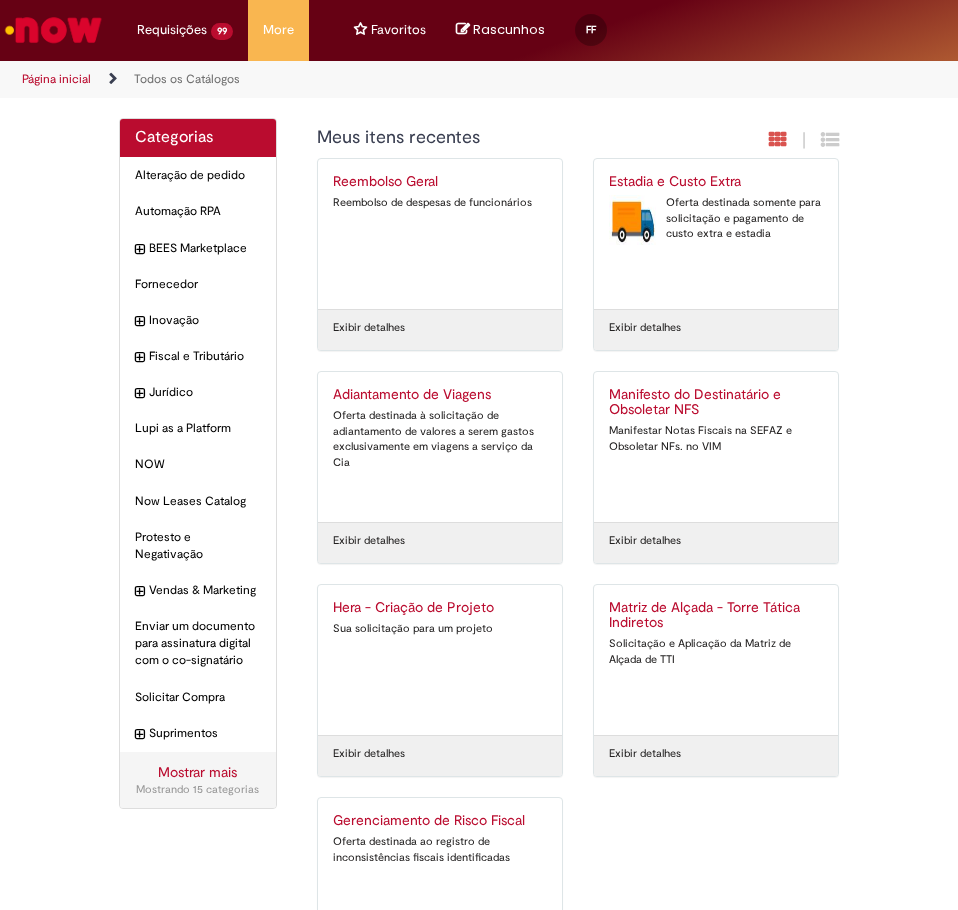 scroll, scrollTop: 0, scrollLeft: 0, axis: both 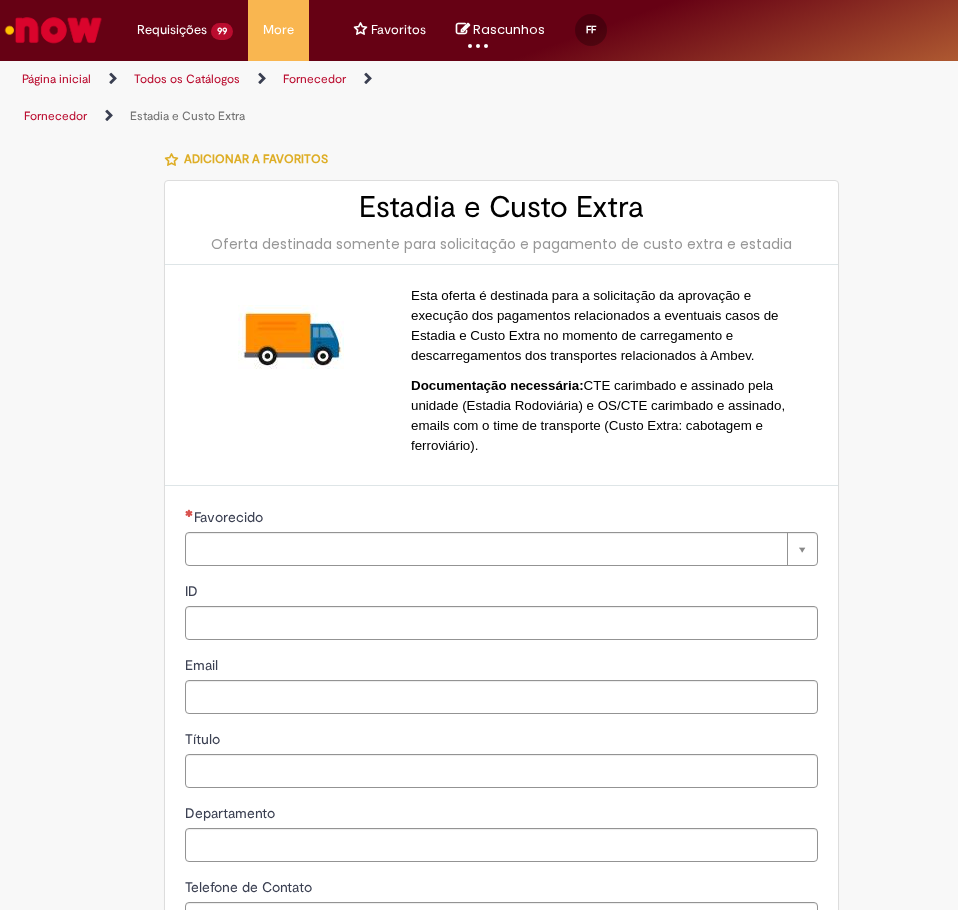 type on "**********" 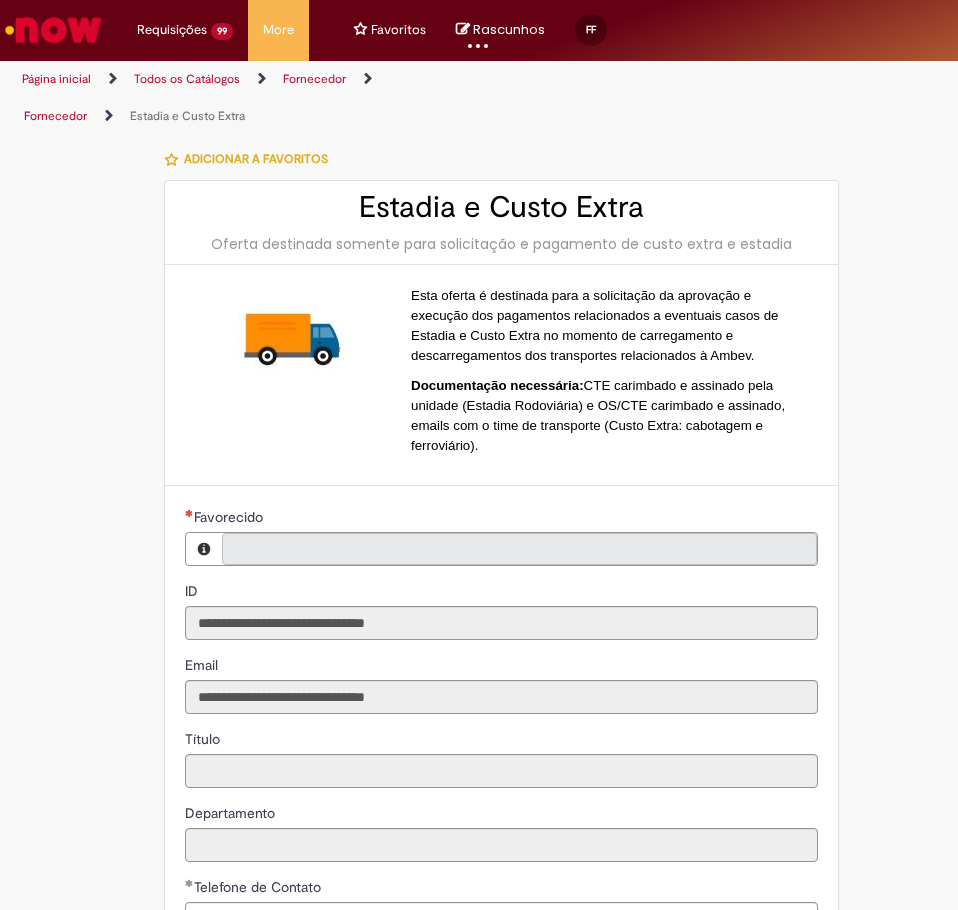 type on "**********" 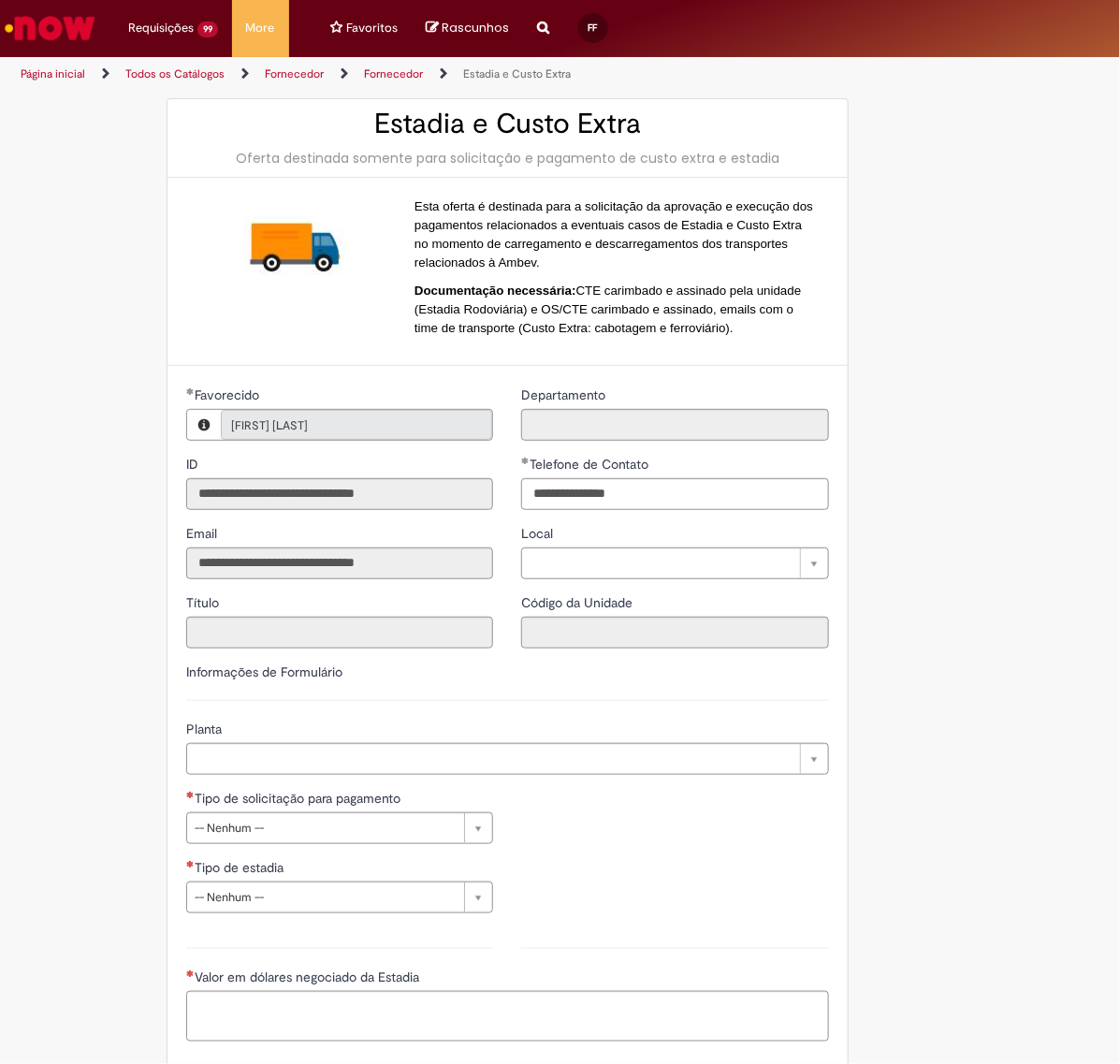 scroll, scrollTop: 153, scrollLeft: 0, axis: vertical 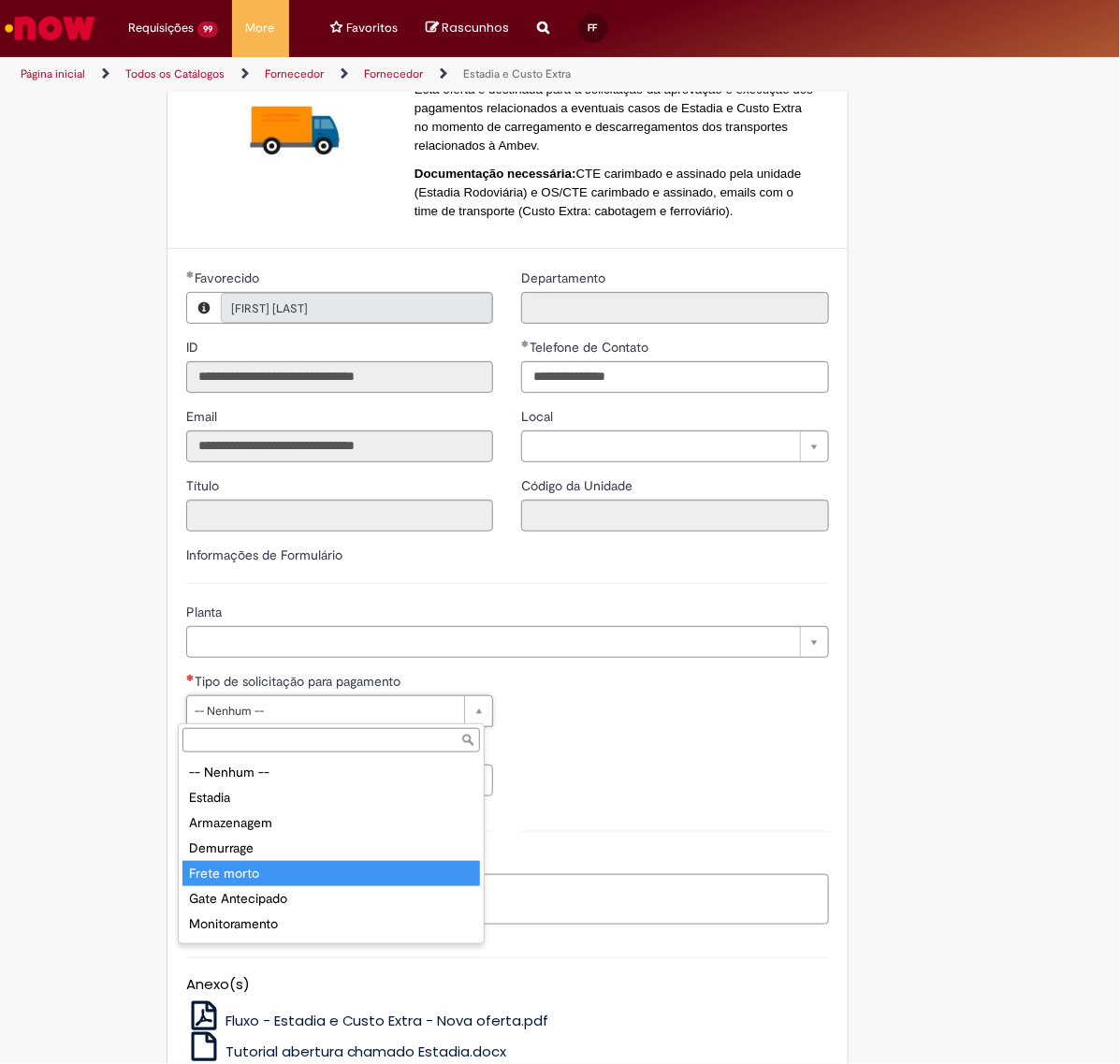 type on "**********" 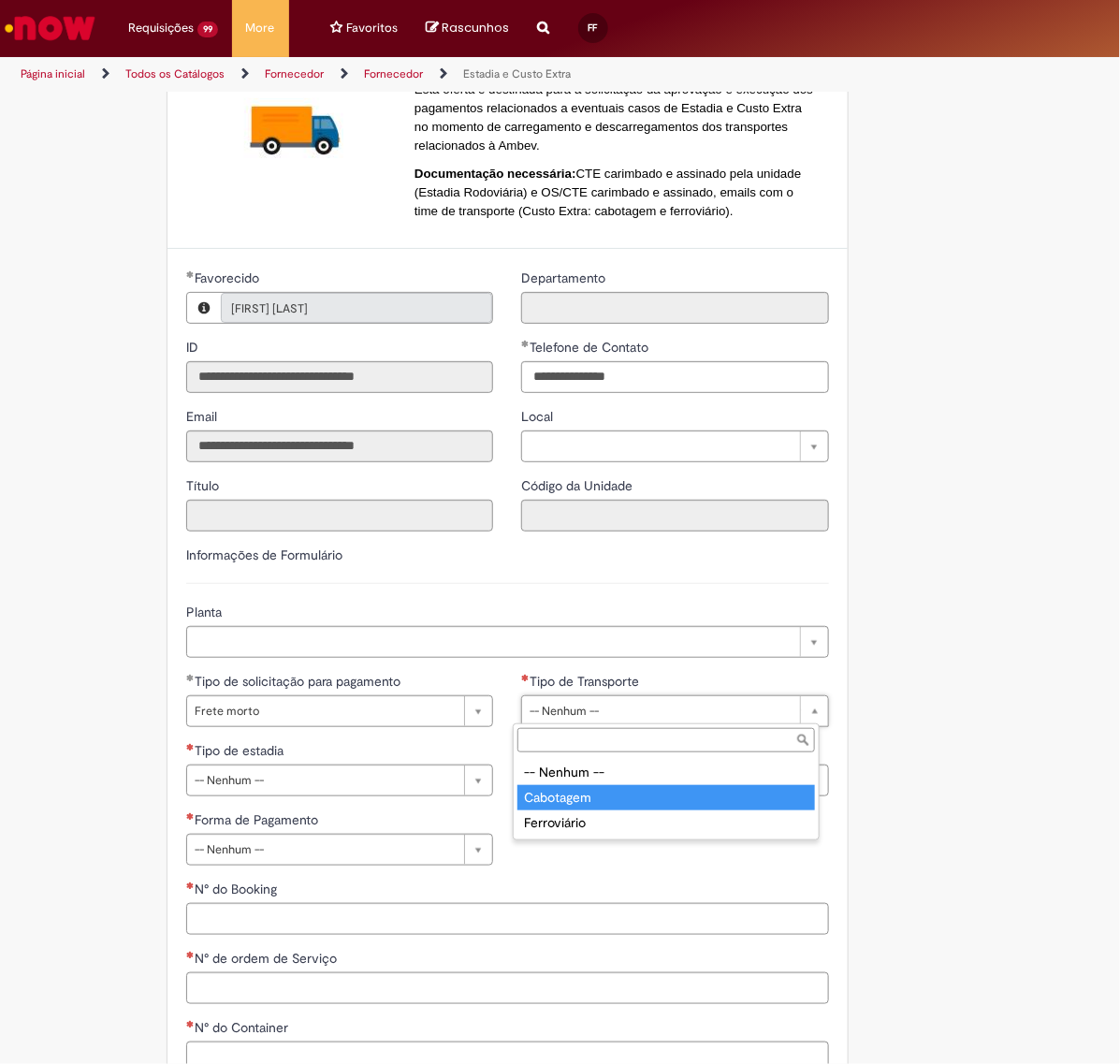 type on "*********" 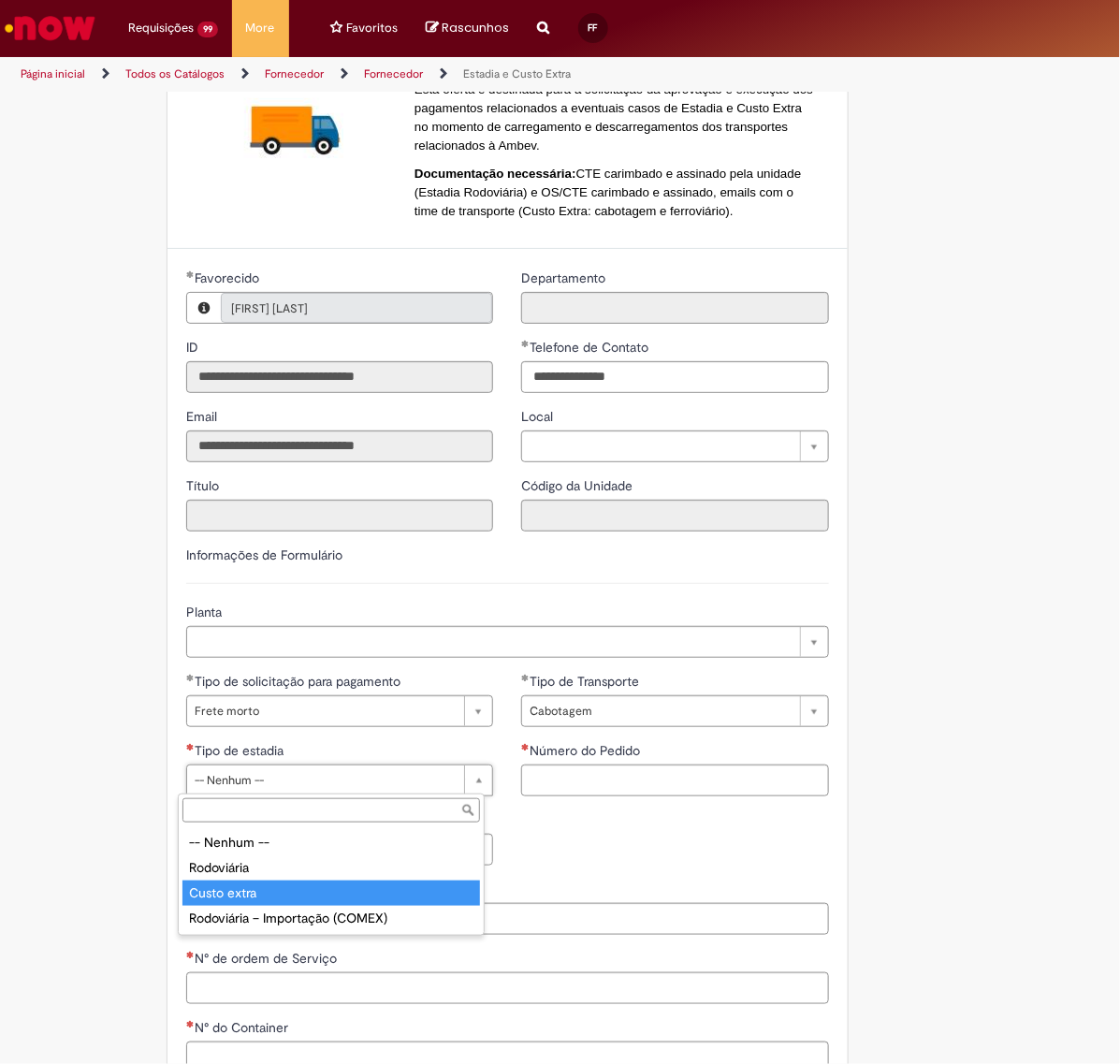 type on "**********" 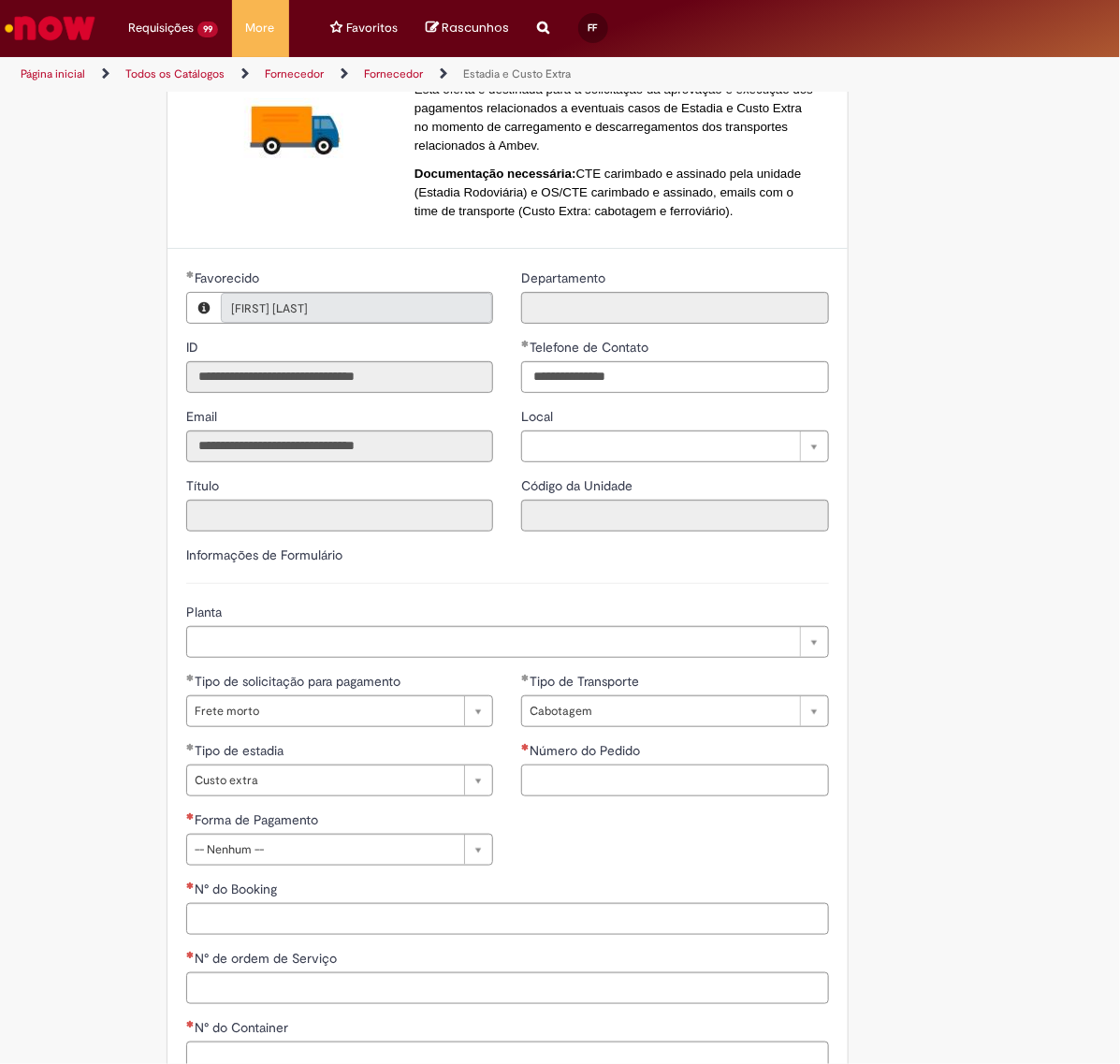 click on "Número do Pedido" at bounding box center (675, 780) 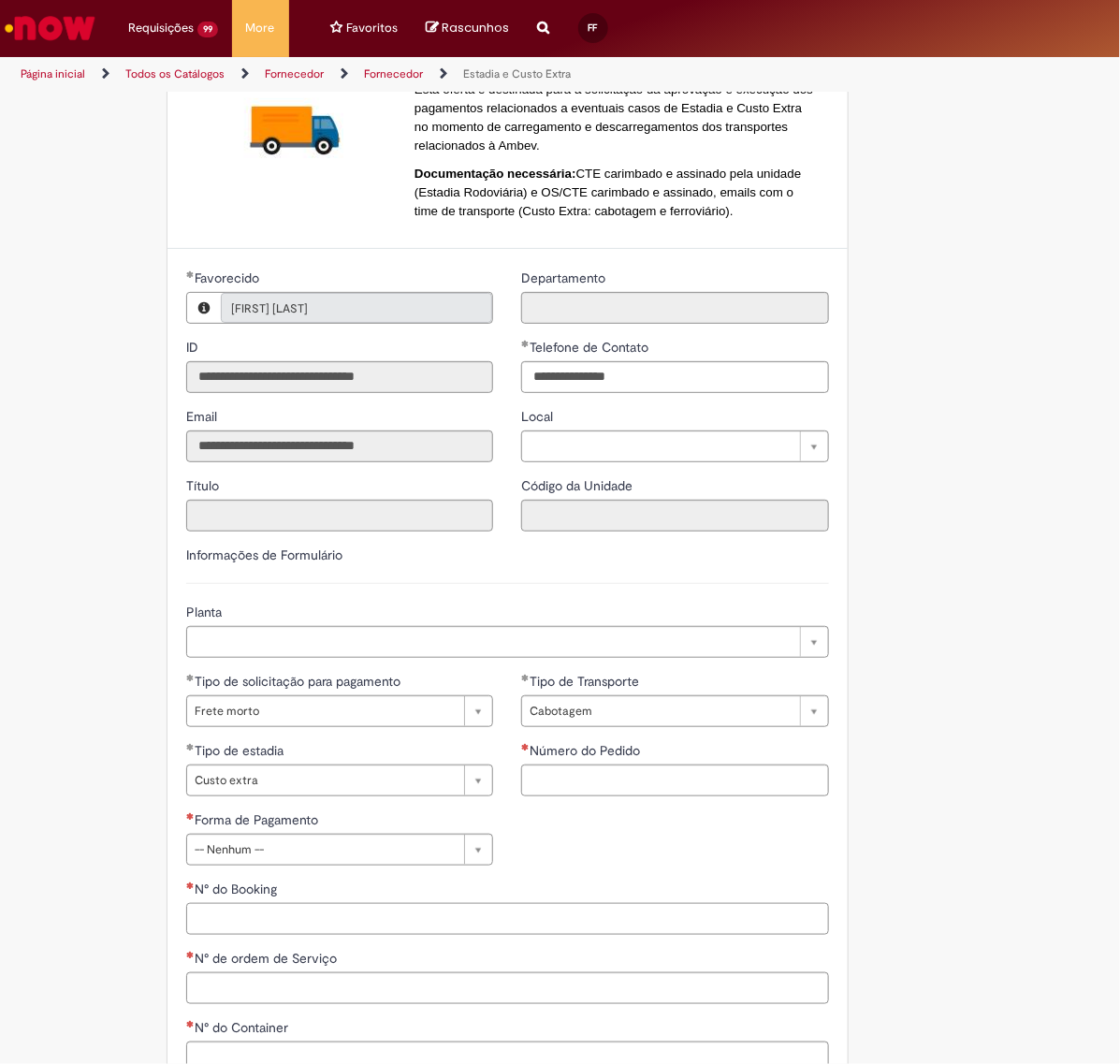 click on "N° do Booking" at bounding box center [507, 919] 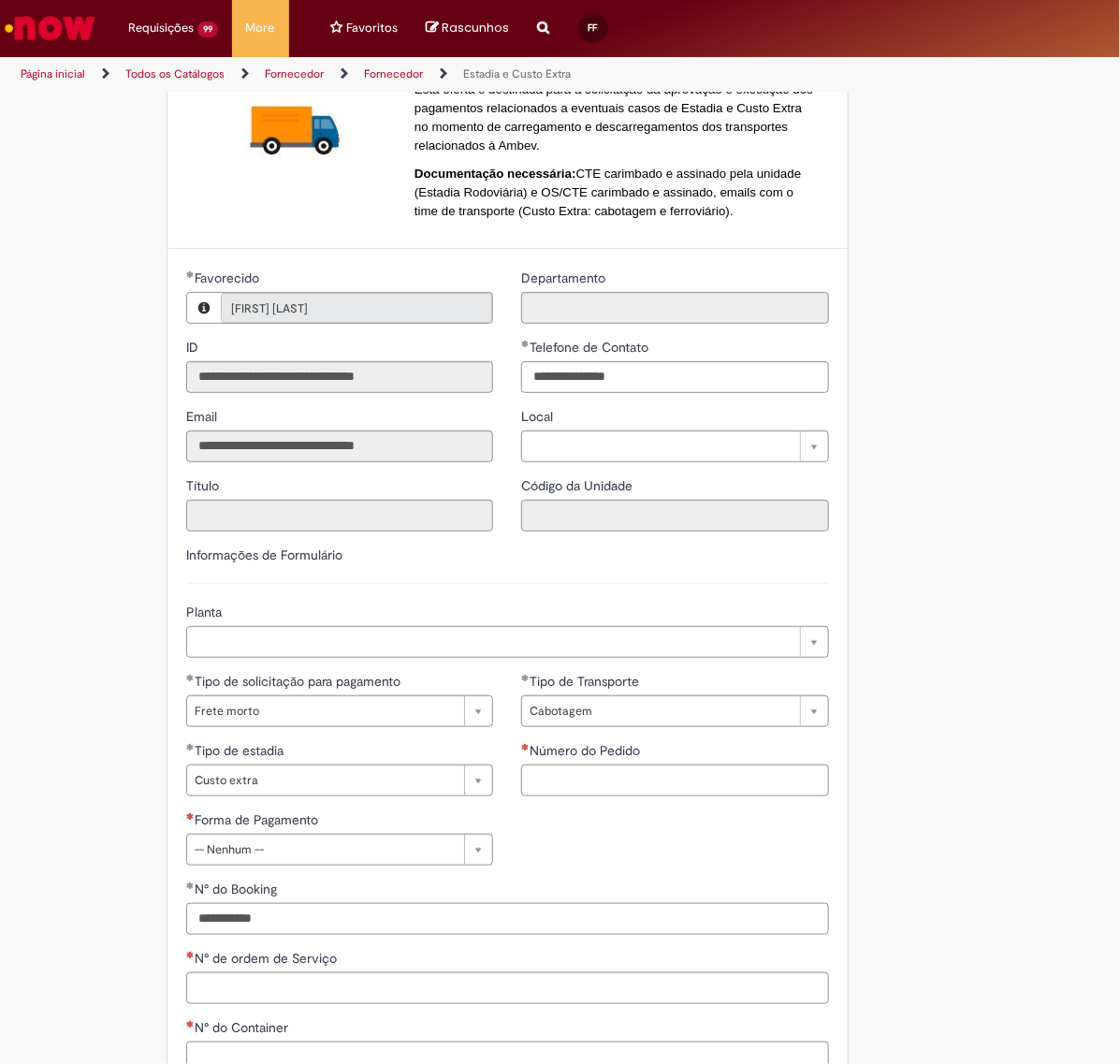 drag, startPoint x: 257, startPoint y: 915, endPoint x: 199, endPoint y: 929, distance: 59.665736 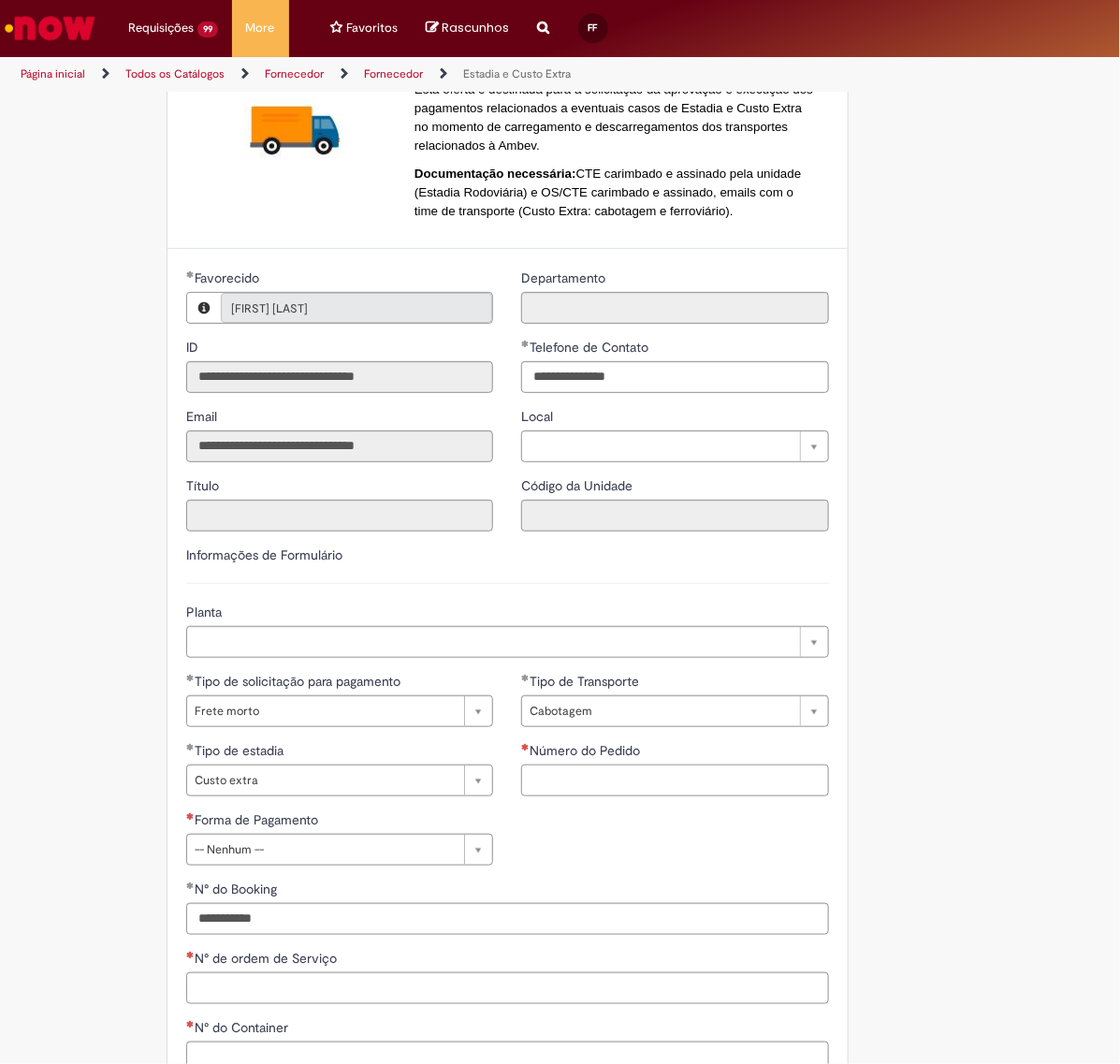 click on "Número do Pedido" at bounding box center (675, 780) 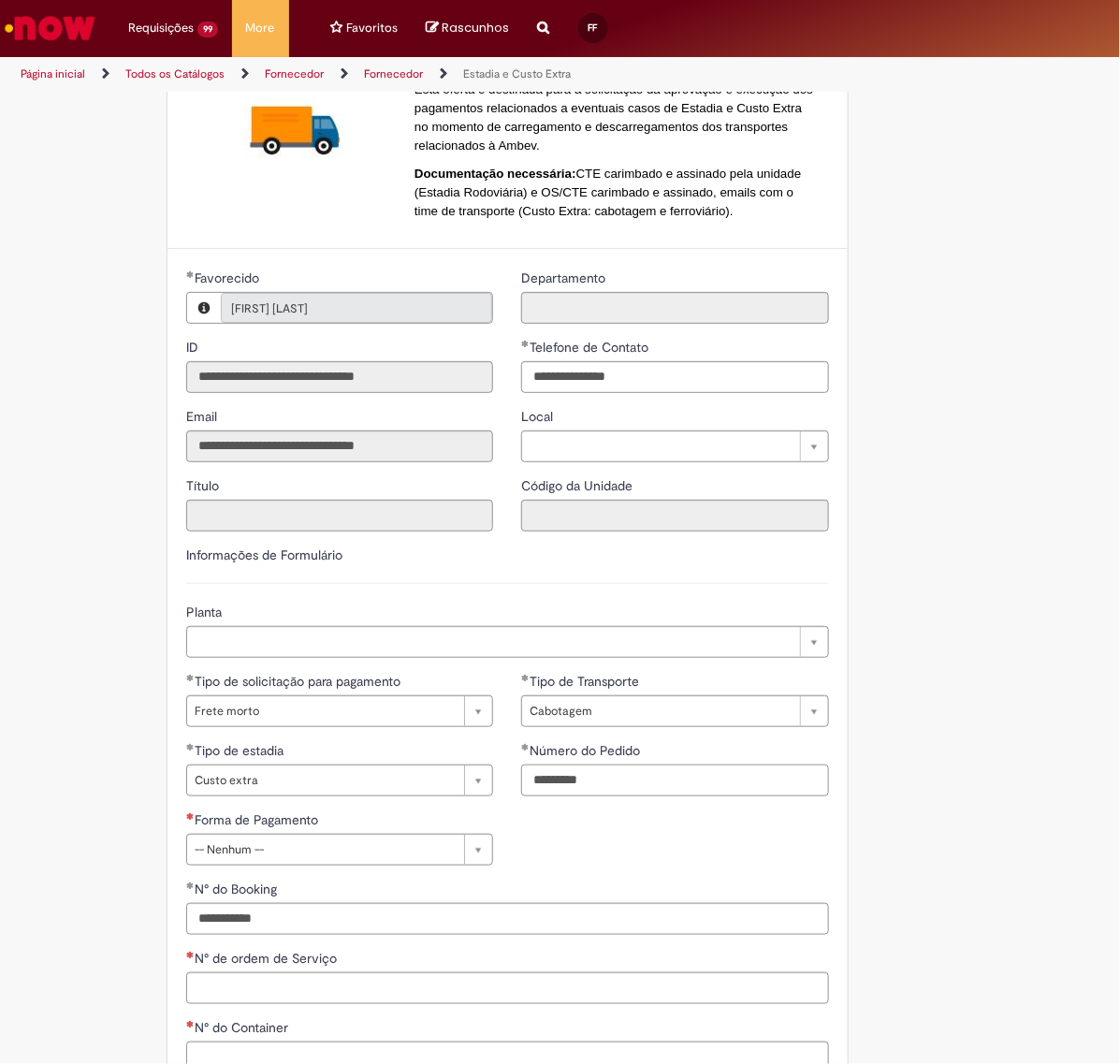 type on "********" 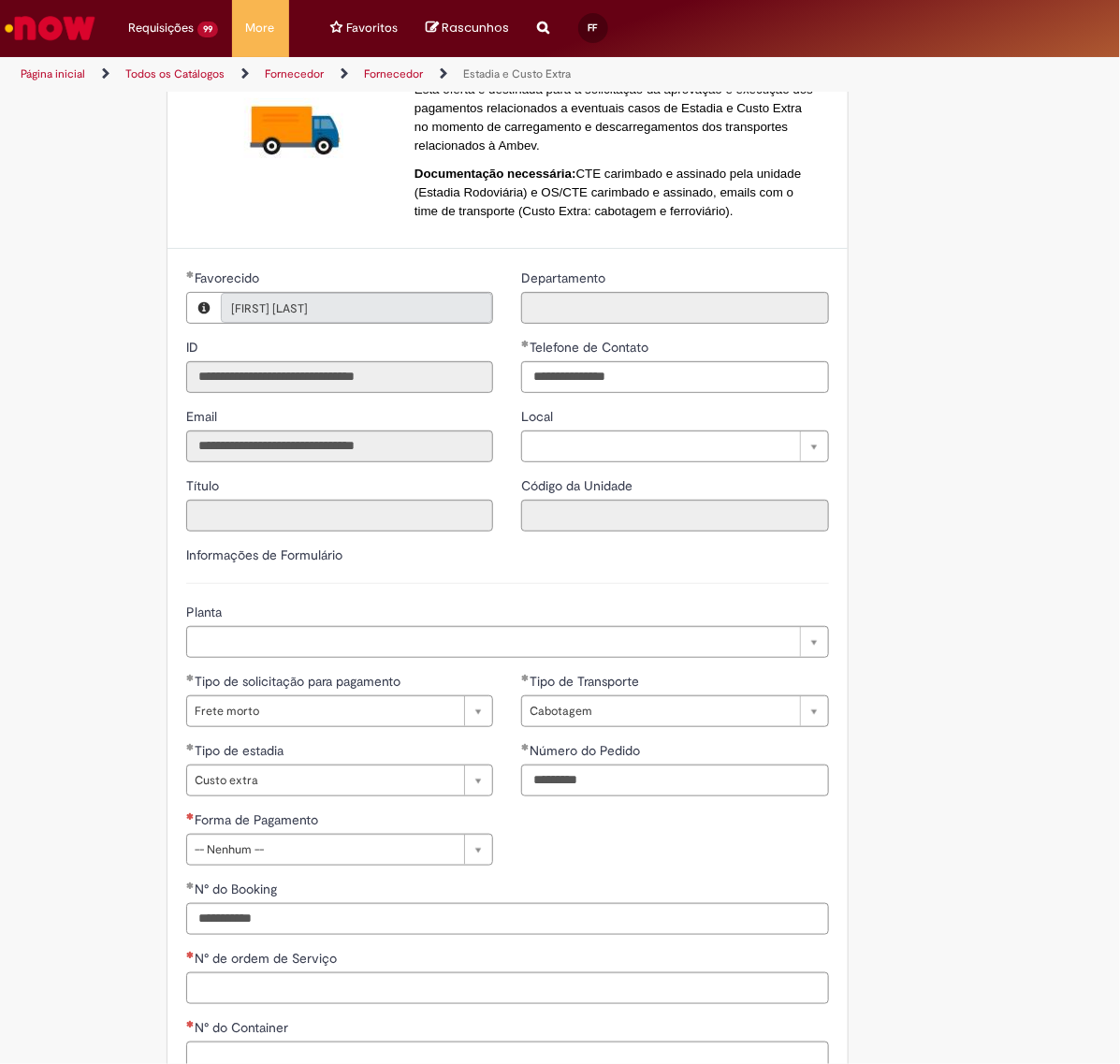 type 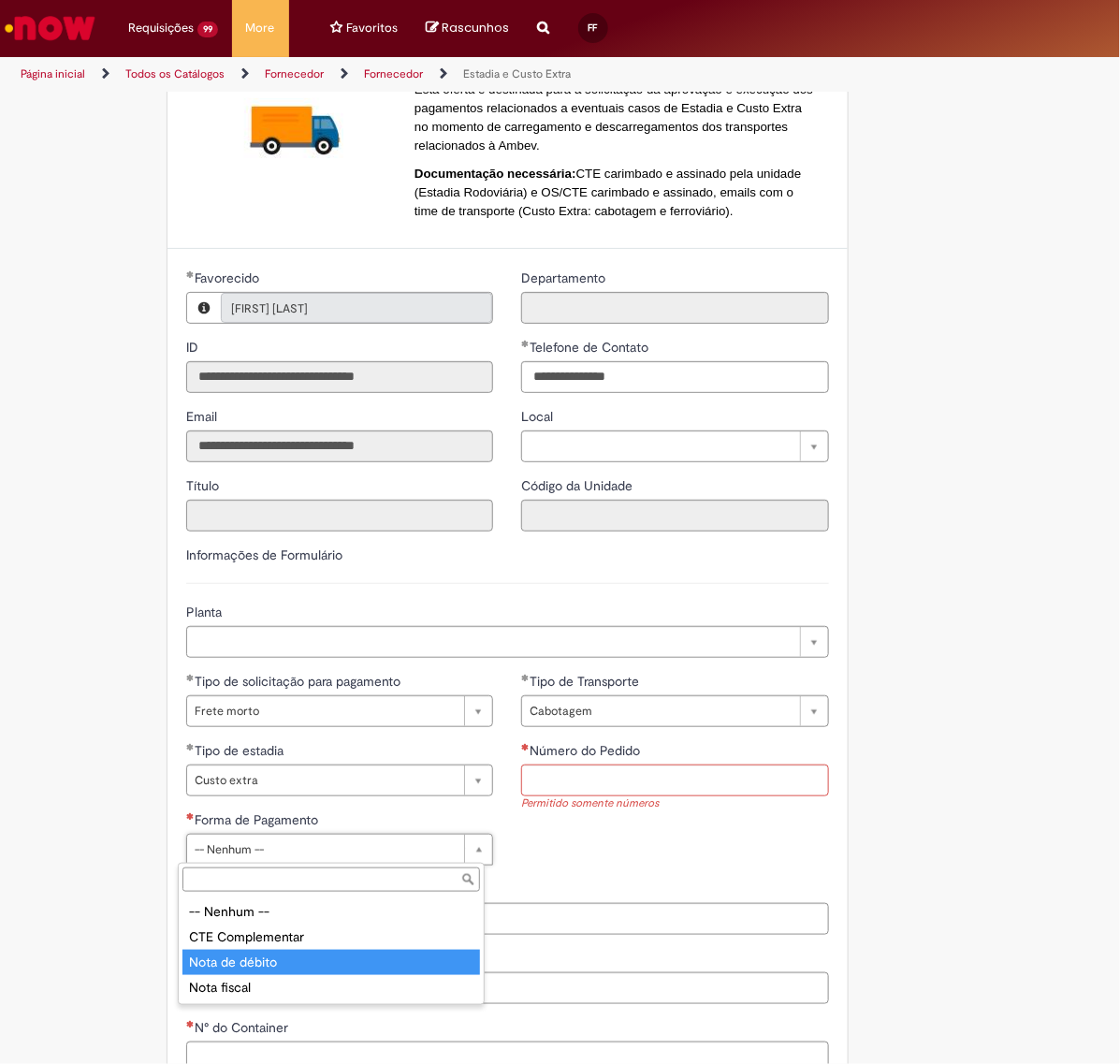 type on "**********" 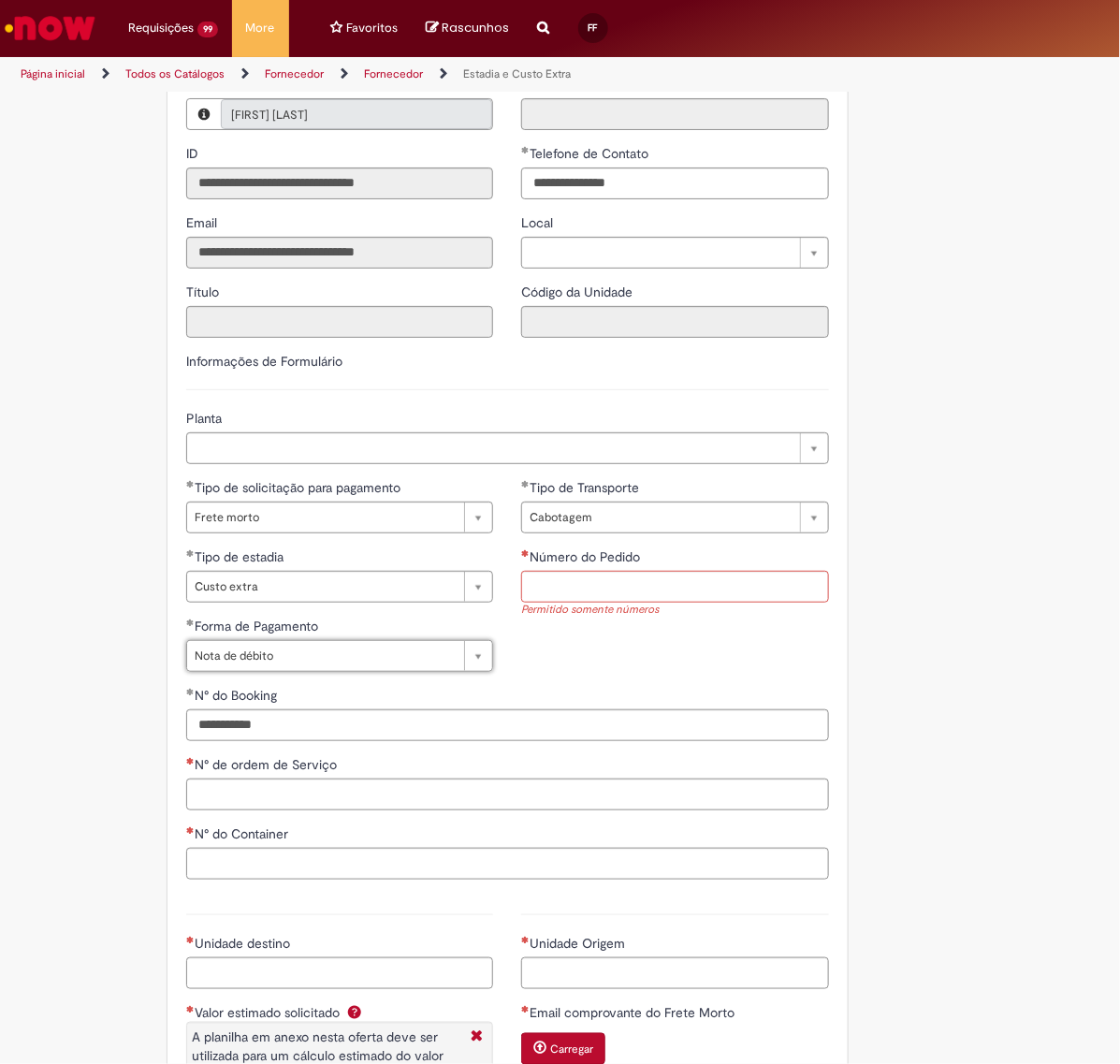 scroll, scrollTop: 386, scrollLeft: 0, axis: vertical 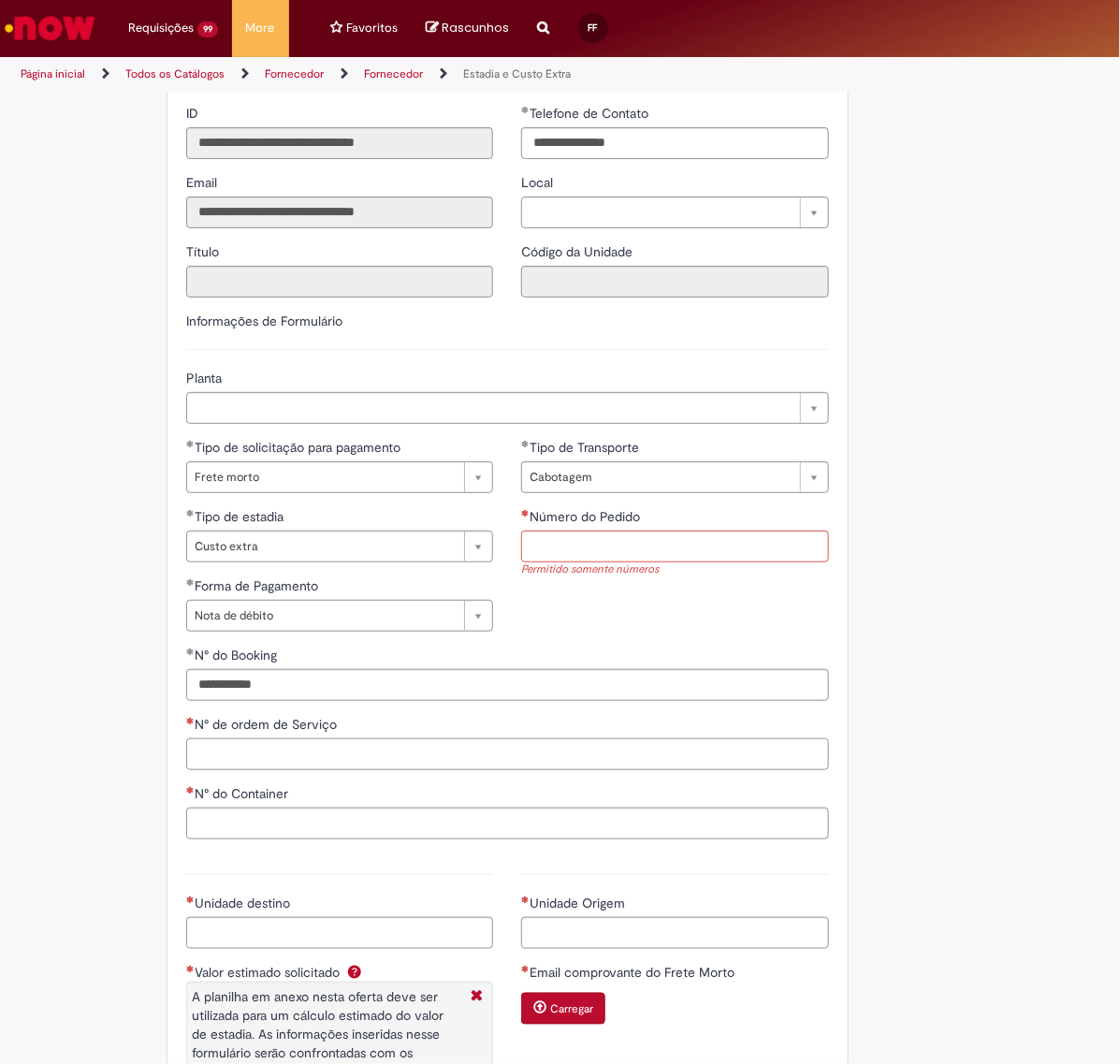 click on "N° de ordem de Serviço" at bounding box center [507, 754] 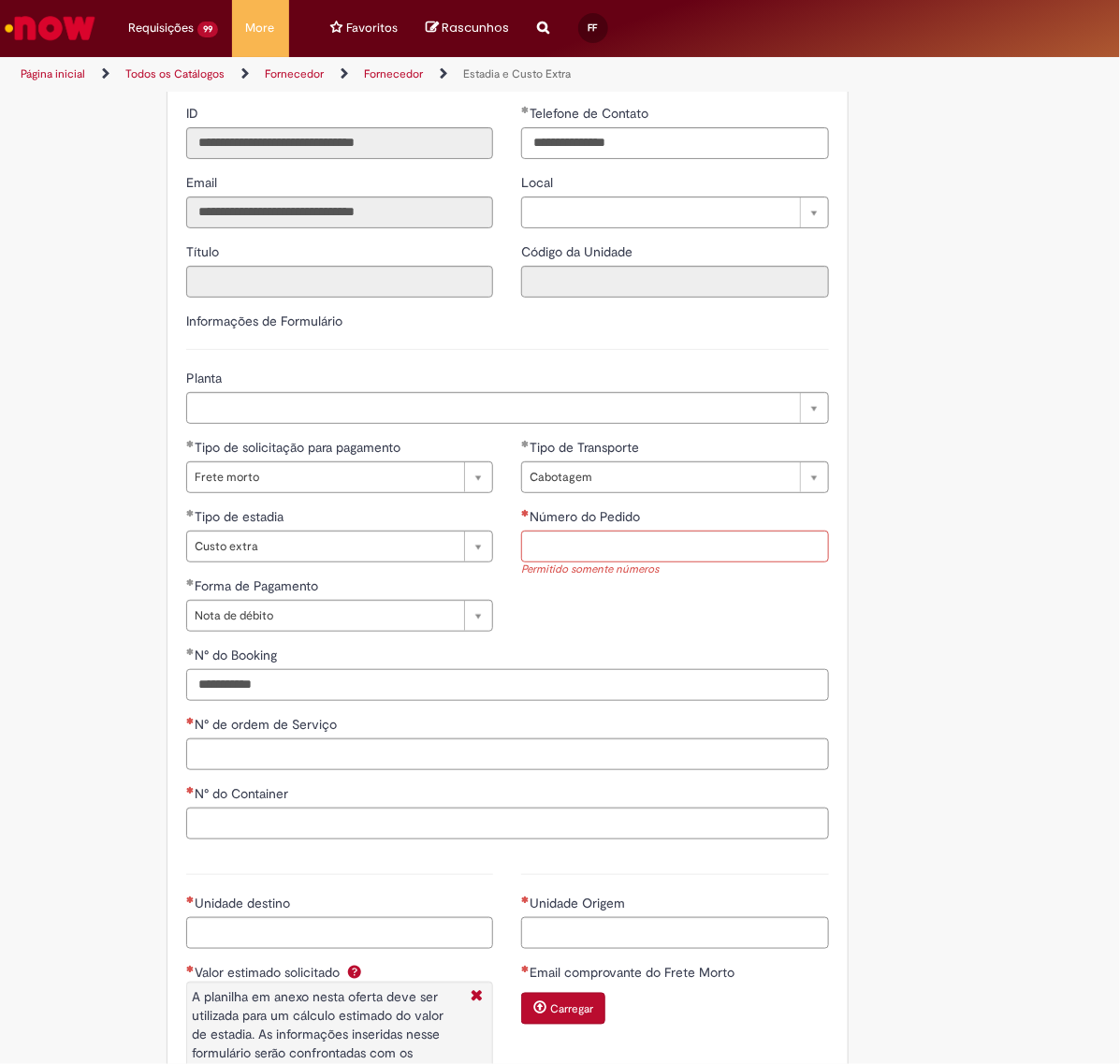 drag, startPoint x: 197, startPoint y: 692, endPoint x: 240, endPoint y: 691, distance: 43.011626 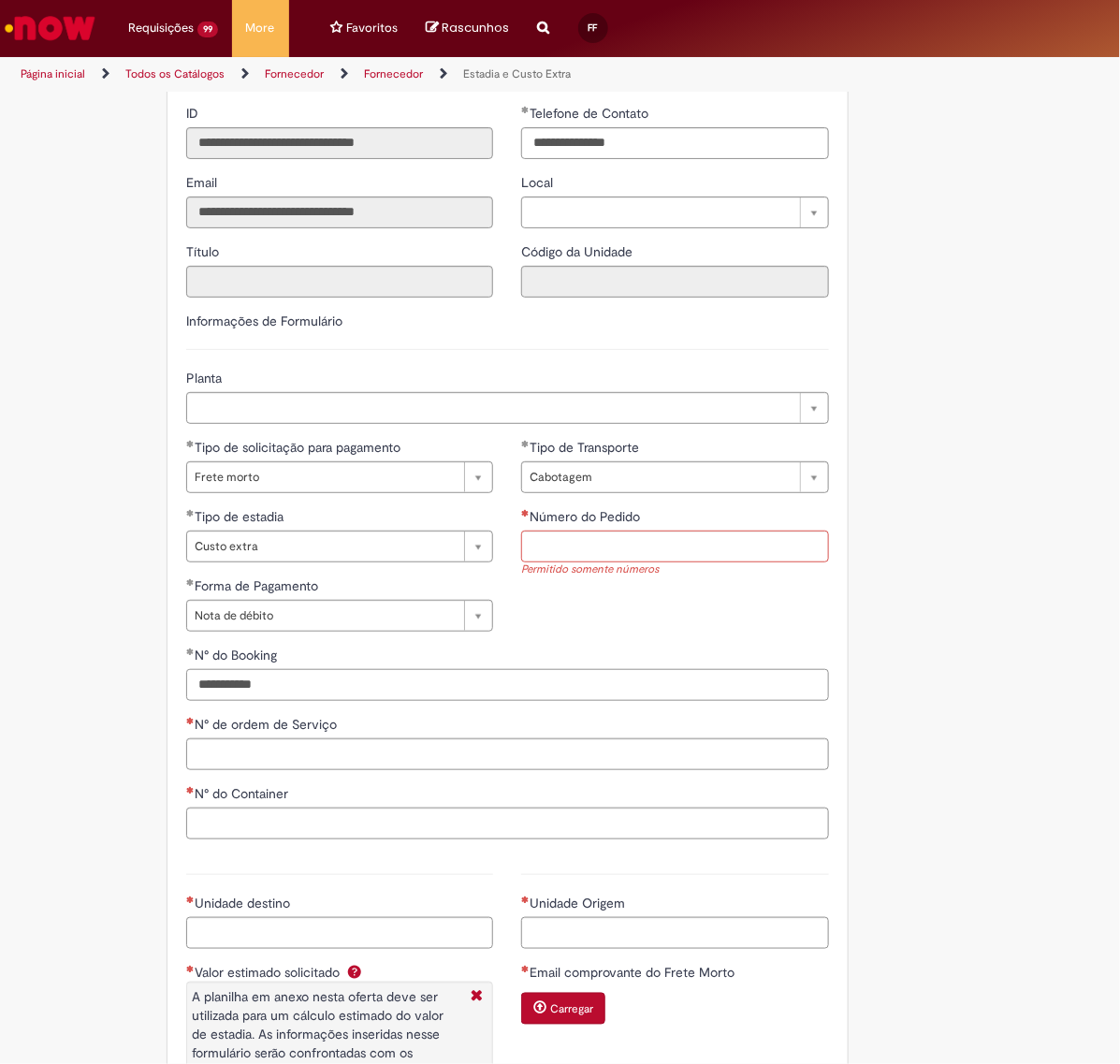 drag, startPoint x: 263, startPoint y: 686, endPoint x: 199, endPoint y: 694, distance: 64.498 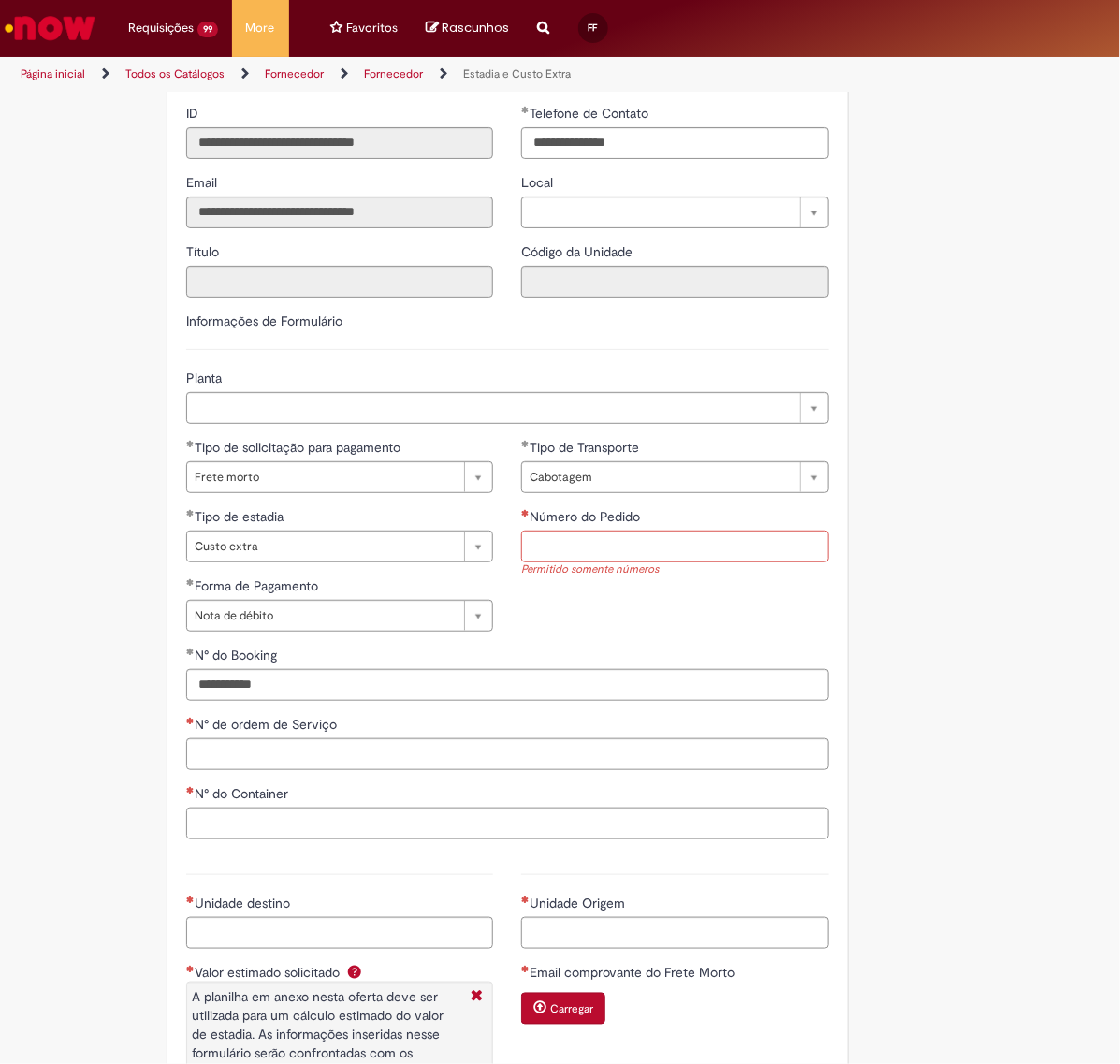click on "Número do Pedido" at bounding box center (675, 547) 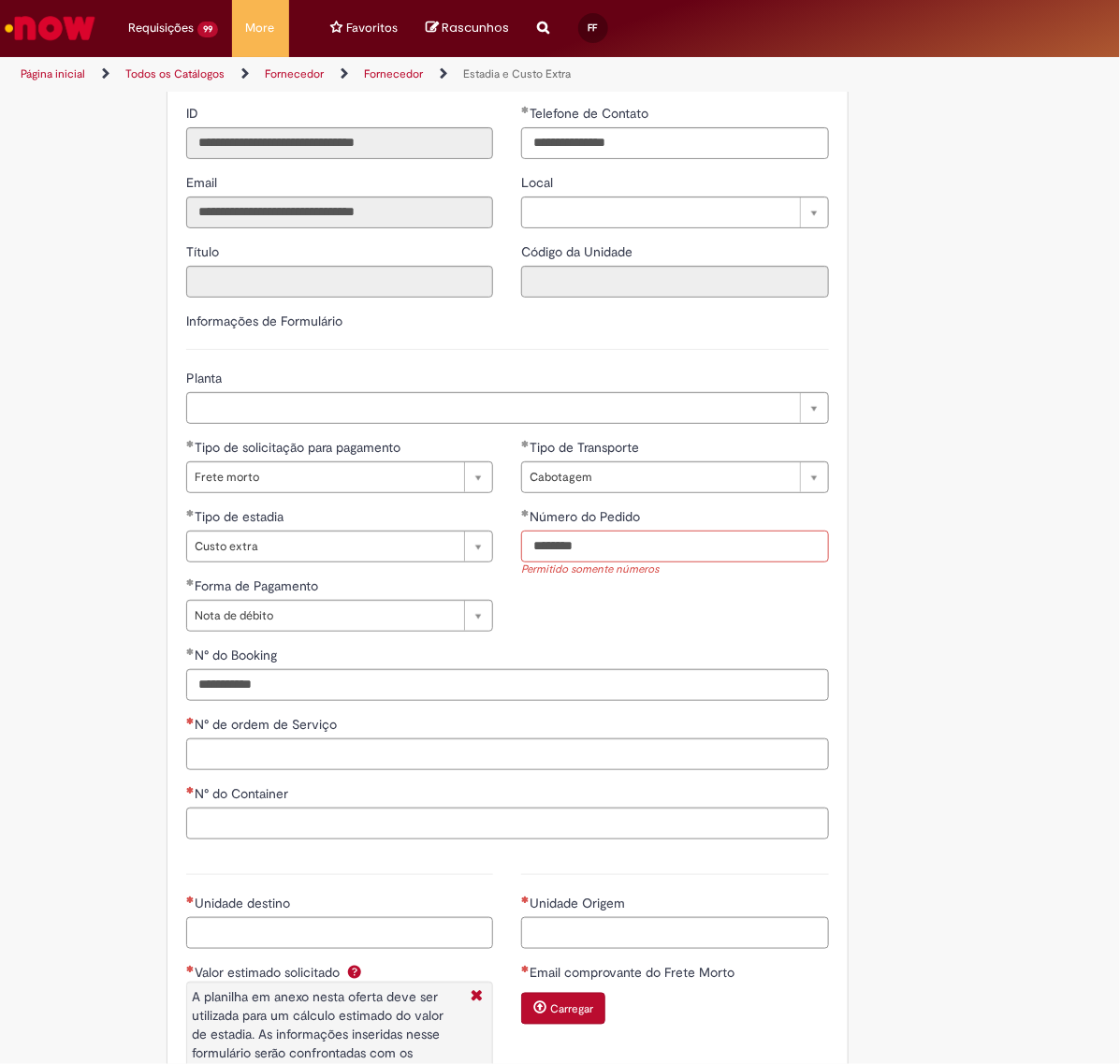 type on "********" 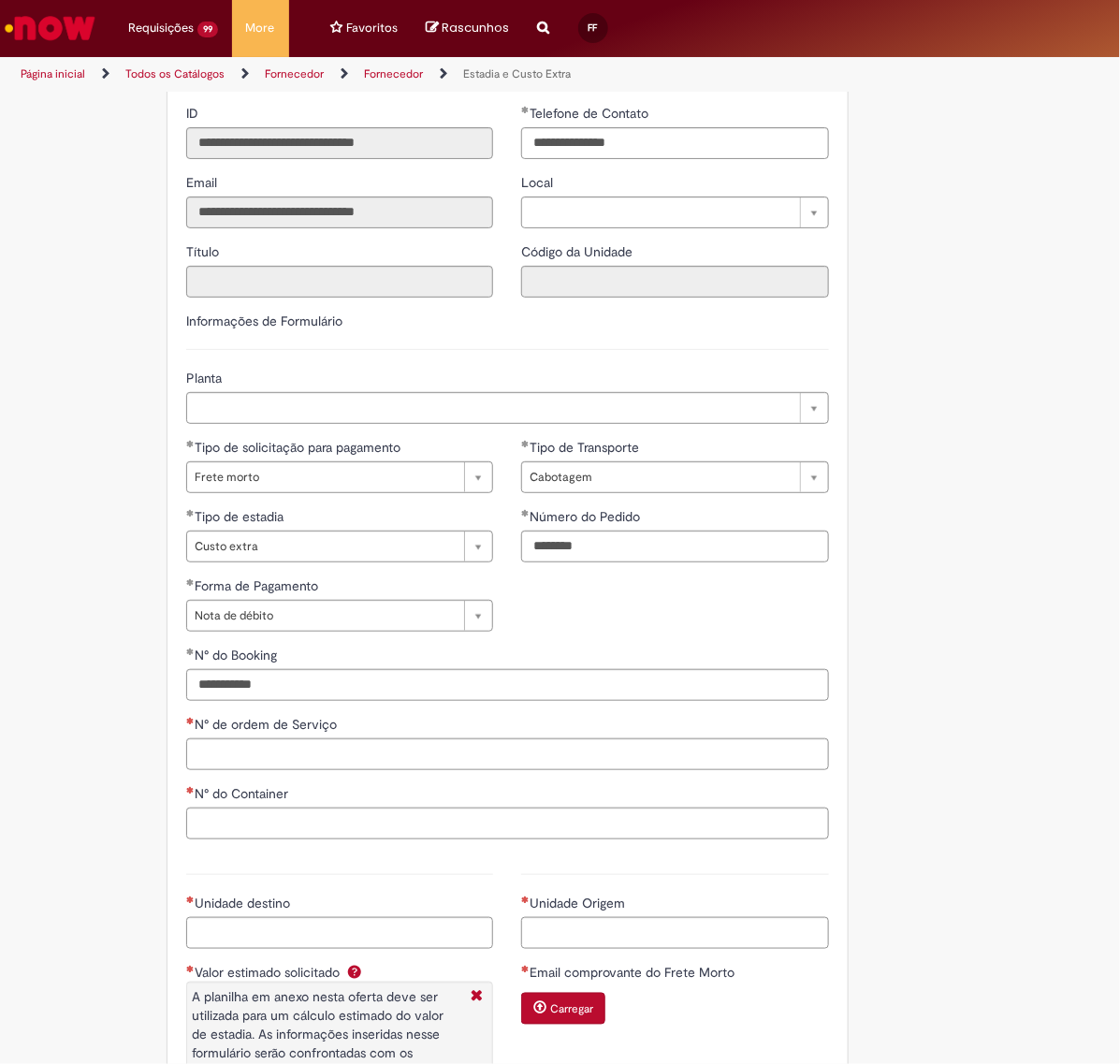 click on "**********" at bounding box center (507, 542) 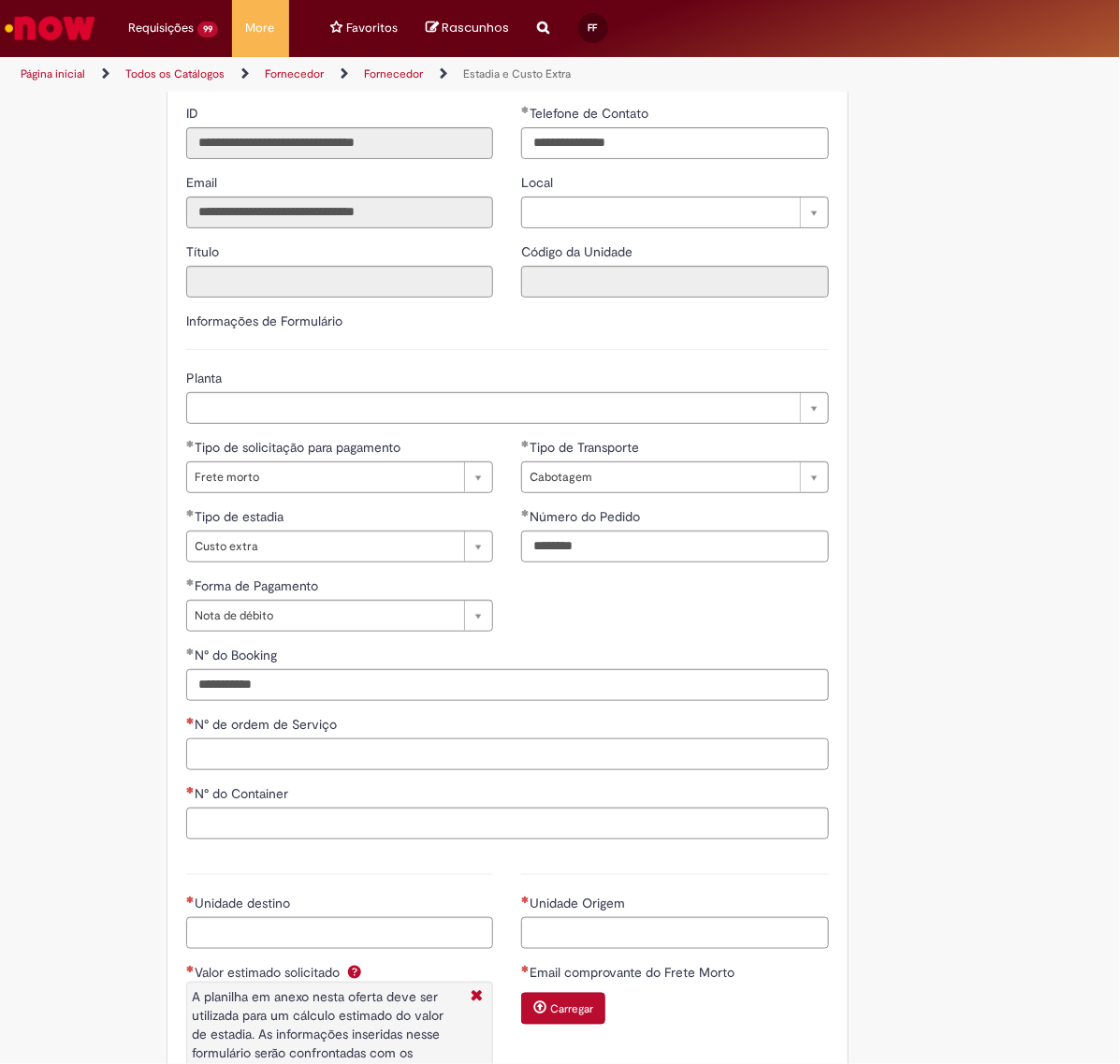 click on "N° de ordem de Serviço" at bounding box center [507, 754] 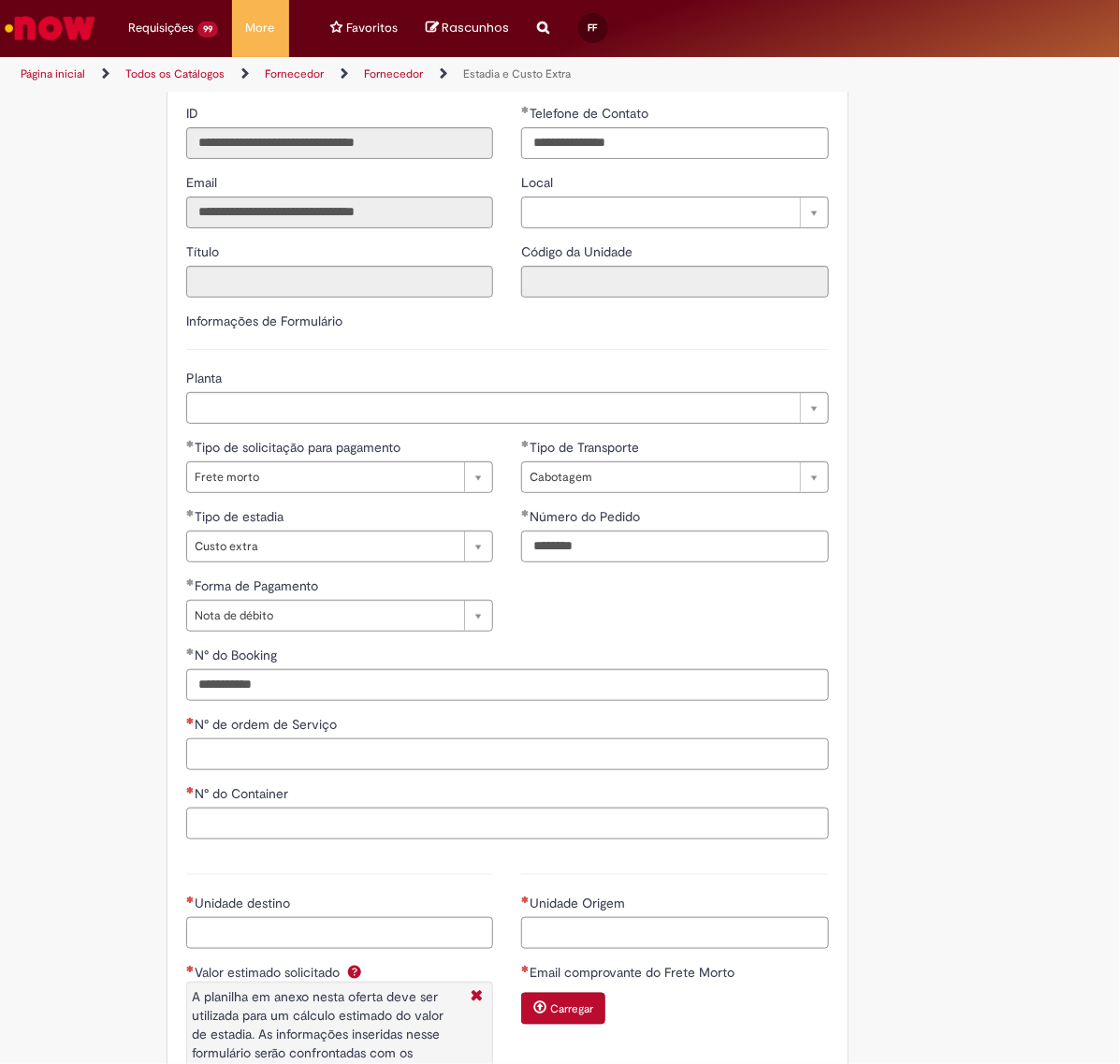 click on "N° de ordem de Serviço" at bounding box center [507, 754] 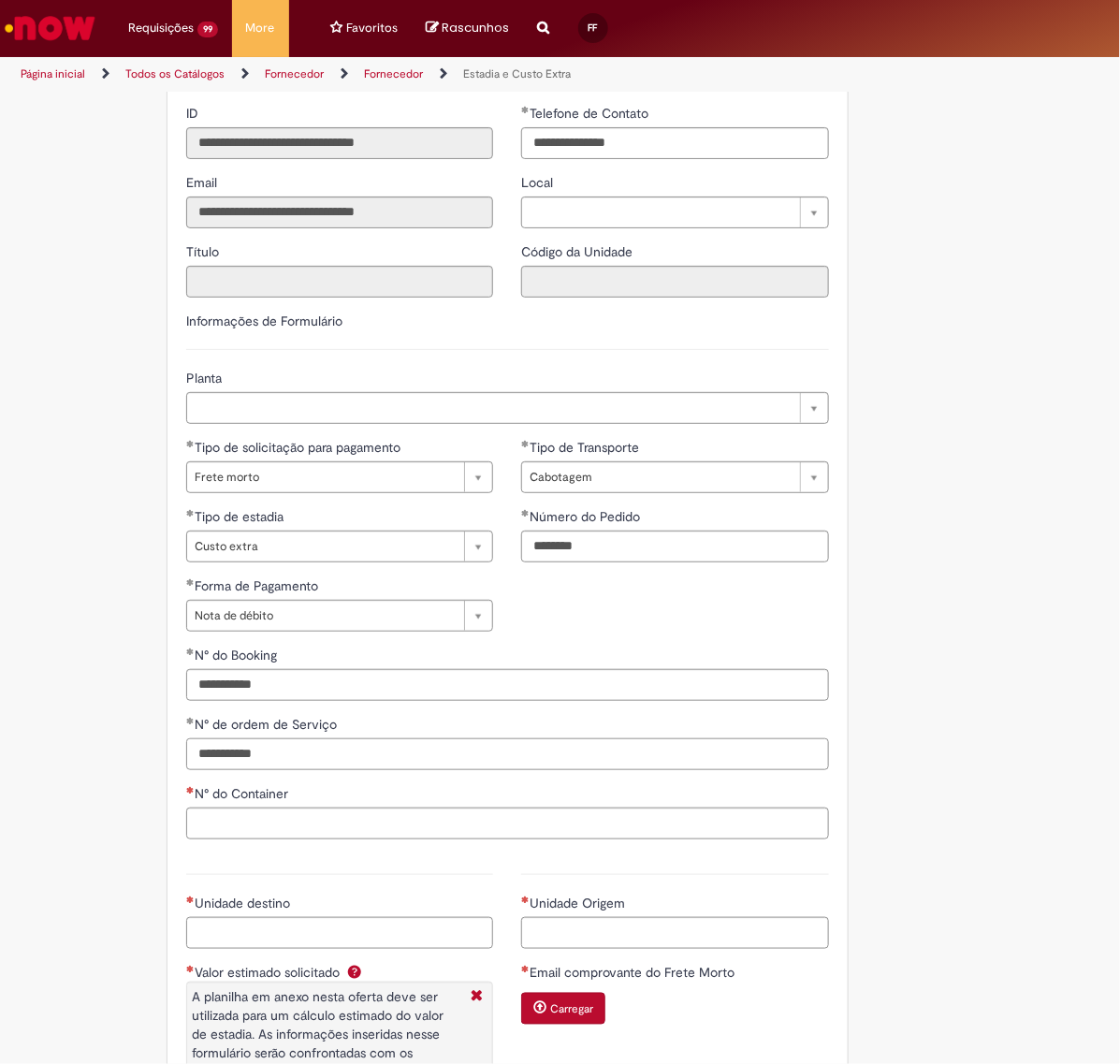 type on "**********" 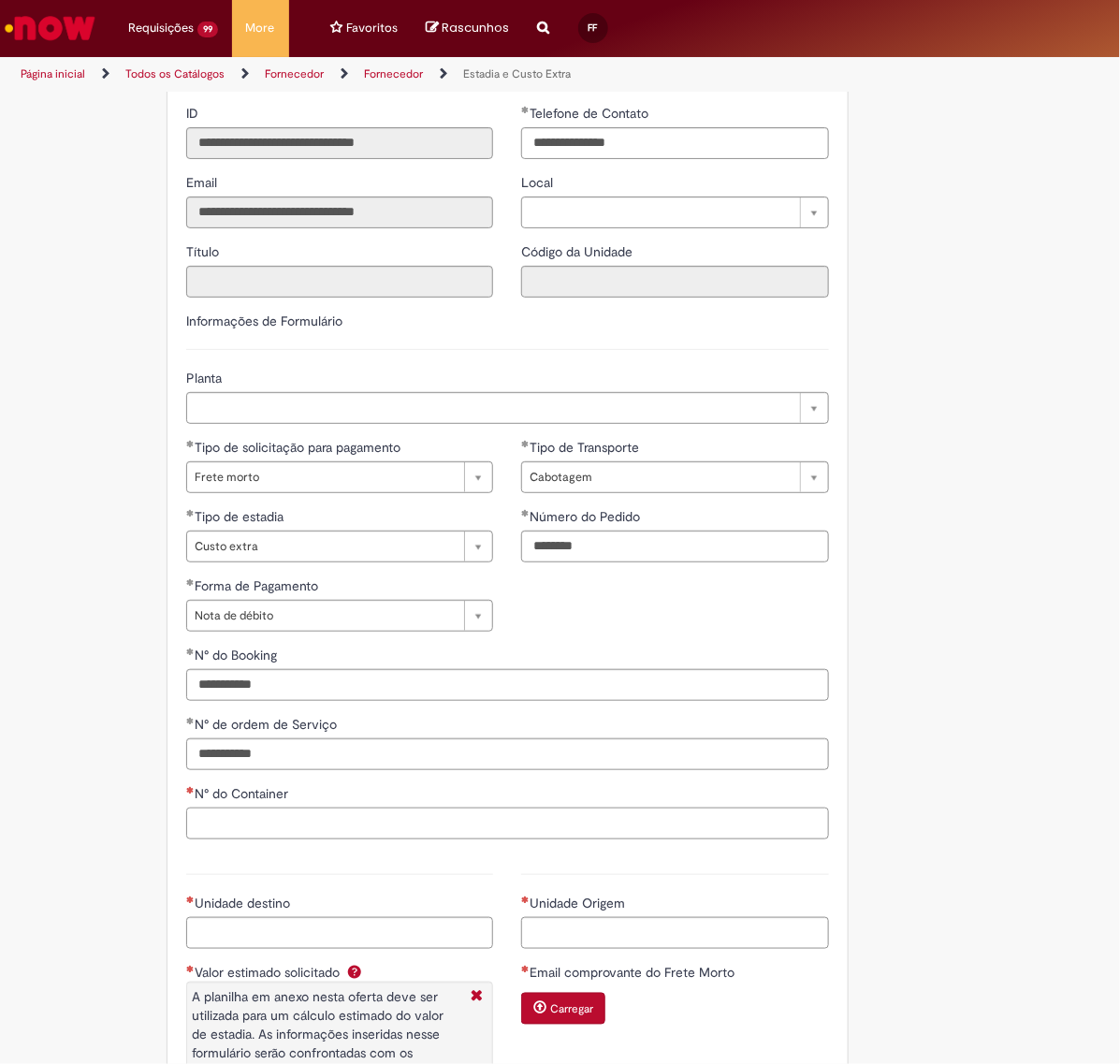 click on "N° do Container" at bounding box center [507, 824] 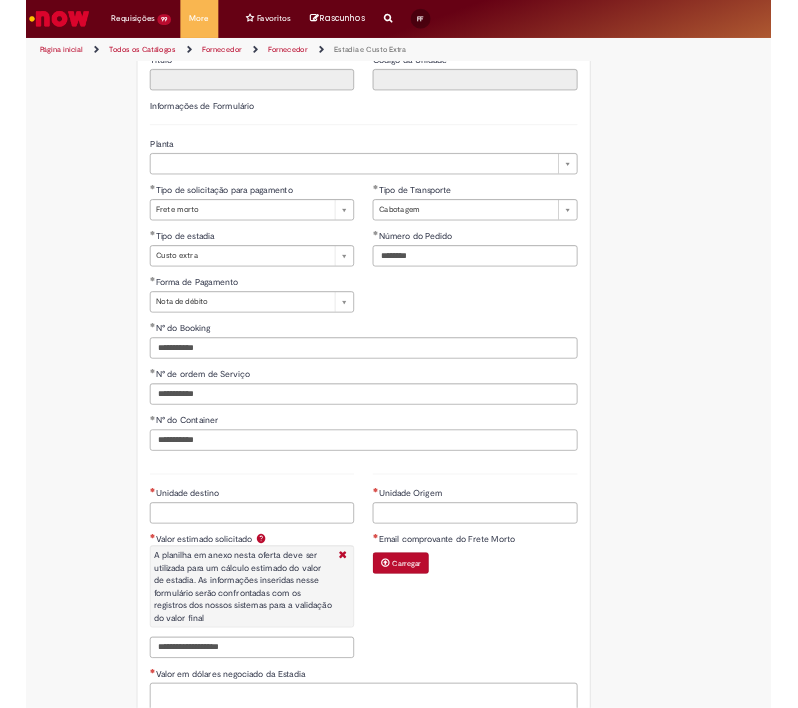 scroll, scrollTop: 663, scrollLeft: 0, axis: vertical 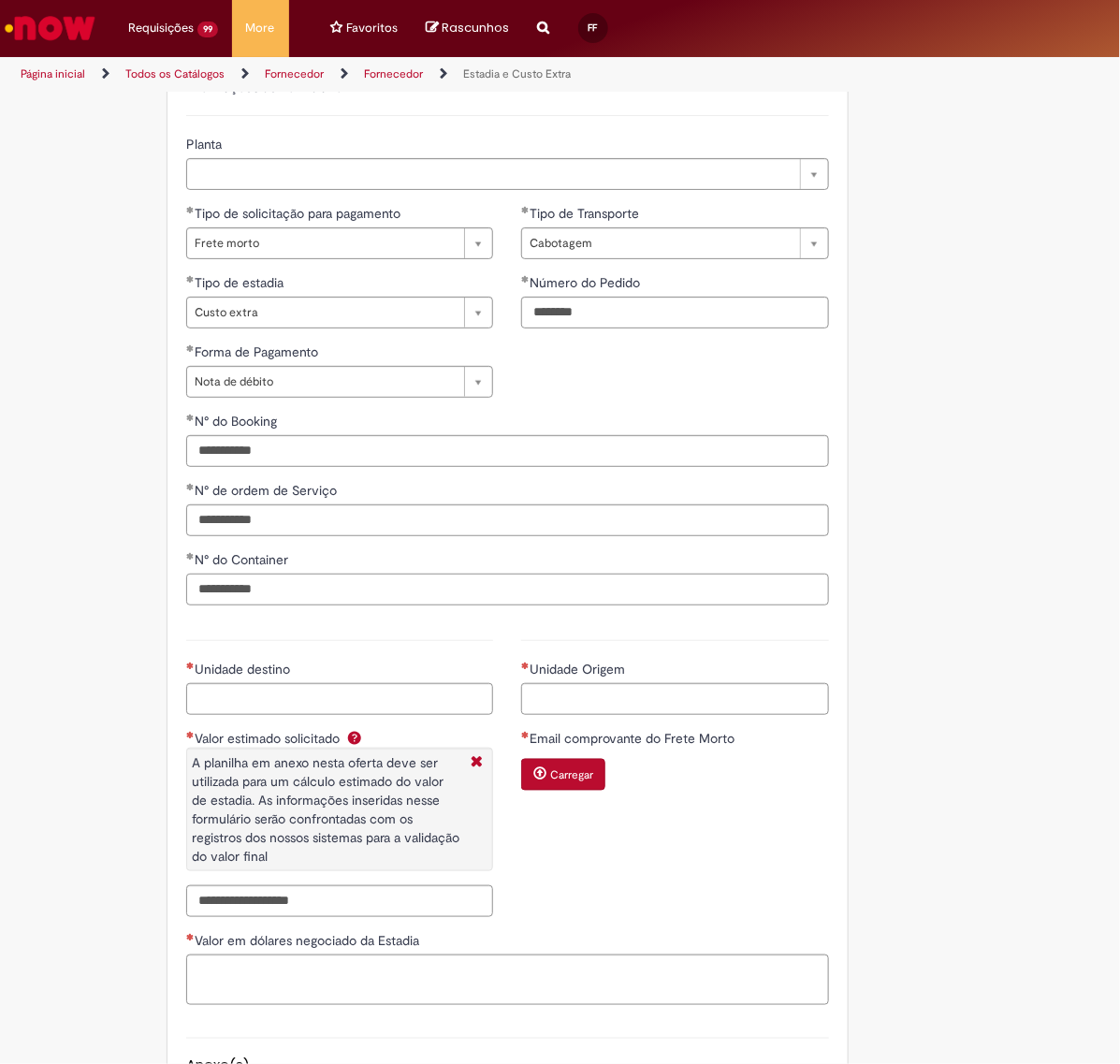 type on "**********" 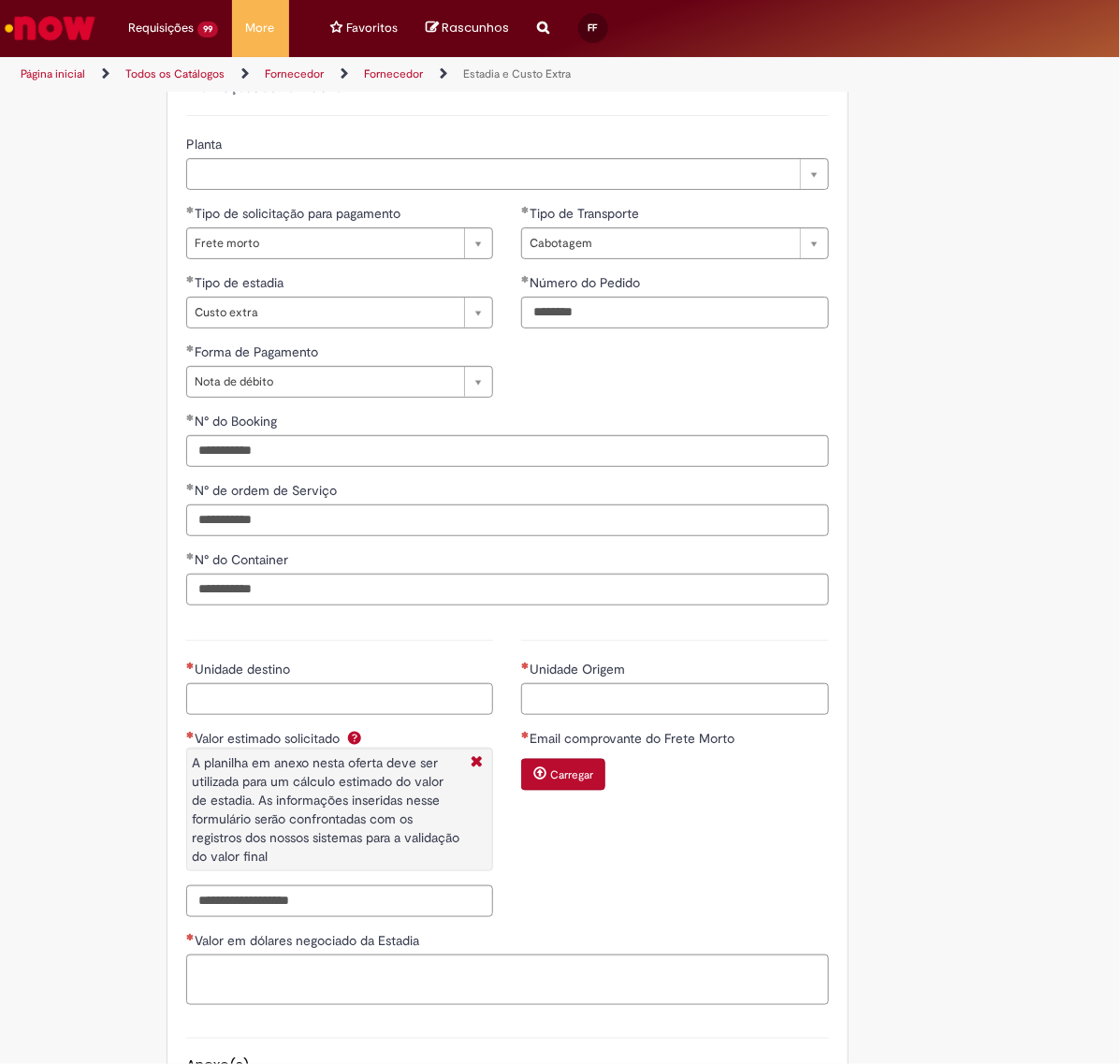 scroll, scrollTop: 620, scrollLeft: 0, axis: vertical 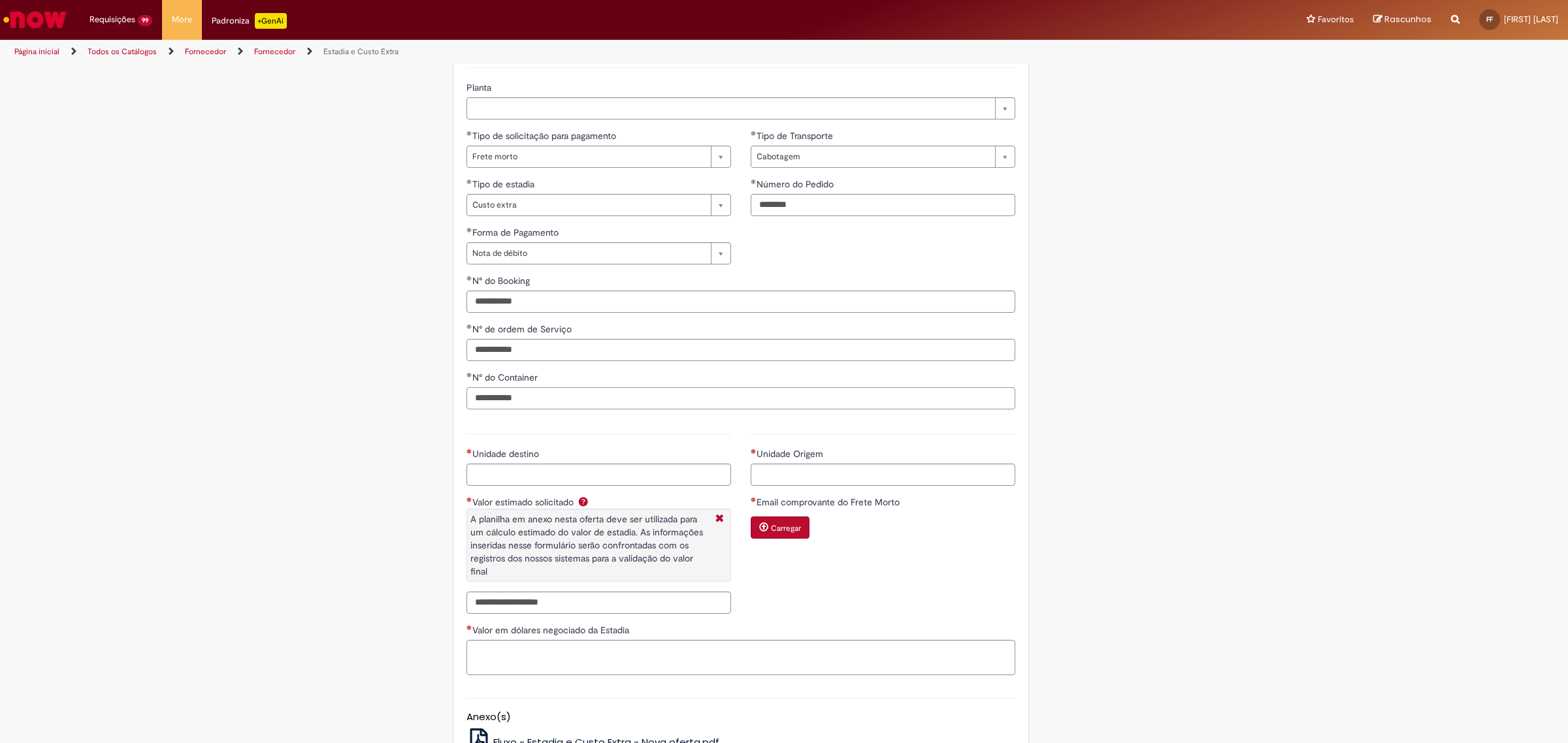 click on "**********" at bounding box center [741, 398] 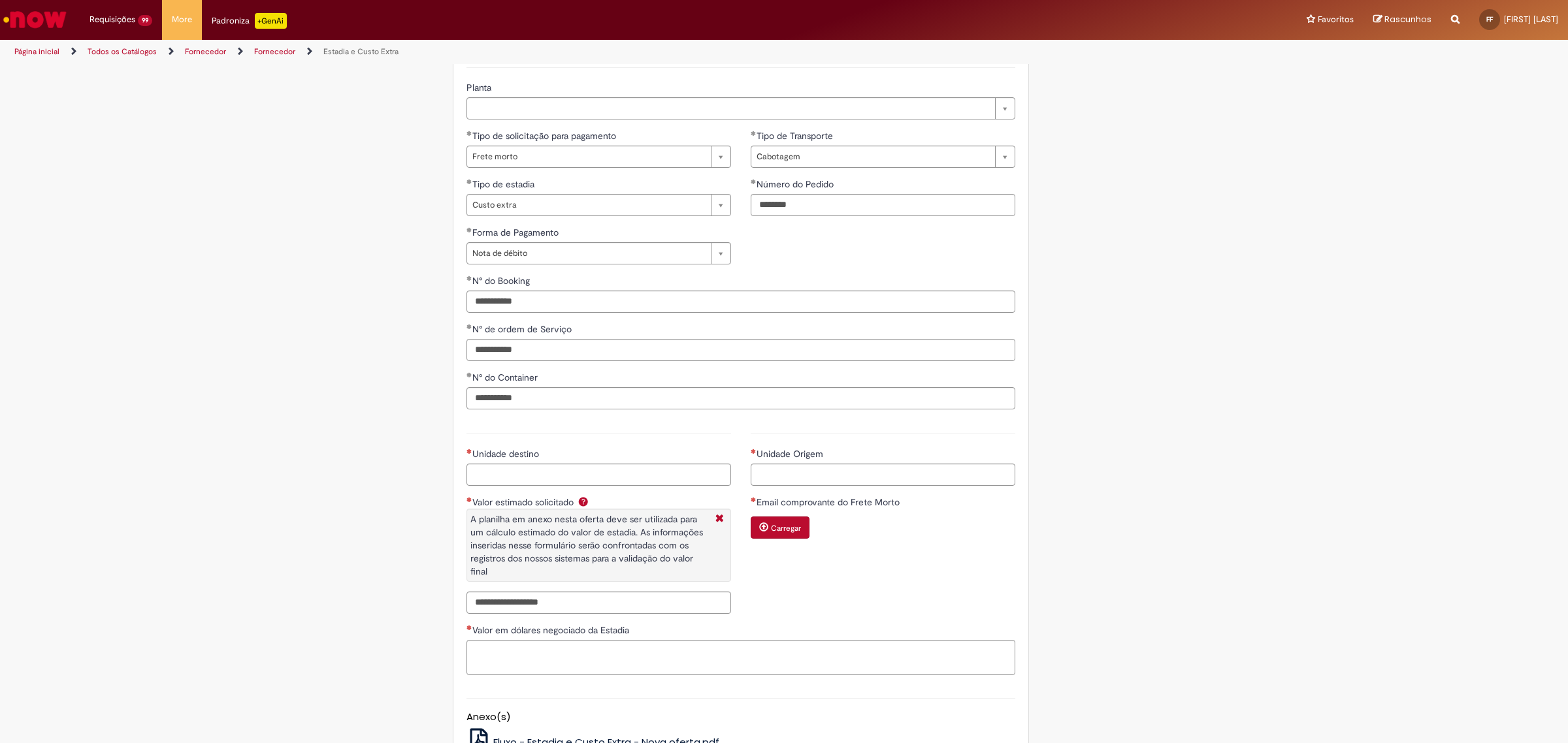 click on "**********" at bounding box center [784, 245] 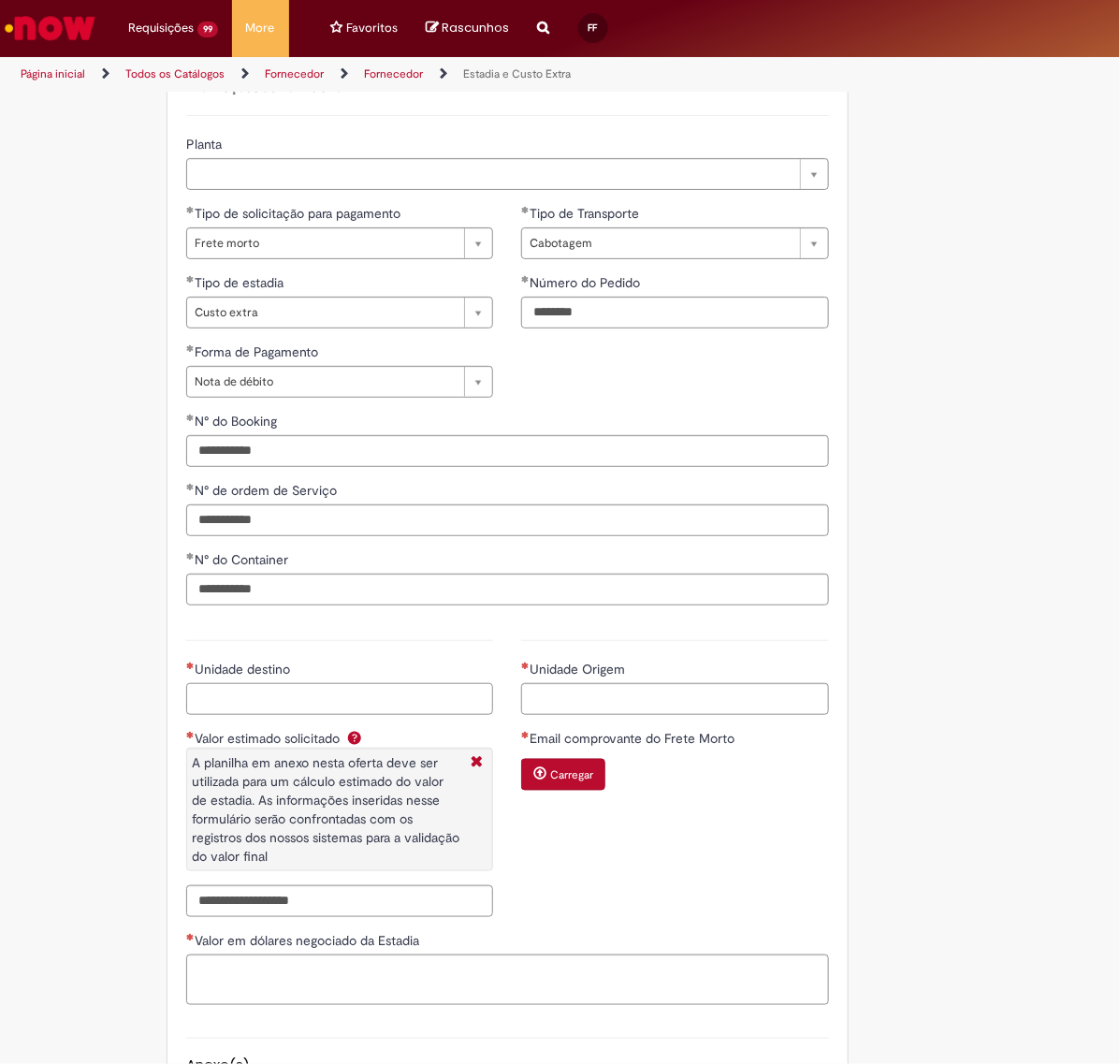 click on "Unidade destino" at bounding box center (340, 699) 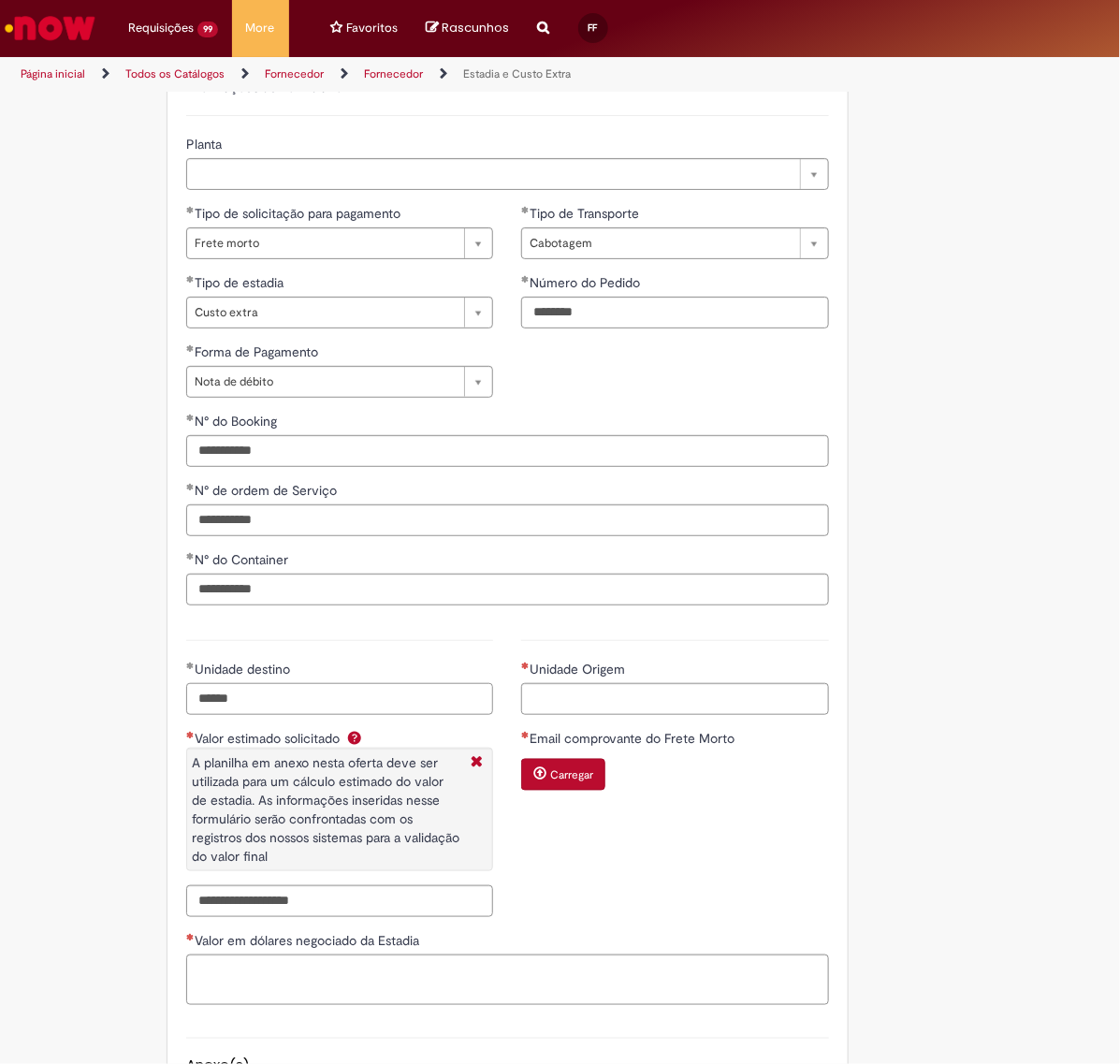 type on "******" 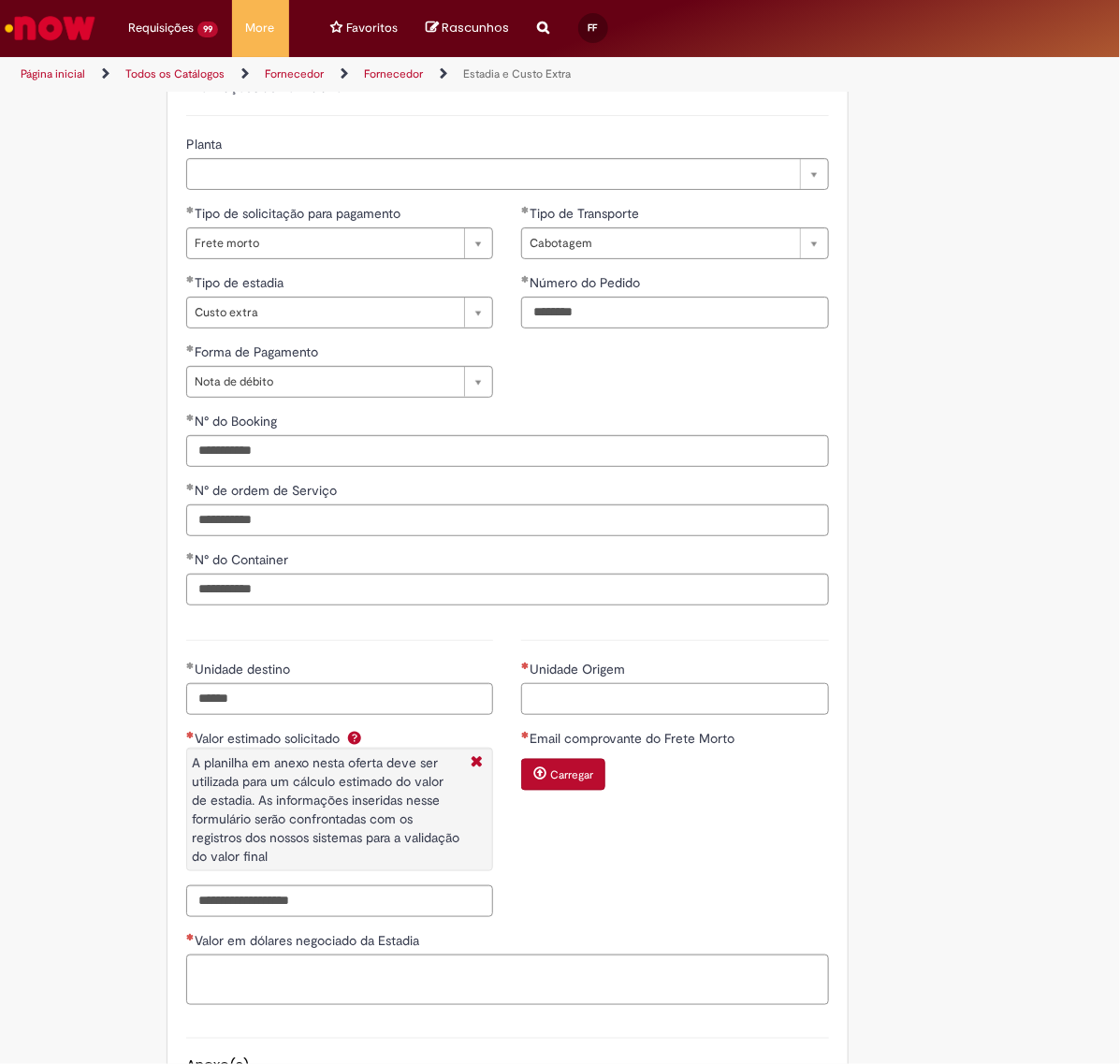 click on "Unidade Origem" at bounding box center (675, 699) 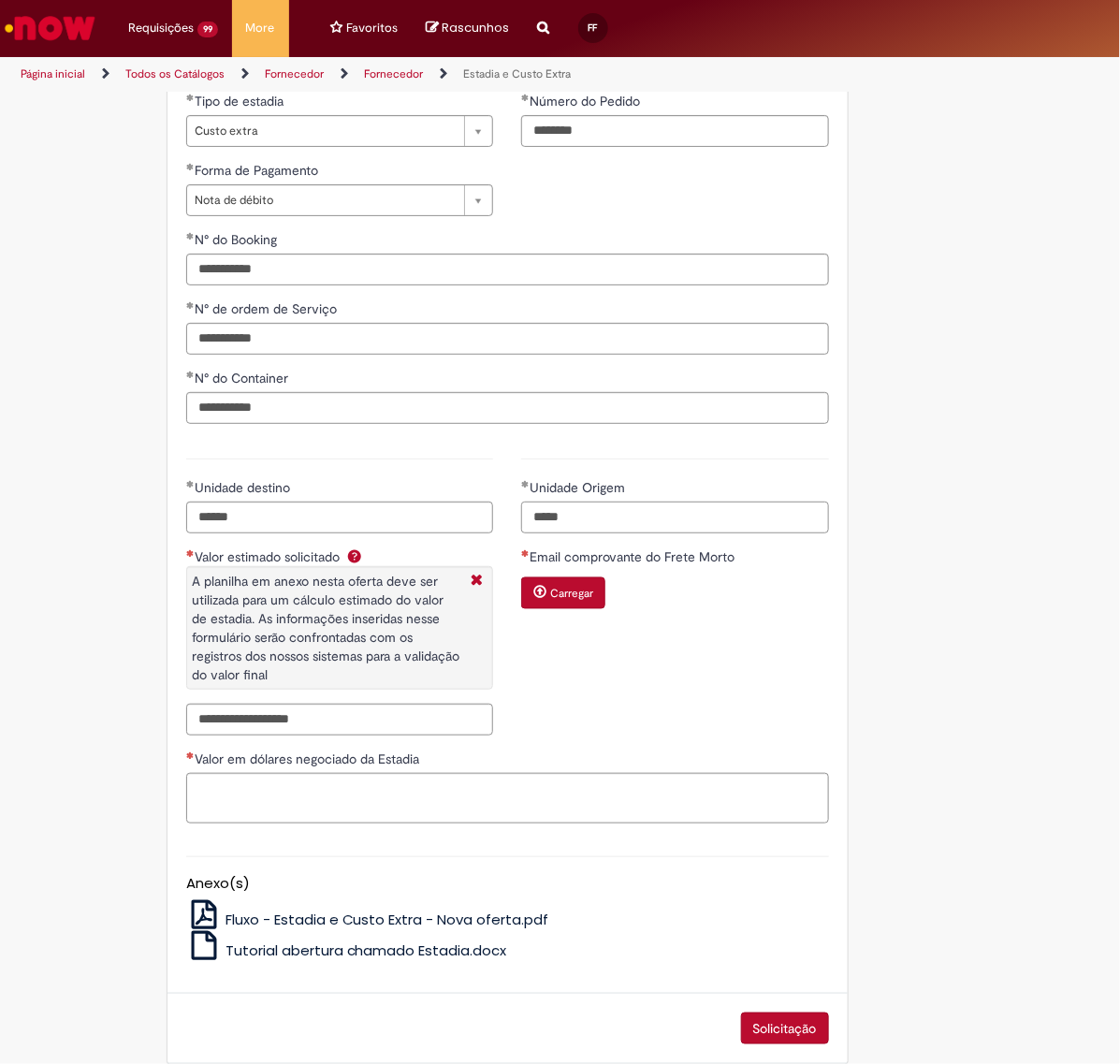 scroll, scrollTop: 829, scrollLeft: 0, axis: vertical 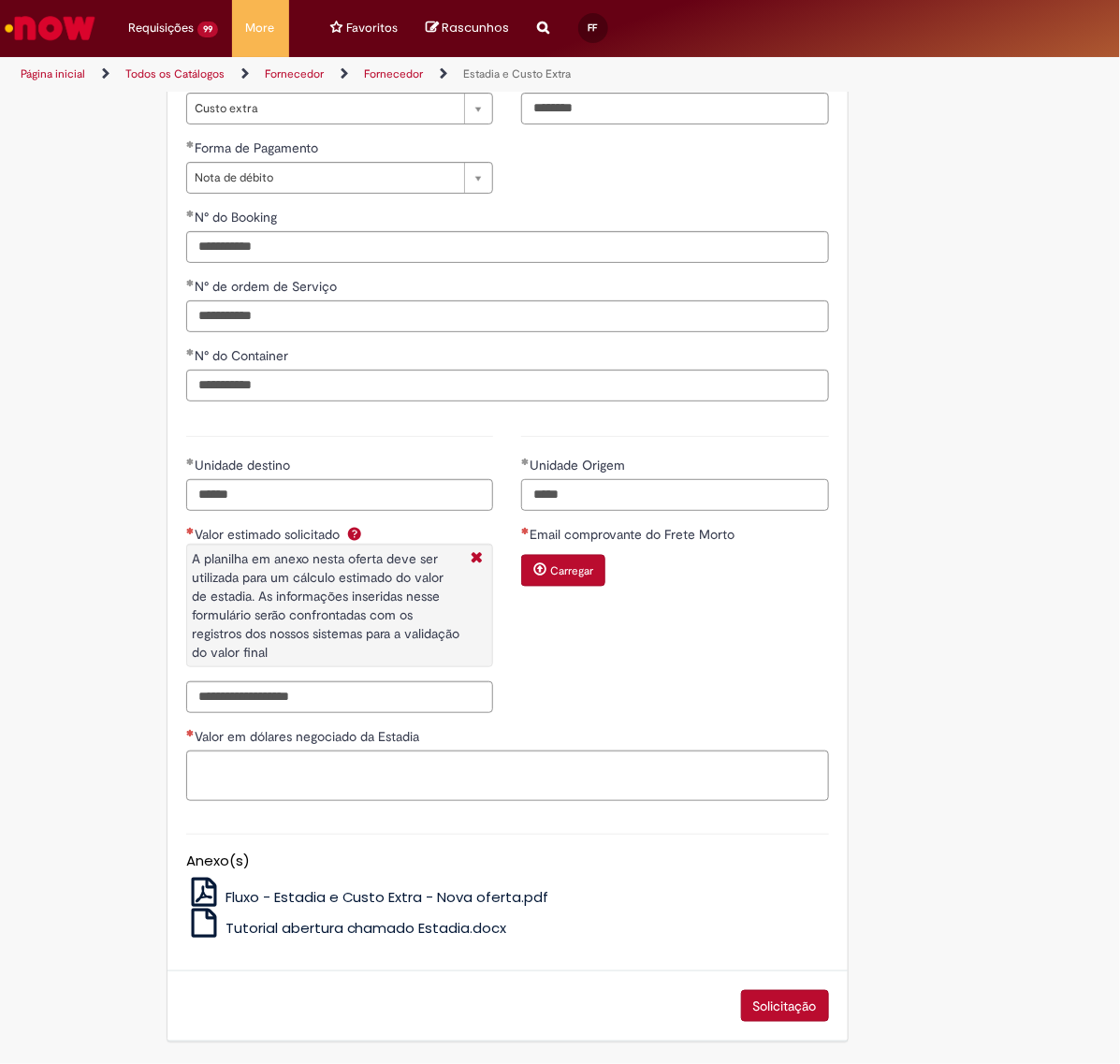 type on "*****" 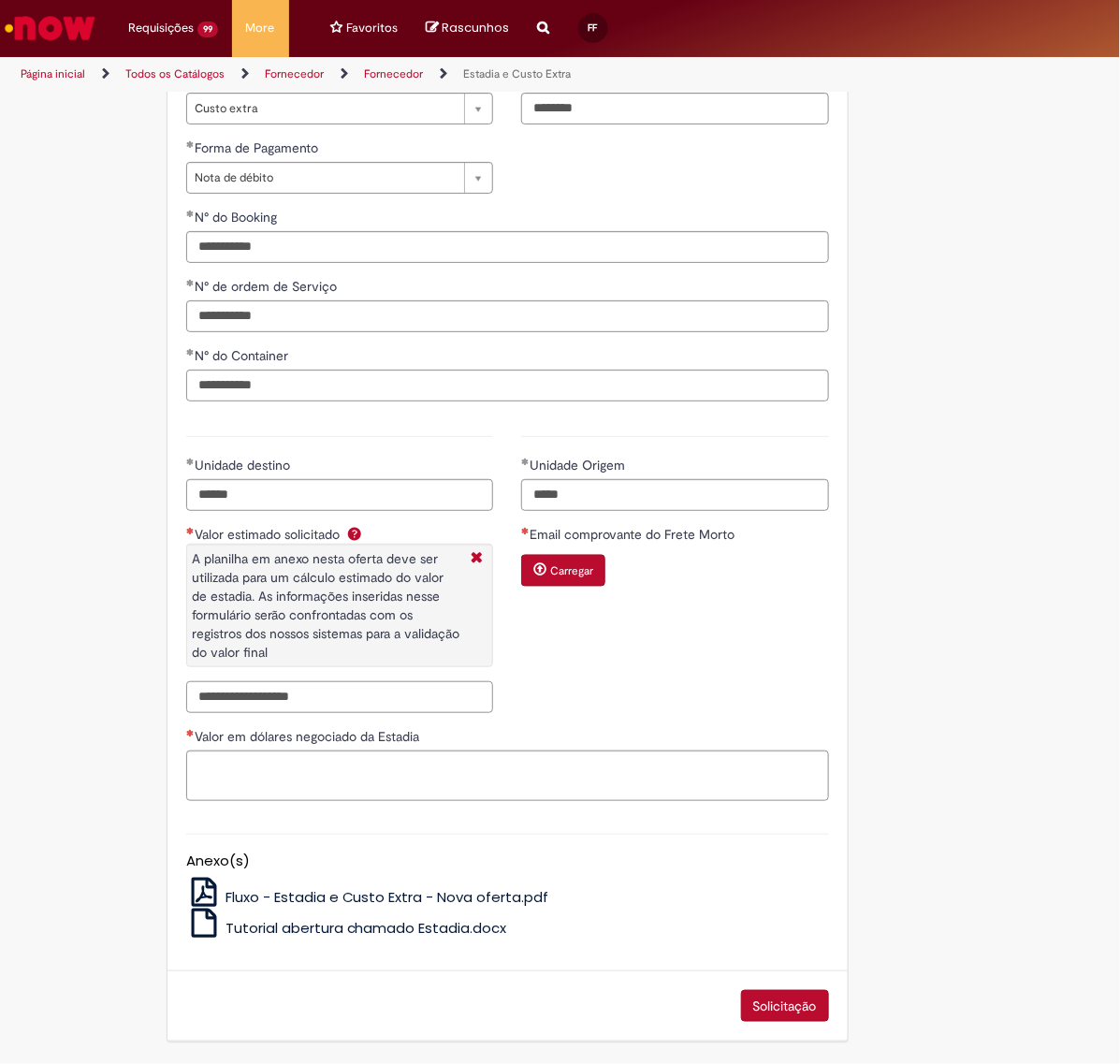 click on "Valor estimado solicitado A planilha em anexo nesta oferta deve ser utilizada para um cálculo estimado do valor de estadia. As informações inseridas nesse formulário serão confrontadas com os registros dos nossos sistemas para a validação do valor final" at bounding box center [340, 697] 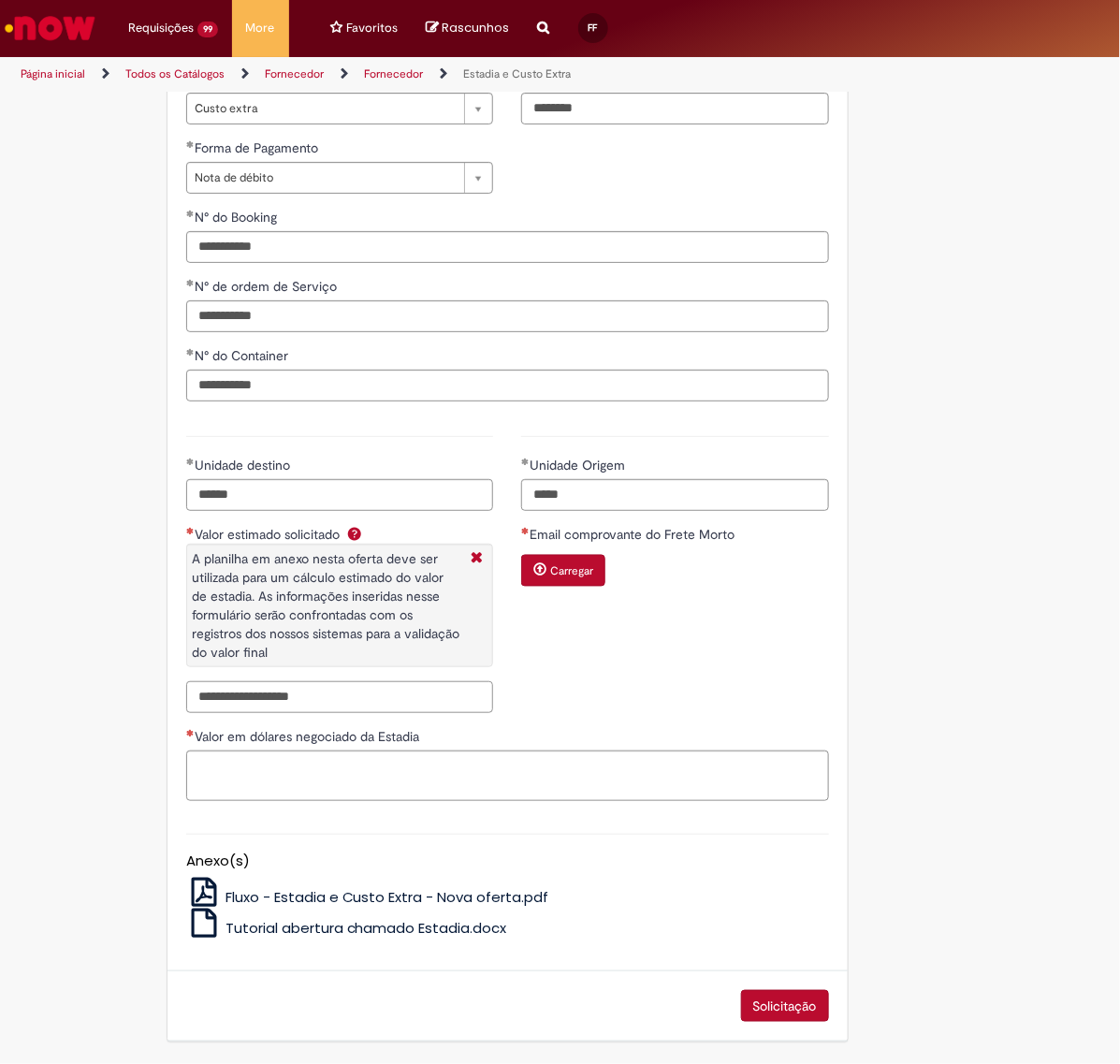 click on "Valor estimado solicitado A planilha em anexo nesta oferta deve ser utilizada para um cálculo estimado do valor de estadia. As informações inseridas nesse formulário serão confrontadas com os registros dos nossos sistemas para a validação do valor final" at bounding box center [340, 697] 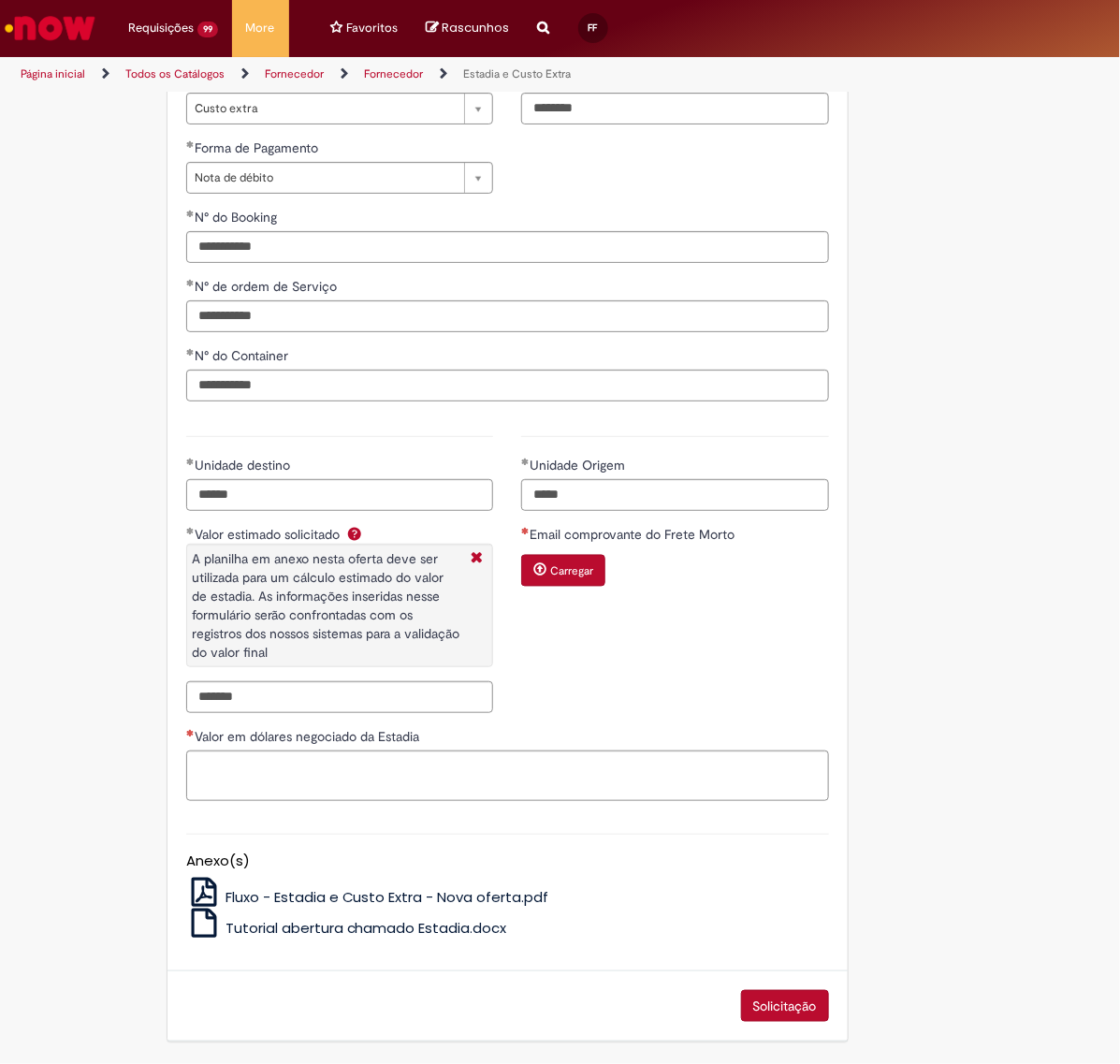 type on "**********" 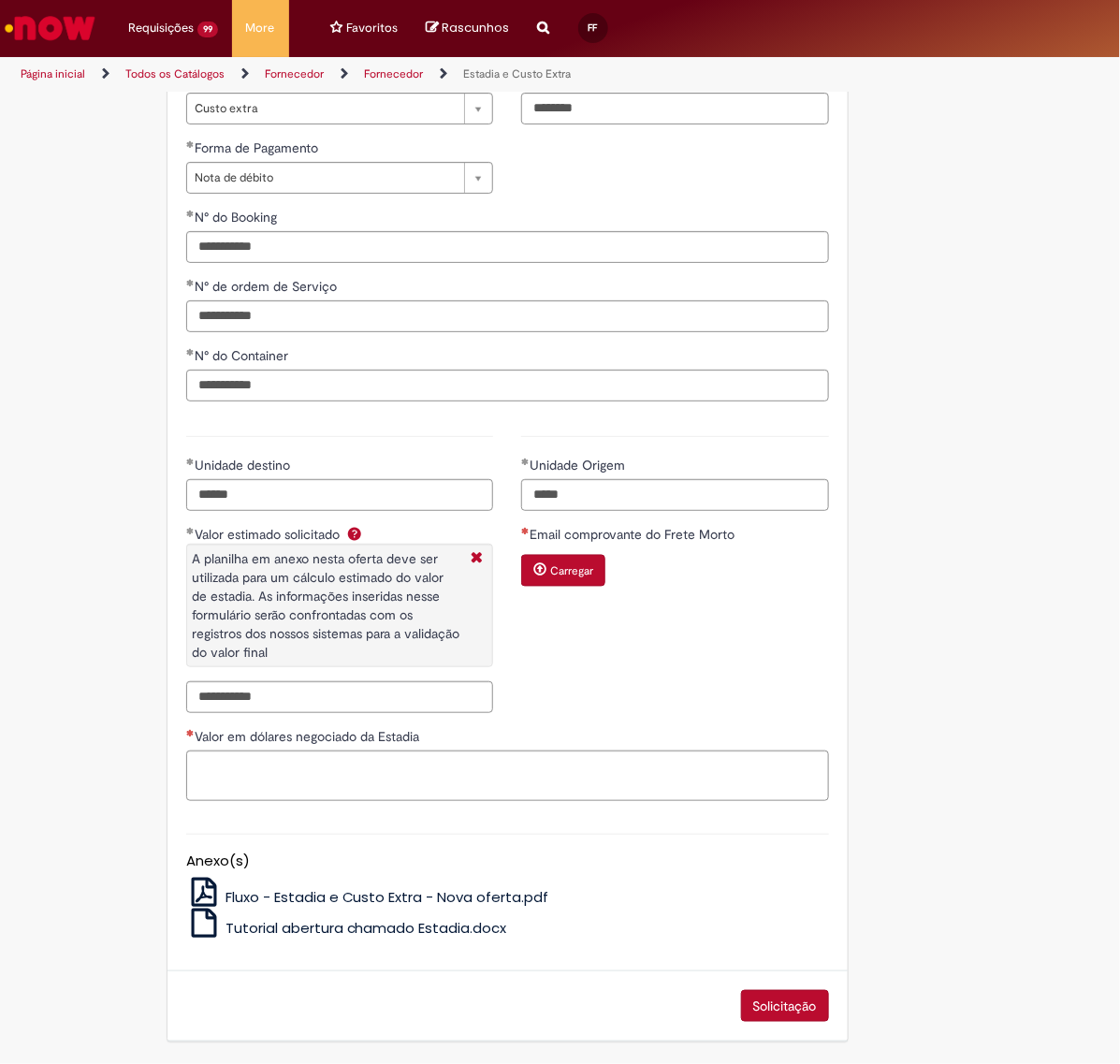 click on "Carregar" at bounding box center [563, 571] 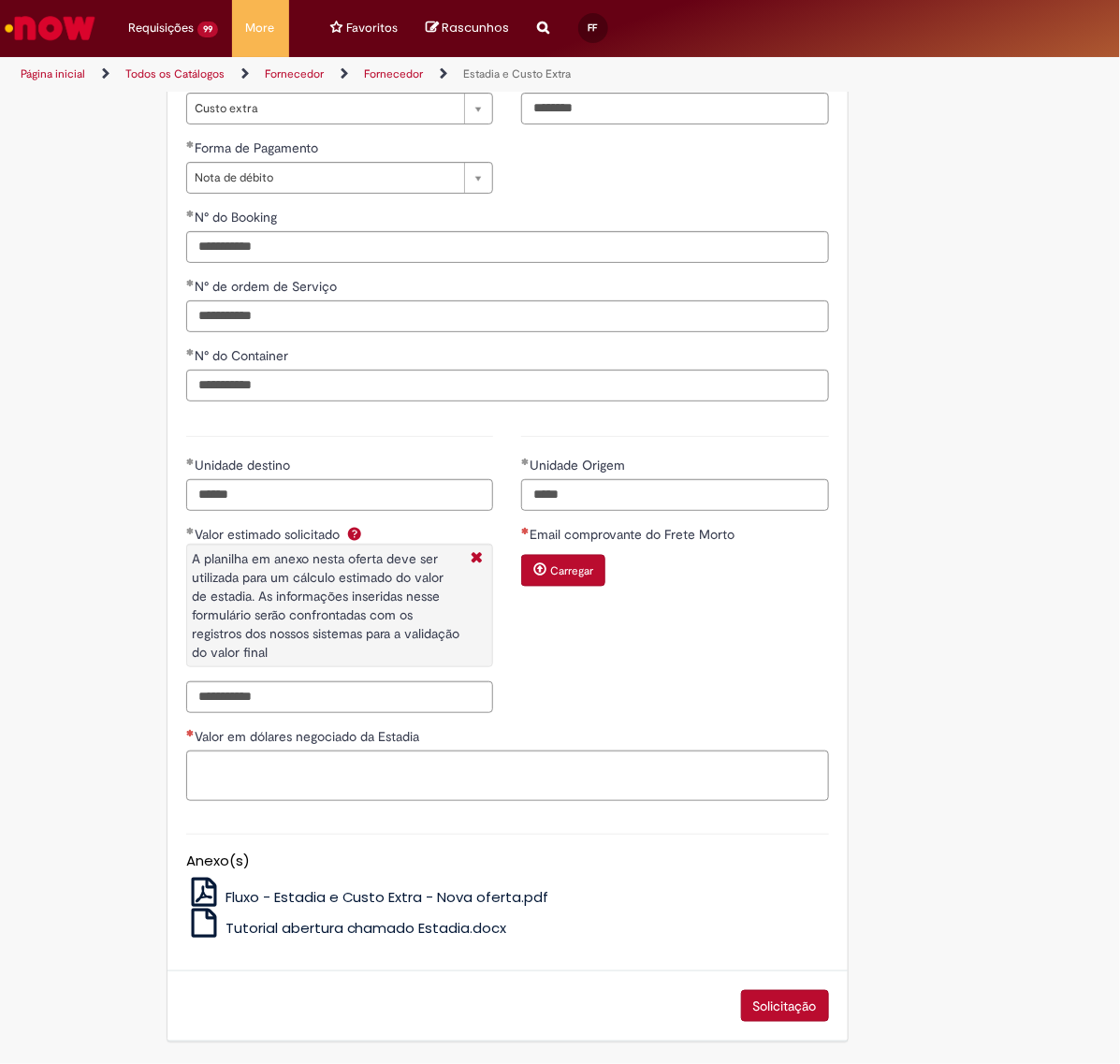 click on "Carregar" at bounding box center [572, 572] 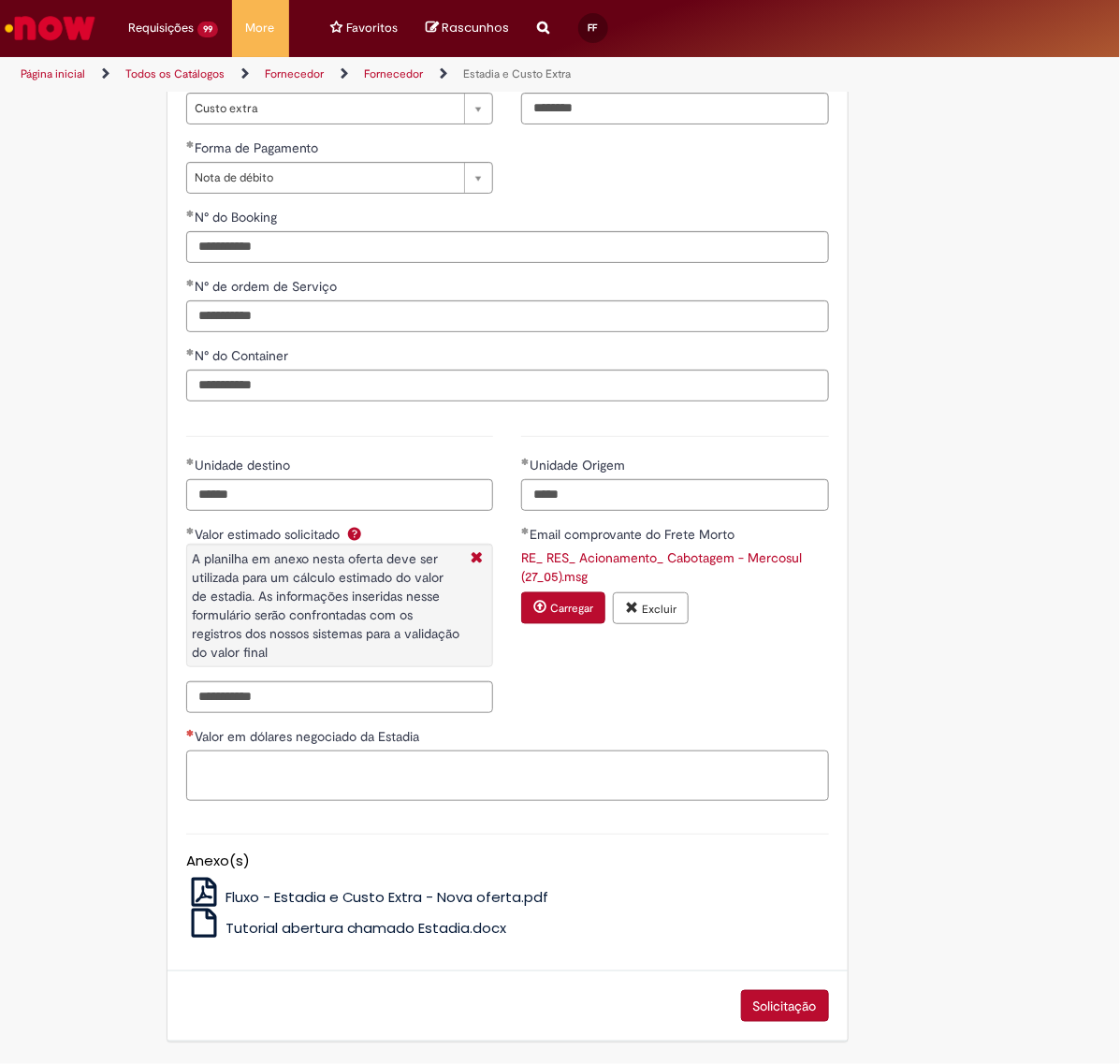 click on "Valor em dólares negociado da Estadia" at bounding box center (507, 776) 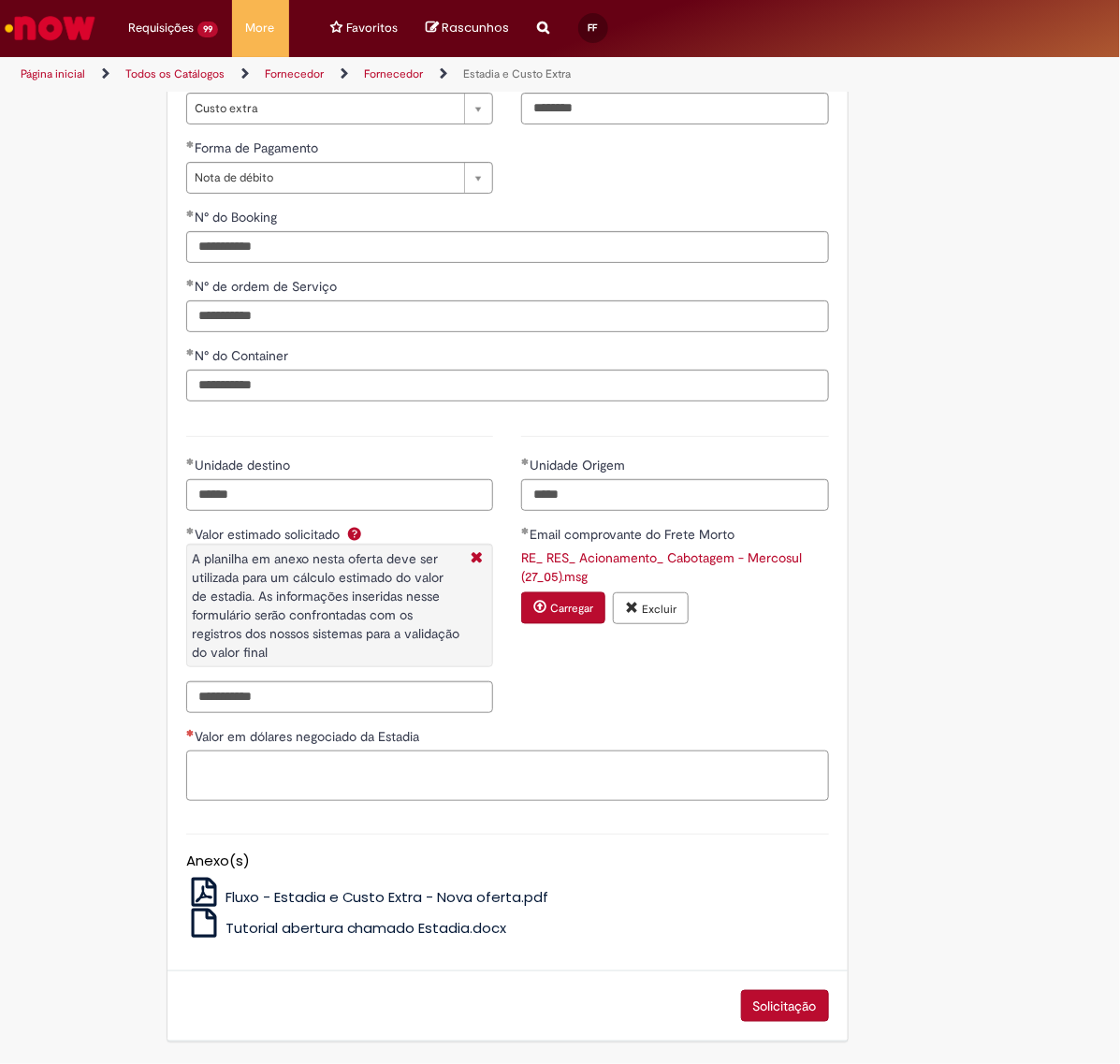 click on "Valor em dólares negociado da Estadia" at bounding box center [507, 776] 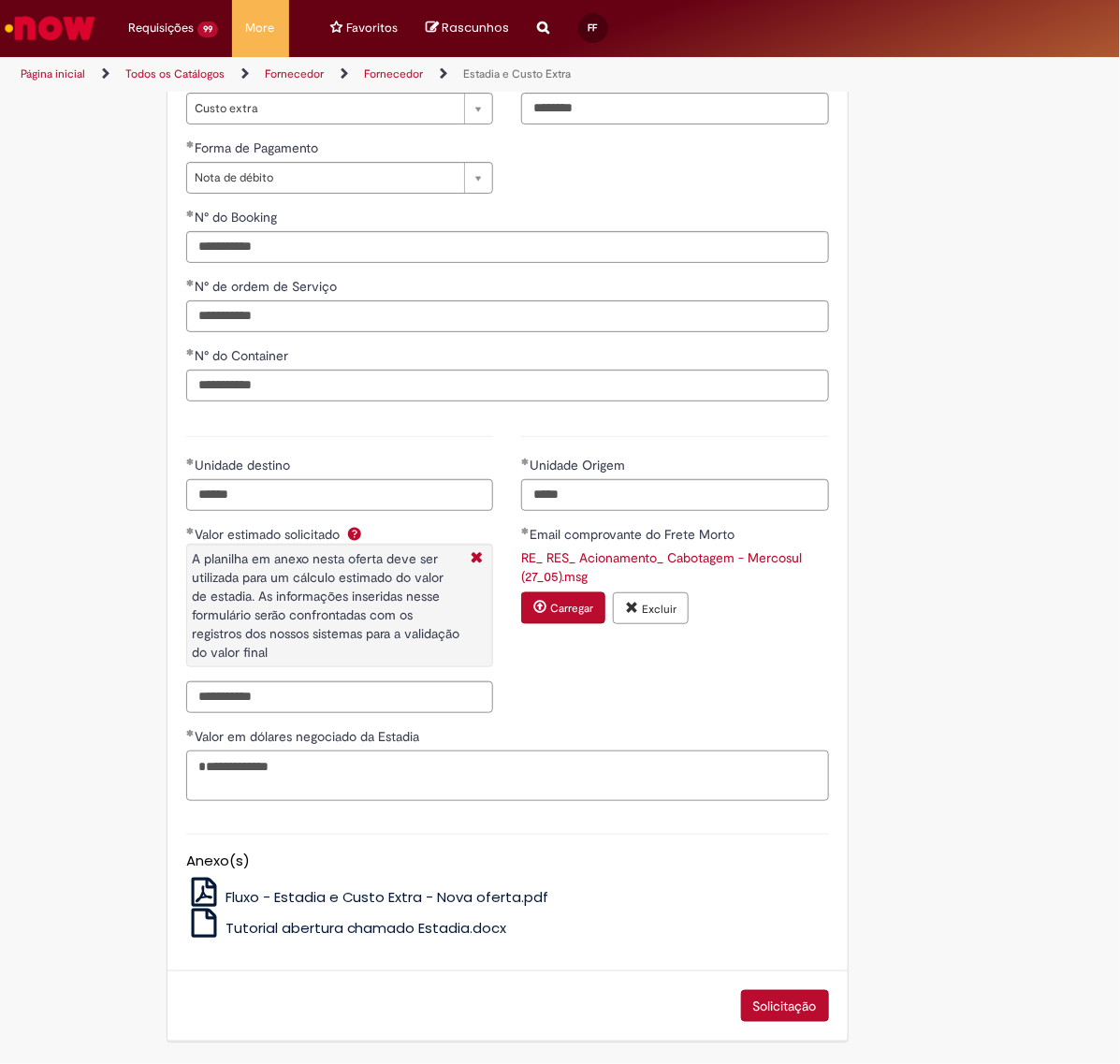 click on "**********" at bounding box center (507, 776) 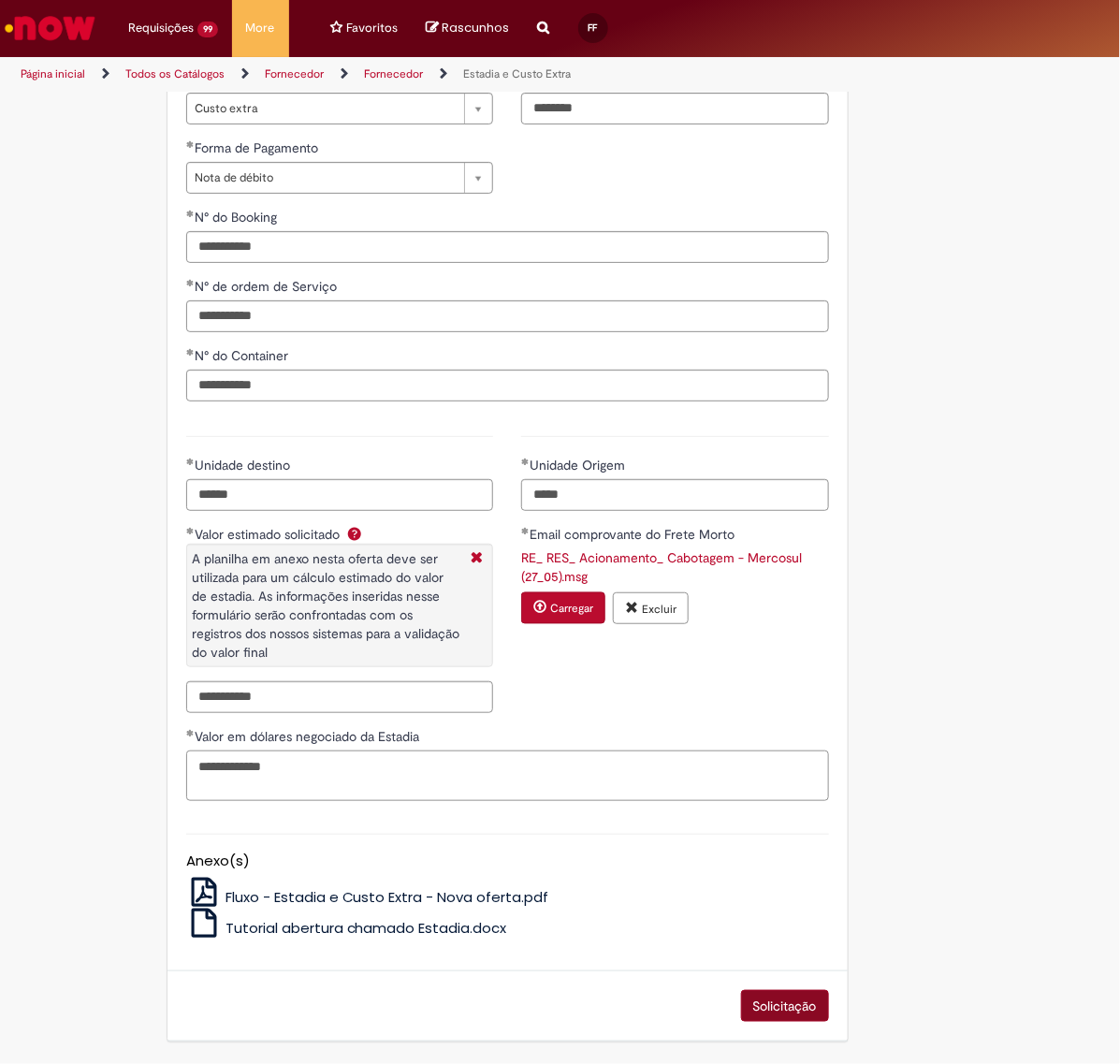 type on "**********" 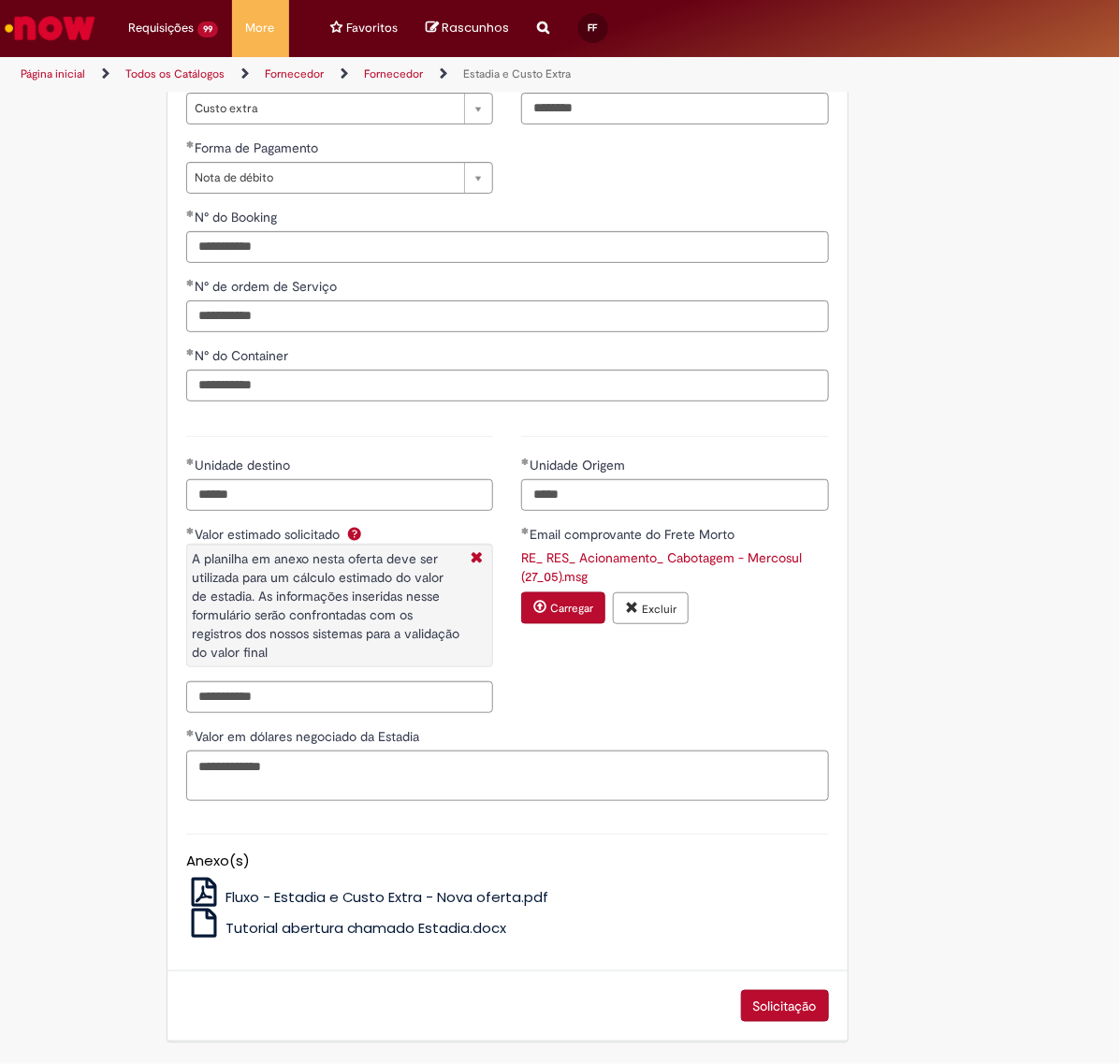 click on "Solicitação" at bounding box center [785, 1006] 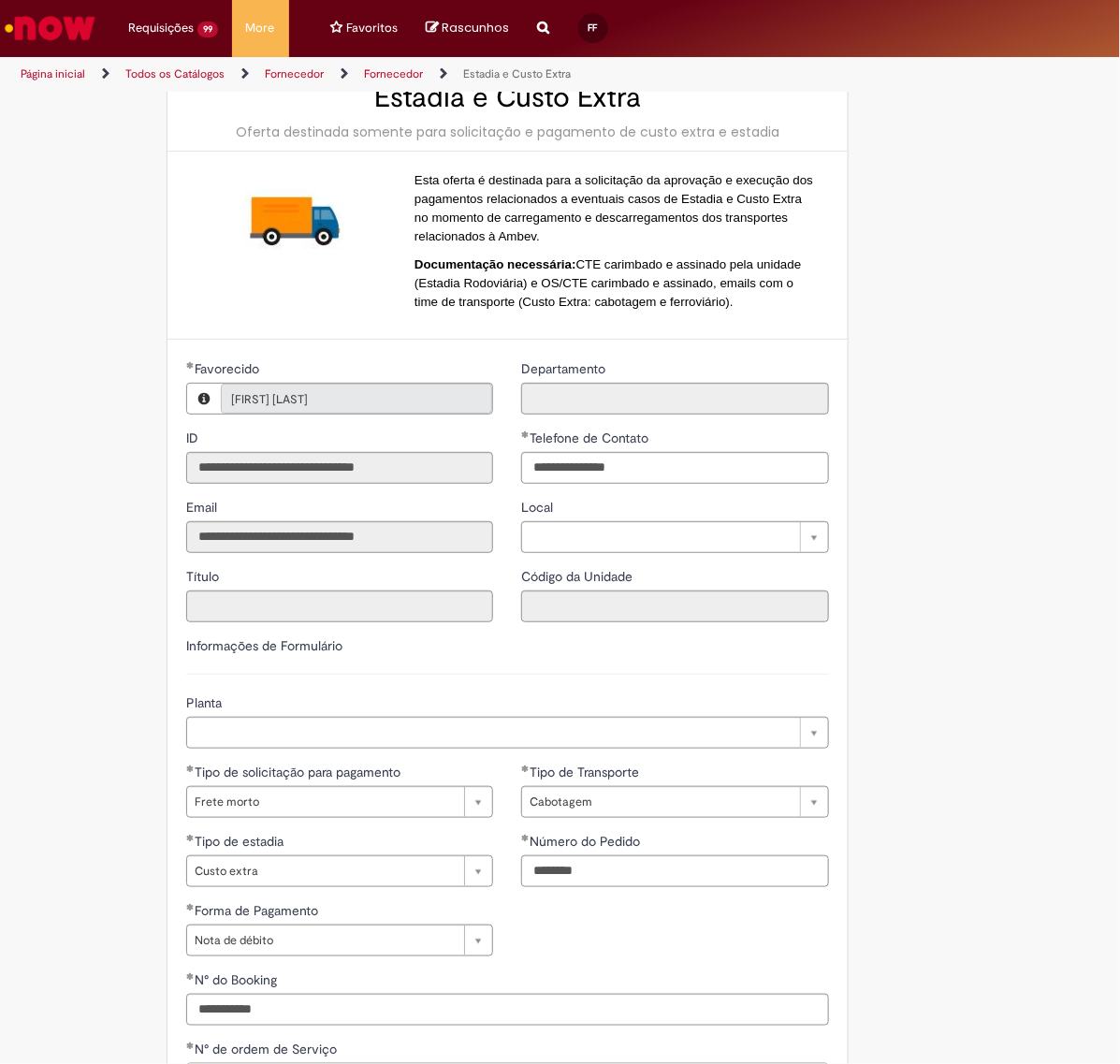 scroll, scrollTop: 0, scrollLeft: 0, axis: both 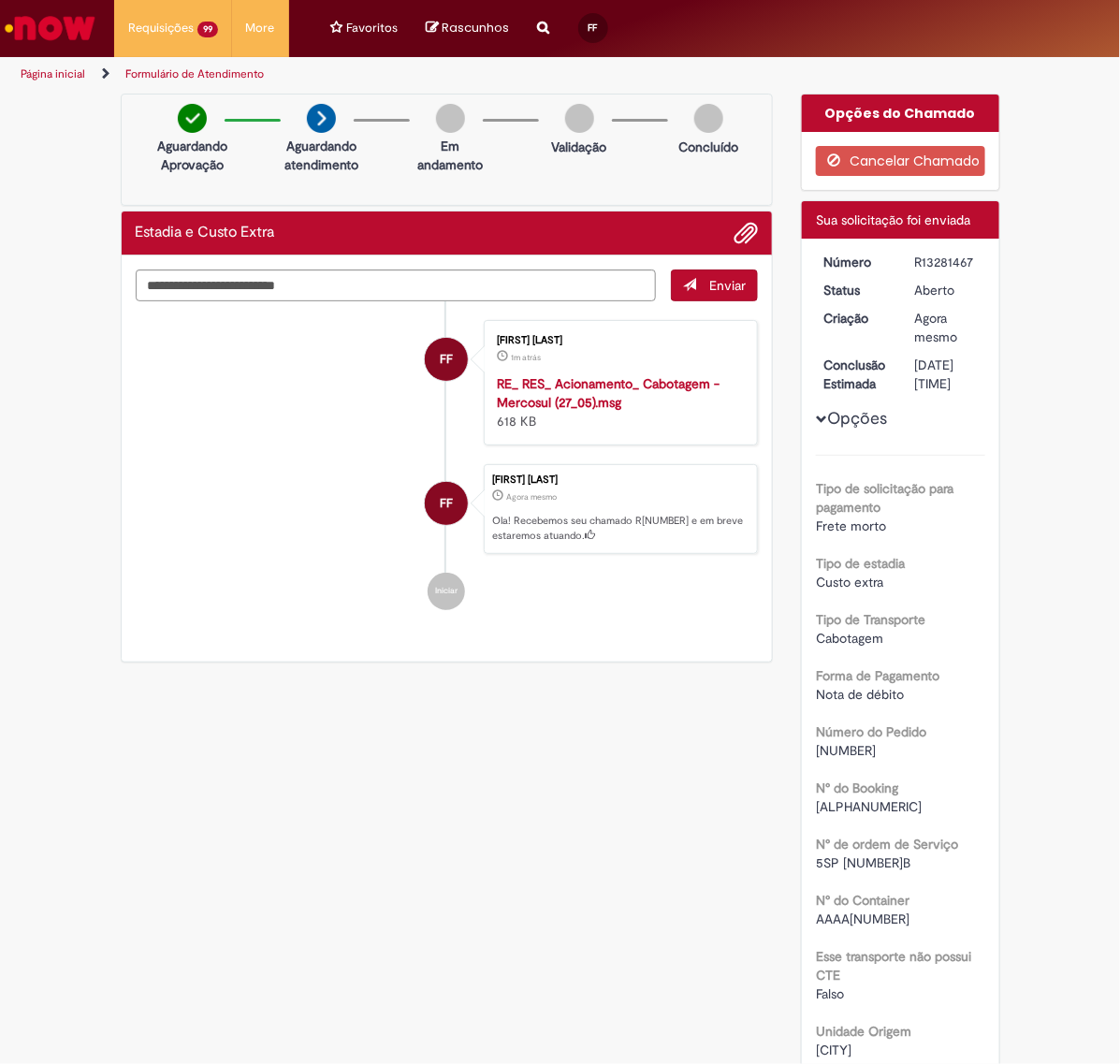 drag, startPoint x: 900, startPoint y: 262, endPoint x: 978, endPoint y: 264, distance: 78.02564 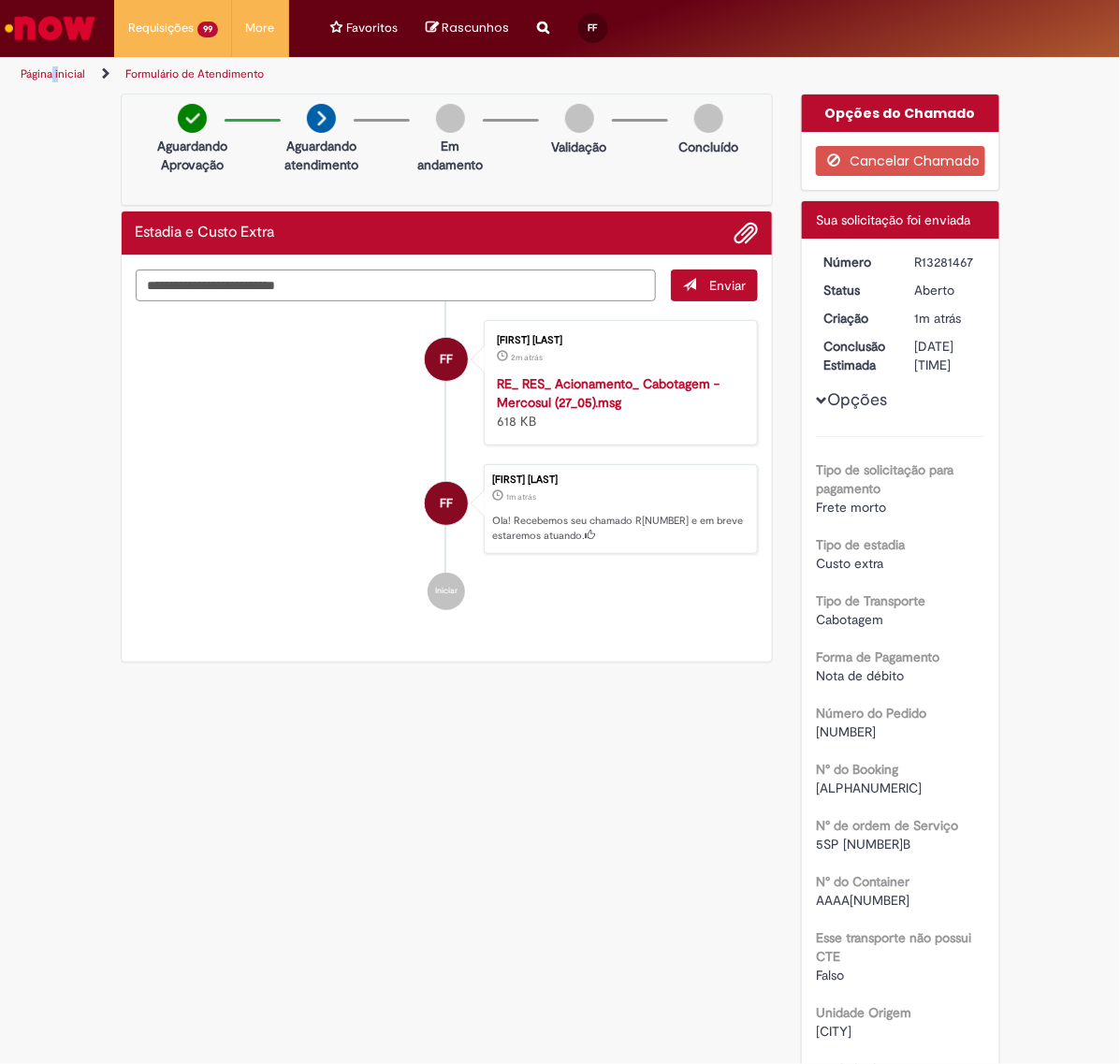 click on "Estadia e Custo Extra
1m atrás 1m atrás  R[NUMBER]
Estadia e Custo Extra
um dia atrás um dia atrás  R[NUMBER]
Estadia e Custo Extra
um dia atrás um dia atrás  R[NUMBER]
Estadia e Custo Extra
um dia atrás um dia atrás  R[NUMBER]
Estadia e Custo Extra
um dia atrás um dia atrás  R[NUMBER]
Estadia e Custo Extra
um dia atrás um dia atrás  R[NUMBER]
Estadia e Custo Extra
um dia atrás um dia atrás  R[NUMBER]
Estadia e Custo Extra
um dia atrás um dia atrás  R[NUMBER]
Estadia e Custo Extra
um dia atrás um dia atrás  R[NUMBER]
Estadia e Custo Extra
um dia atrás" at bounding box center [560, 532] 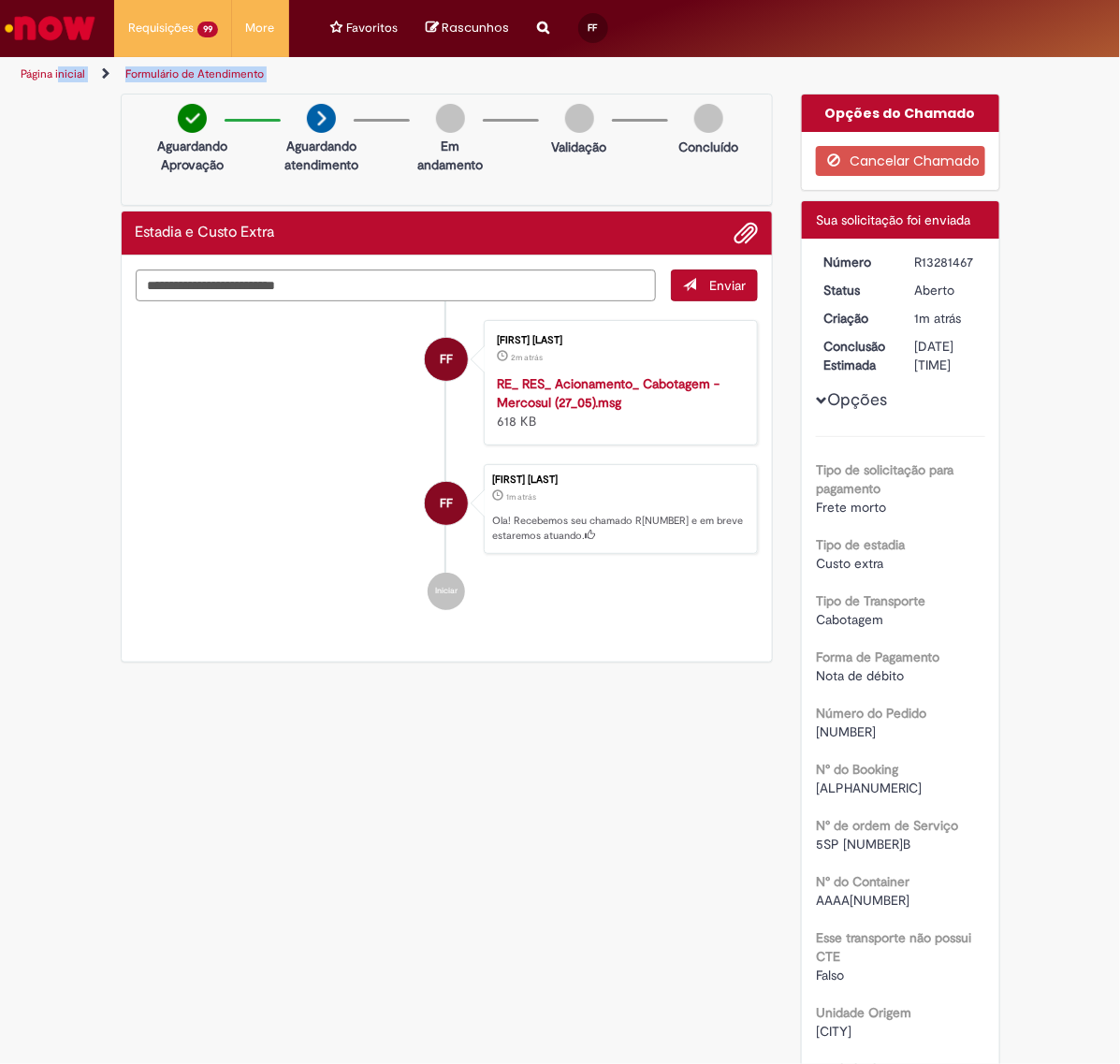 click on "Página inicial" at bounding box center [52, 74] 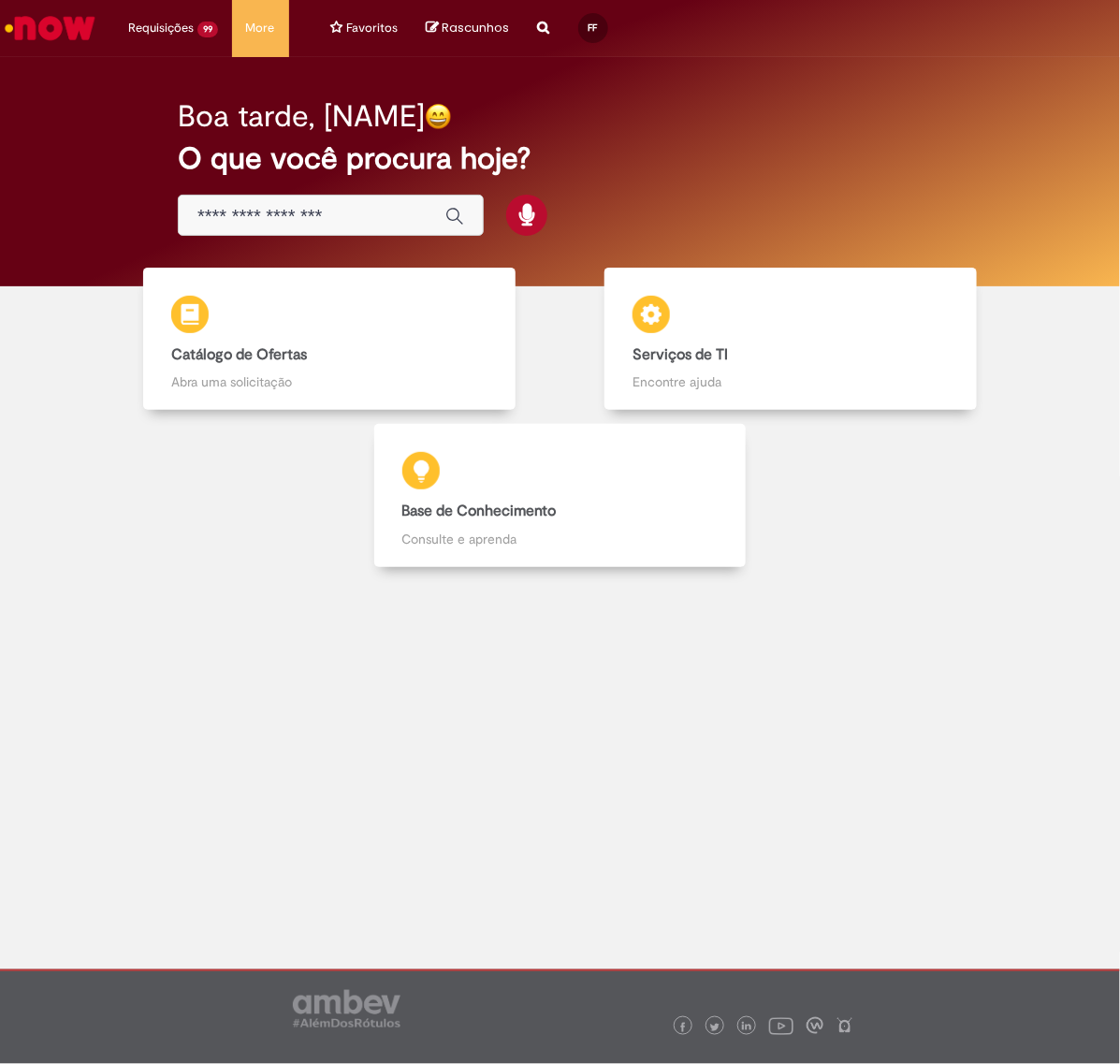 click on "Base de Conhecimento
Base de Conhecimento
Consulte e aprenda" at bounding box center (560, 495) 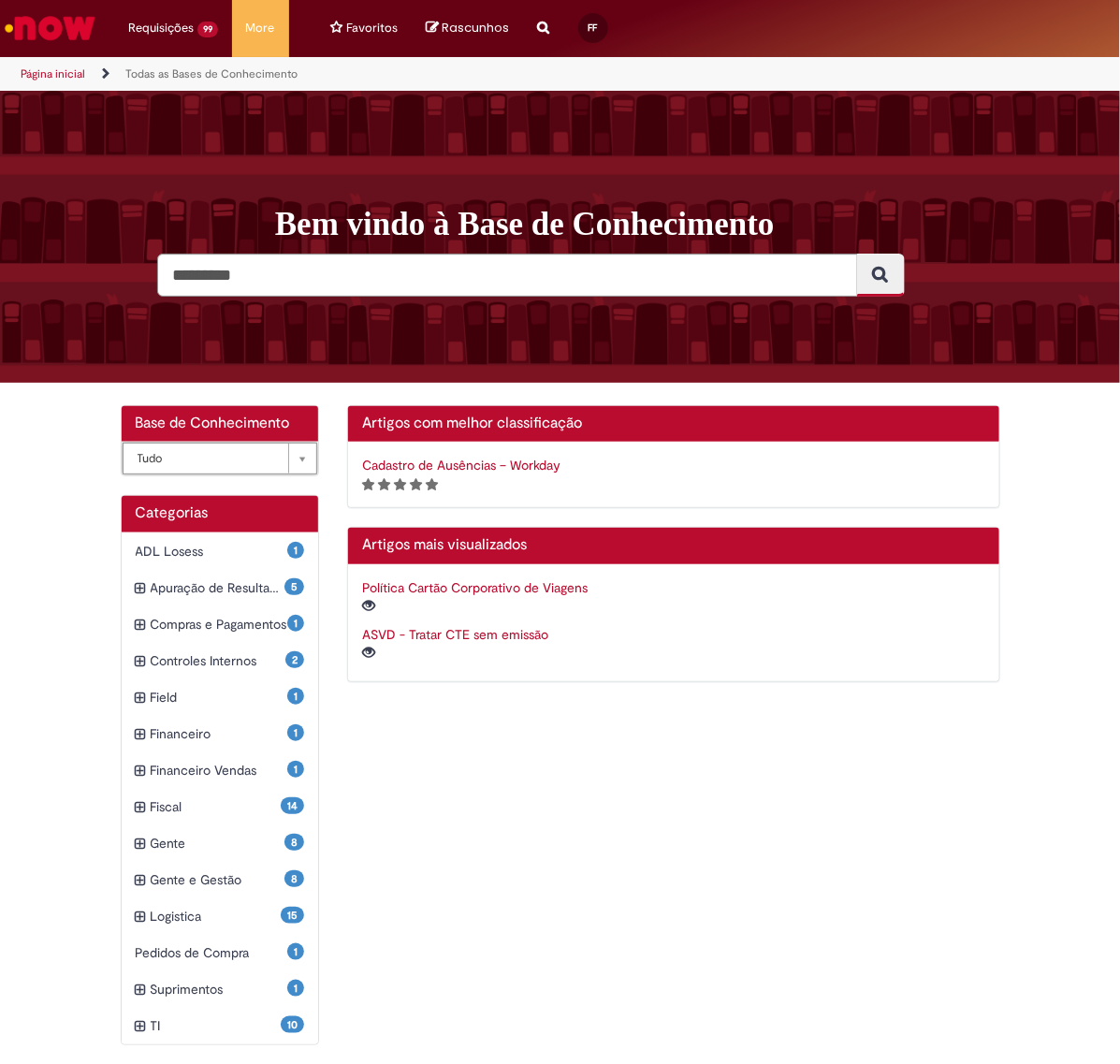 scroll, scrollTop: 0, scrollLeft: 0, axis: both 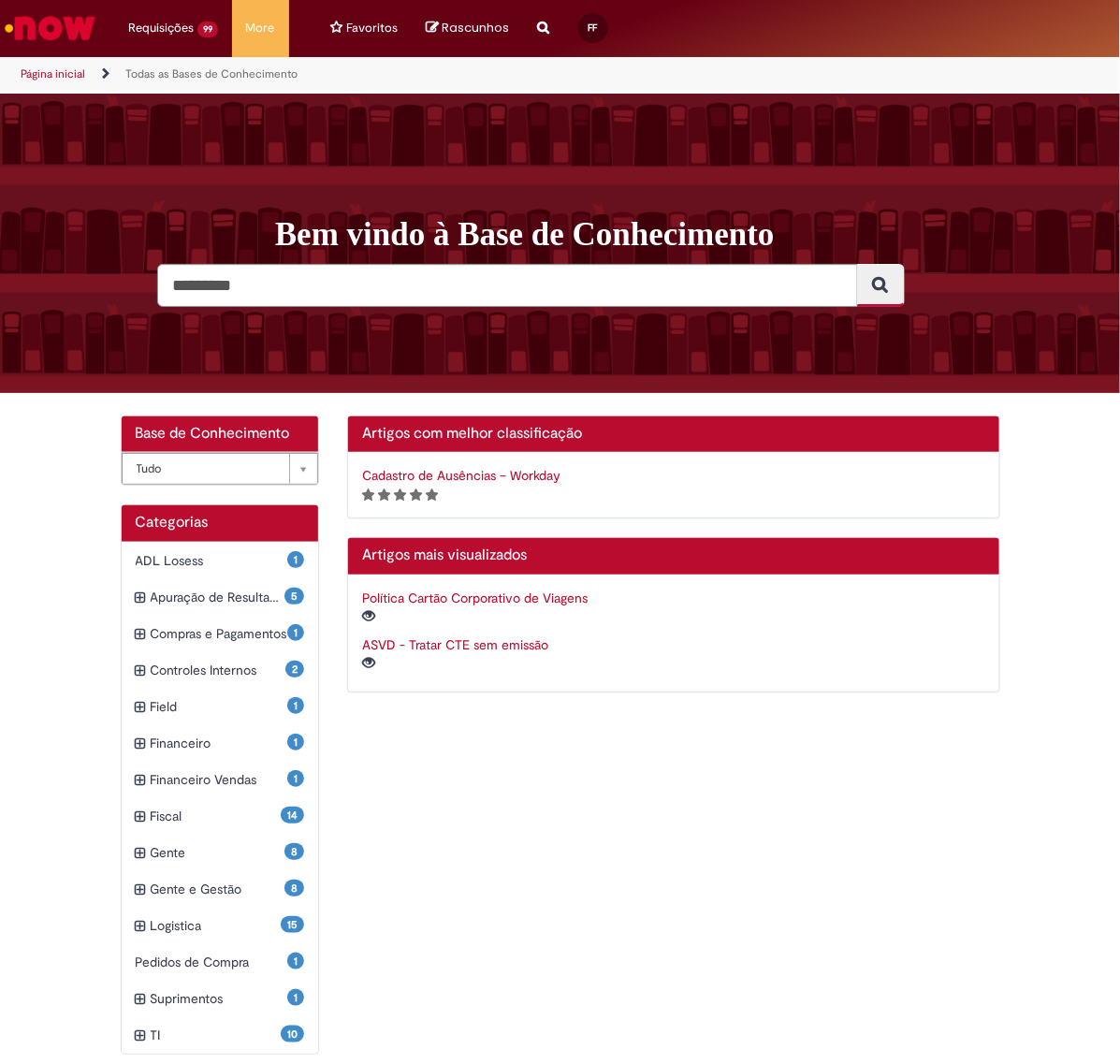 click on "Página inicial" at bounding box center [52, 74] 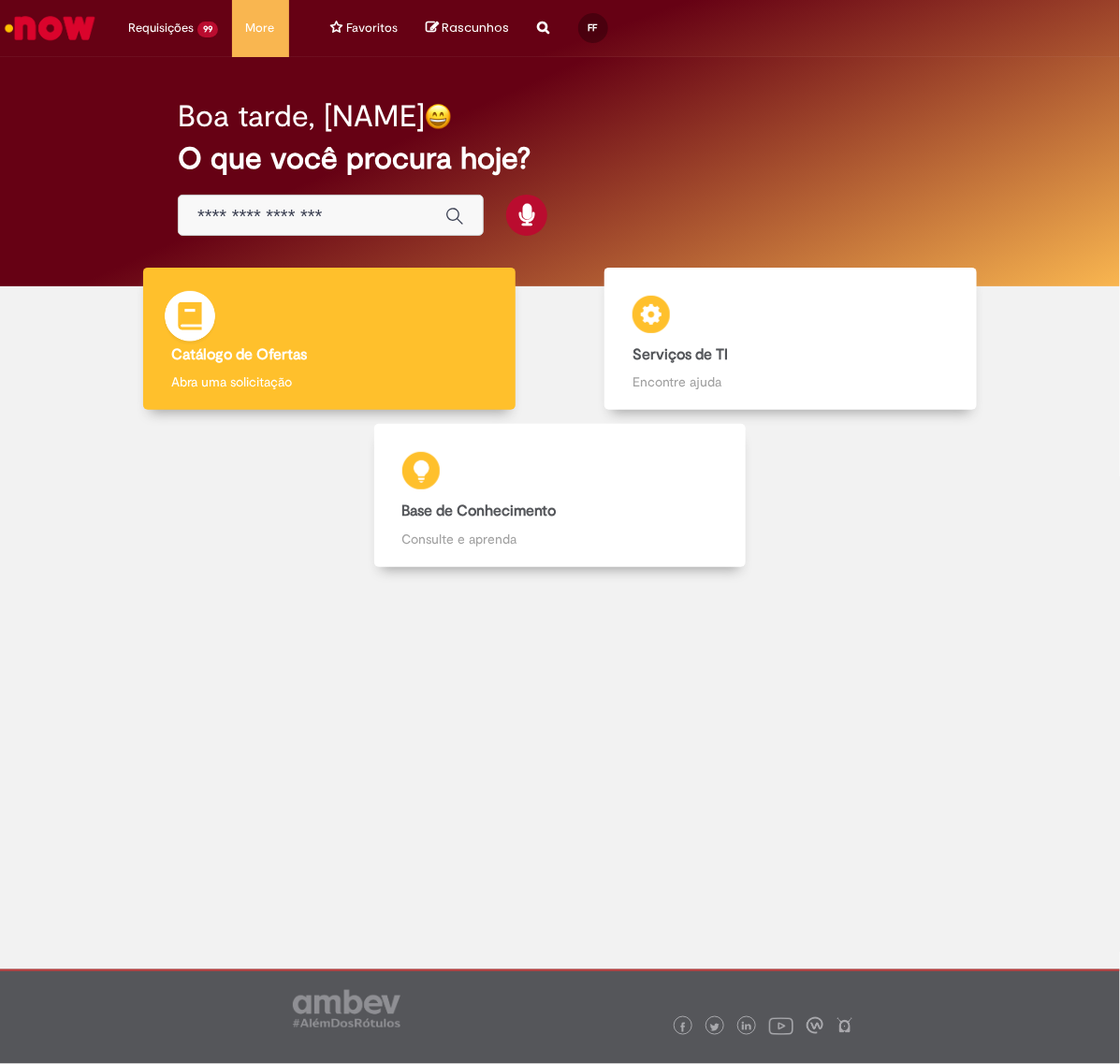 click on "Catálogo de Ofertas" at bounding box center [329, 356] 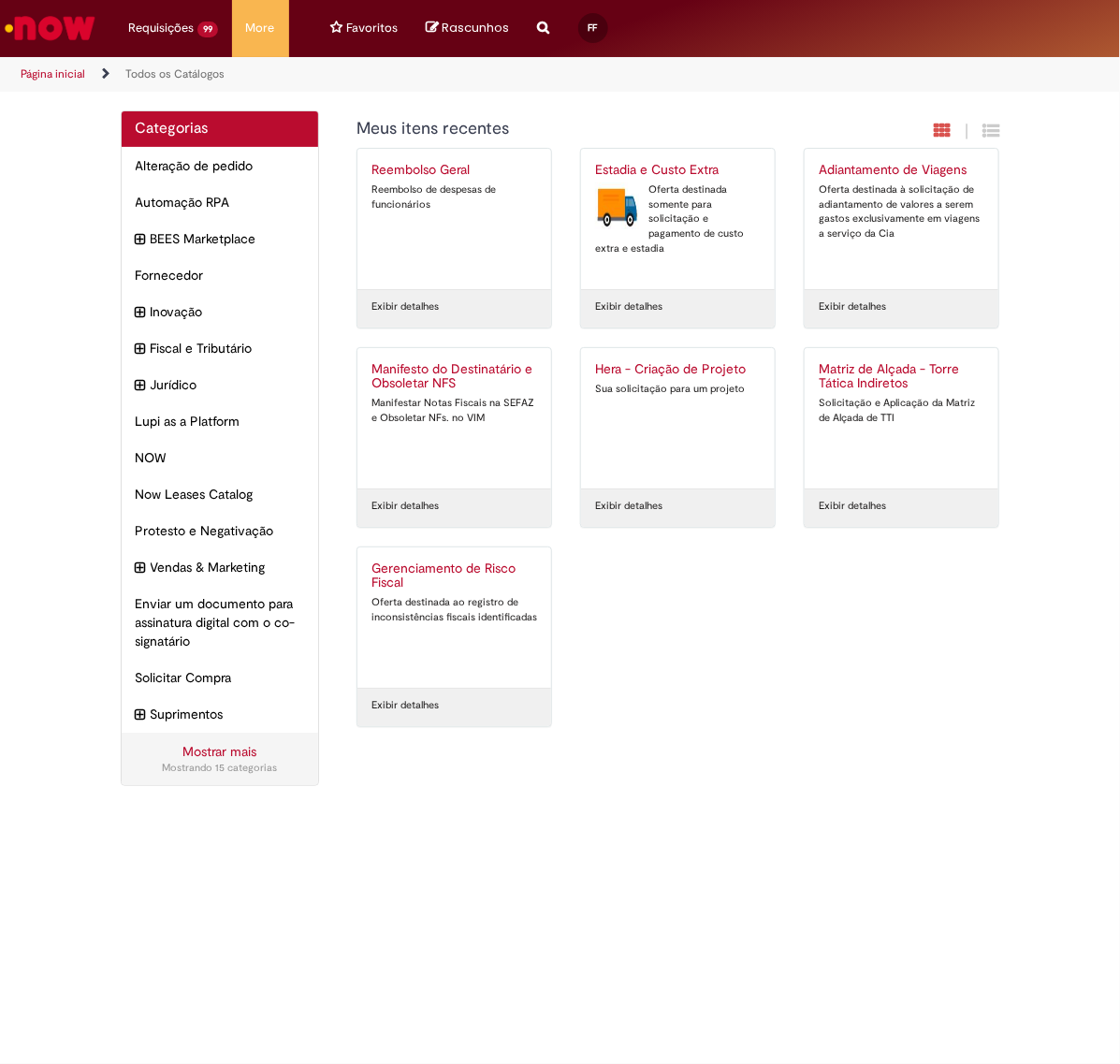 click on "Oferta destinada somente para solicitação e pagamento de custo extra e estadia" at bounding box center [677, 219] 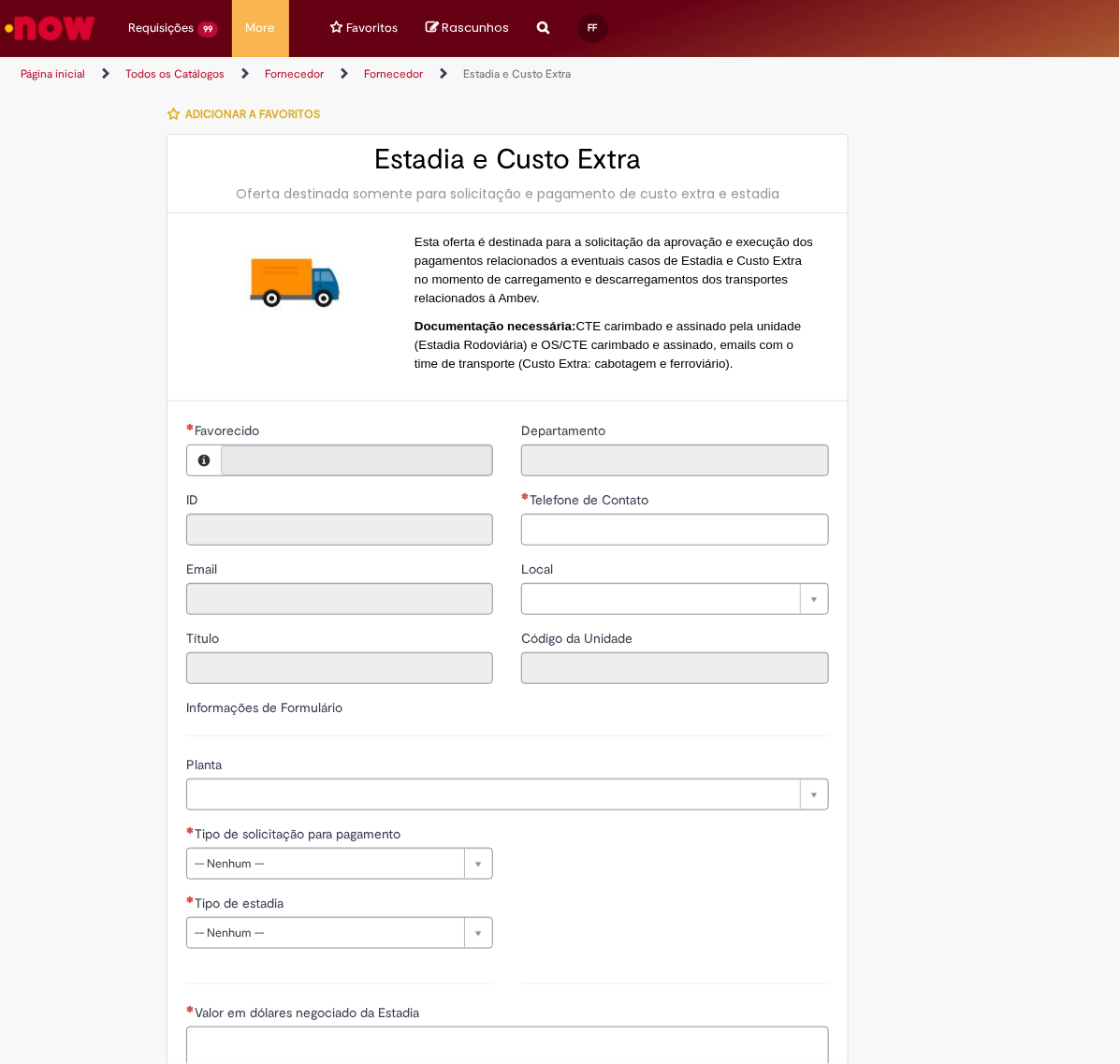 type on "**********" 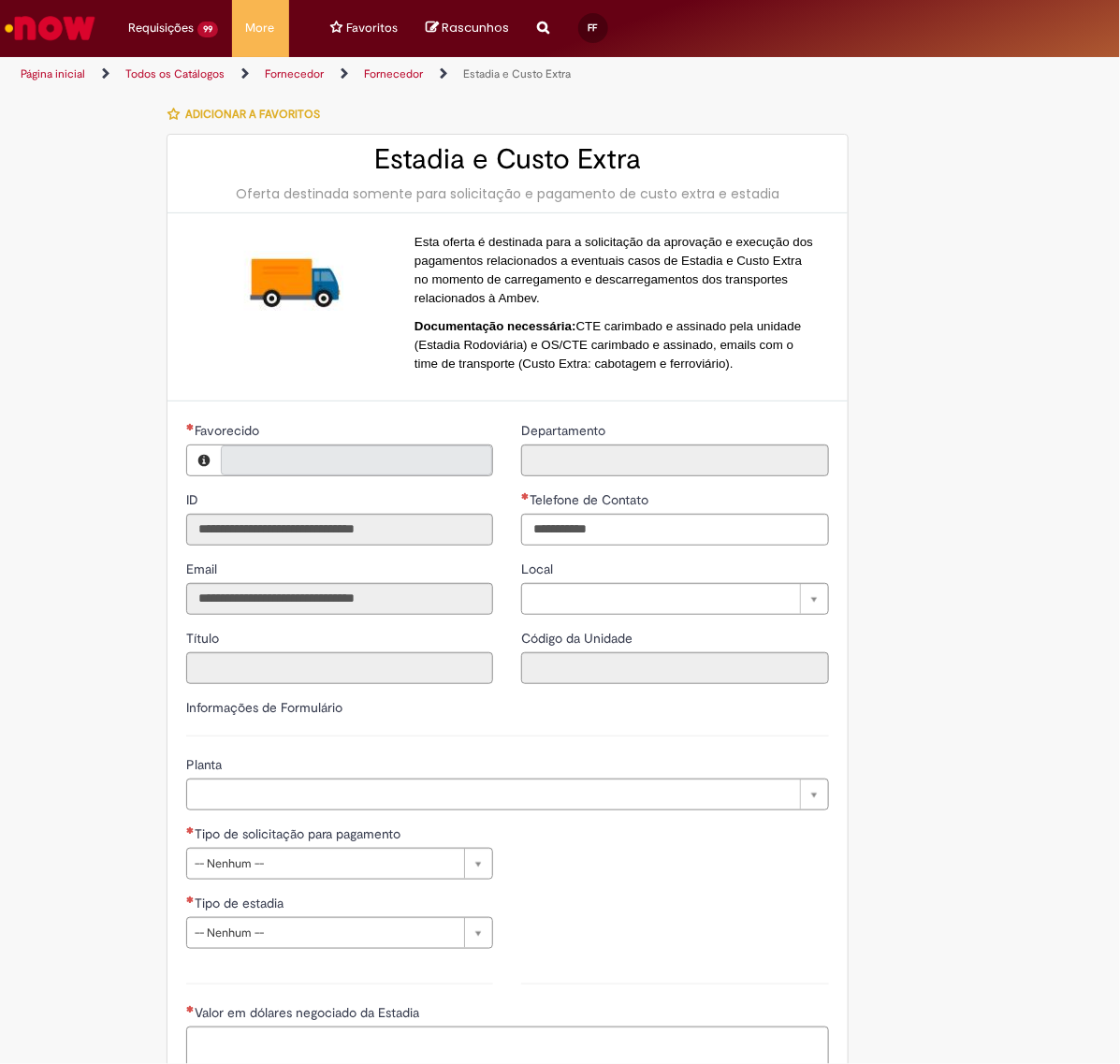 type on "**********" 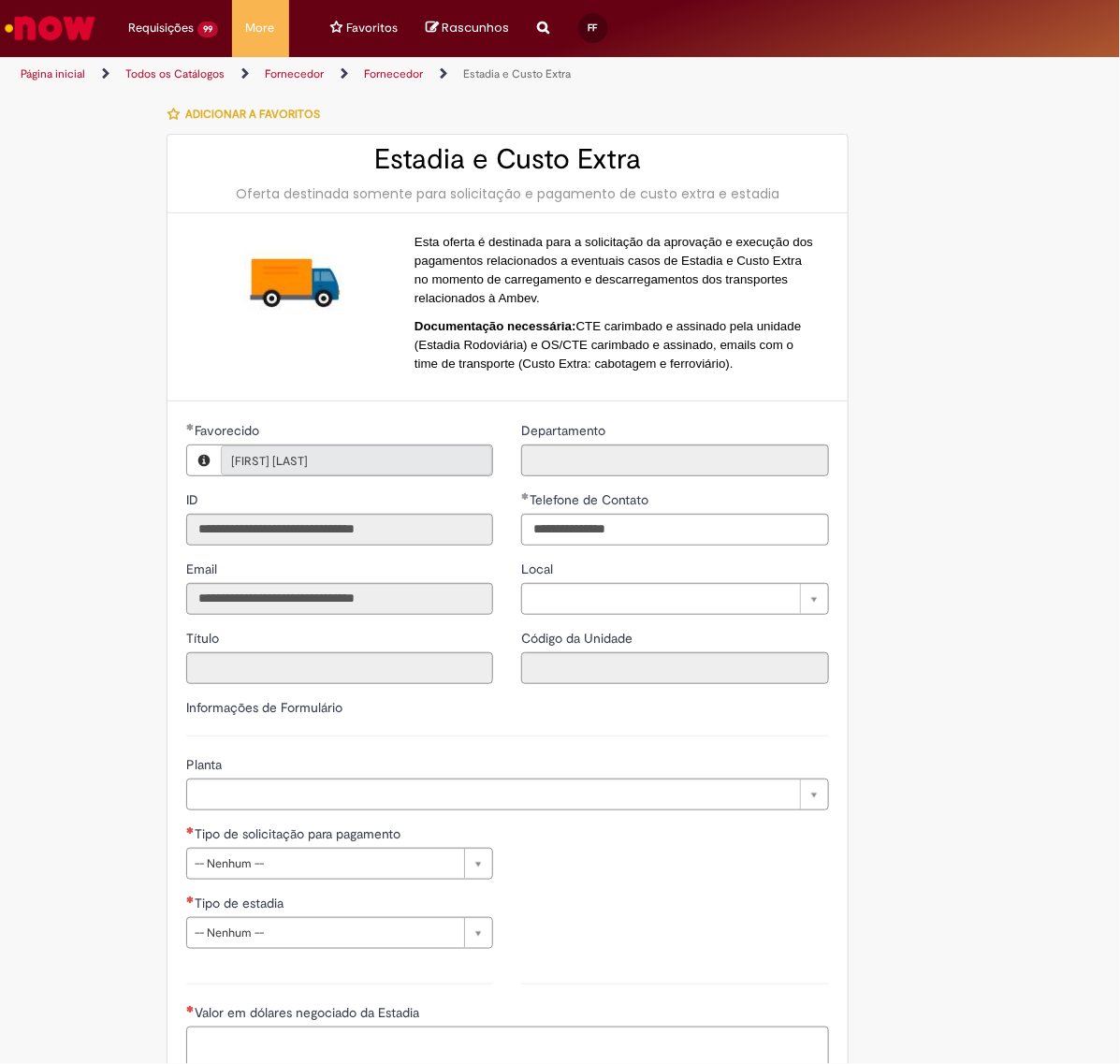 type on "**********" 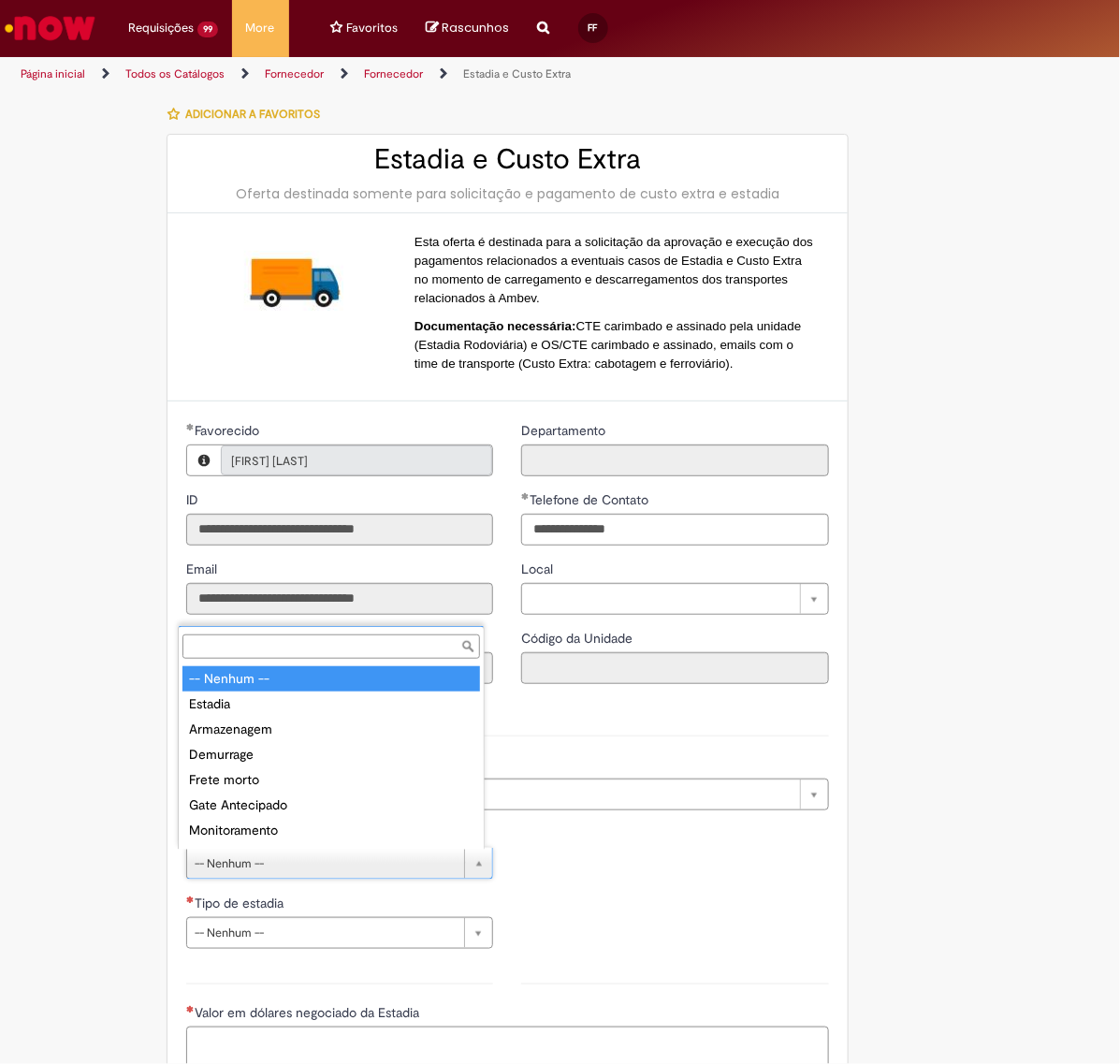 scroll, scrollTop: 15, scrollLeft: 0, axis: vertical 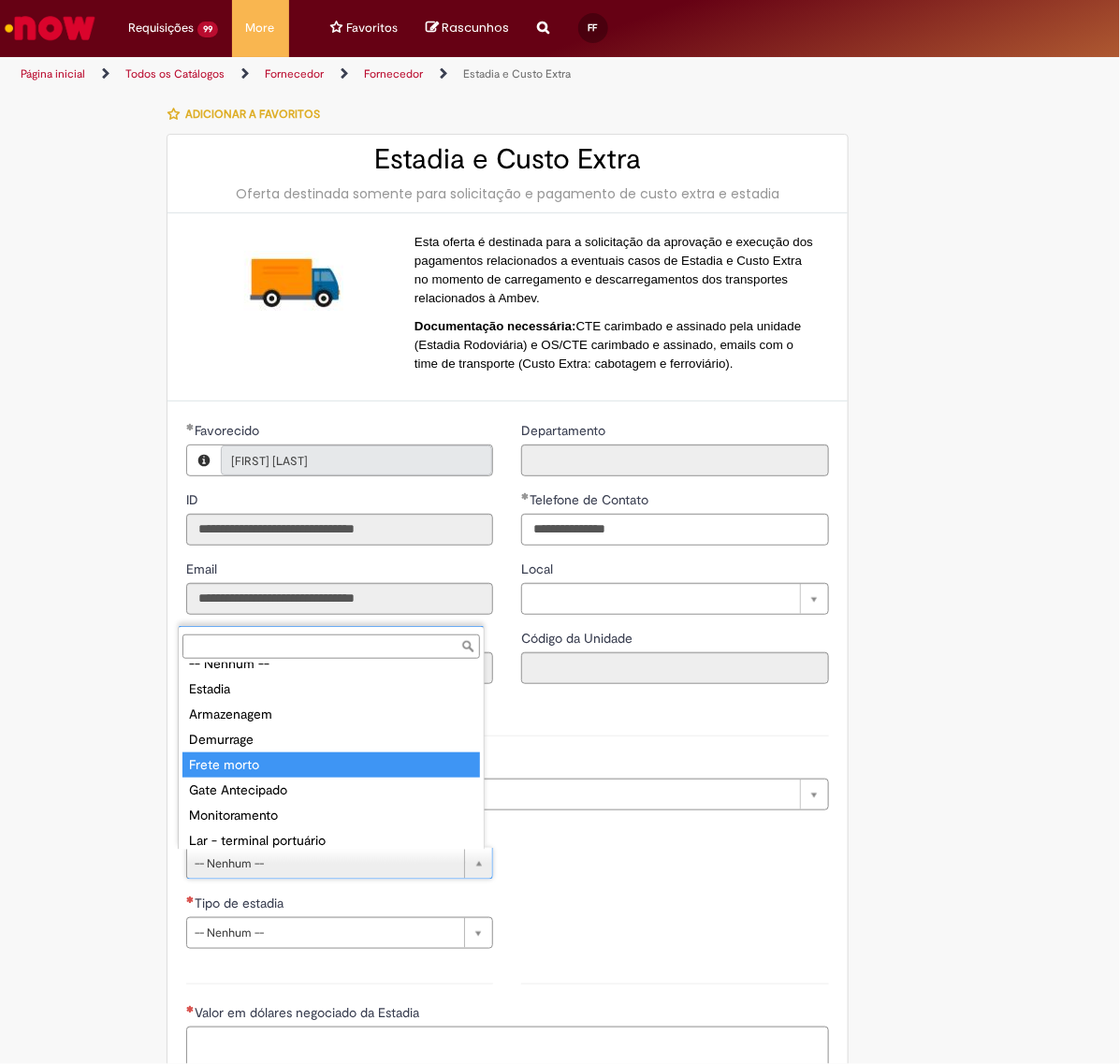 type on "**********" 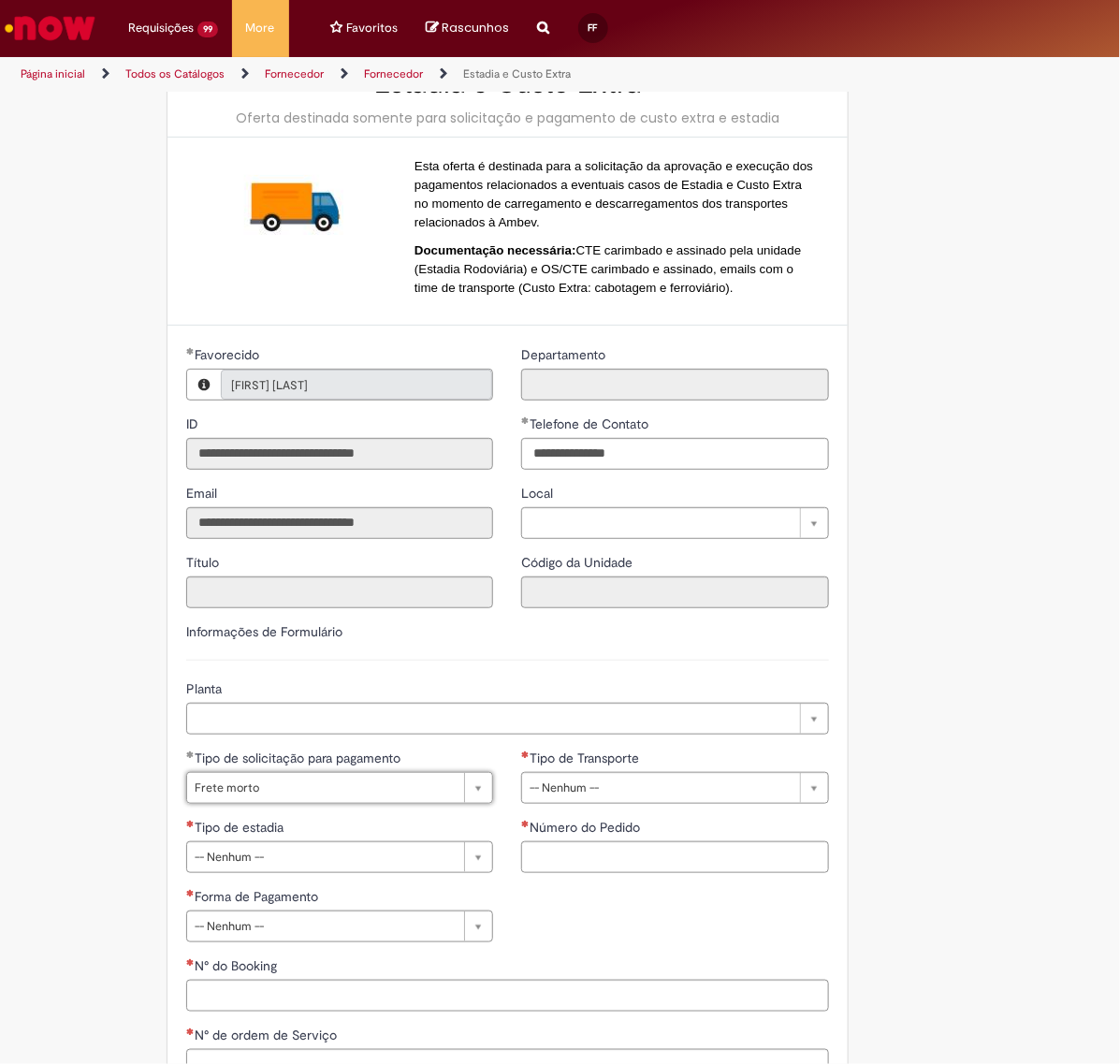 scroll, scrollTop: 117, scrollLeft: 0, axis: vertical 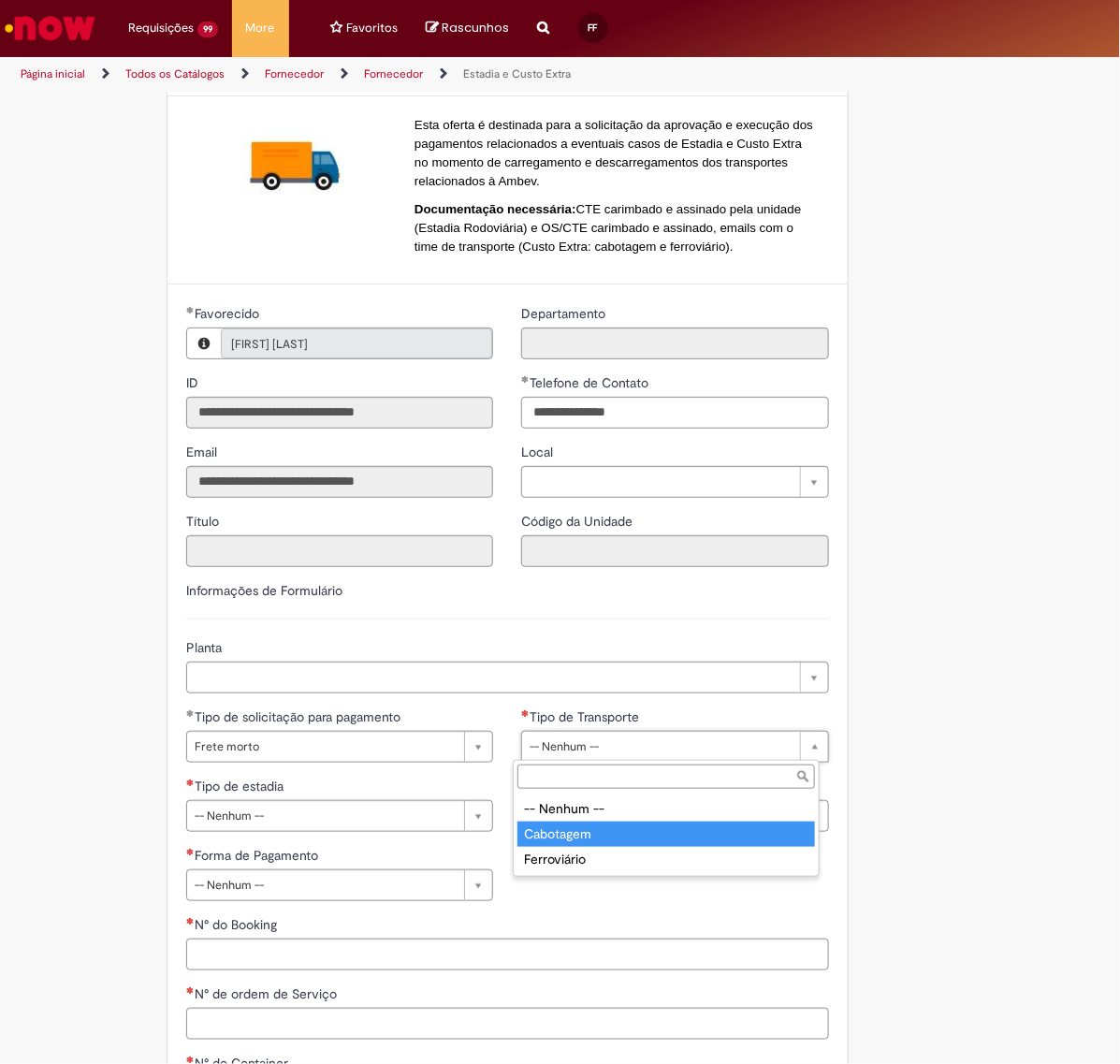 type on "*********" 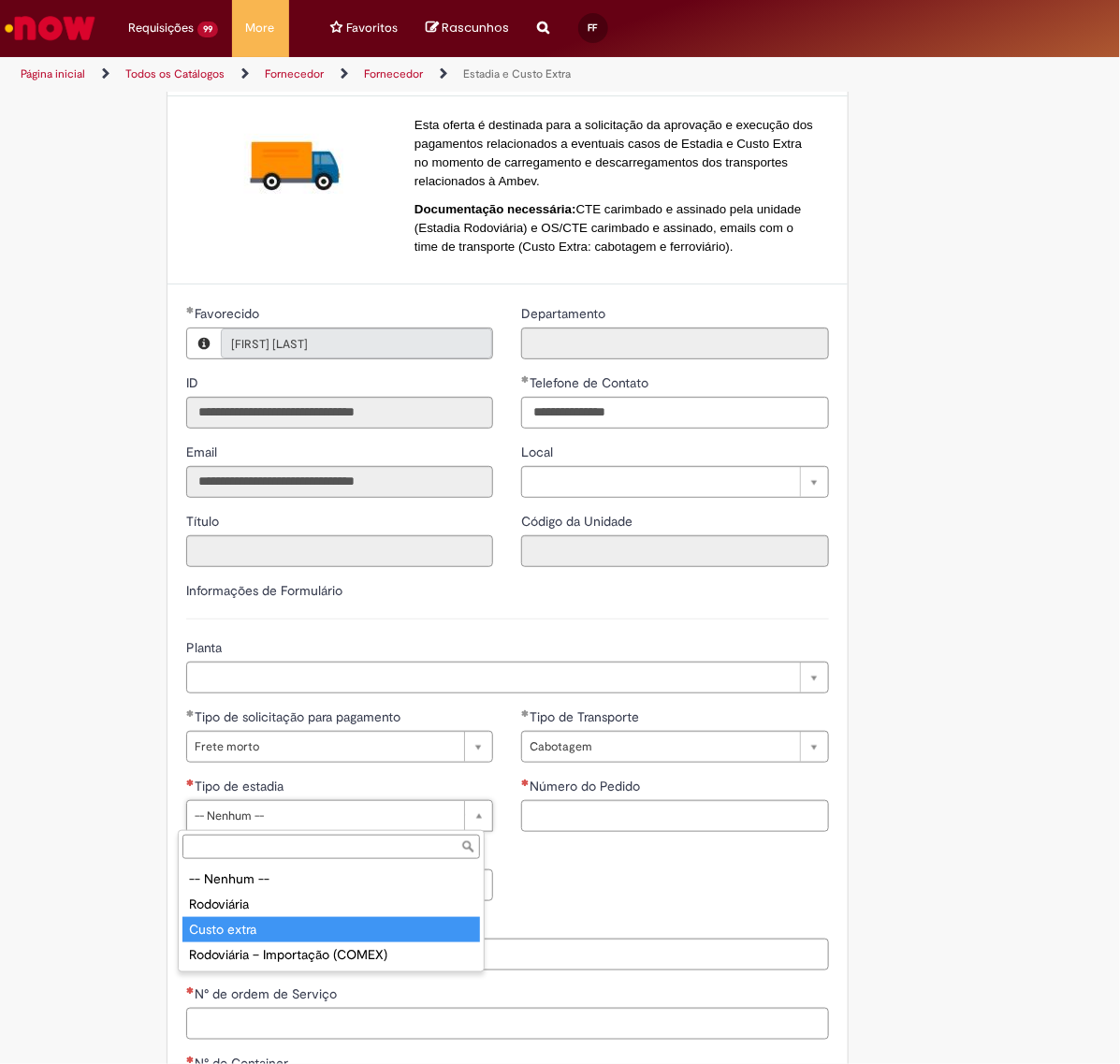 type on "**********" 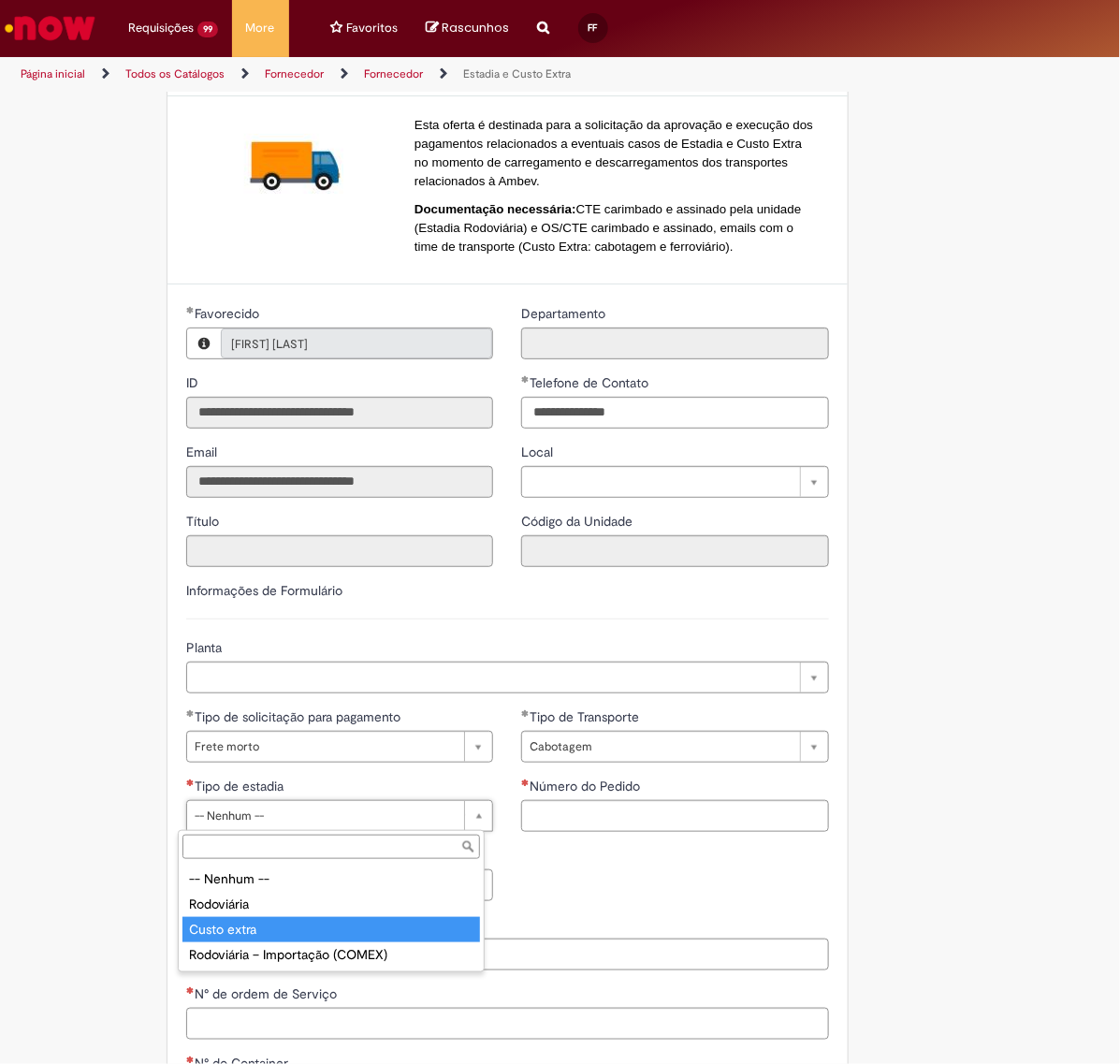 select on "**********" 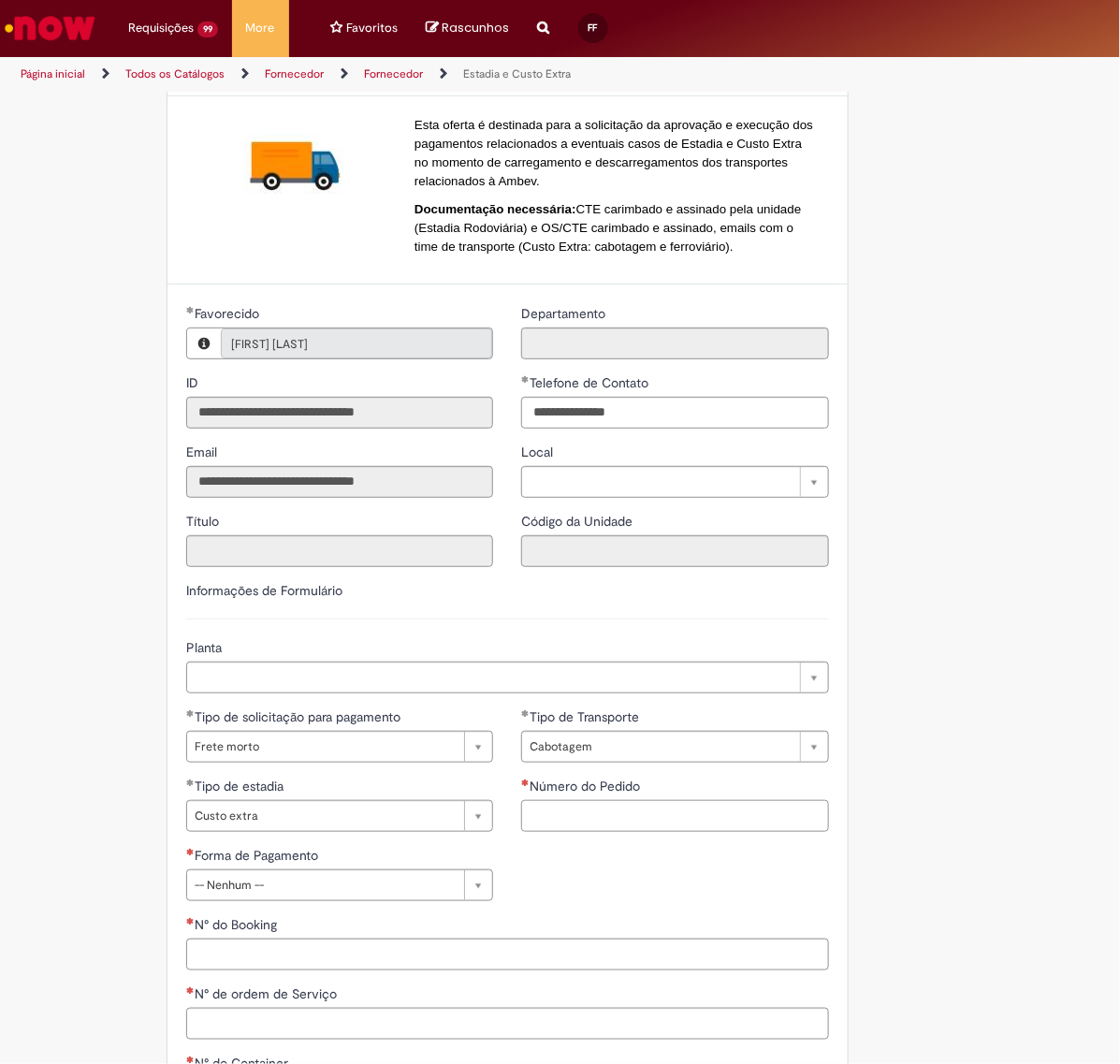 click on "Número do Pedido" at bounding box center [675, 816] 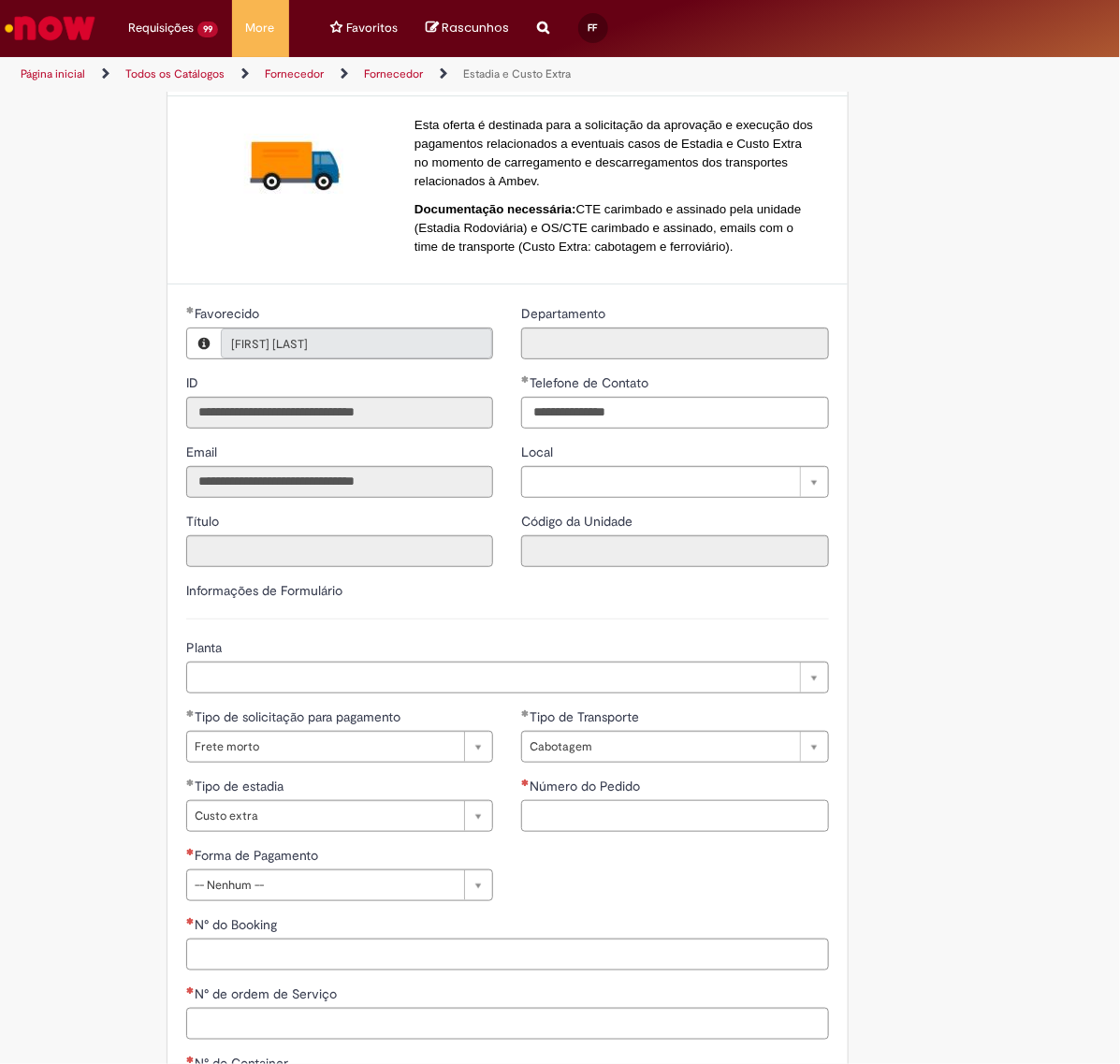 click on "Número do Pedido" at bounding box center [675, 816] 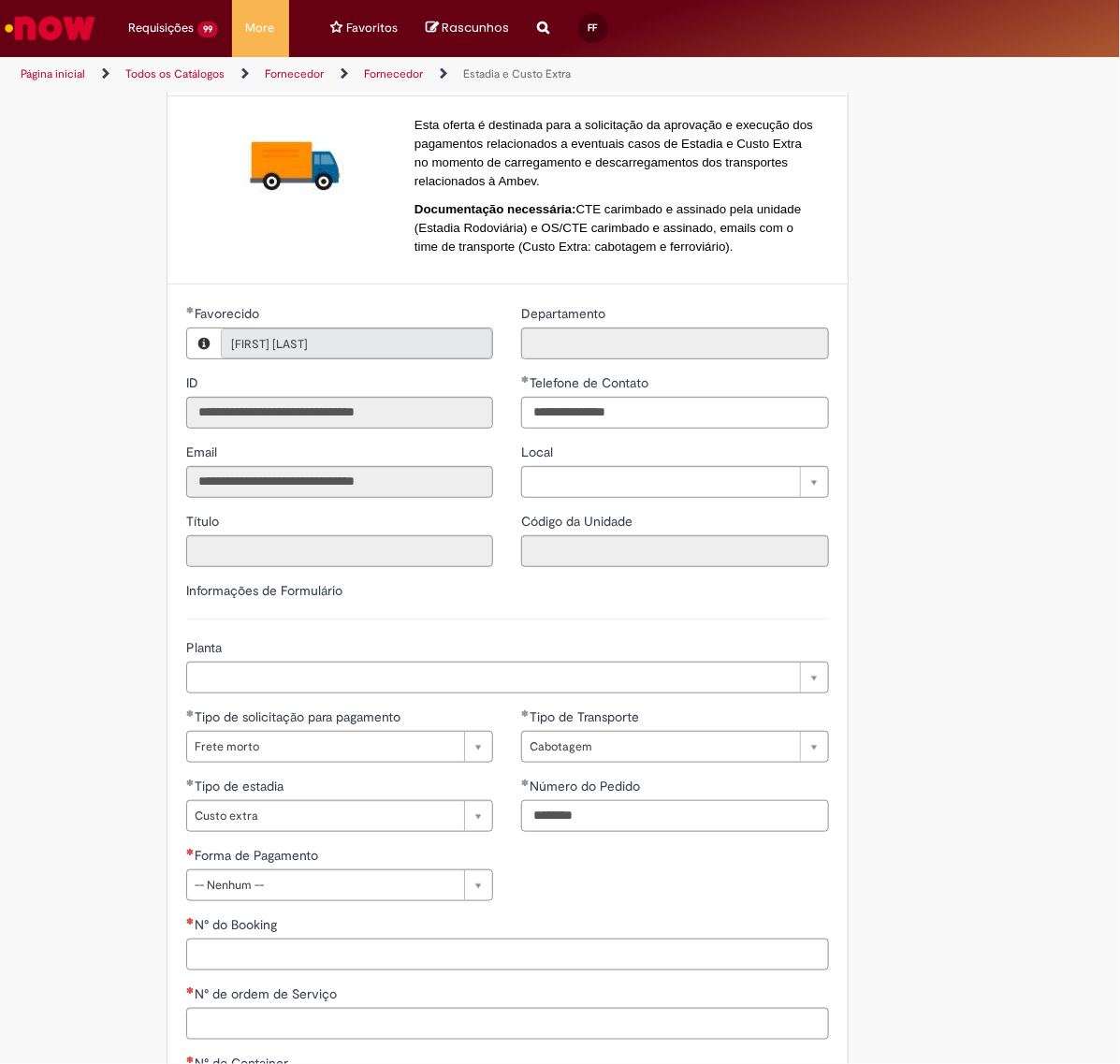 type on "********" 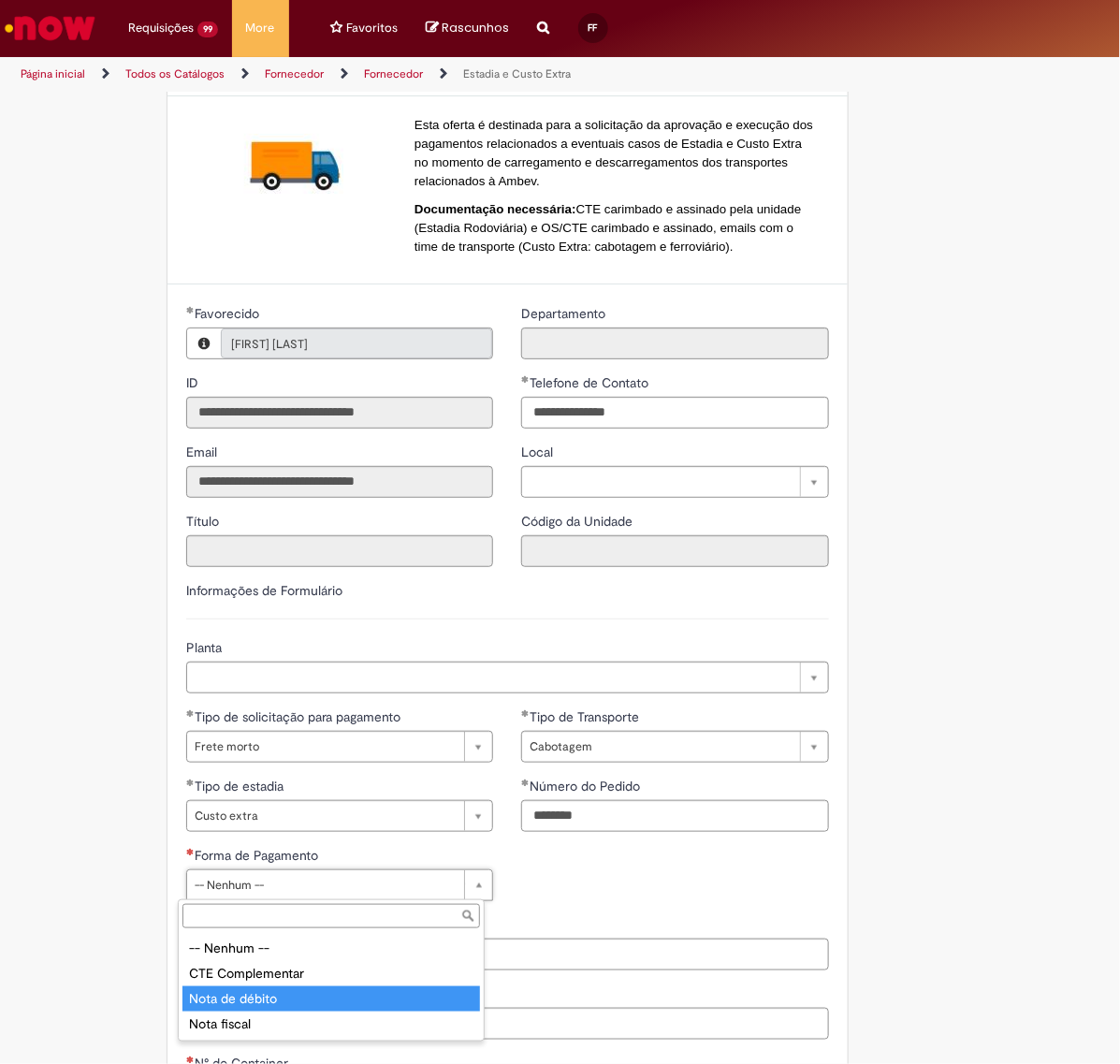 type on "**********" 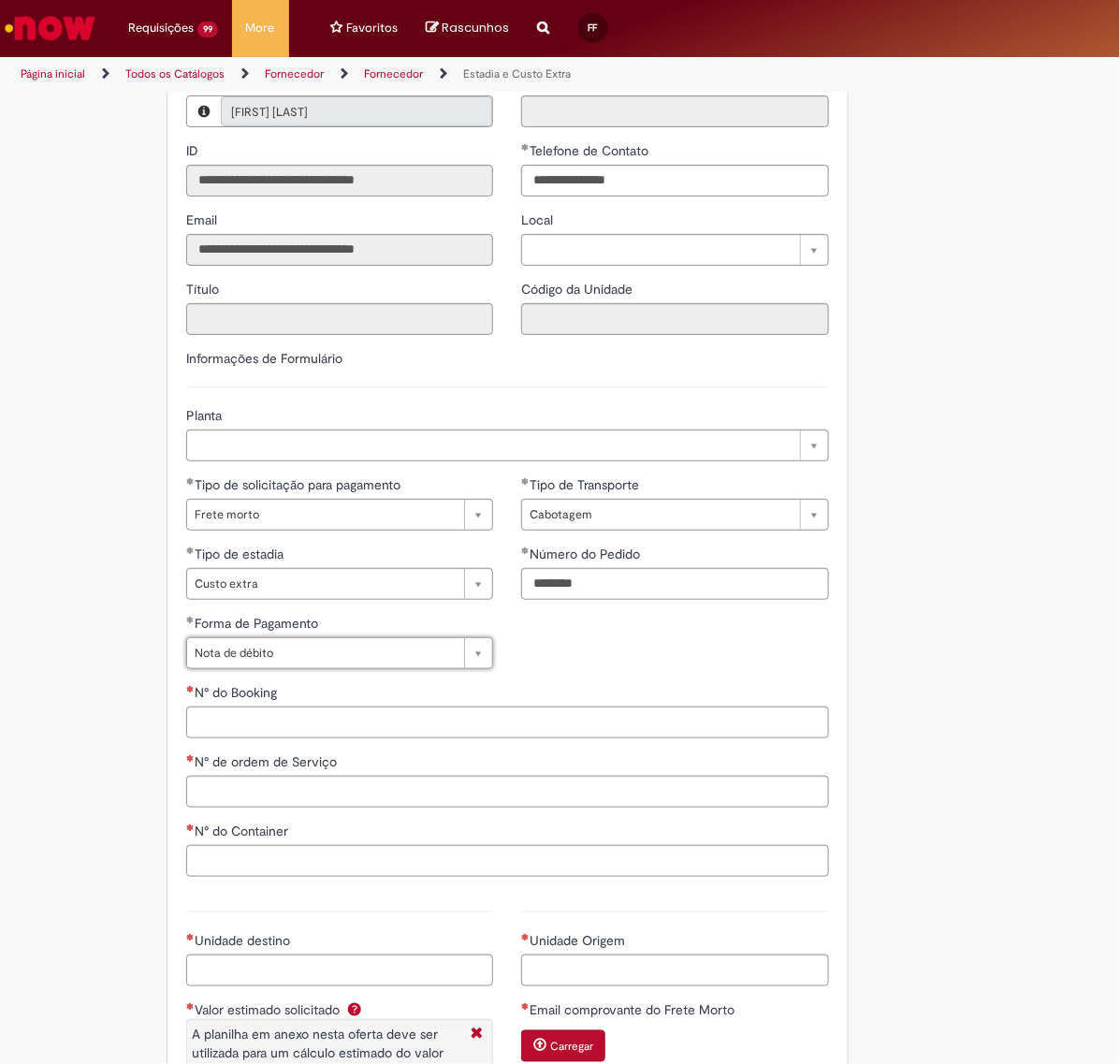 scroll, scrollTop: 468, scrollLeft: 0, axis: vertical 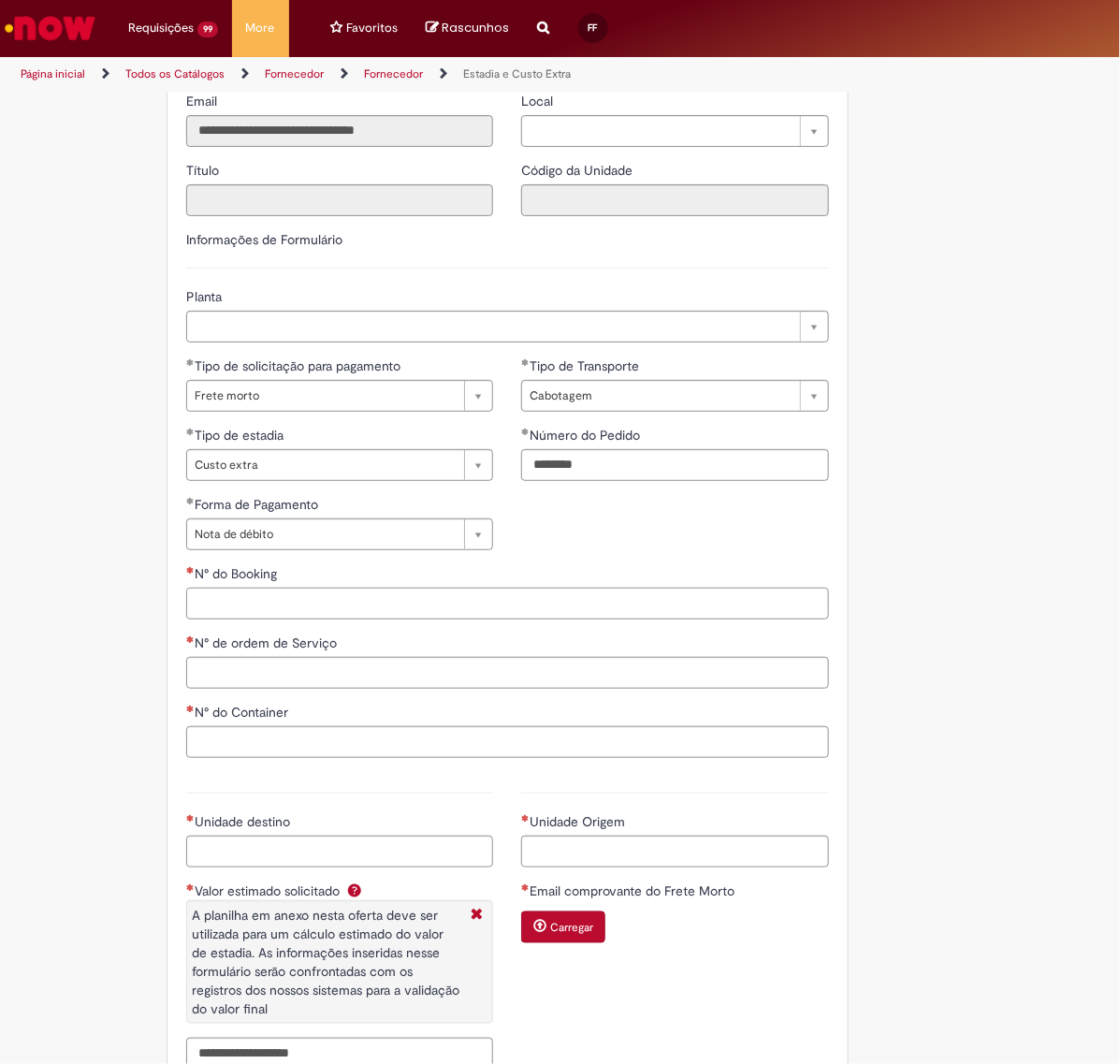 click on "N° do Booking" at bounding box center (507, 604) 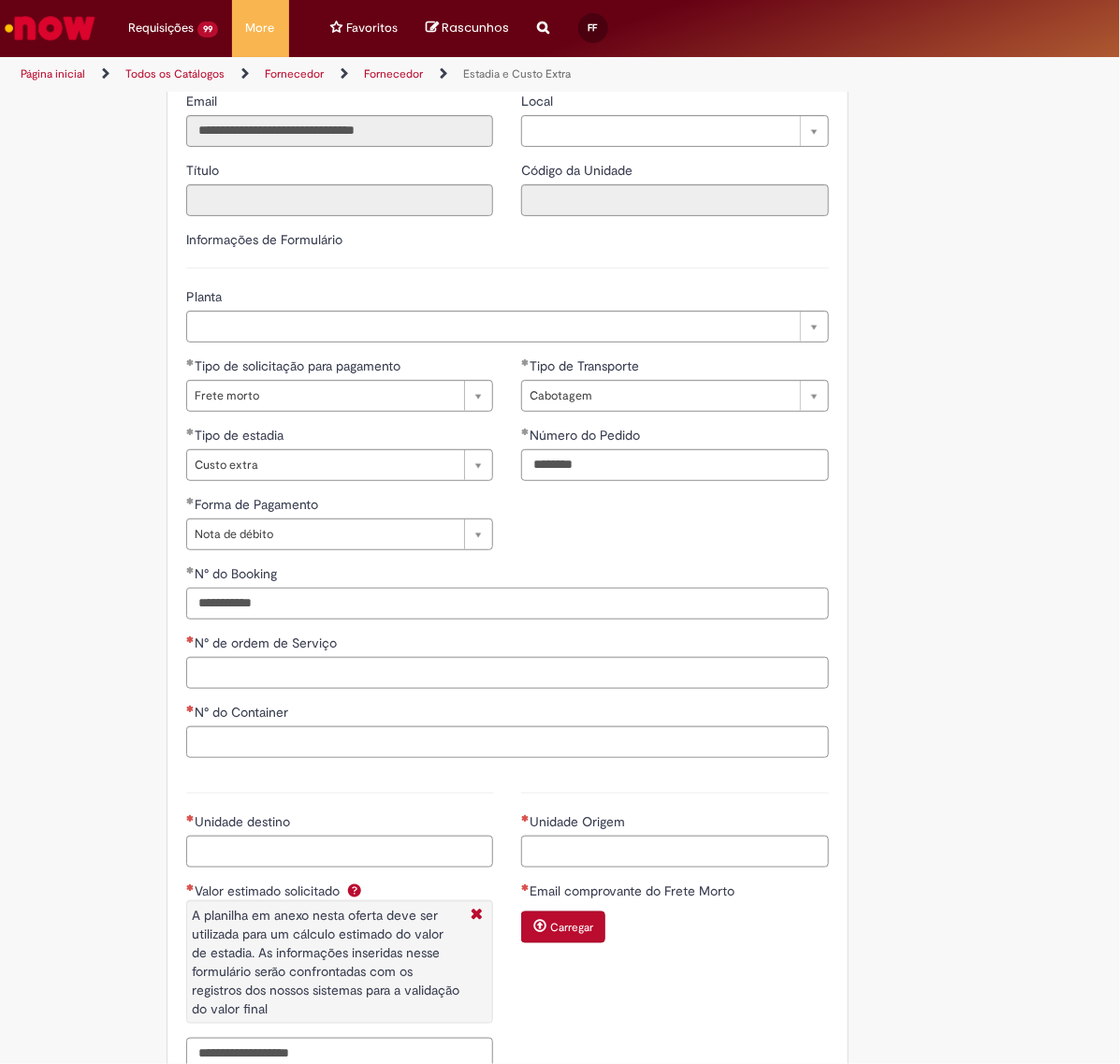 type on "*********" 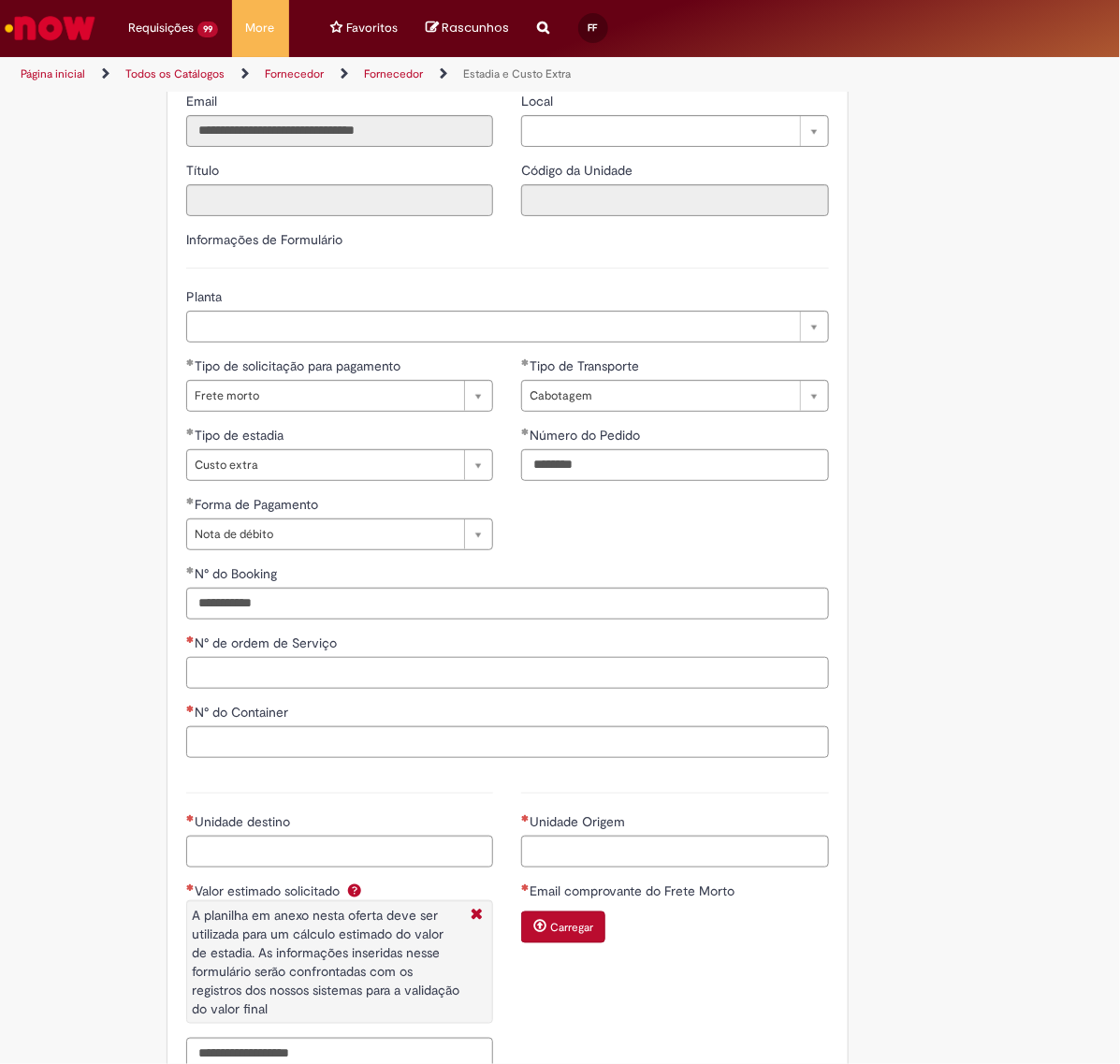 click on "N° de ordem de Serviço" at bounding box center (507, 673) 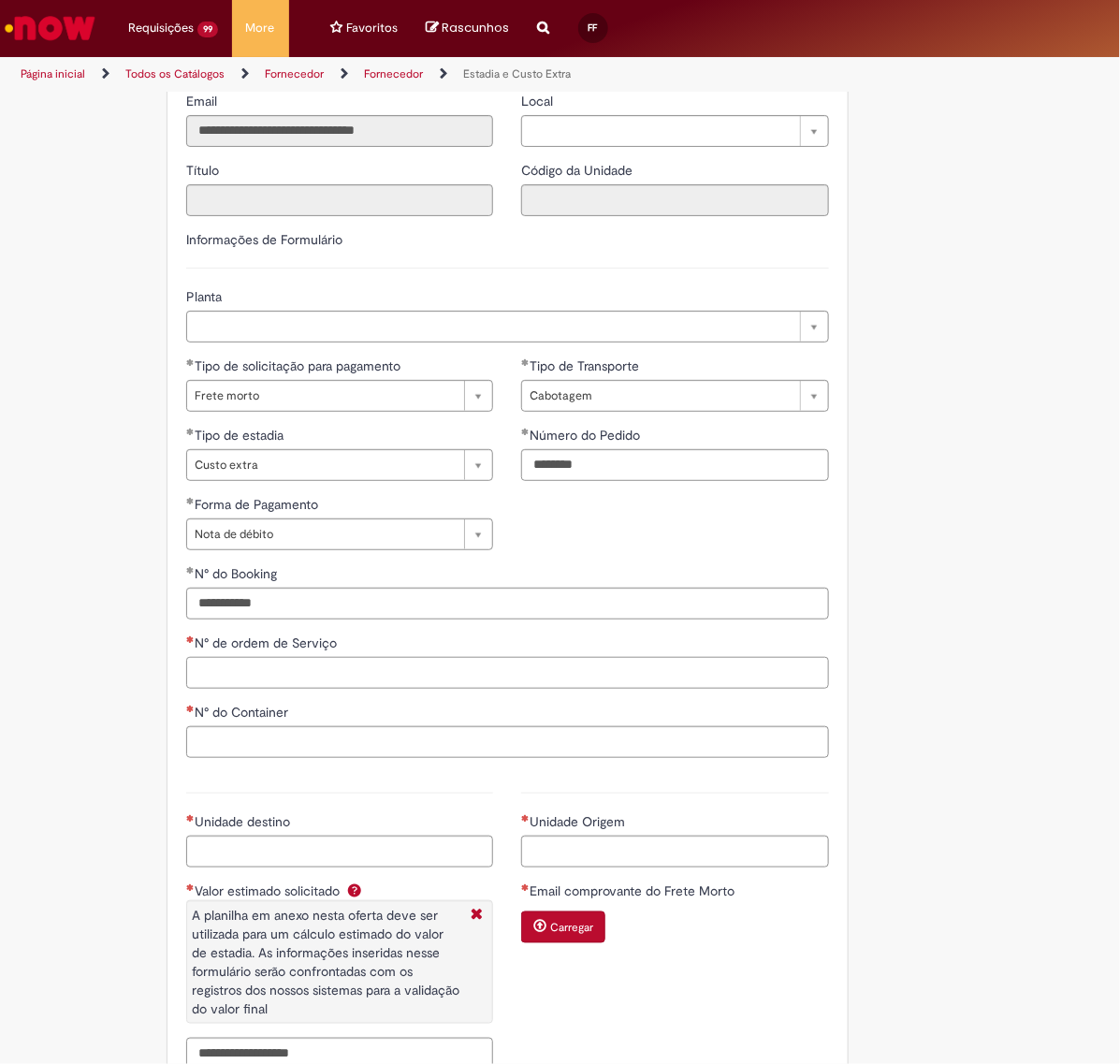 click on "N° de ordem de Serviço" at bounding box center [507, 673] 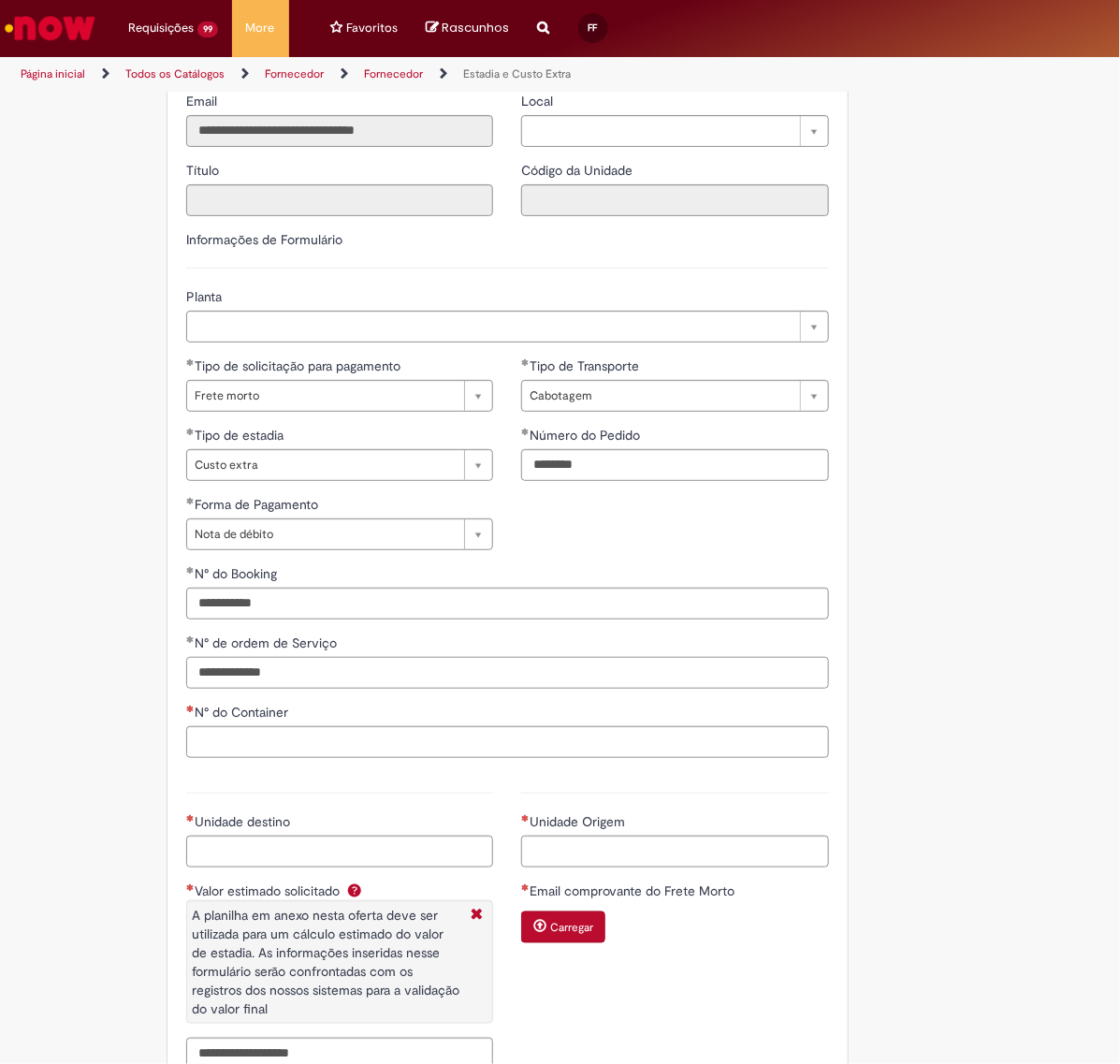 type on "**********" 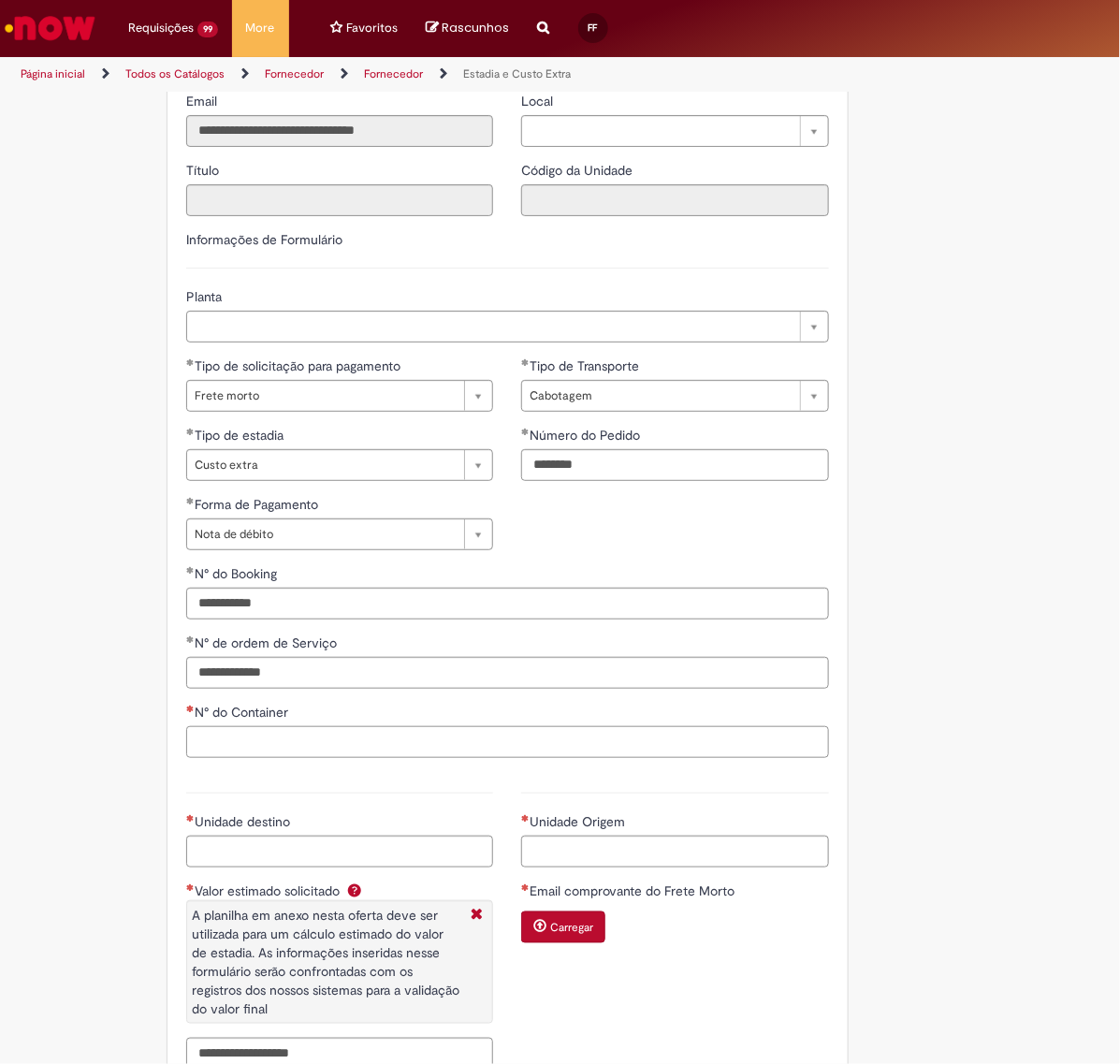 click on "N° do Container" at bounding box center (507, 742) 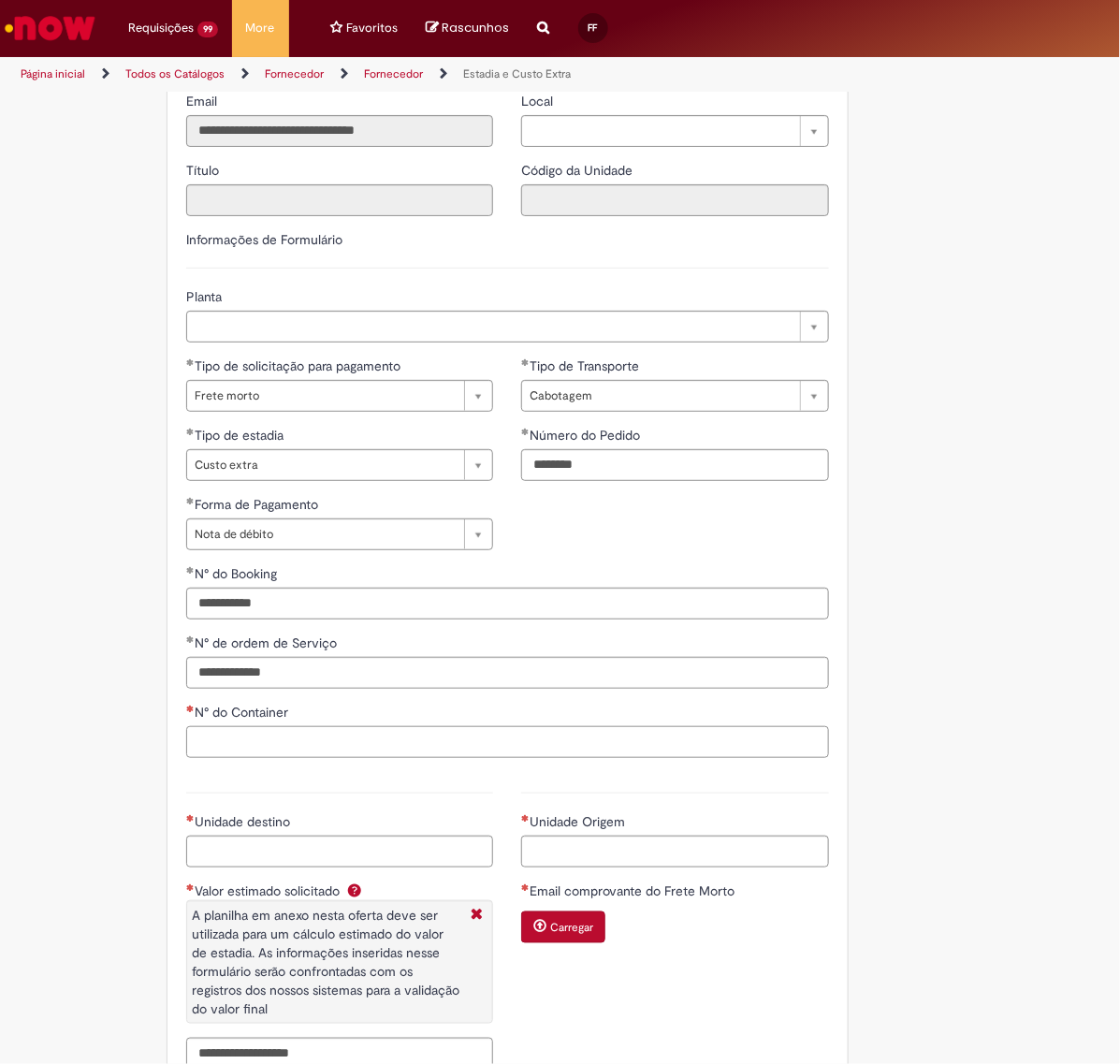 click on "N° do Container" at bounding box center [507, 742] 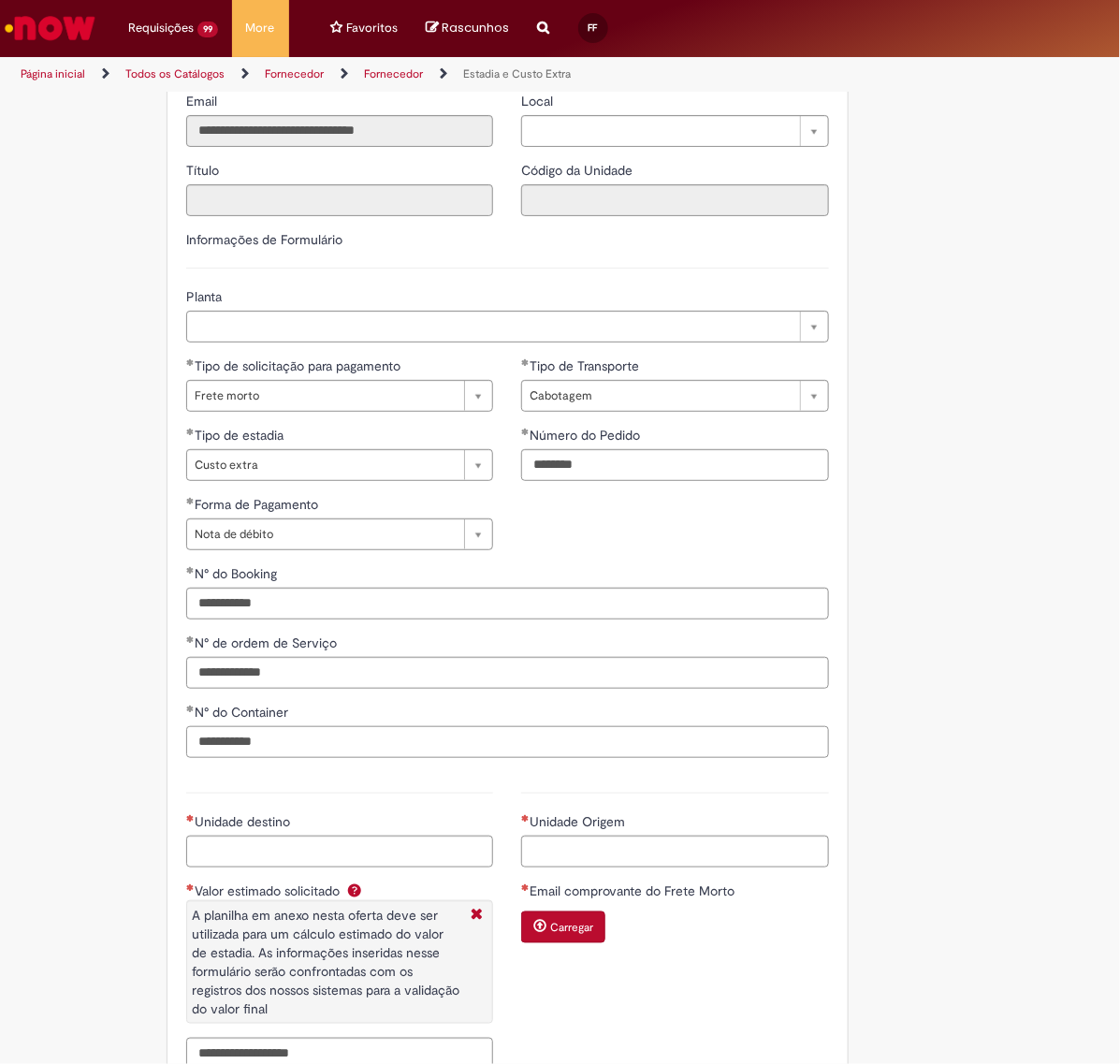 type on "**********" 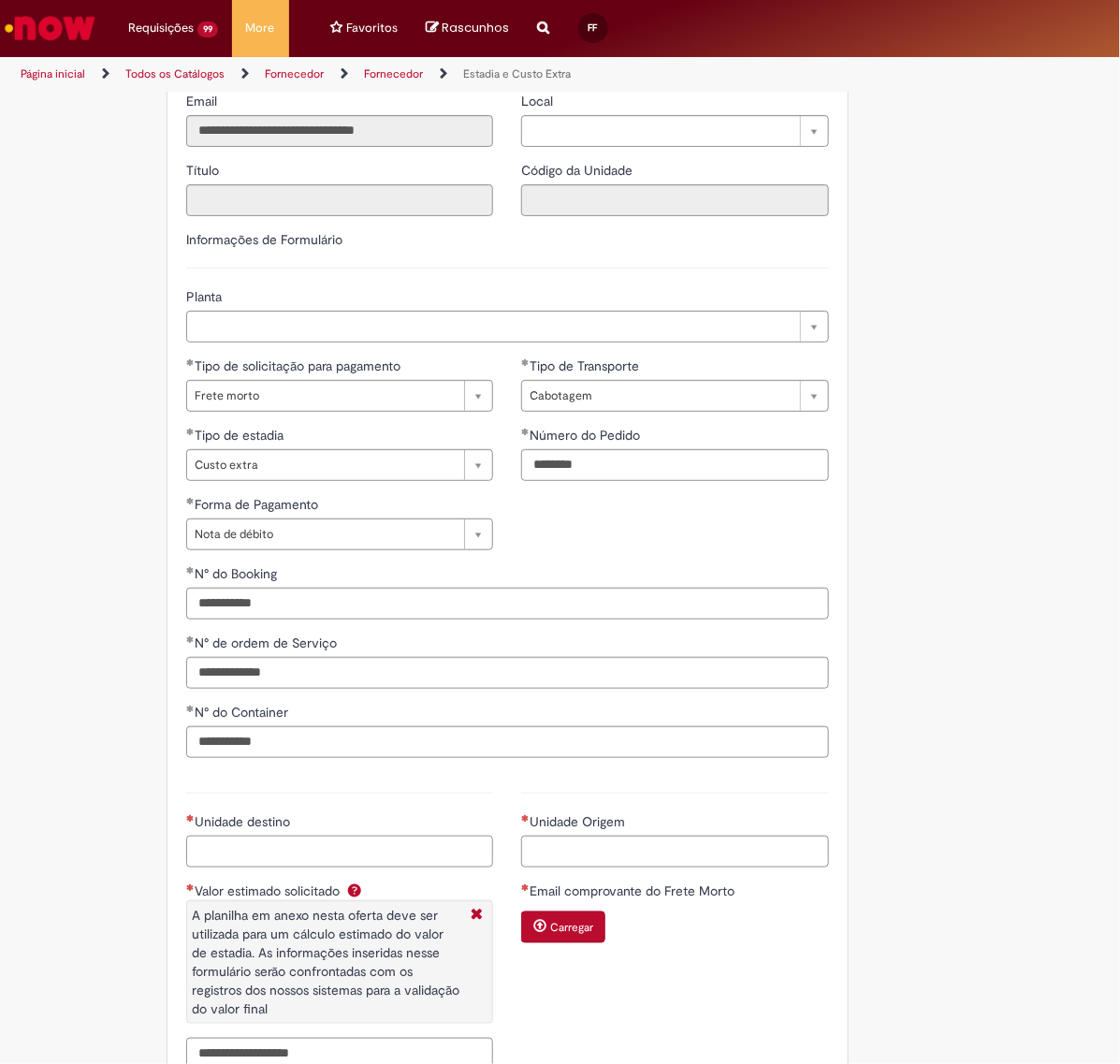 click on "Unidade destino" at bounding box center [340, 852] 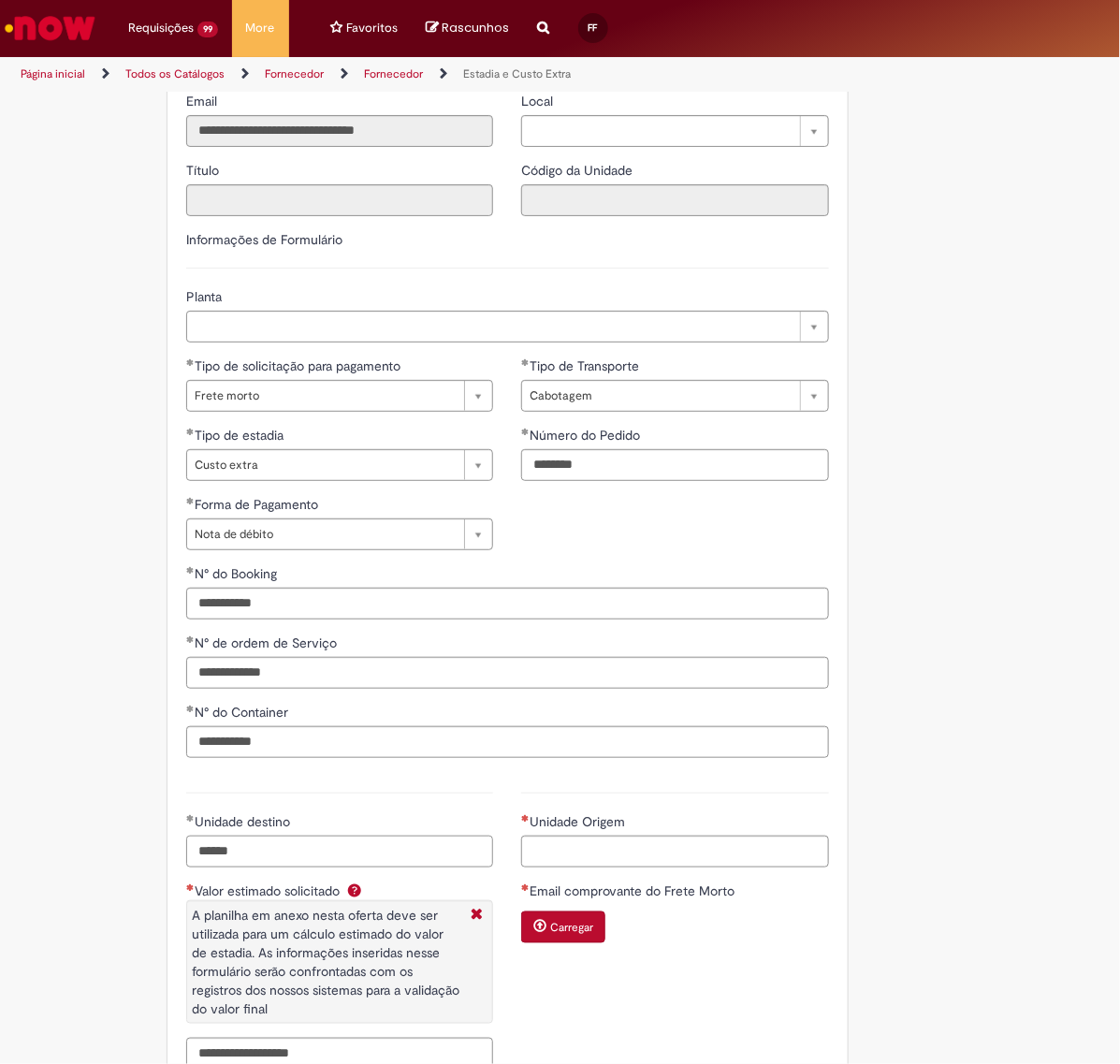 type on "******" 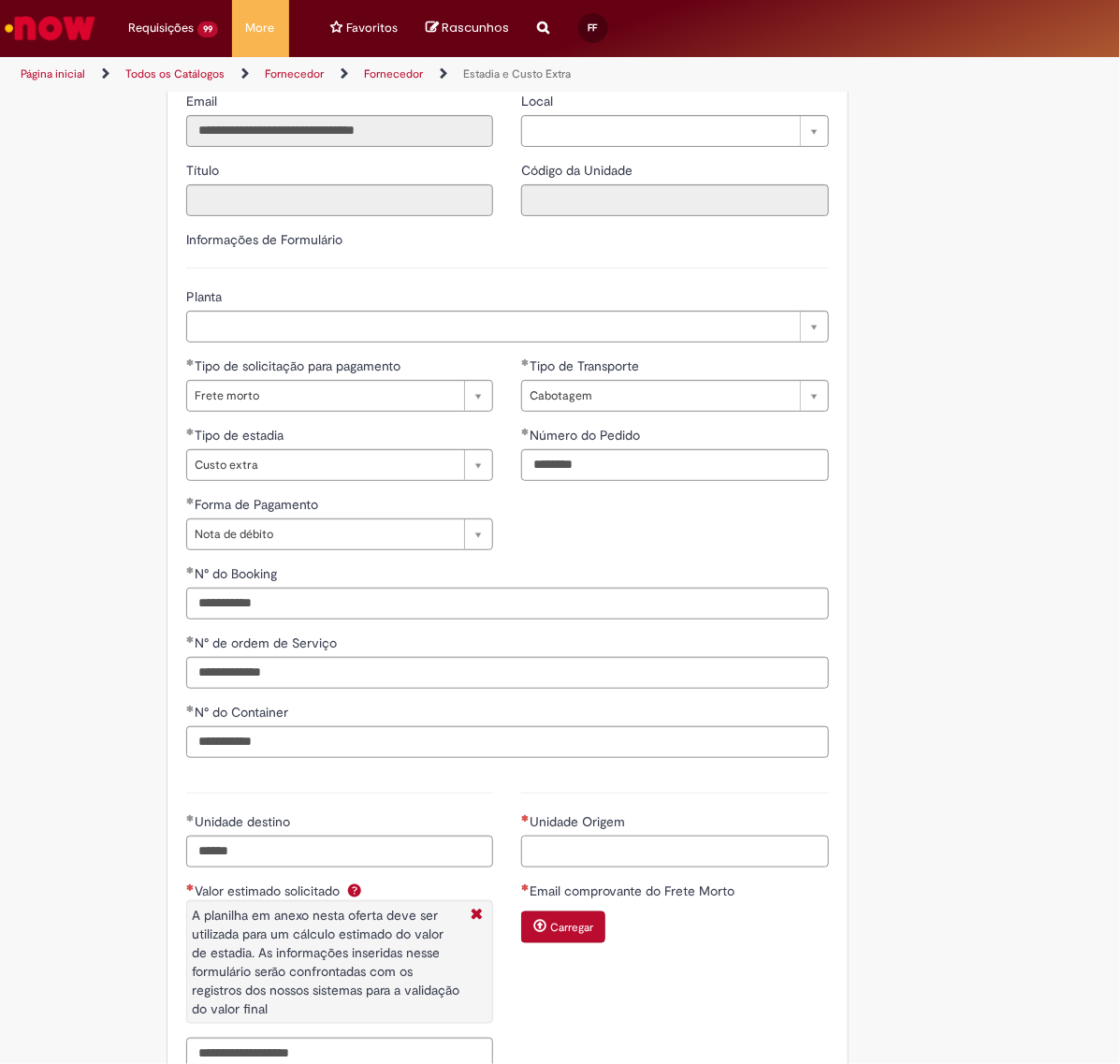 click on "Unidade Origem" at bounding box center (675, 852) 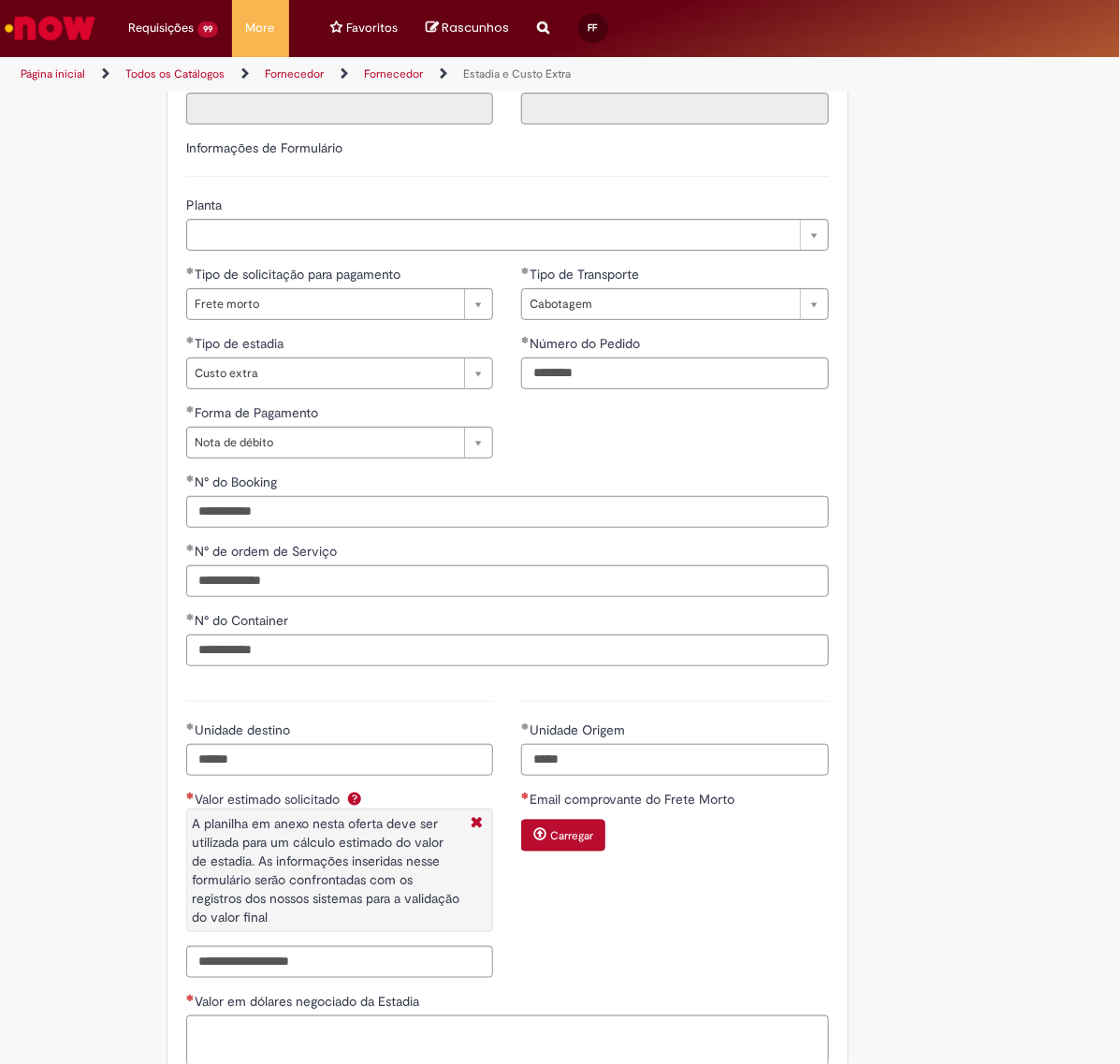 scroll, scrollTop: 702, scrollLeft: 0, axis: vertical 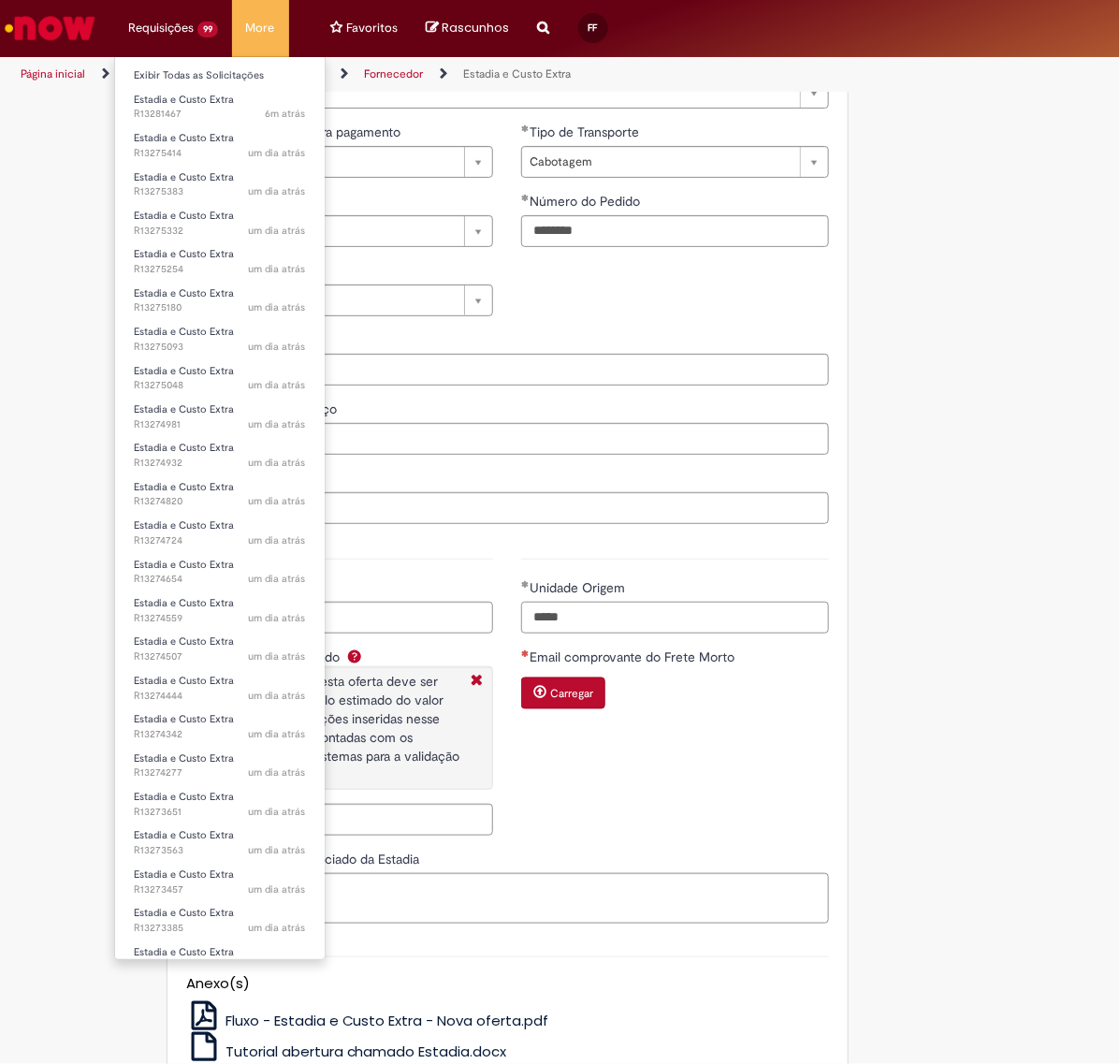 type on "*****" 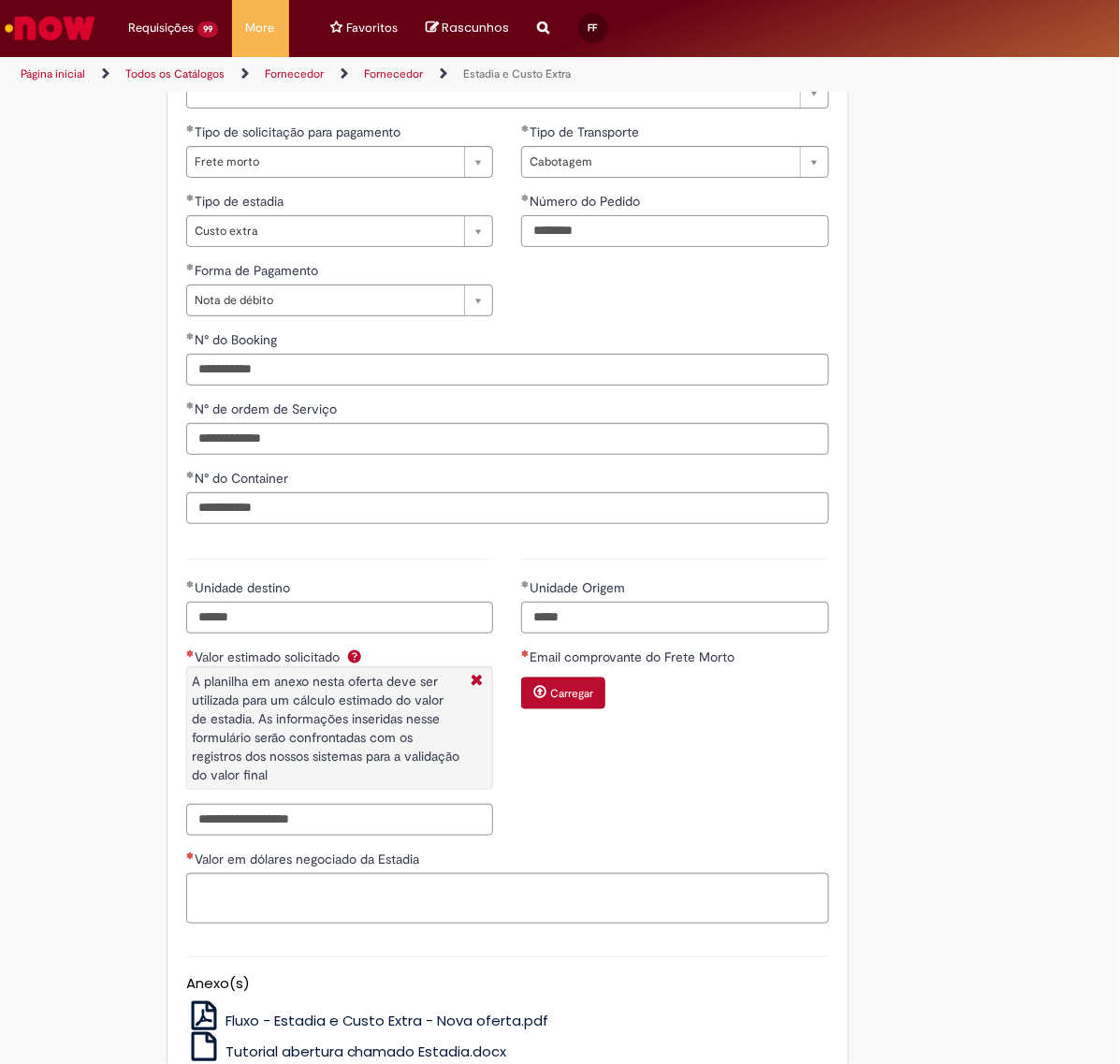 drag, startPoint x: 596, startPoint y: 239, endPoint x: 465, endPoint y: 230, distance: 131.3088 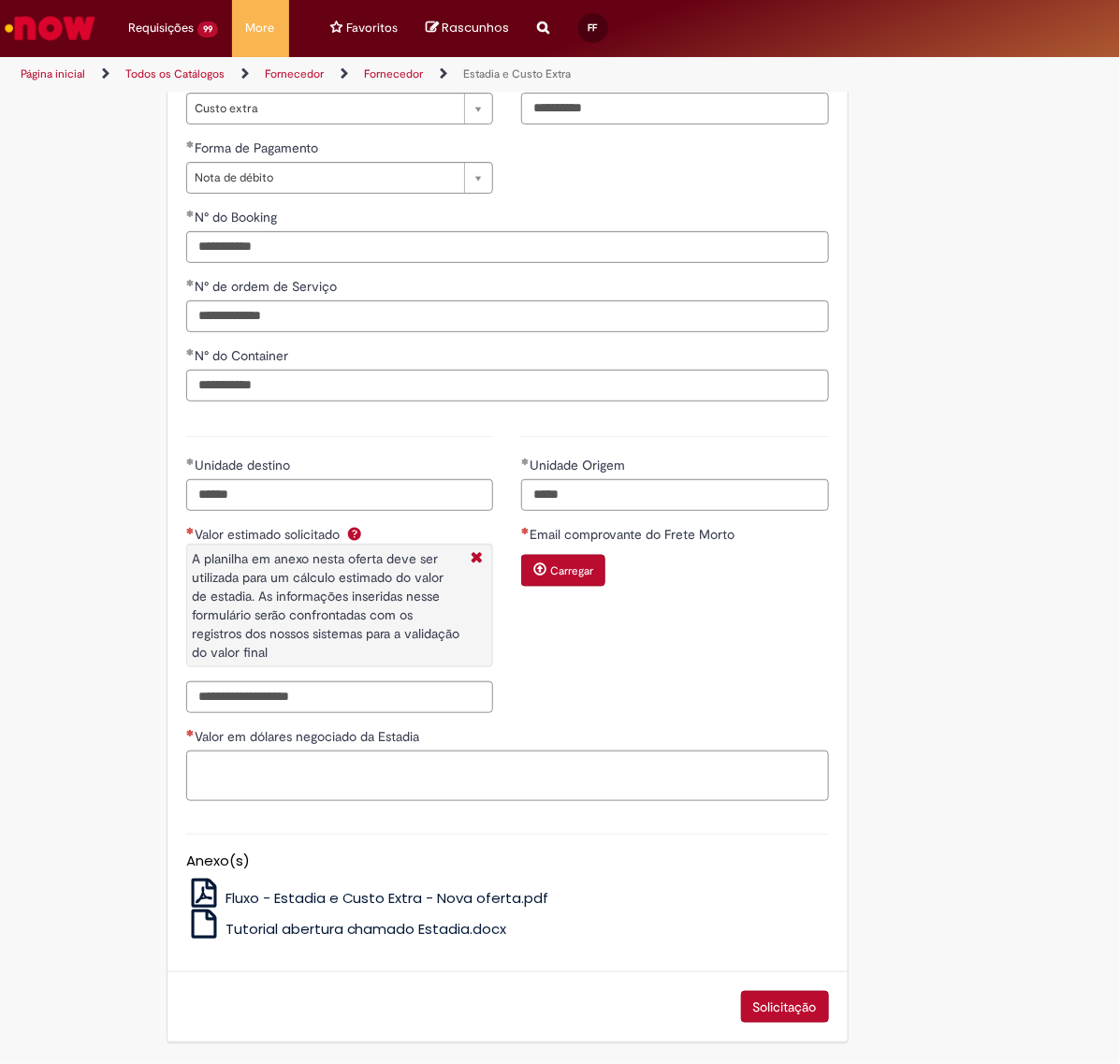 scroll, scrollTop: 829, scrollLeft: 0, axis: vertical 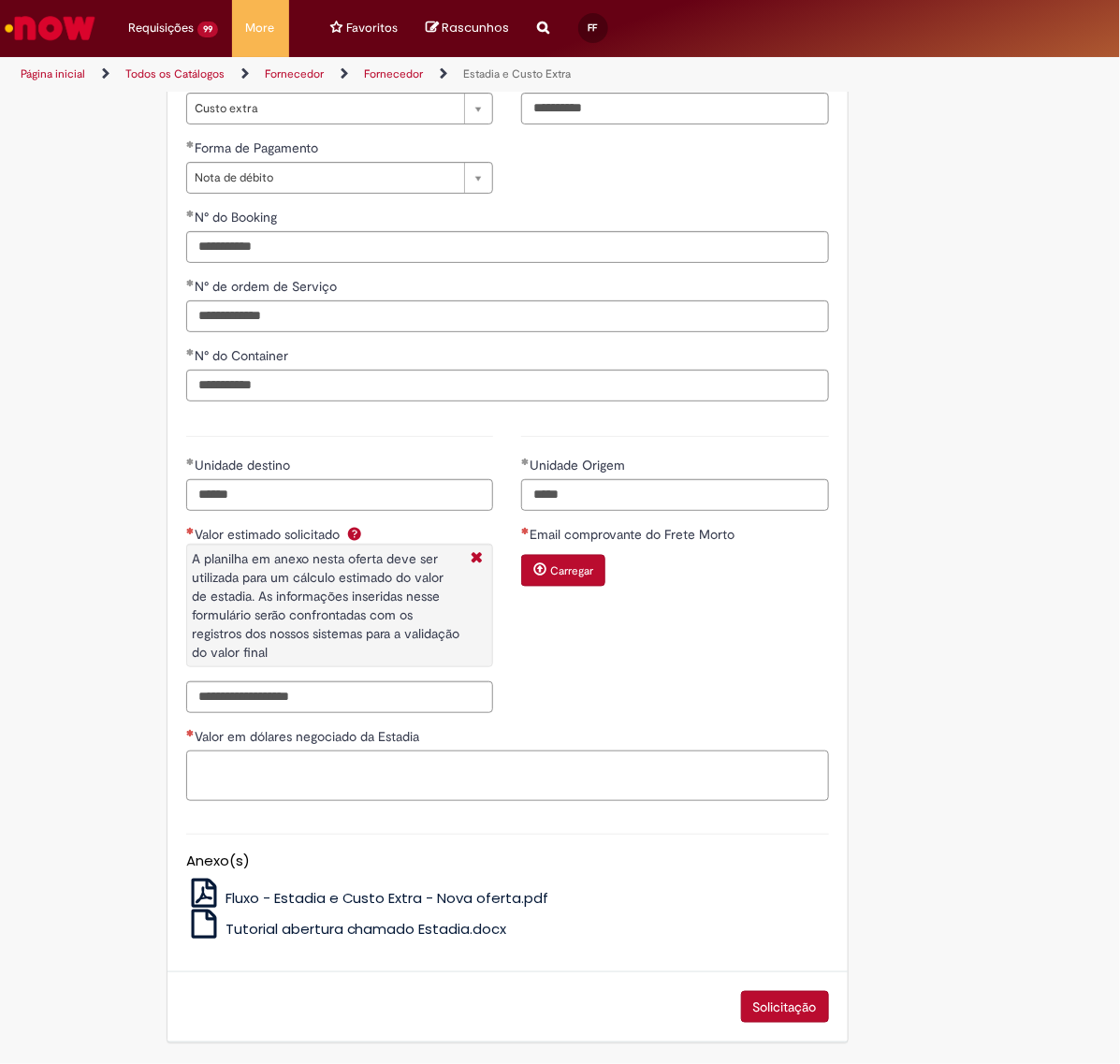 click on "Valor em dólares negociado da Estadia" at bounding box center (507, 776) 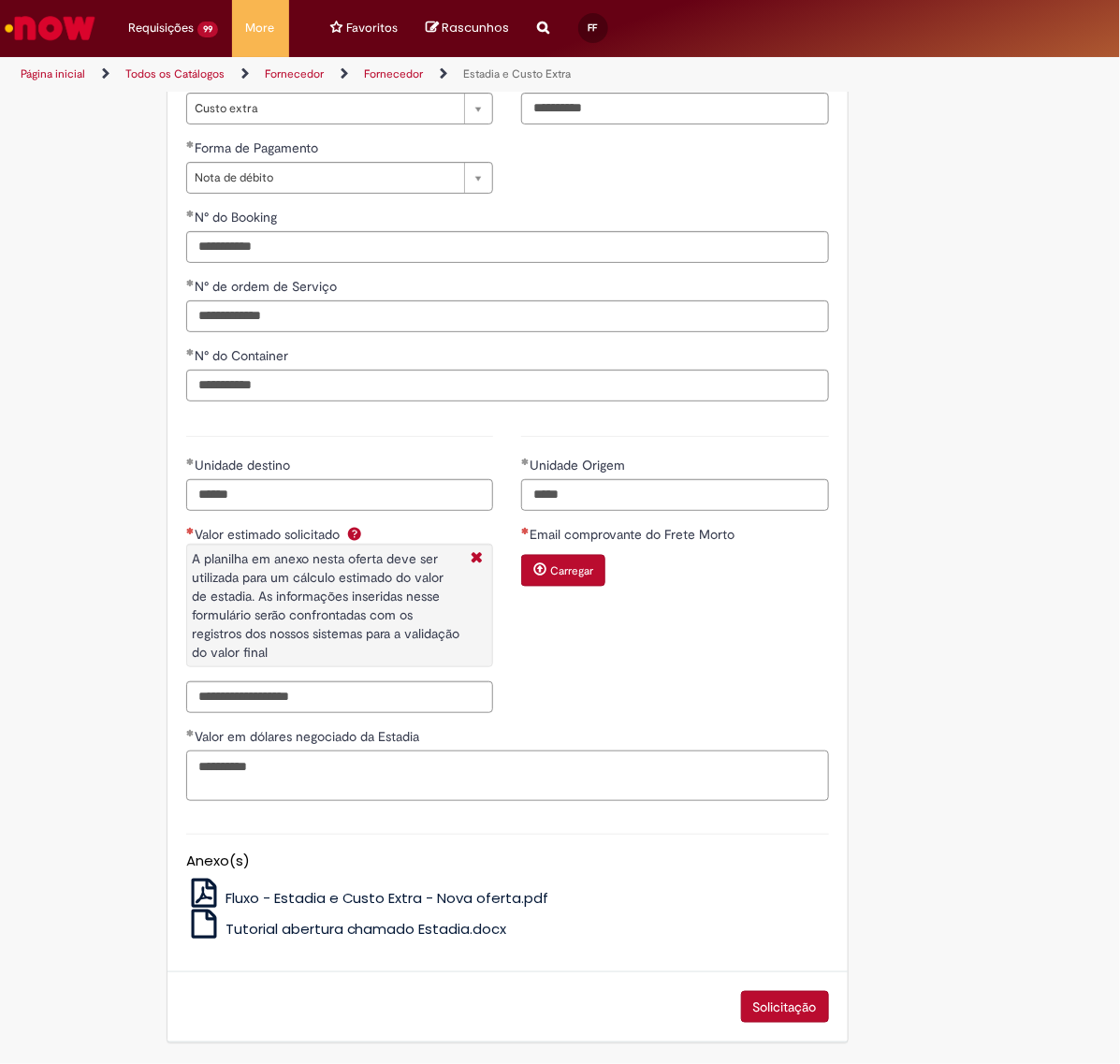 type on "**********" 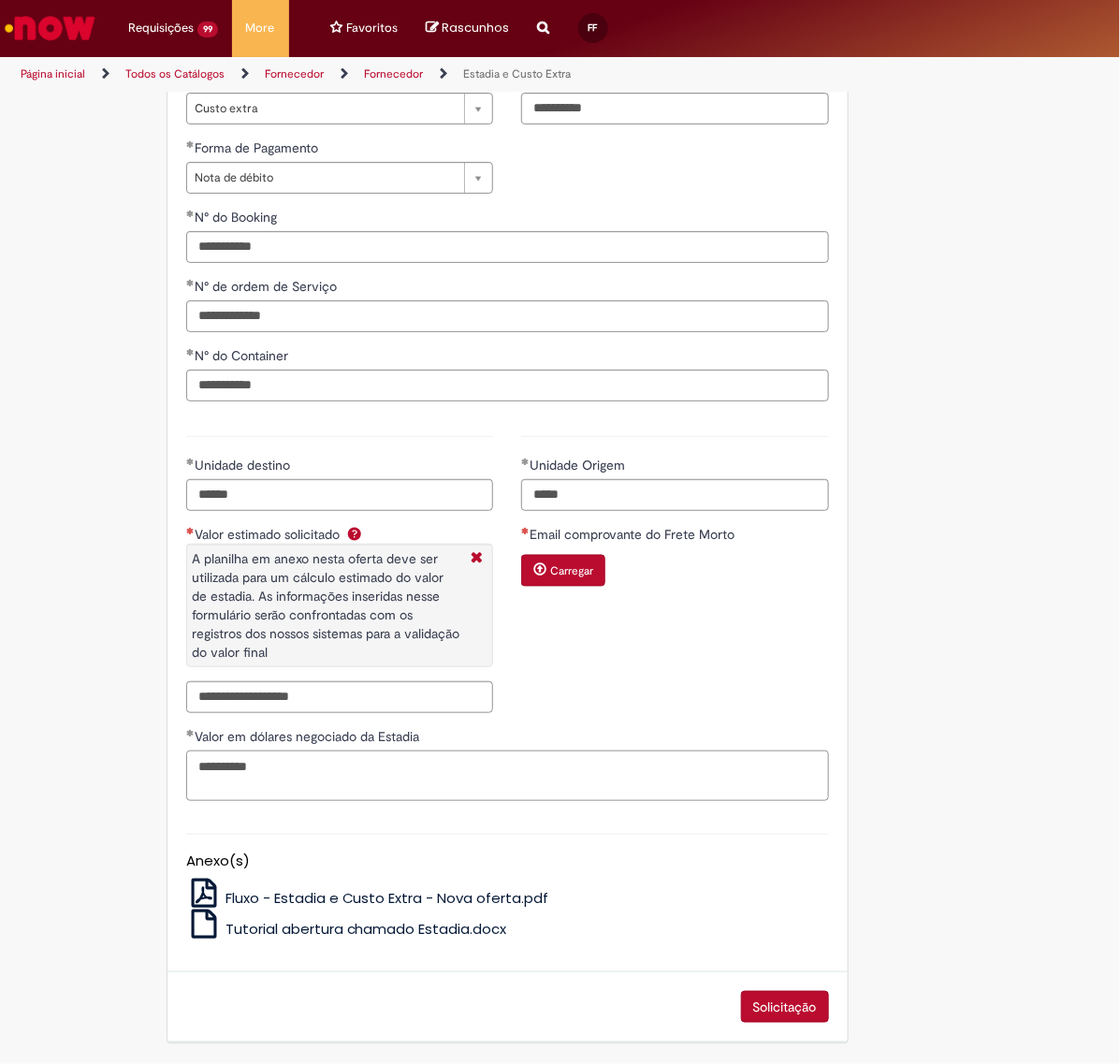 scroll, scrollTop: 712, scrollLeft: 0, axis: vertical 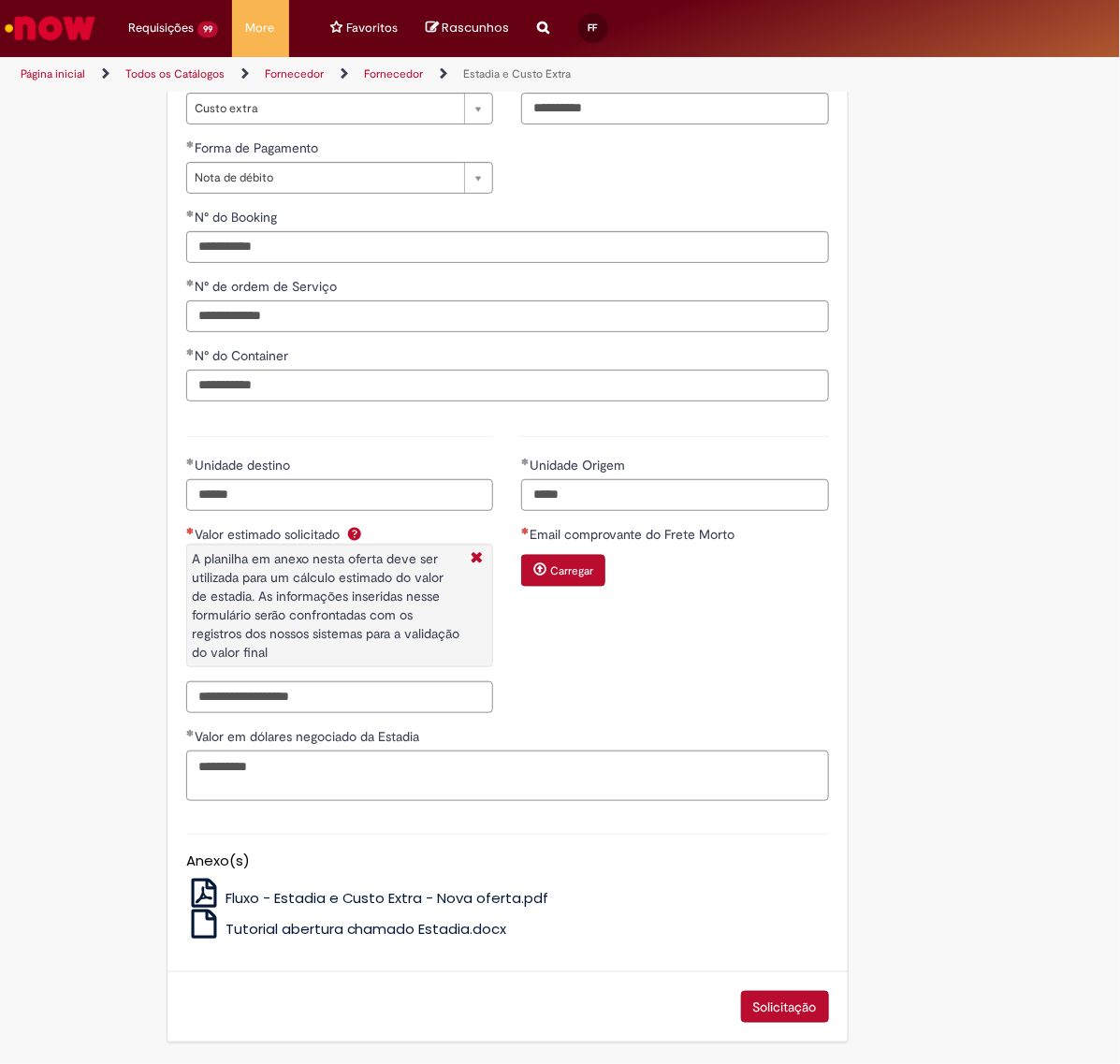 click on "Carregar" at bounding box center (563, 571) 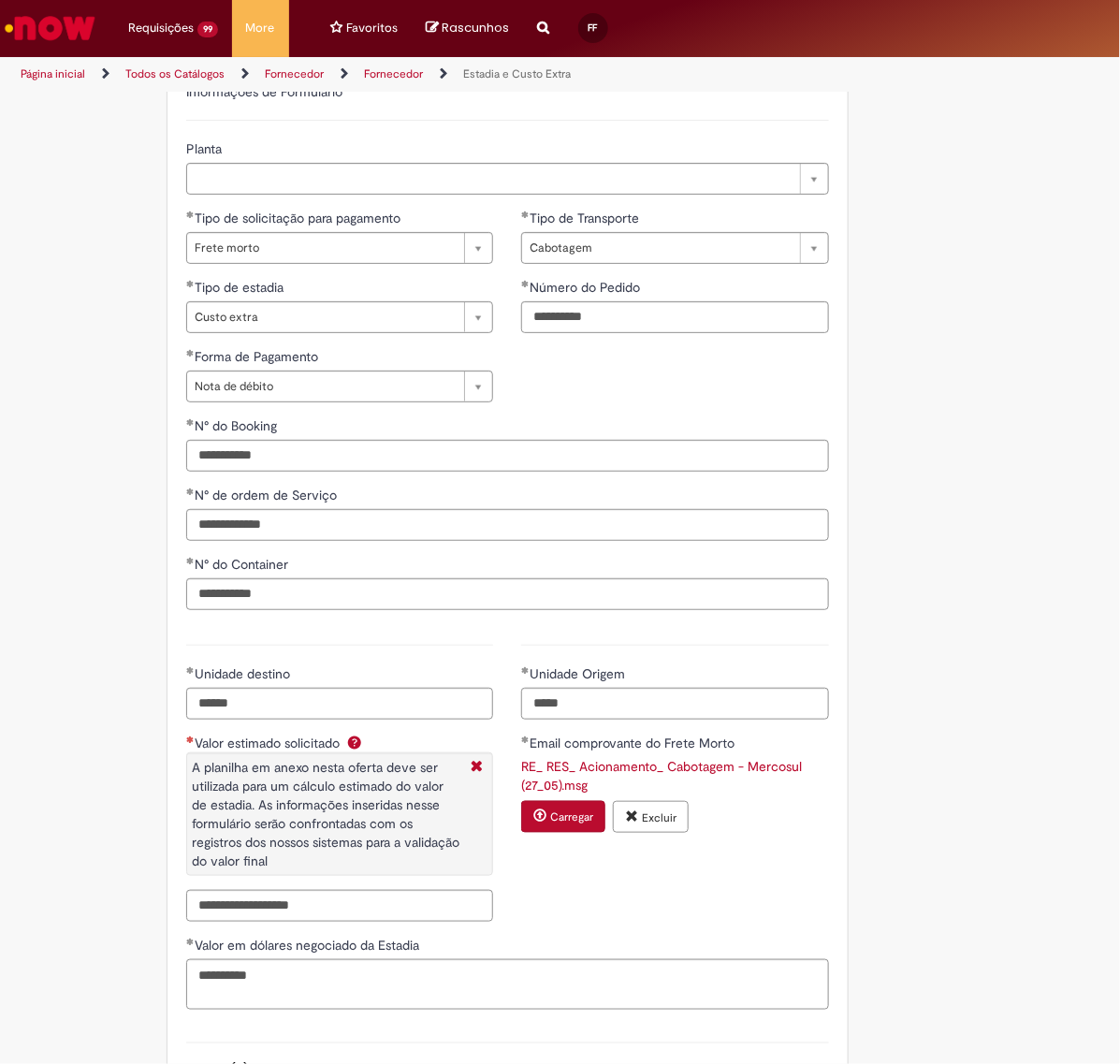 scroll, scrollTop: 595, scrollLeft: 0, axis: vertical 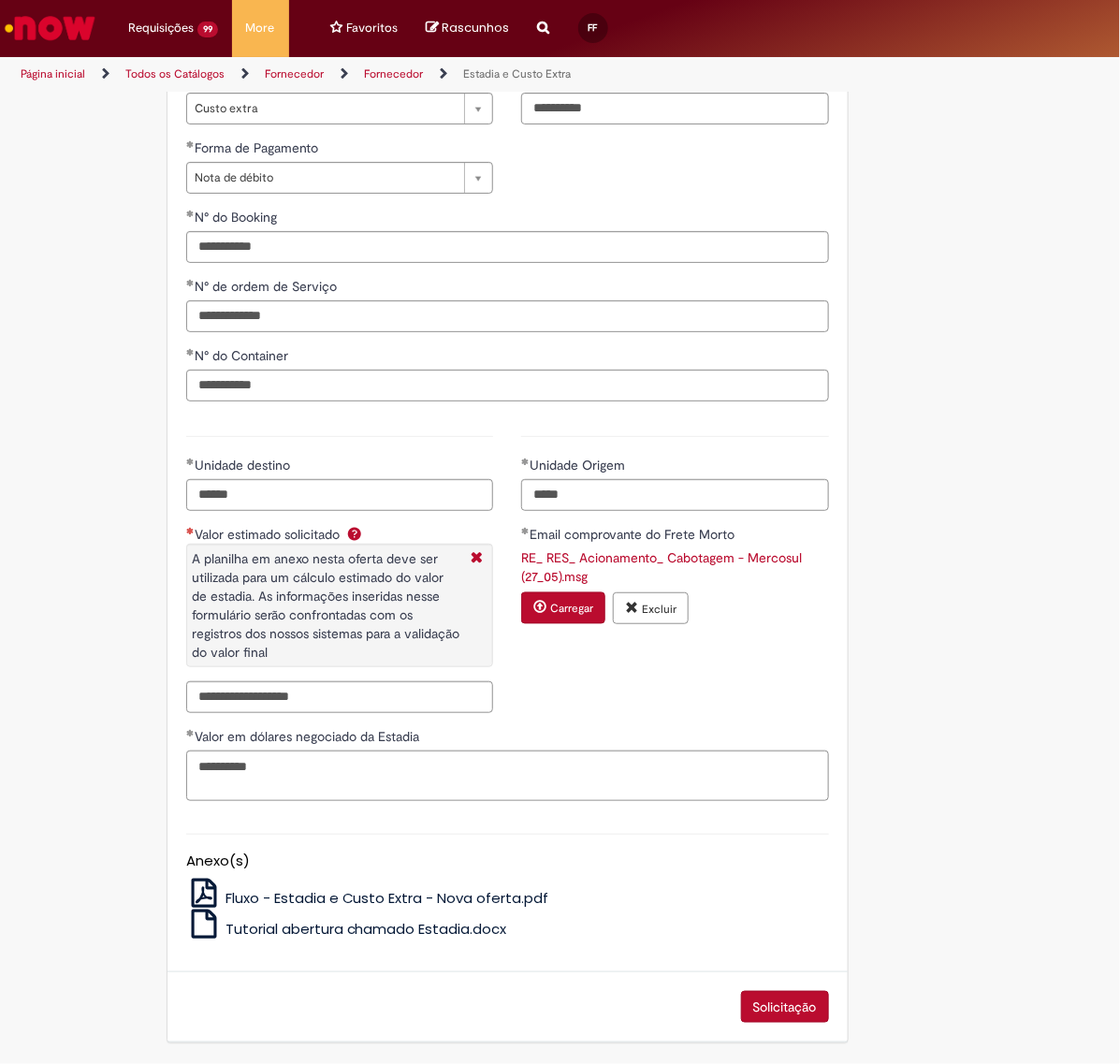 click on "Solicitação" at bounding box center (785, 1007) 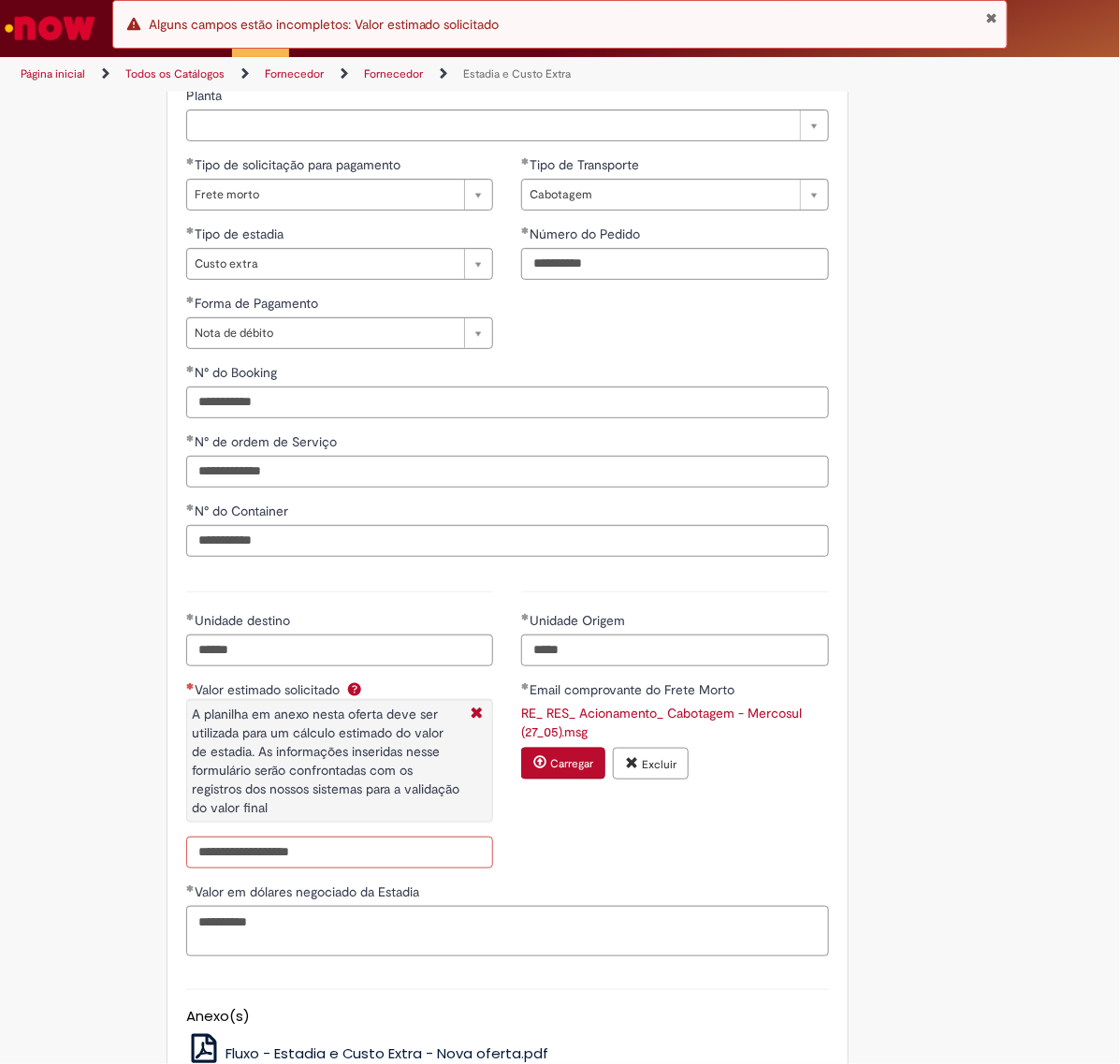 scroll, scrollTop: 712, scrollLeft: 0, axis: vertical 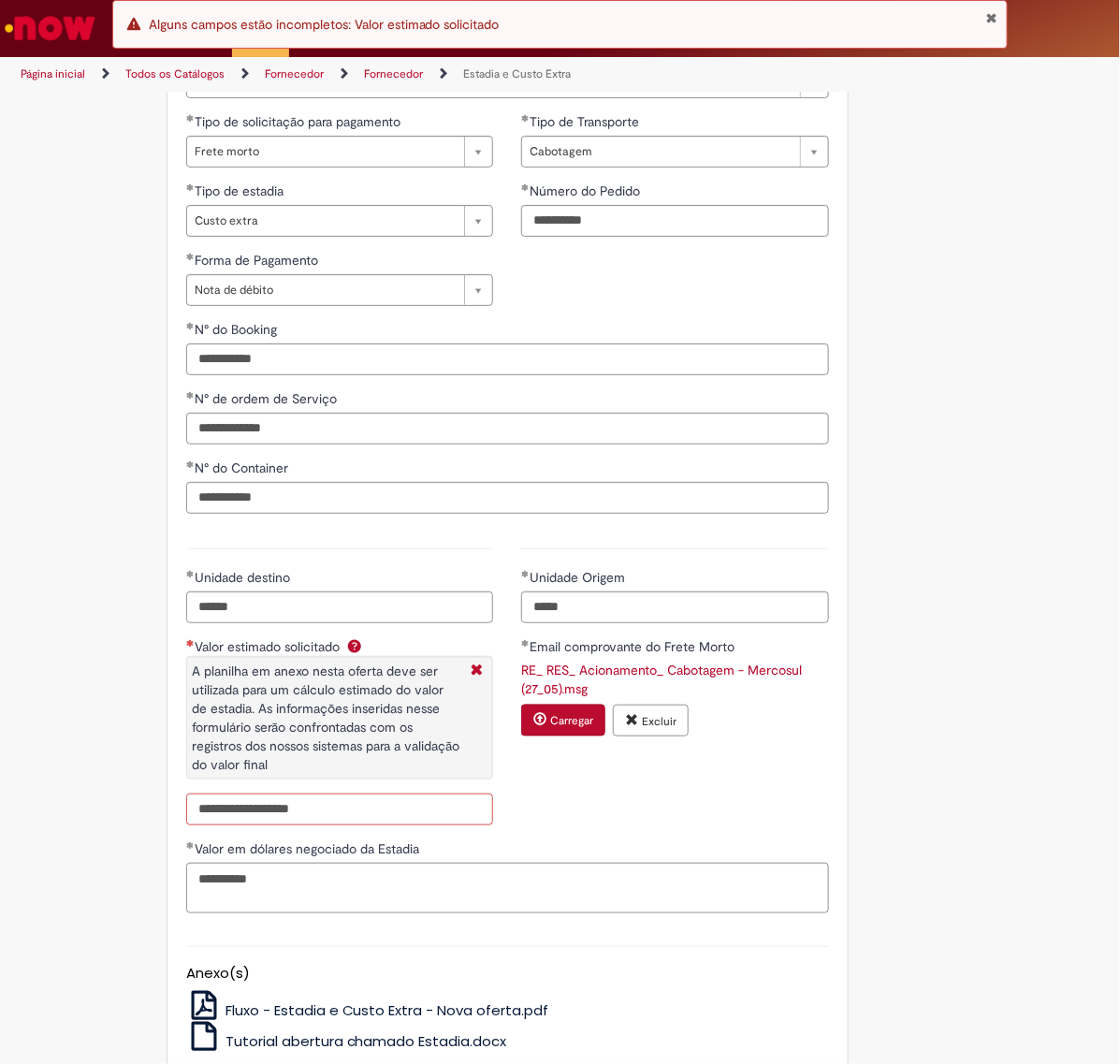 click on "Valor estimado solicitado A planilha em anexo nesta oferta deve ser utilizada para um cálculo estimado do valor de estadia. As informações inseridas nesse formulário serão confrontadas com os registros dos nossos sistemas para a validação do valor final" at bounding box center (340, 809) 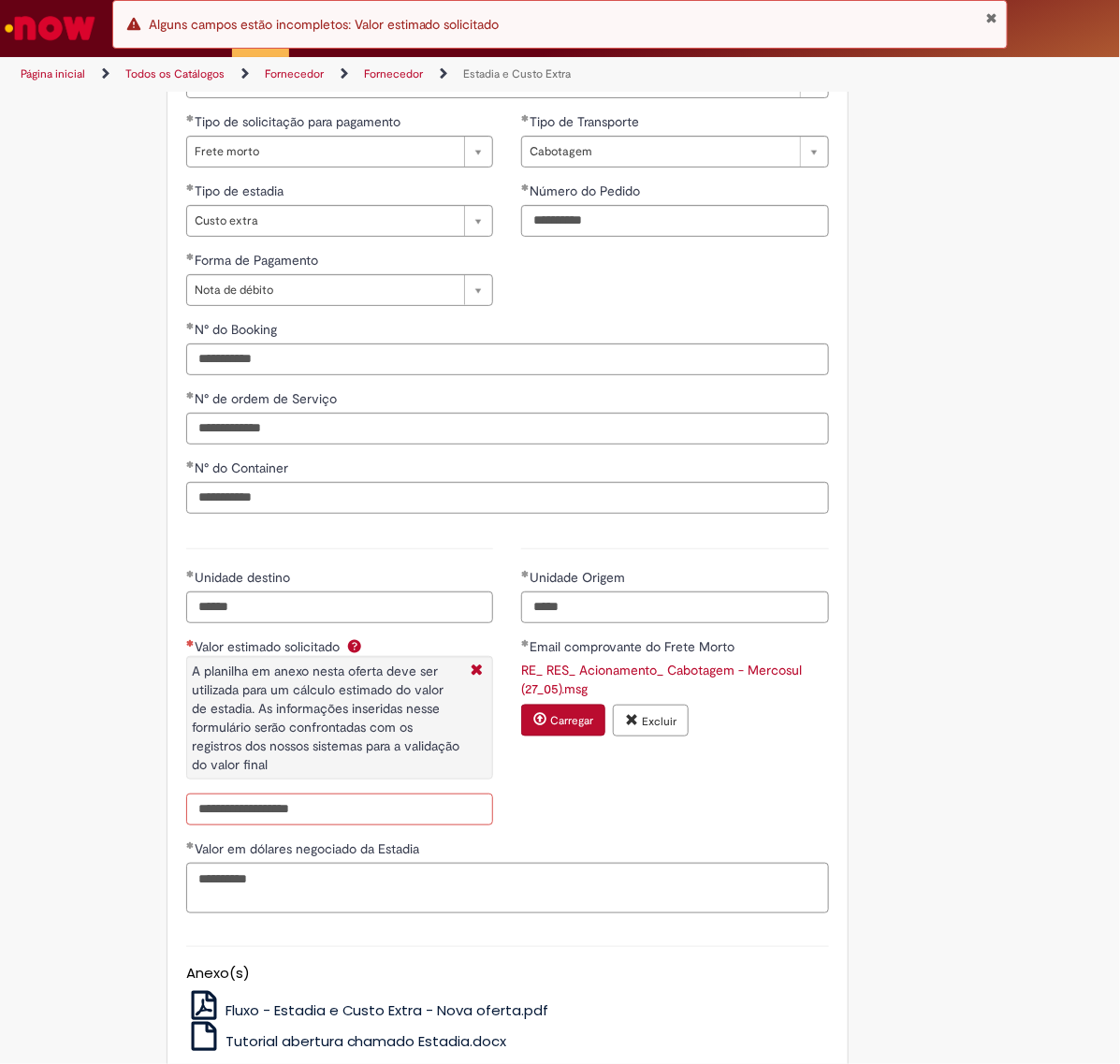 click on "Valor estimado solicitado A planilha em anexo nesta oferta deve ser utilizada para um cálculo estimado do valor de estadia. As informações inseridas nesse formulário serão confrontadas com os registros dos nossos sistemas para a validação do valor final" at bounding box center [340, 809] 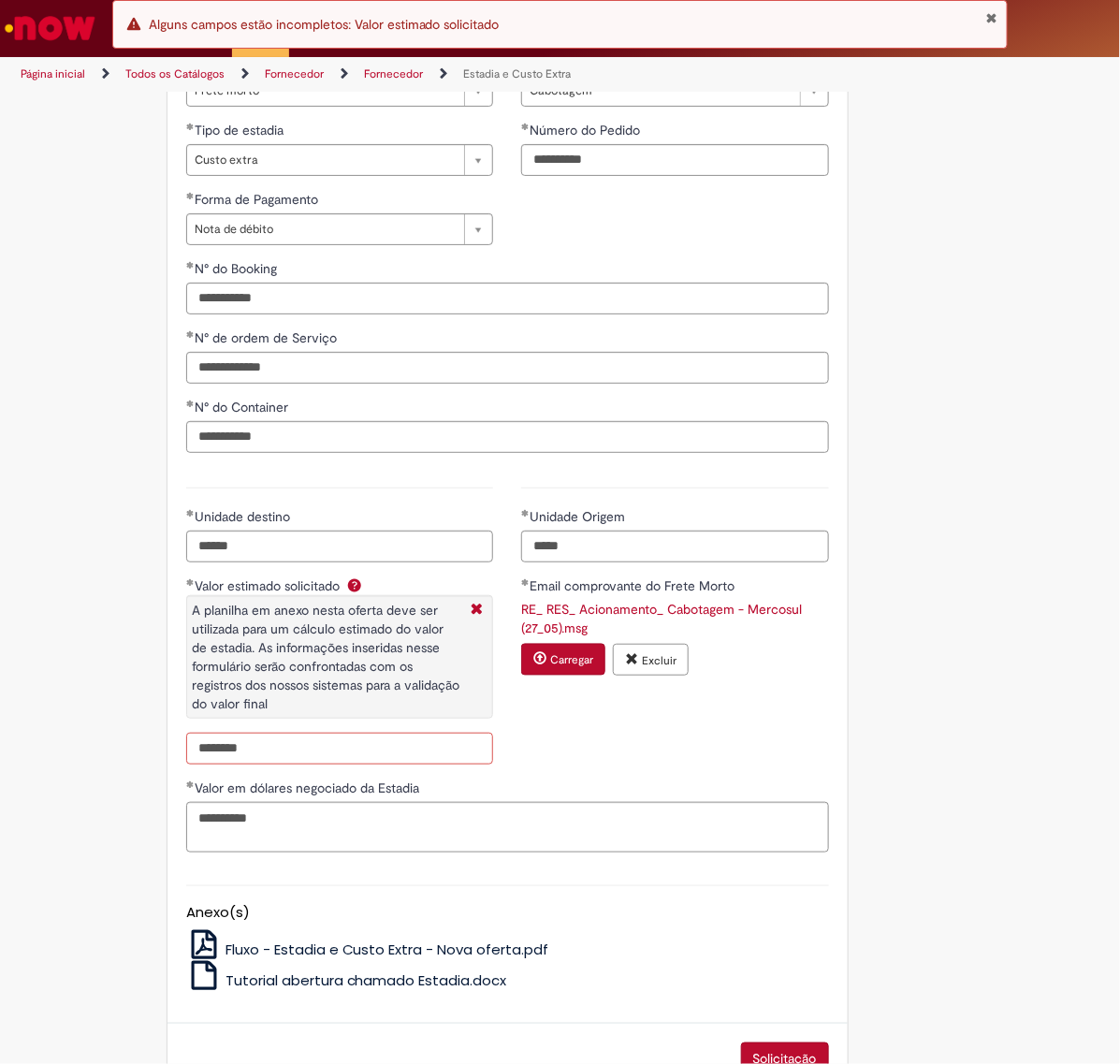 scroll, scrollTop: 829, scrollLeft: 0, axis: vertical 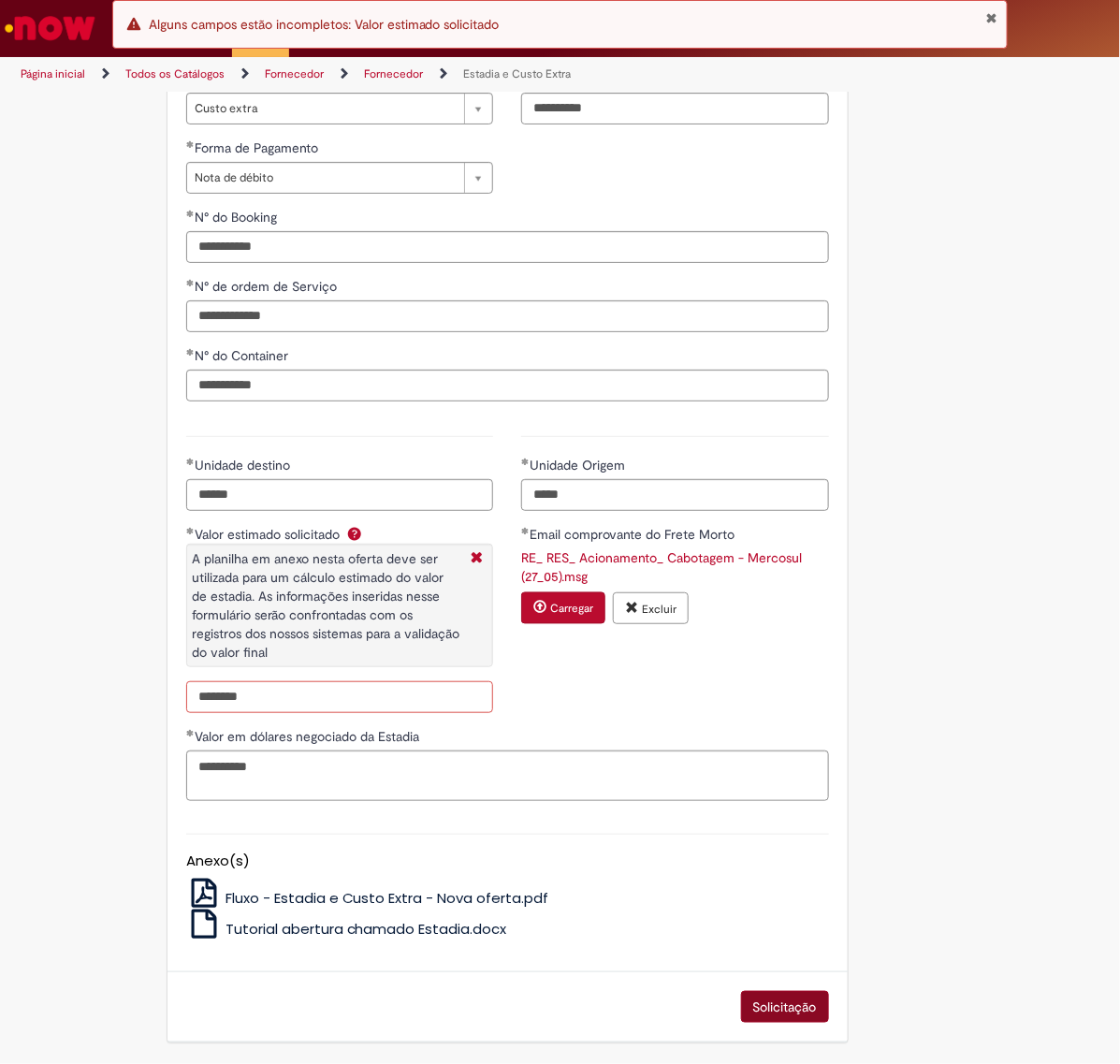 type on "********" 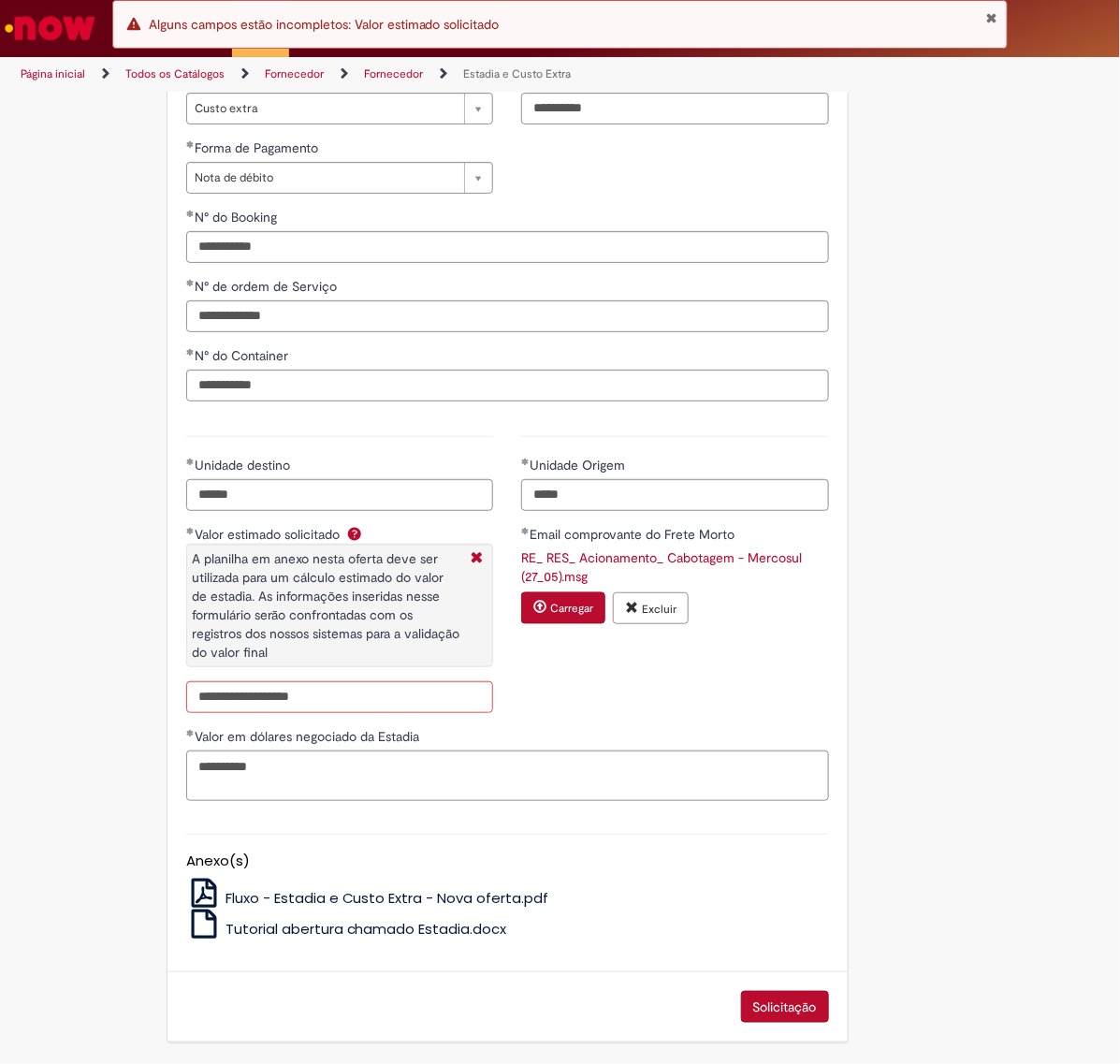 click on "**********" at bounding box center (507, 176) 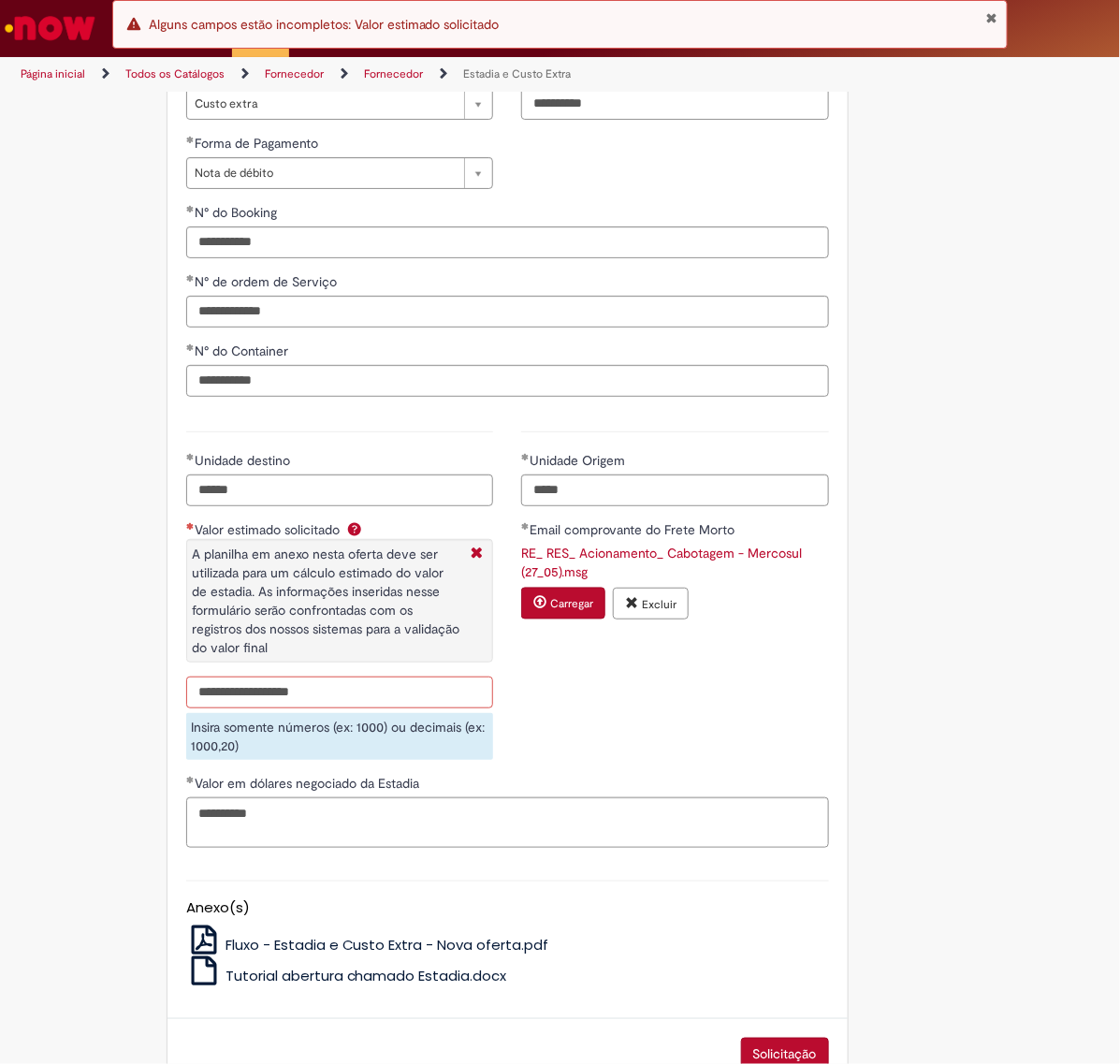 click on "Valor estimado solicitado A planilha em anexo nesta oferta deve ser utilizada para um cálculo estimado do valor de estadia. As informações inseridas nesse formulário serão confrontadas com os registros dos nossos sistemas para a validação do valor final" at bounding box center (340, 692) 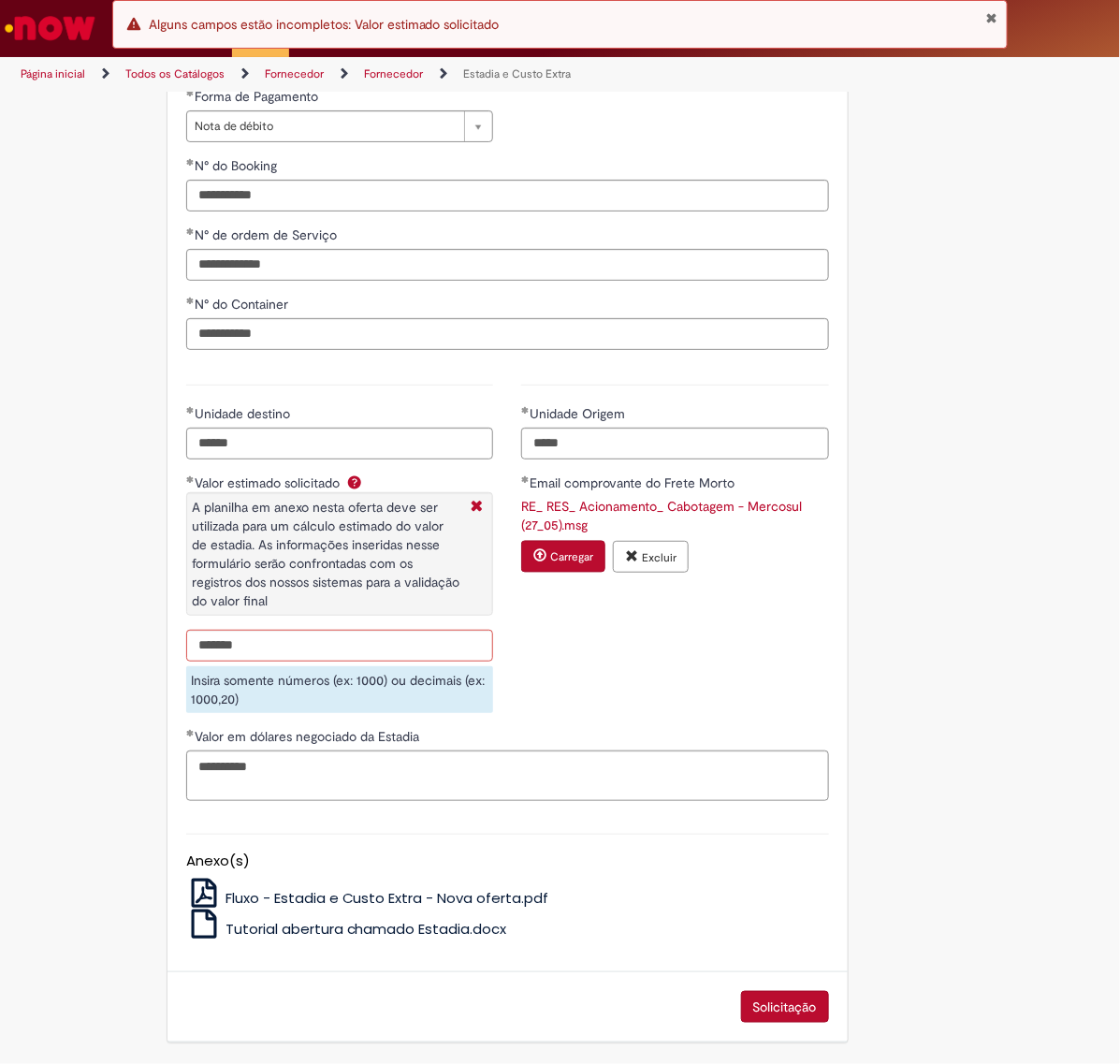 type on "**********" 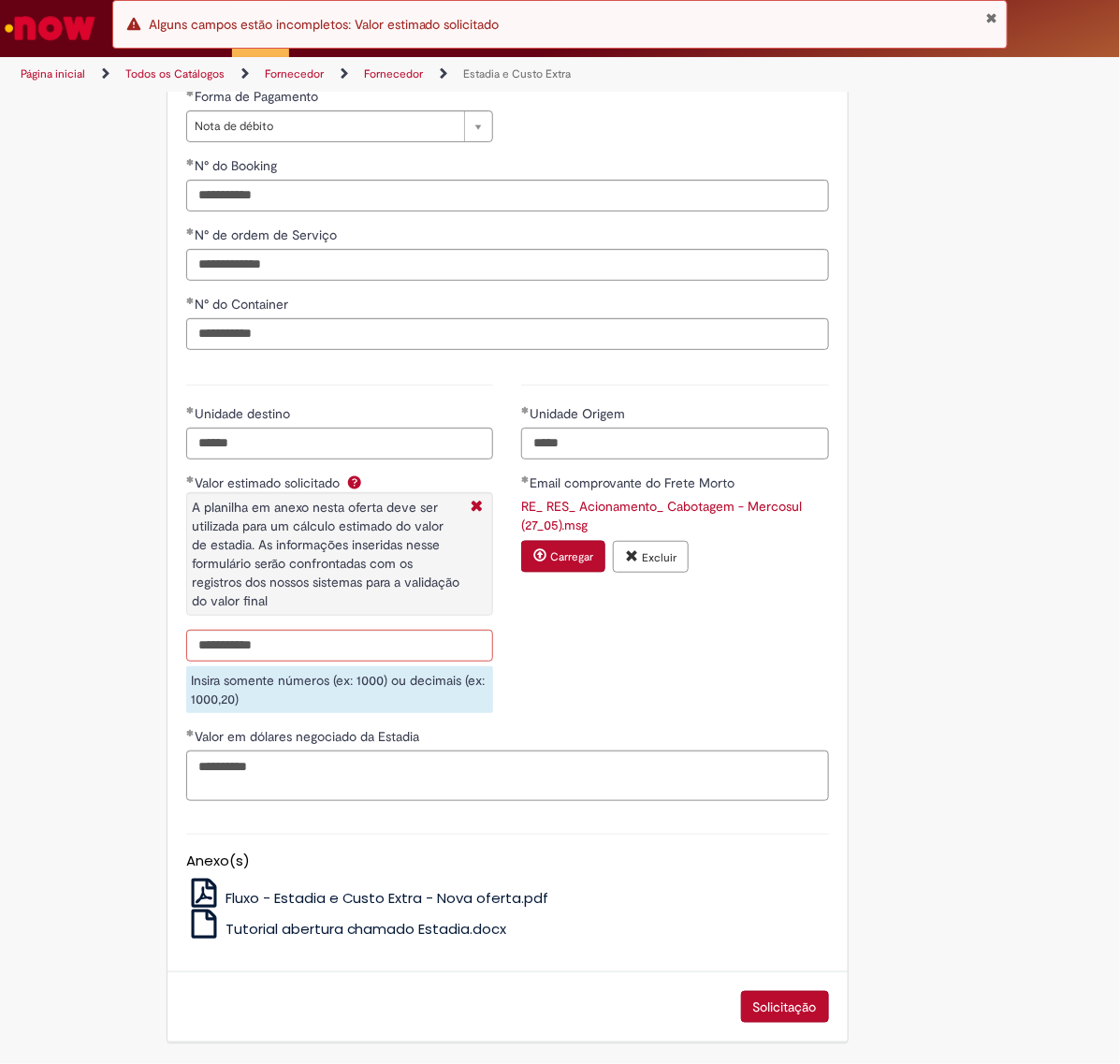 click on "Solicitação" at bounding box center [785, 1007] 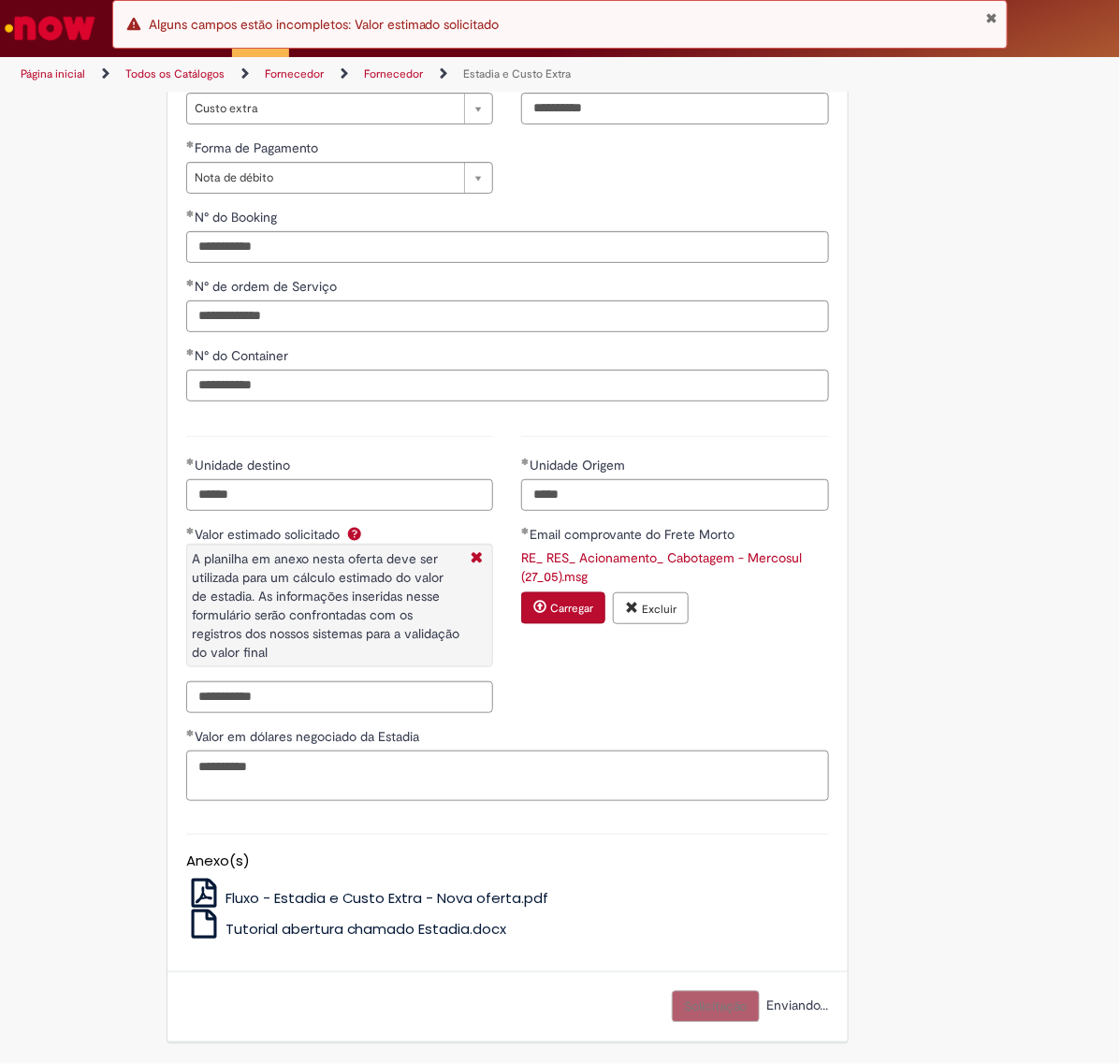 scroll, scrollTop: 829, scrollLeft: 0, axis: vertical 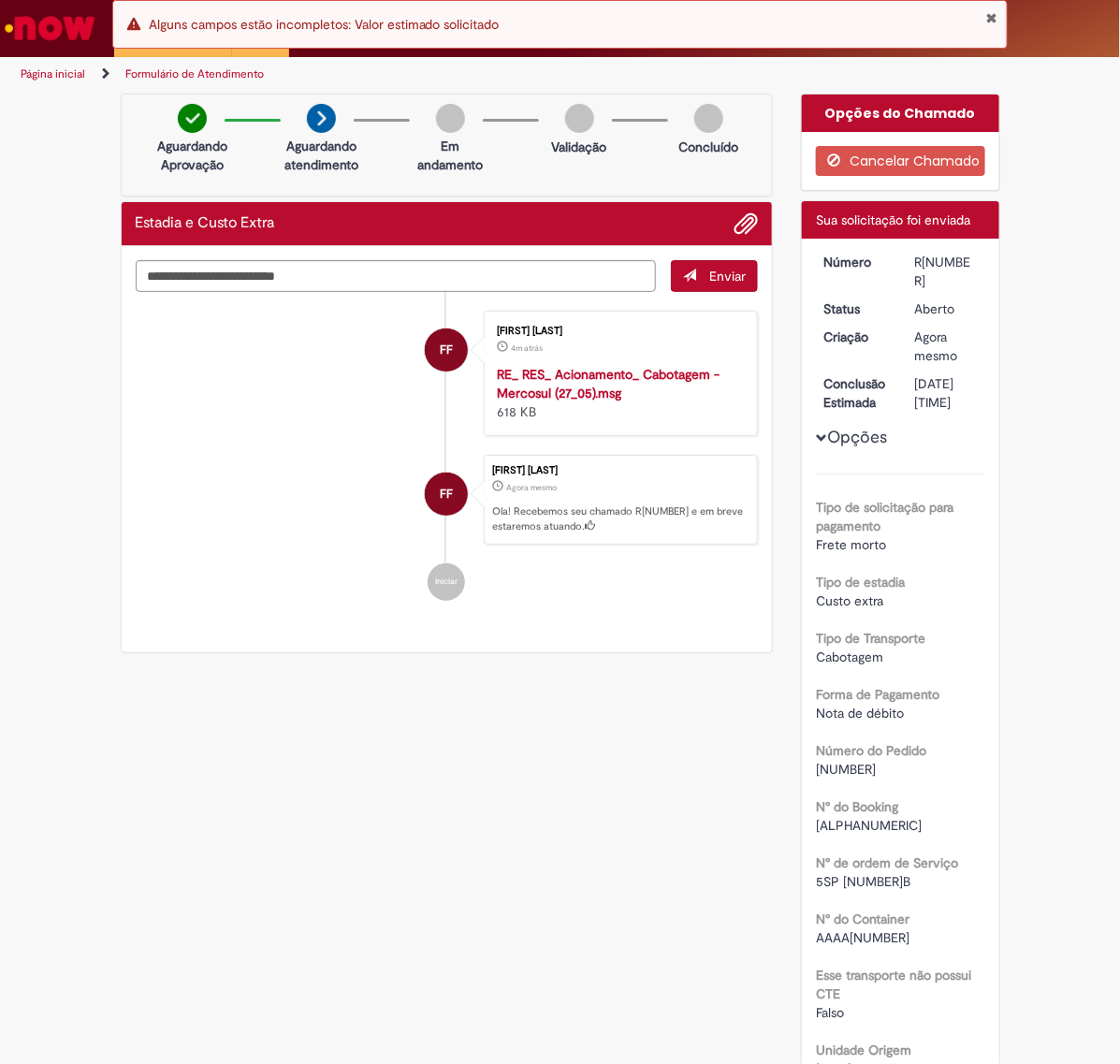 click on "R[NUMBER]" at bounding box center (947, 271) 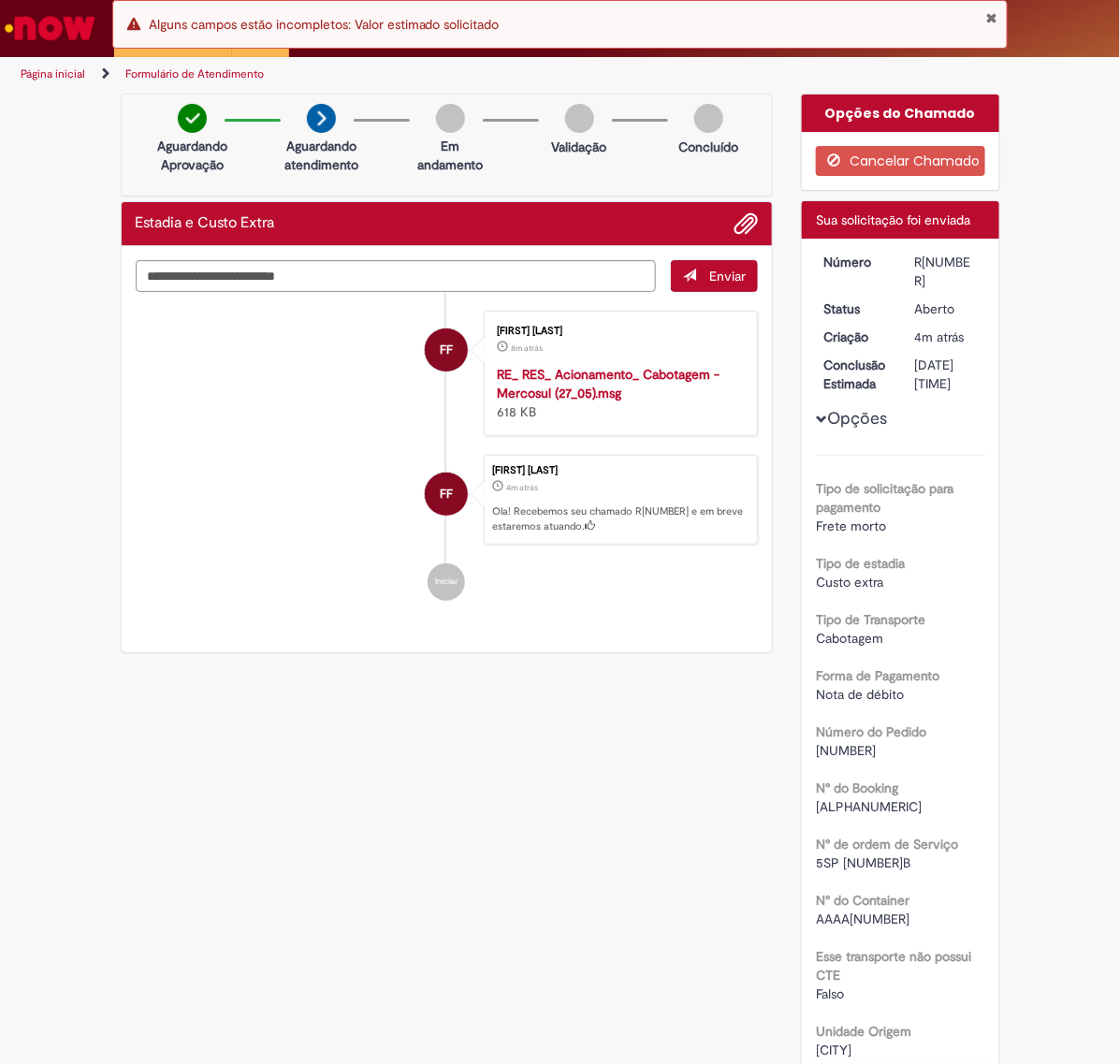 click on "Página inicial" at bounding box center [52, 74] 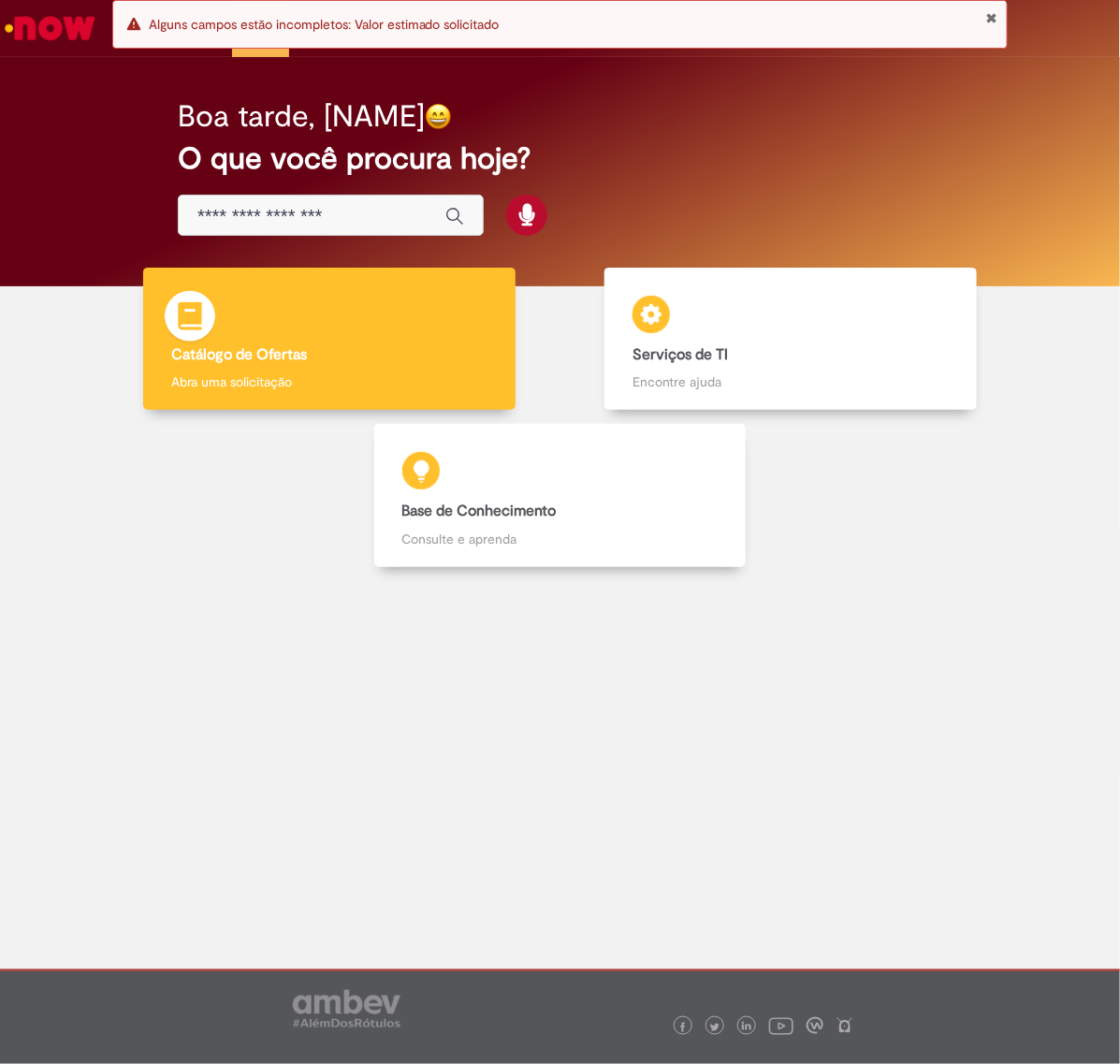 click on "Catálogo de Ofertas" at bounding box center (329, 356) 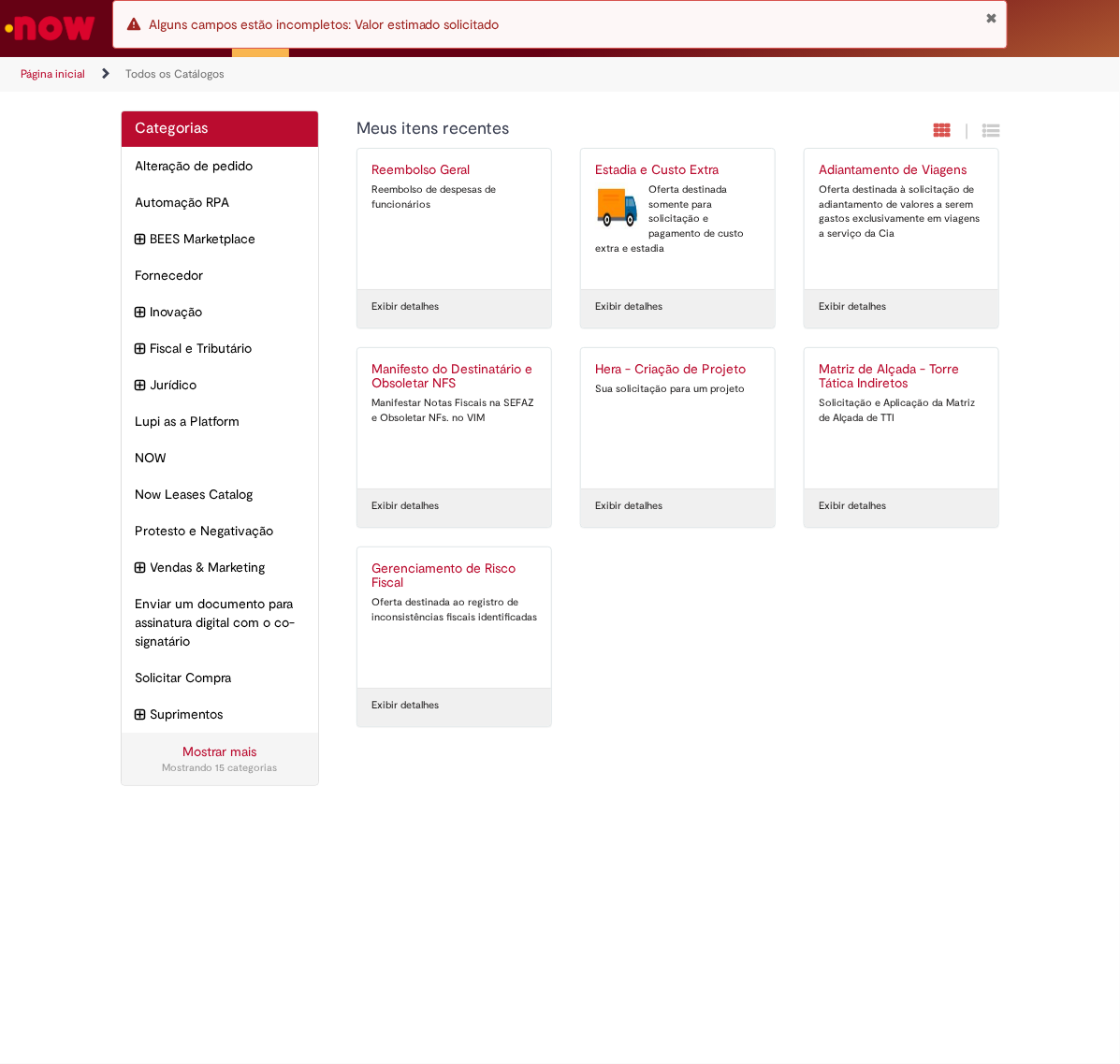 click on "Estadia e Custo Extra
Oferta destinada somente para solicitação e pagamento de custo extra e estadia" at bounding box center (677, 219) 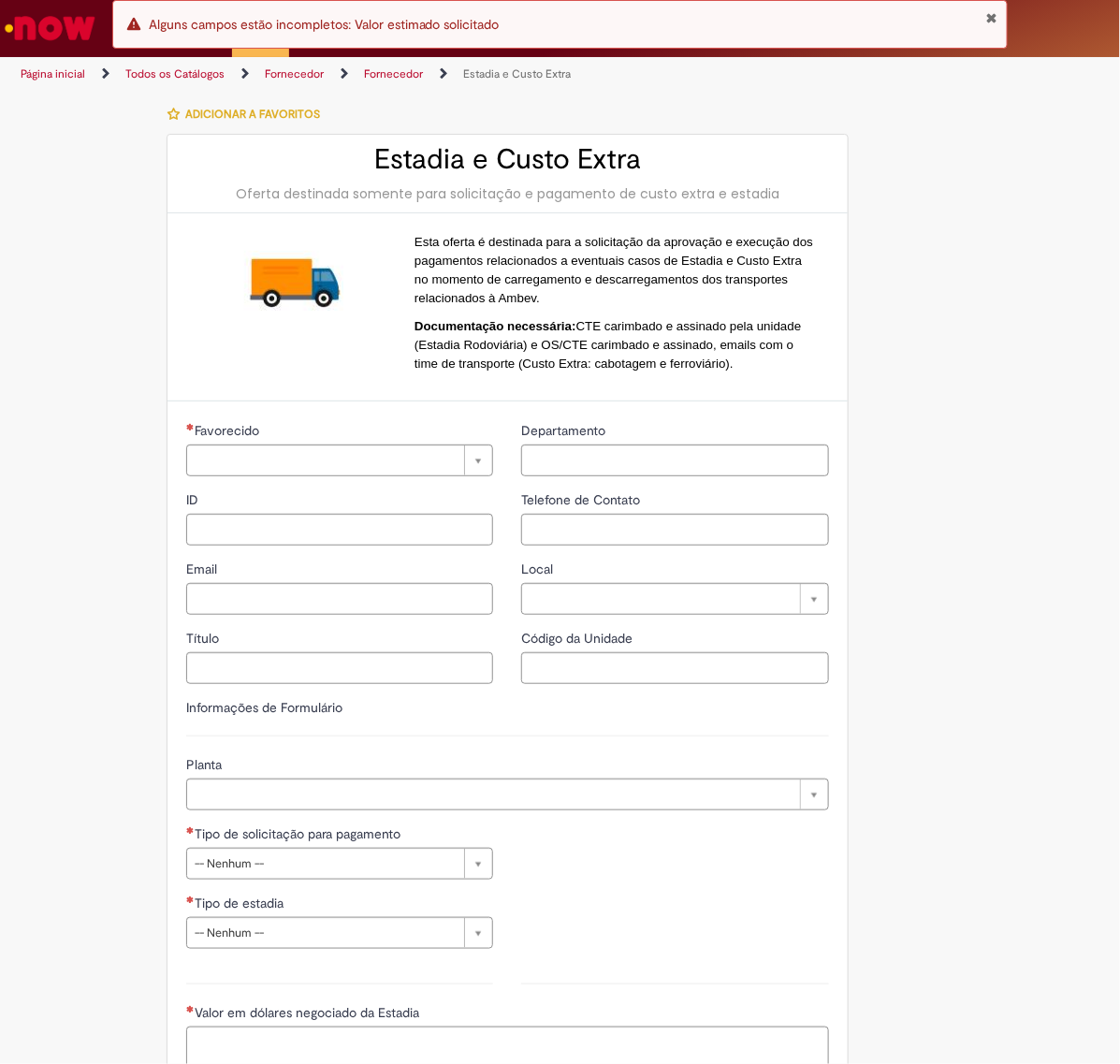 type on "**********" 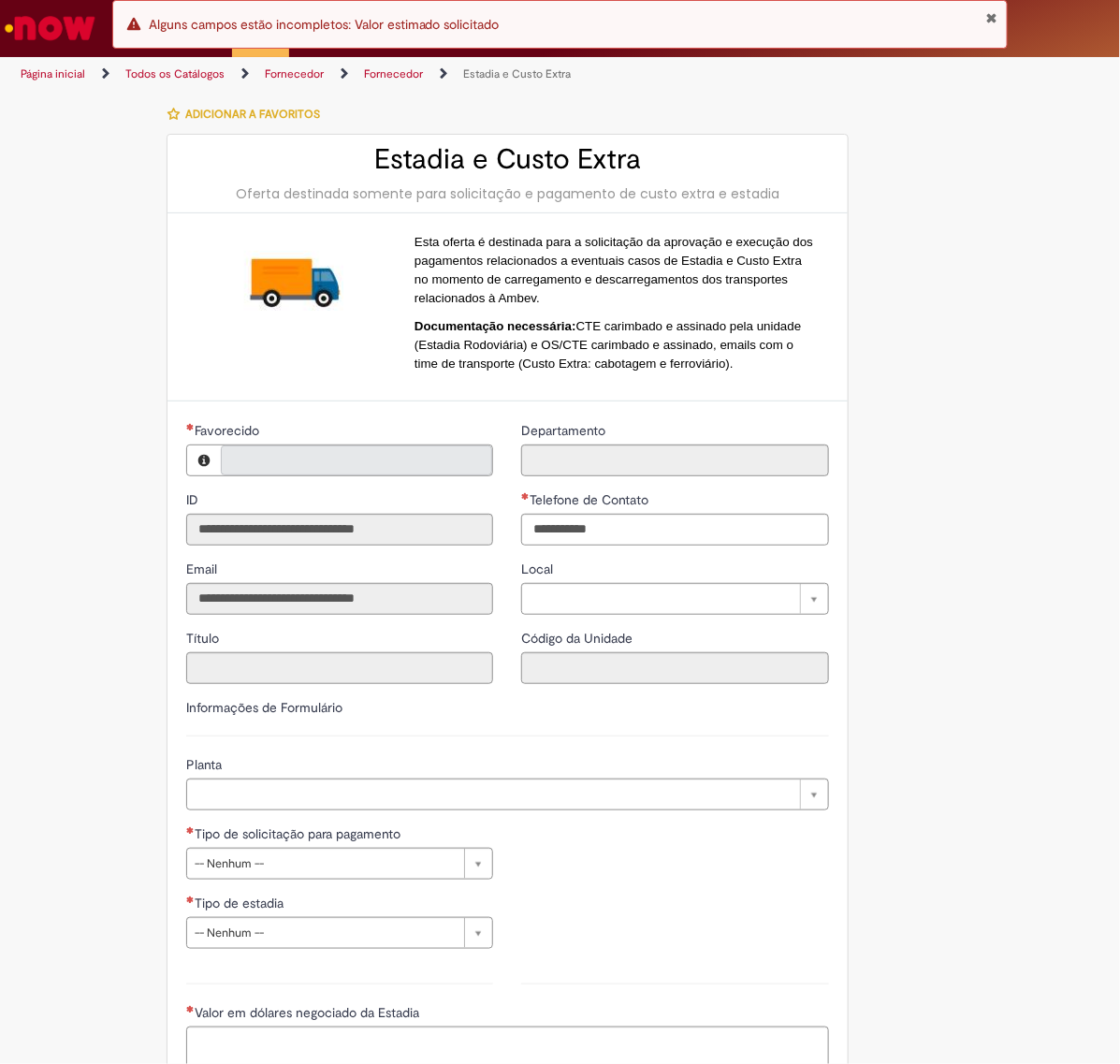 type on "**********" 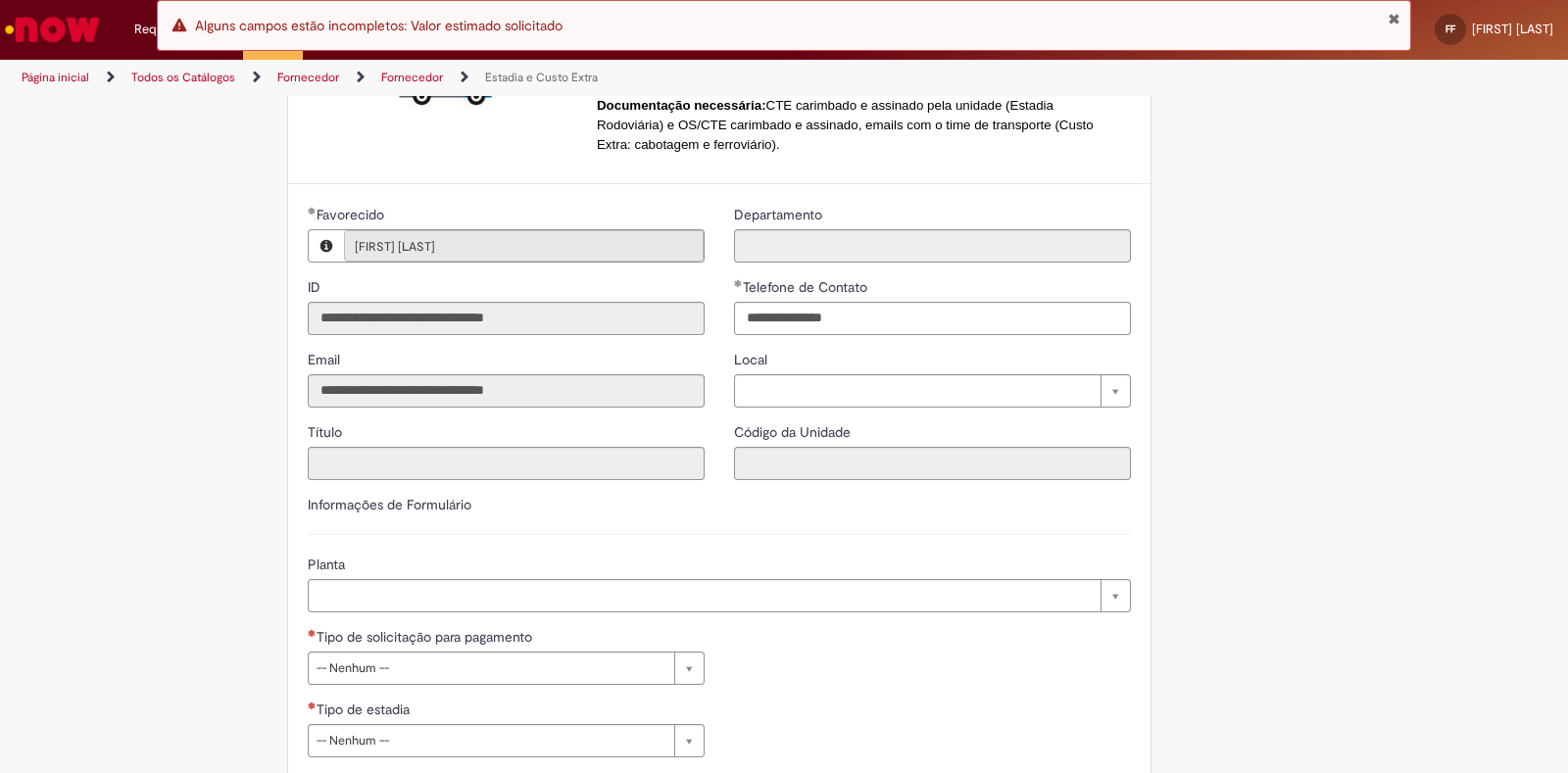 scroll, scrollTop: 367, scrollLeft: 0, axis: vertical 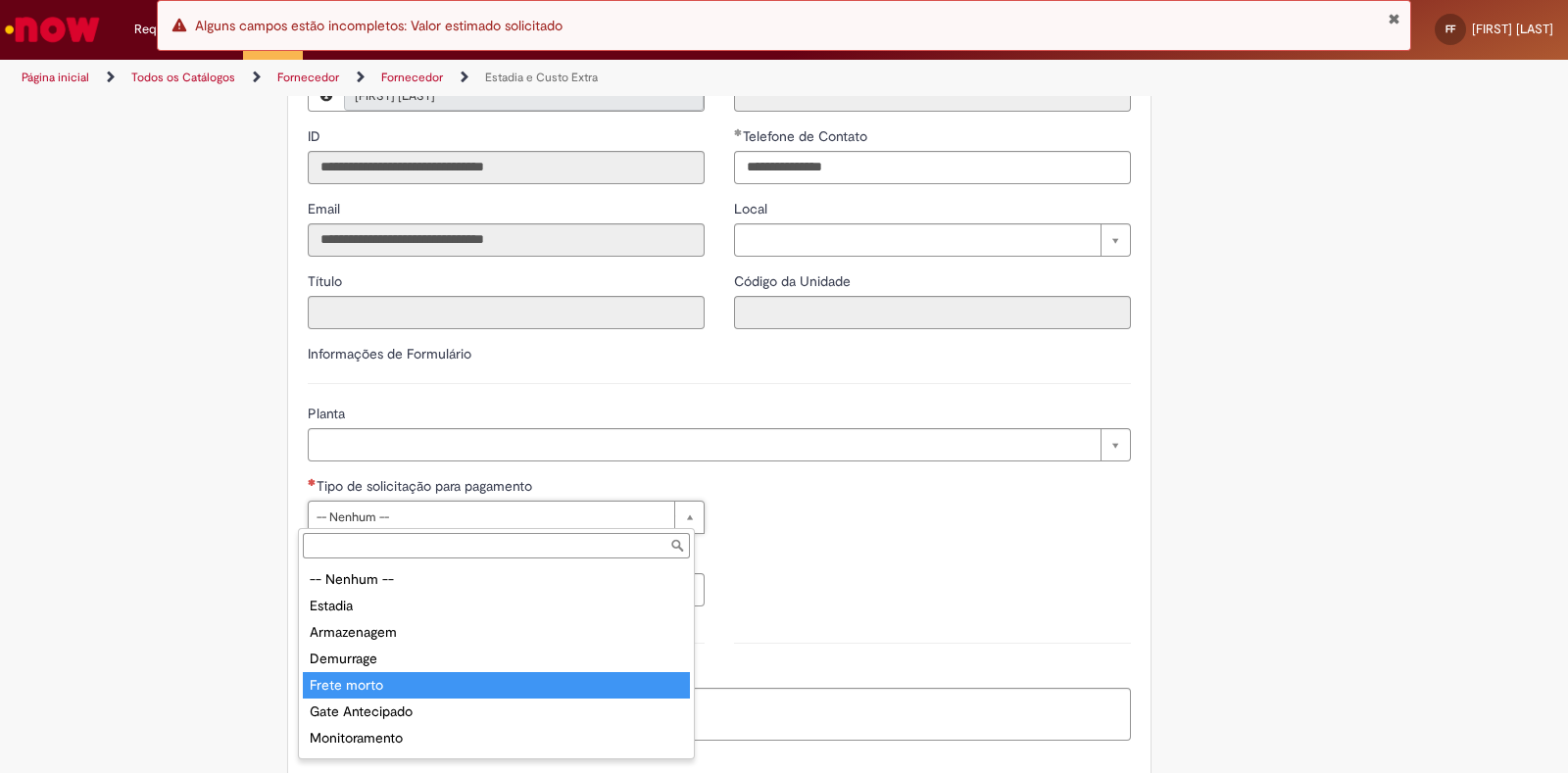 type on "**********" 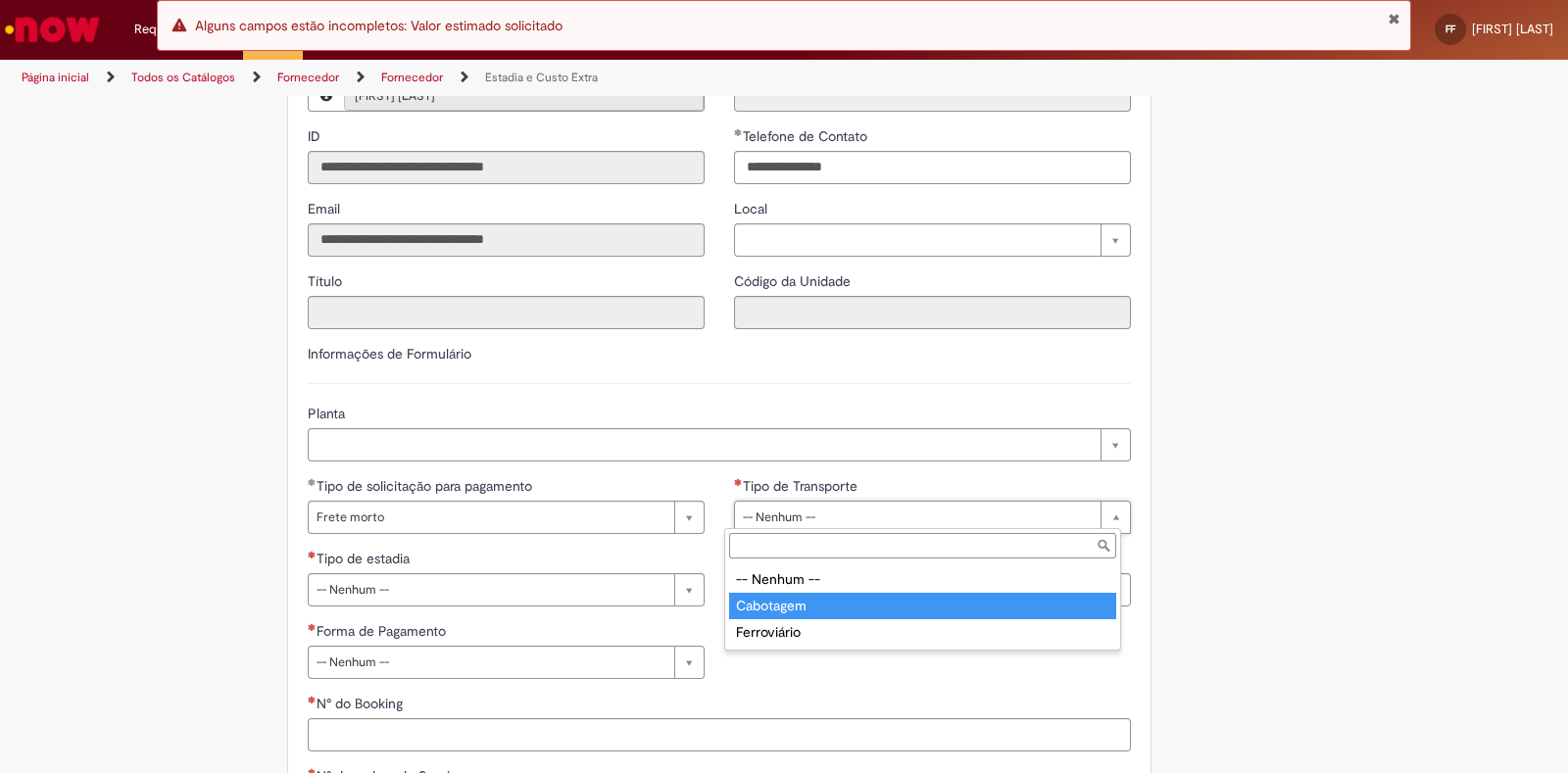 type on "*********" 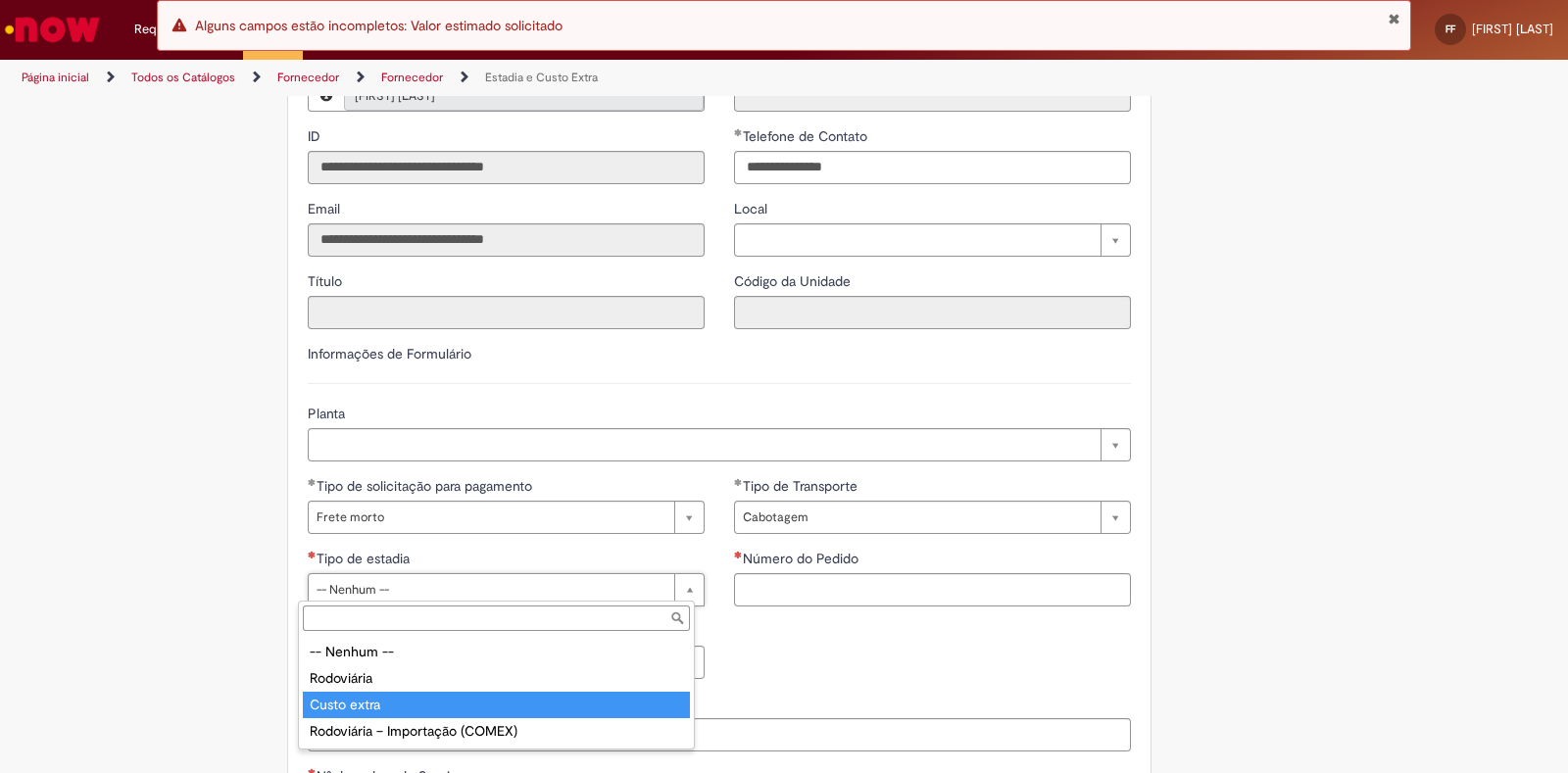 type on "**********" 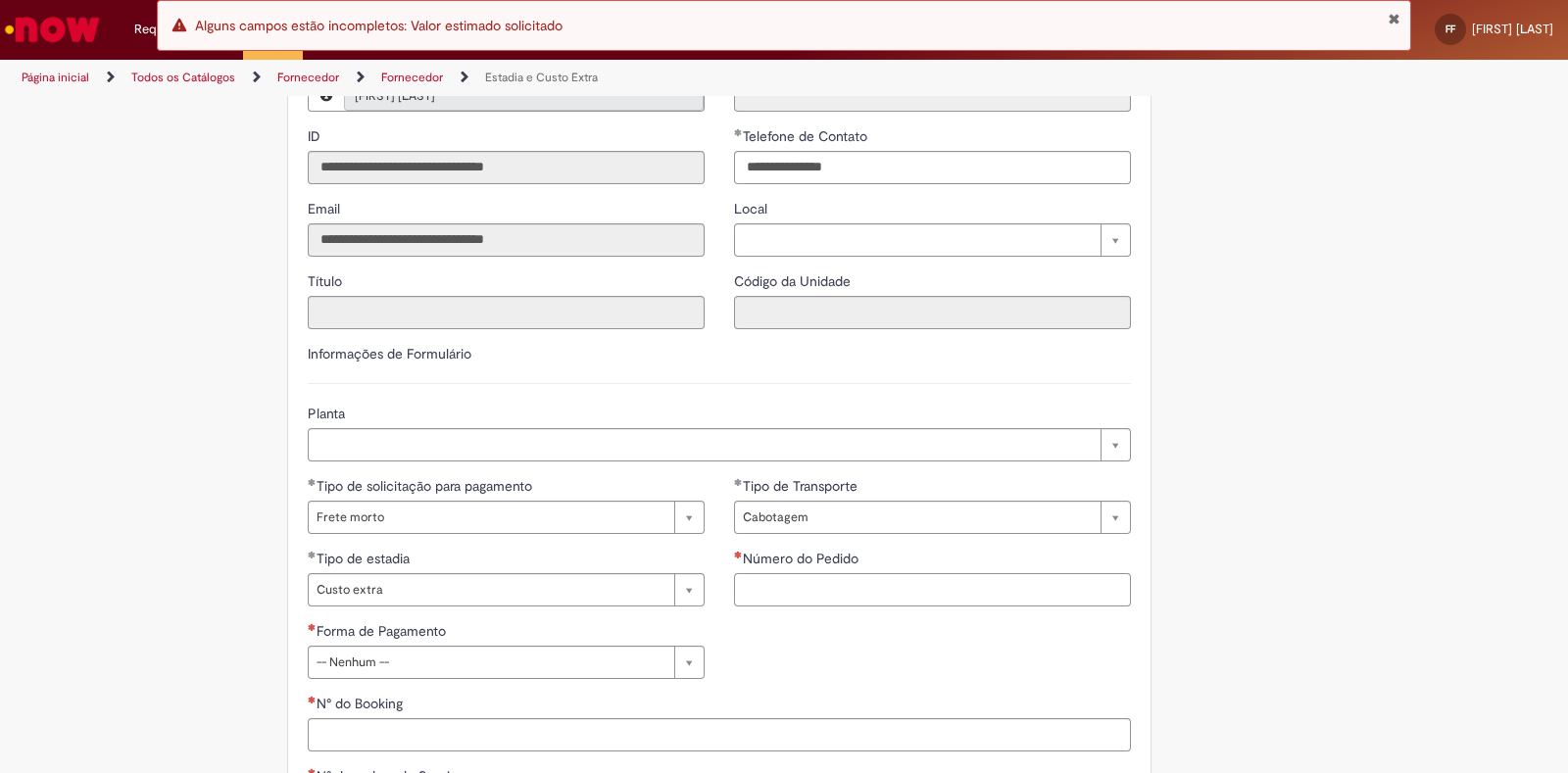 click on "Número do Pedido" at bounding box center [932, 590] 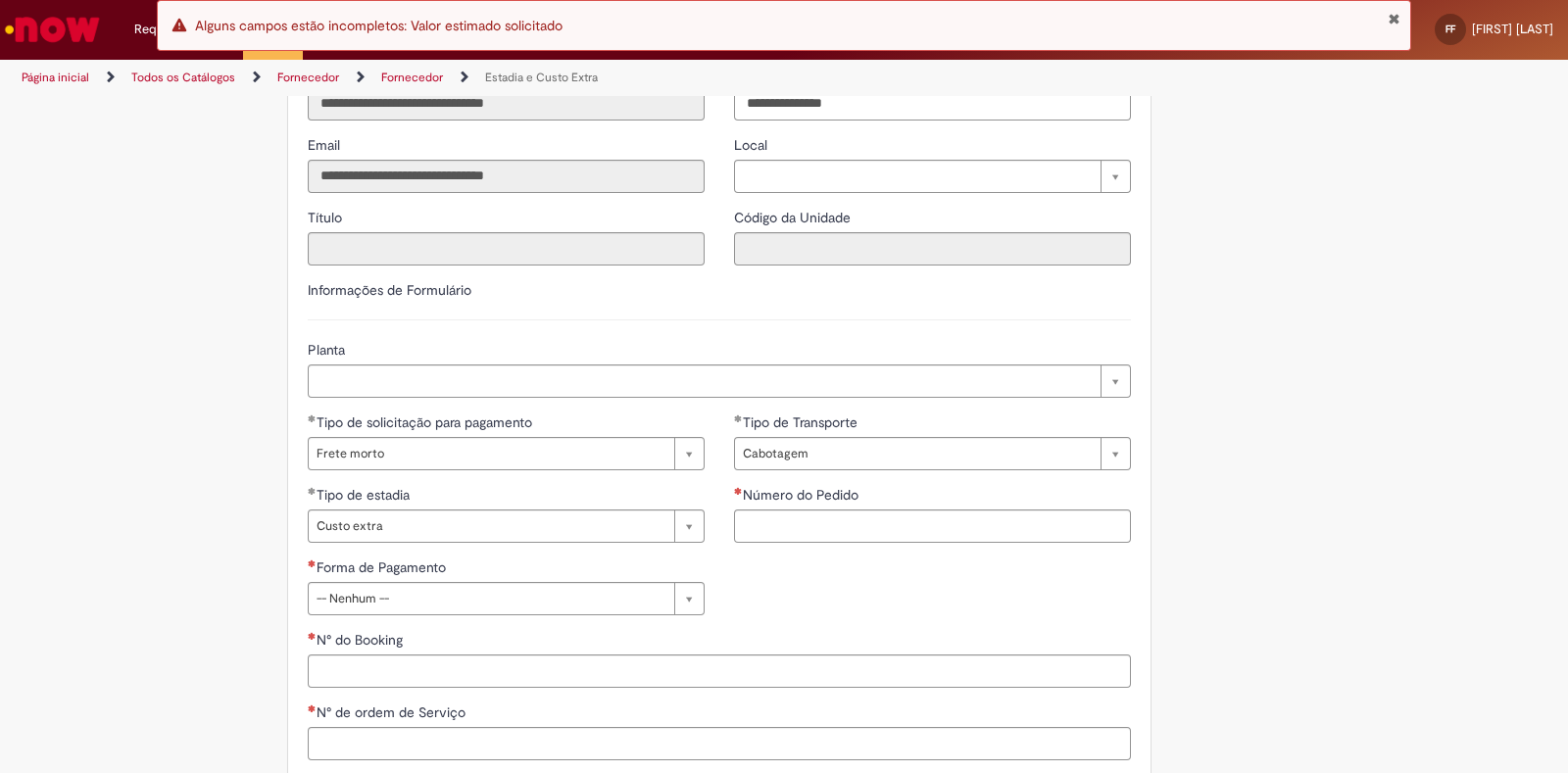 scroll, scrollTop: 489, scrollLeft: 0, axis: vertical 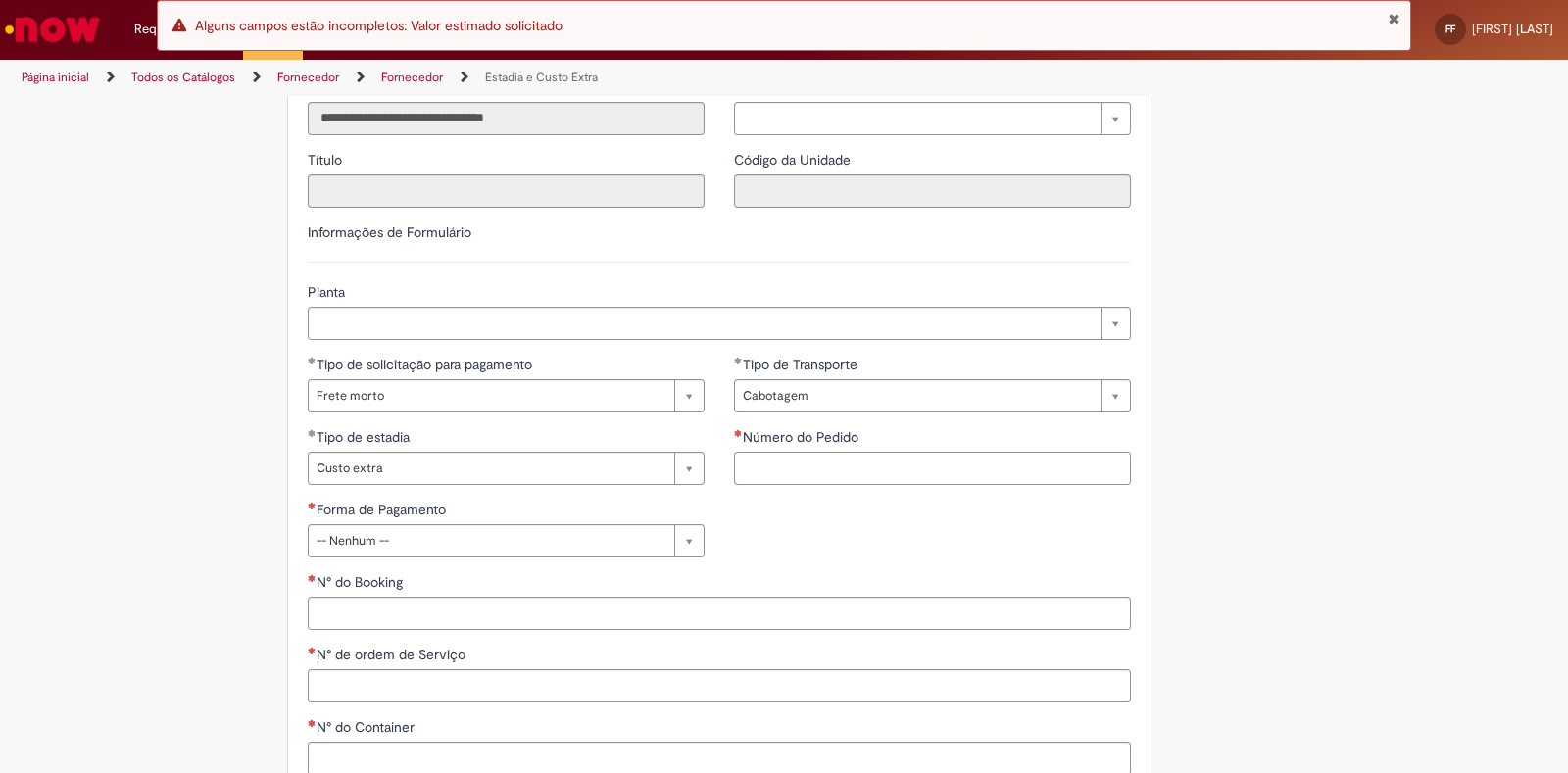 click on "Número do Pedido" at bounding box center (932, 468) 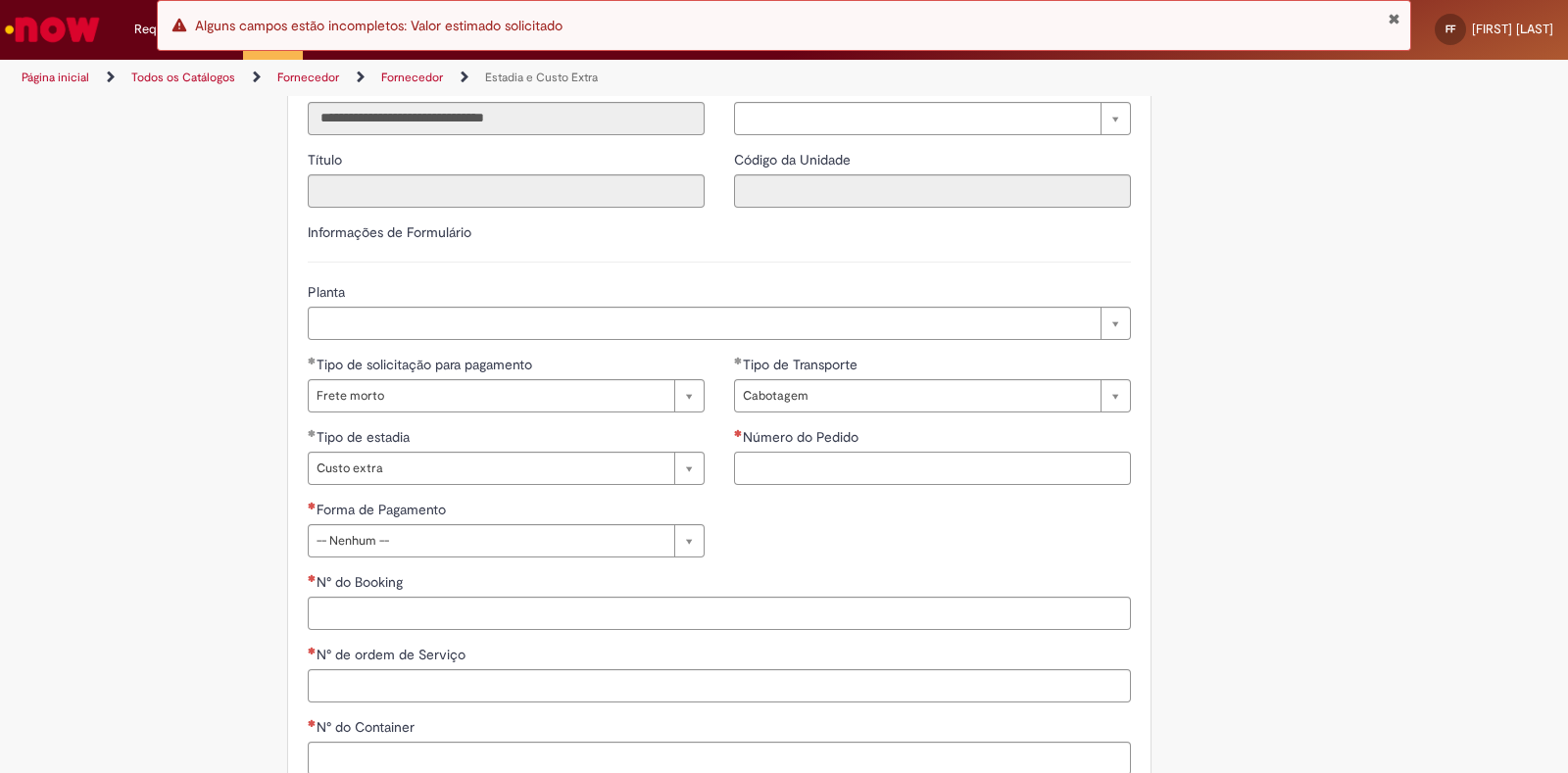 click on "Número do Pedido" at bounding box center (932, 468) 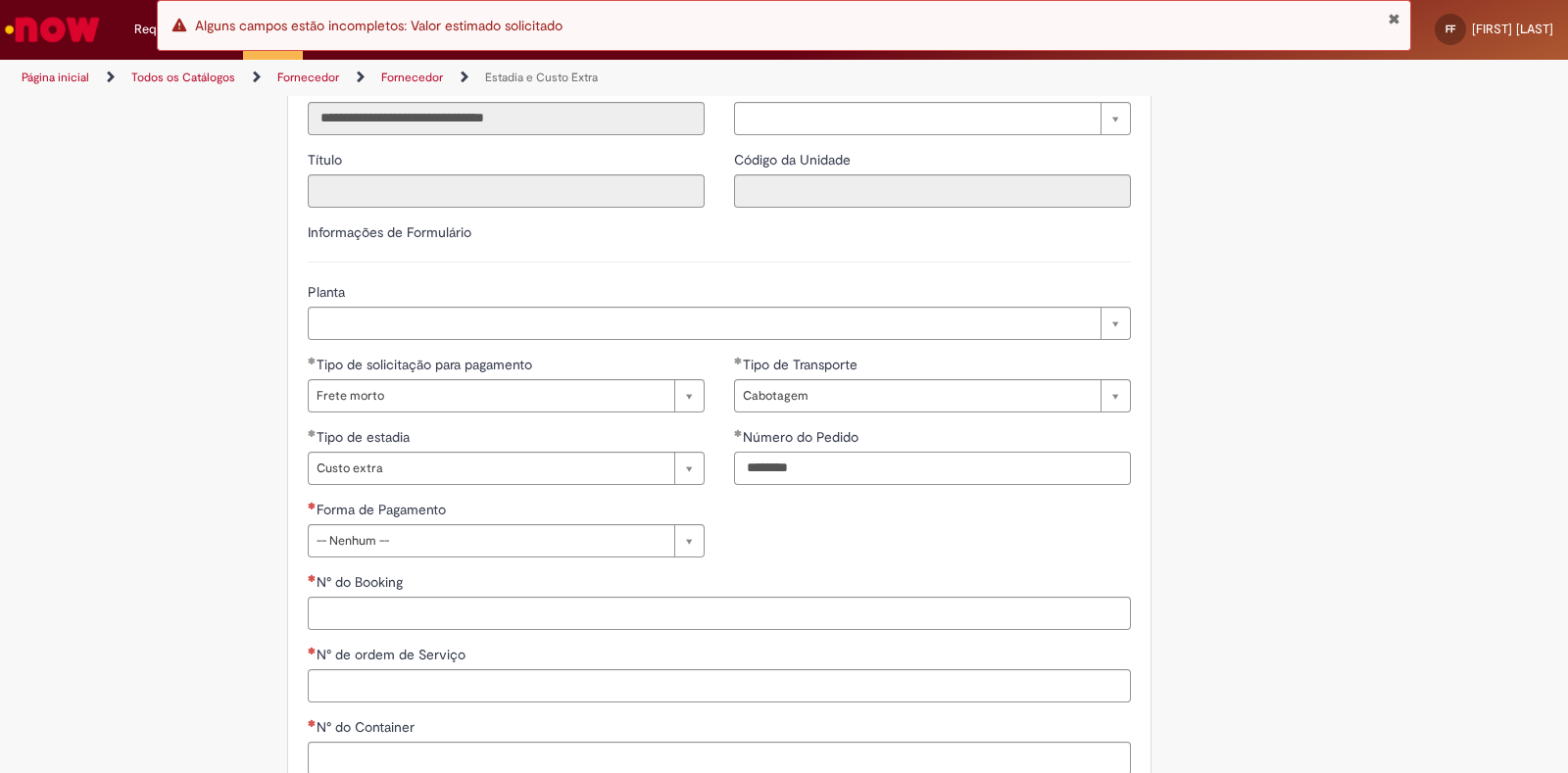 type on "********" 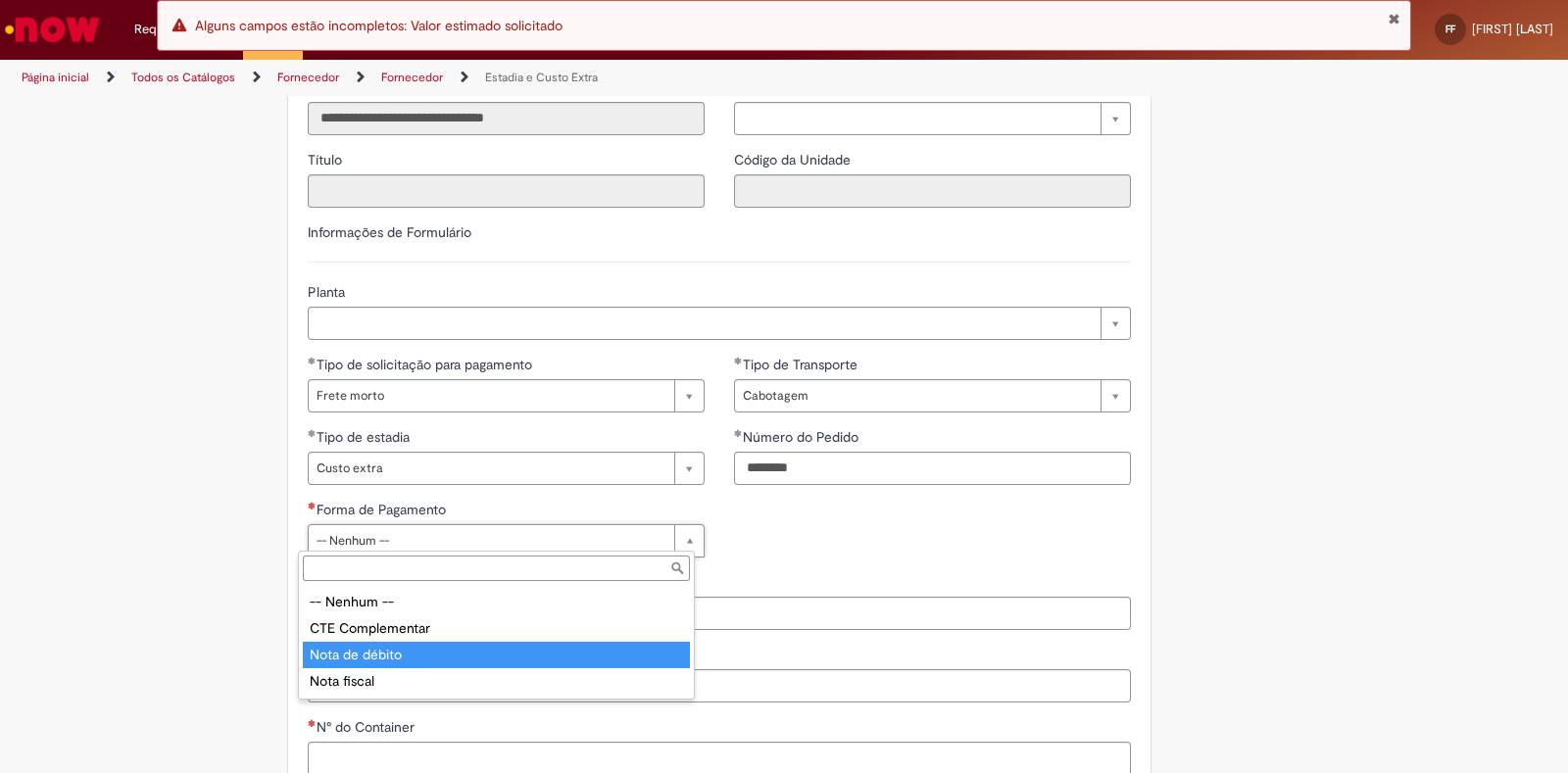 type on "**********" 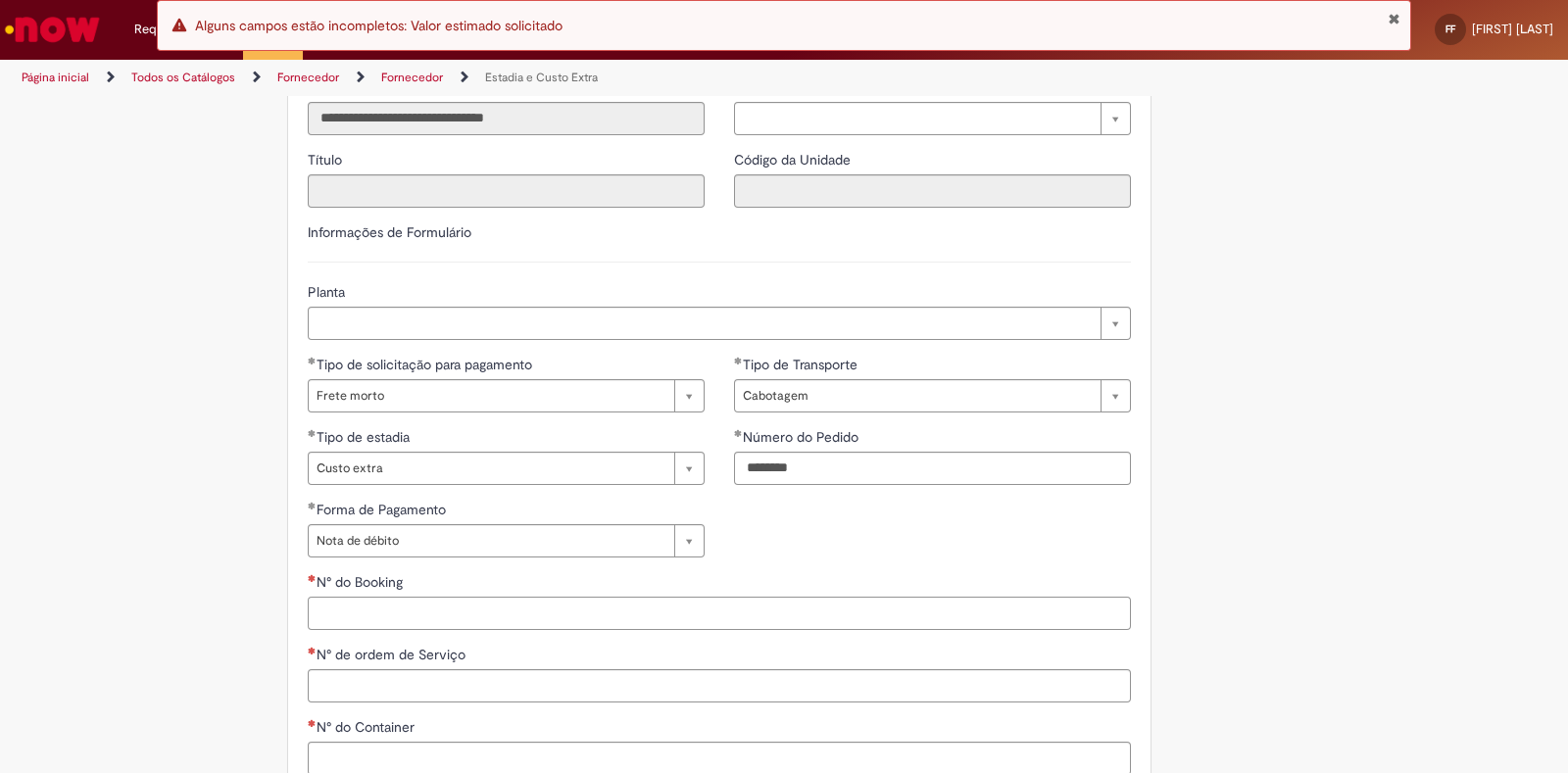 click on "N° do Booking" at bounding box center [719, 613] 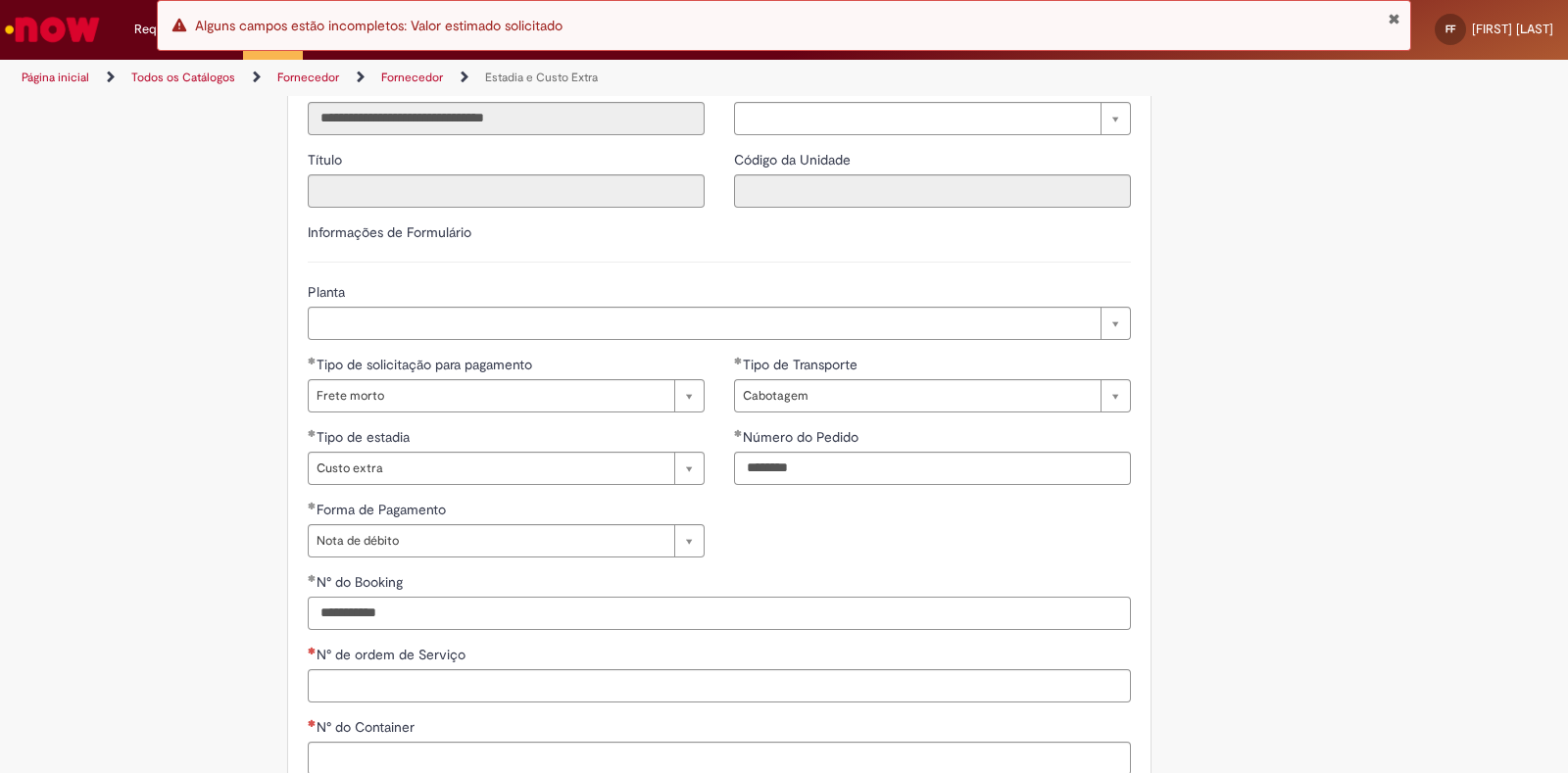 type on "*********" 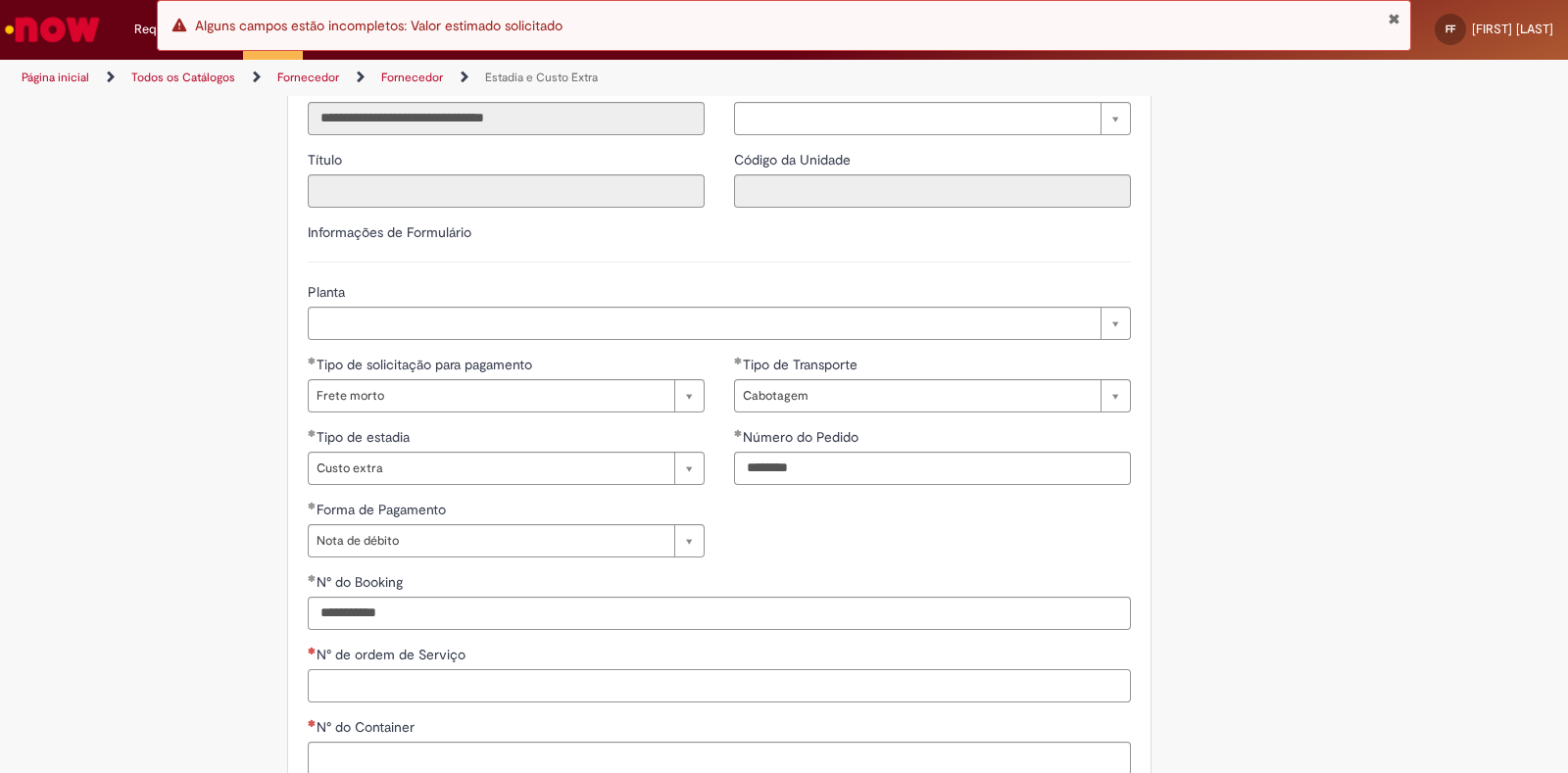 click on "N° de ordem de Serviço" at bounding box center (719, 686) 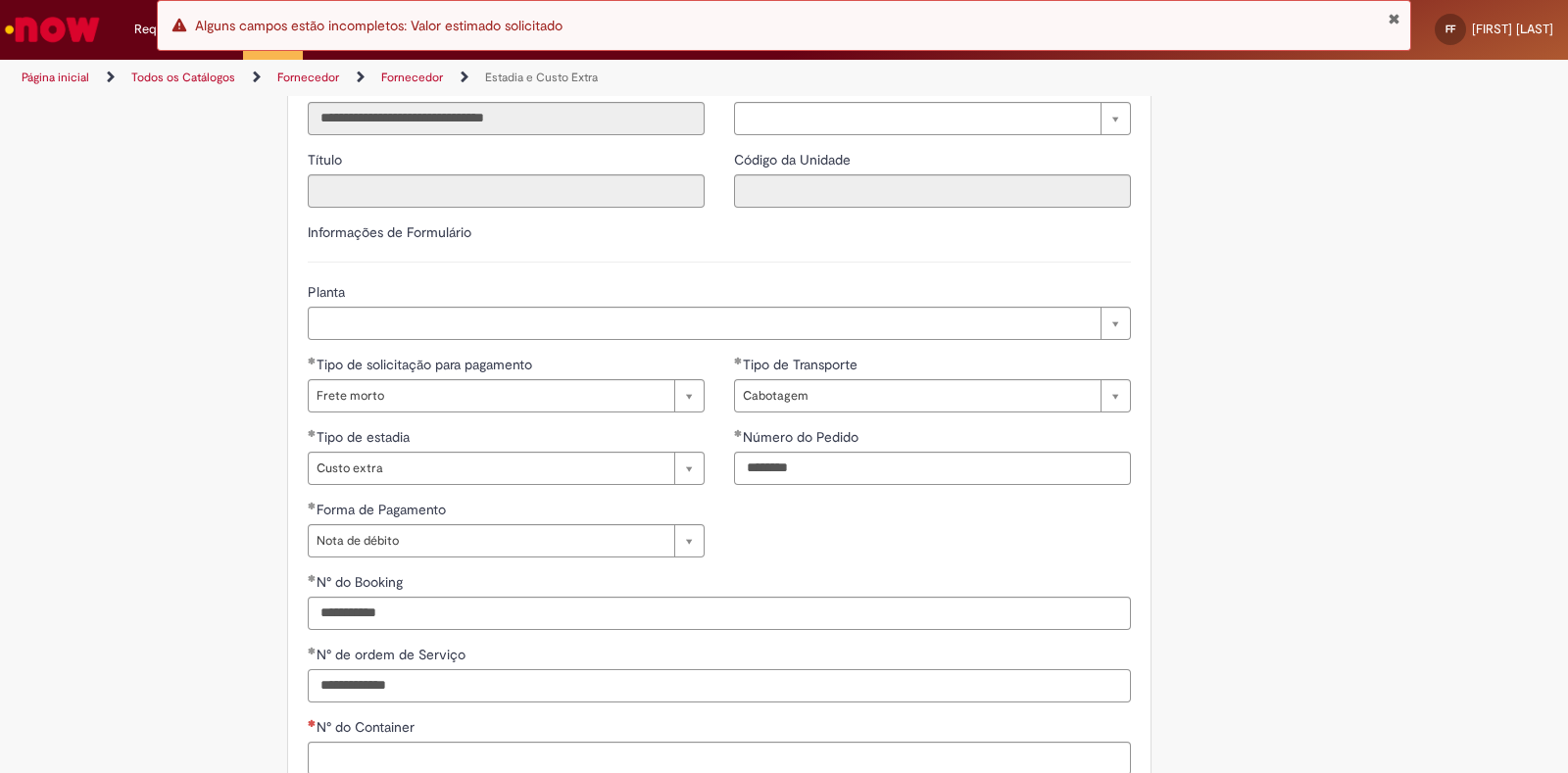 type on "**********" 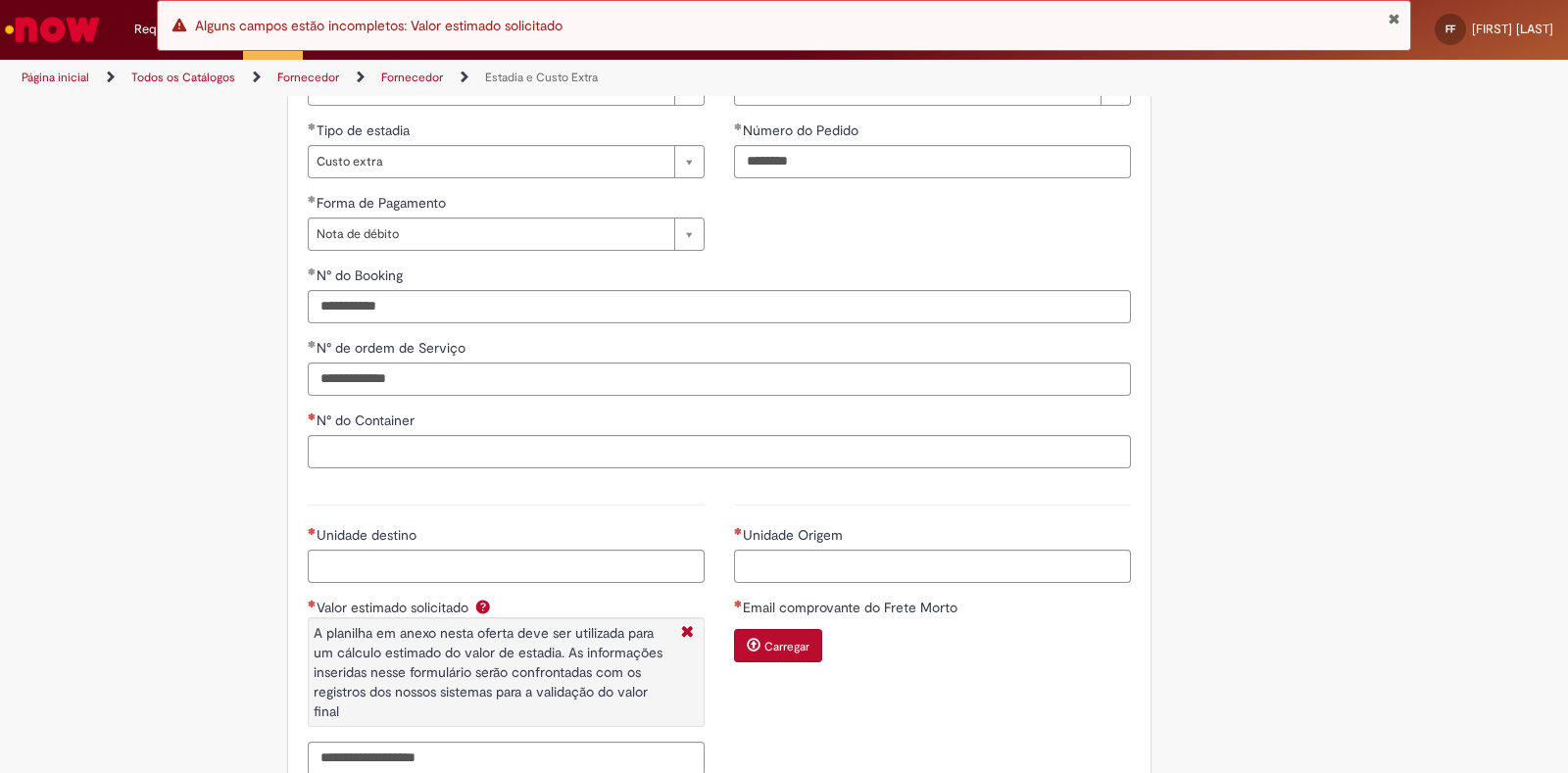 scroll, scrollTop: 856, scrollLeft: 0, axis: vertical 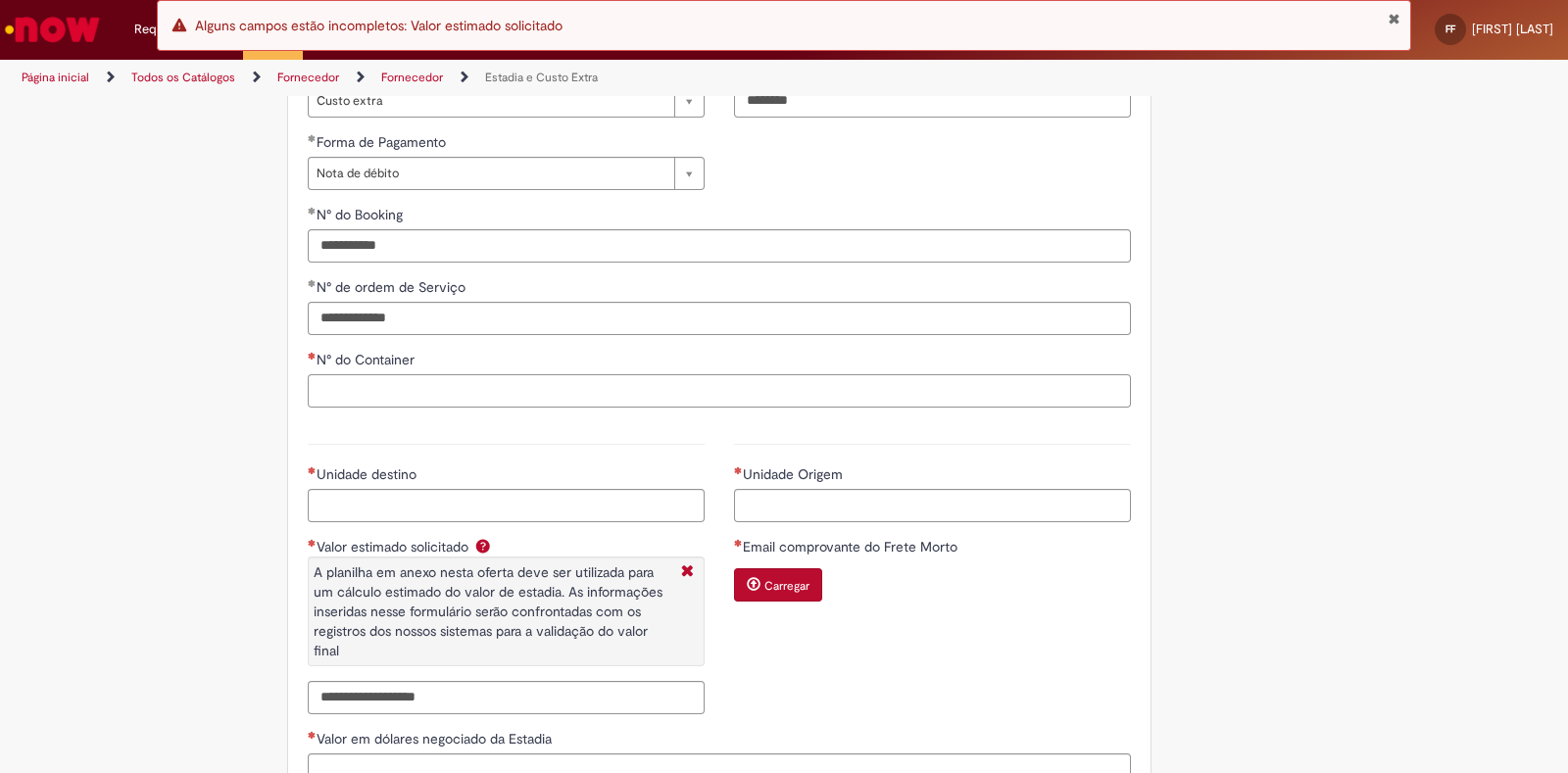 click on "N° do Container" at bounding box center [719, 391] 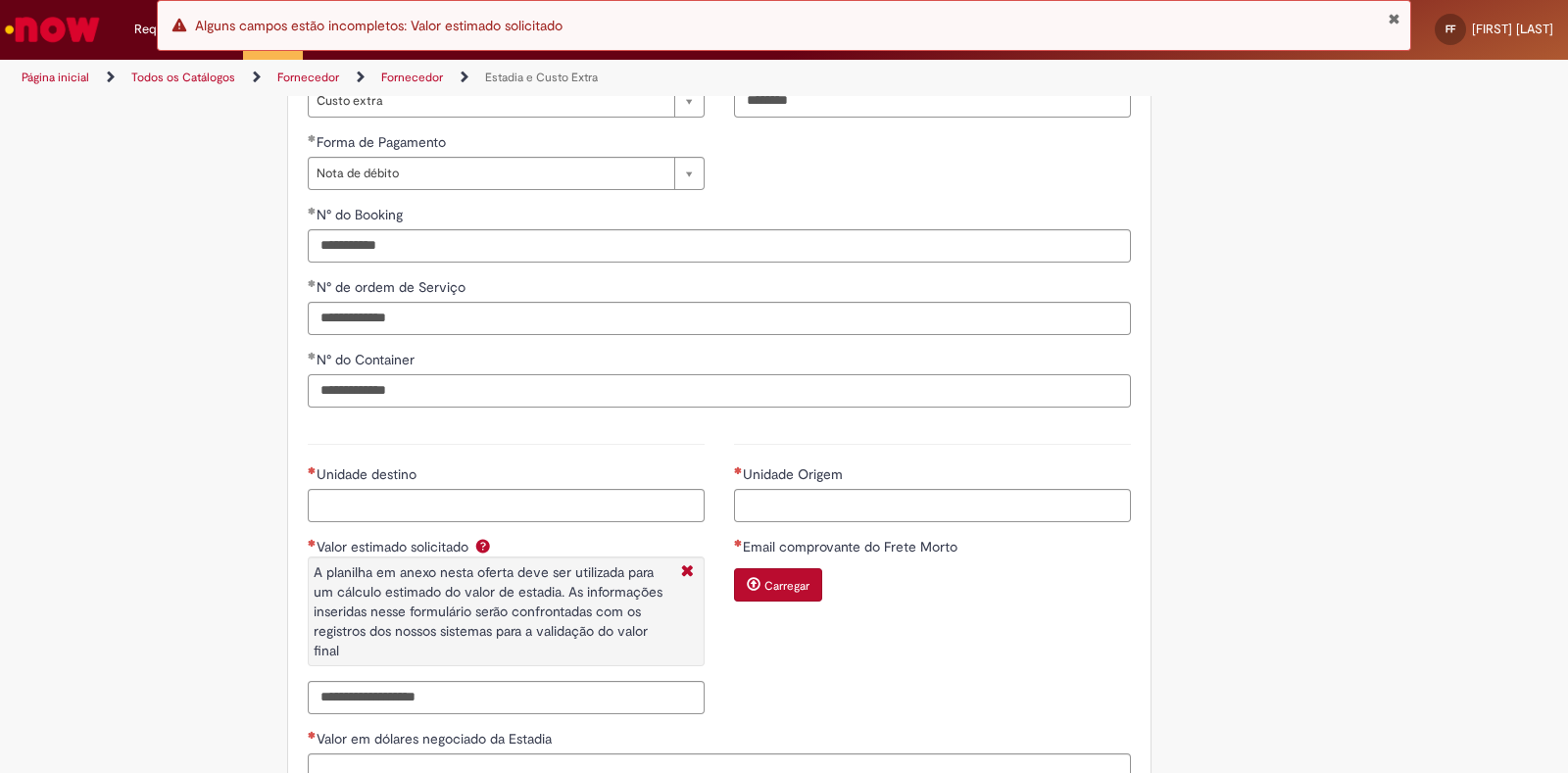 type on "**********" 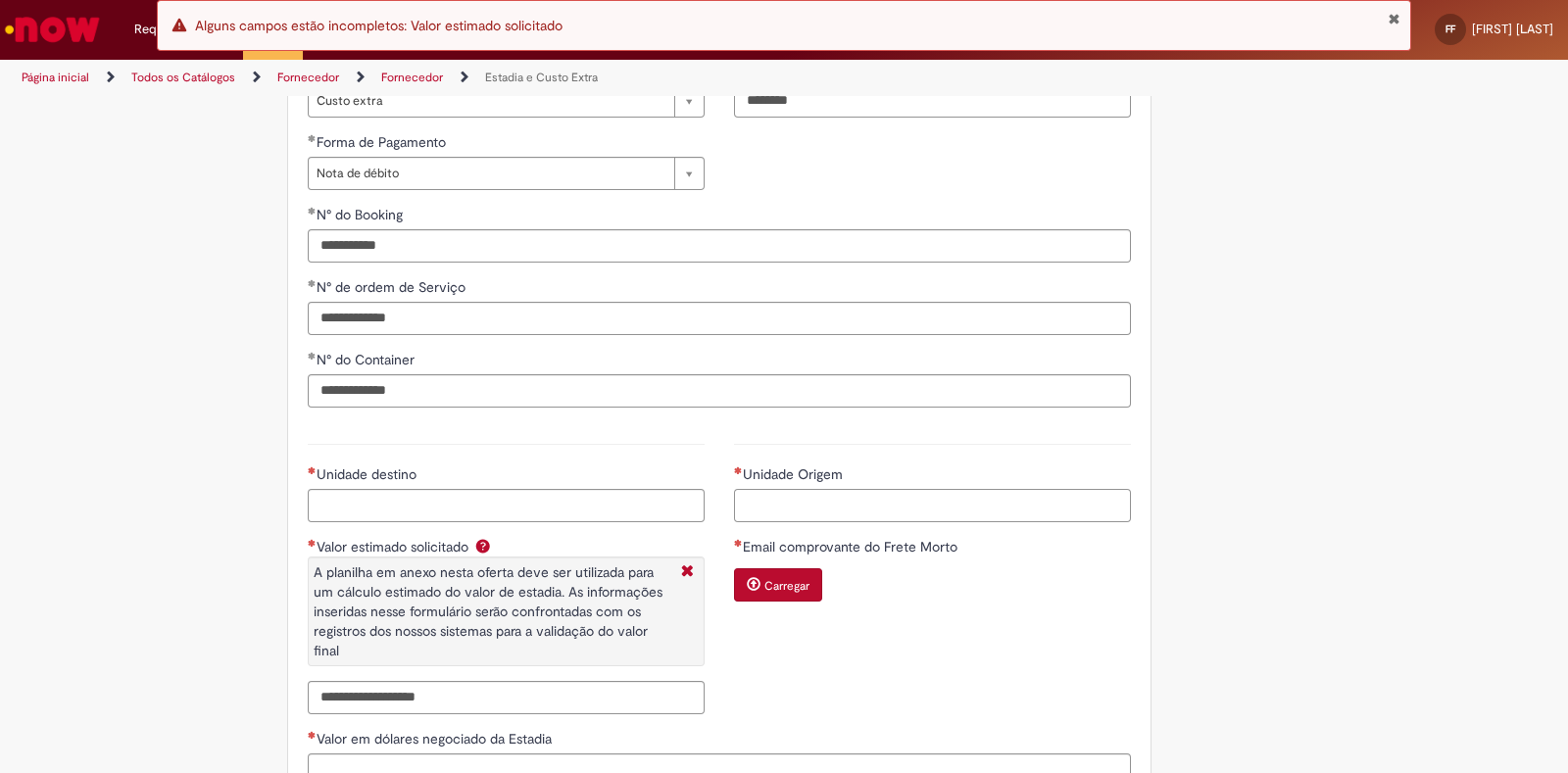 click on "Unidade Origem" at bounding box center [932, 506] 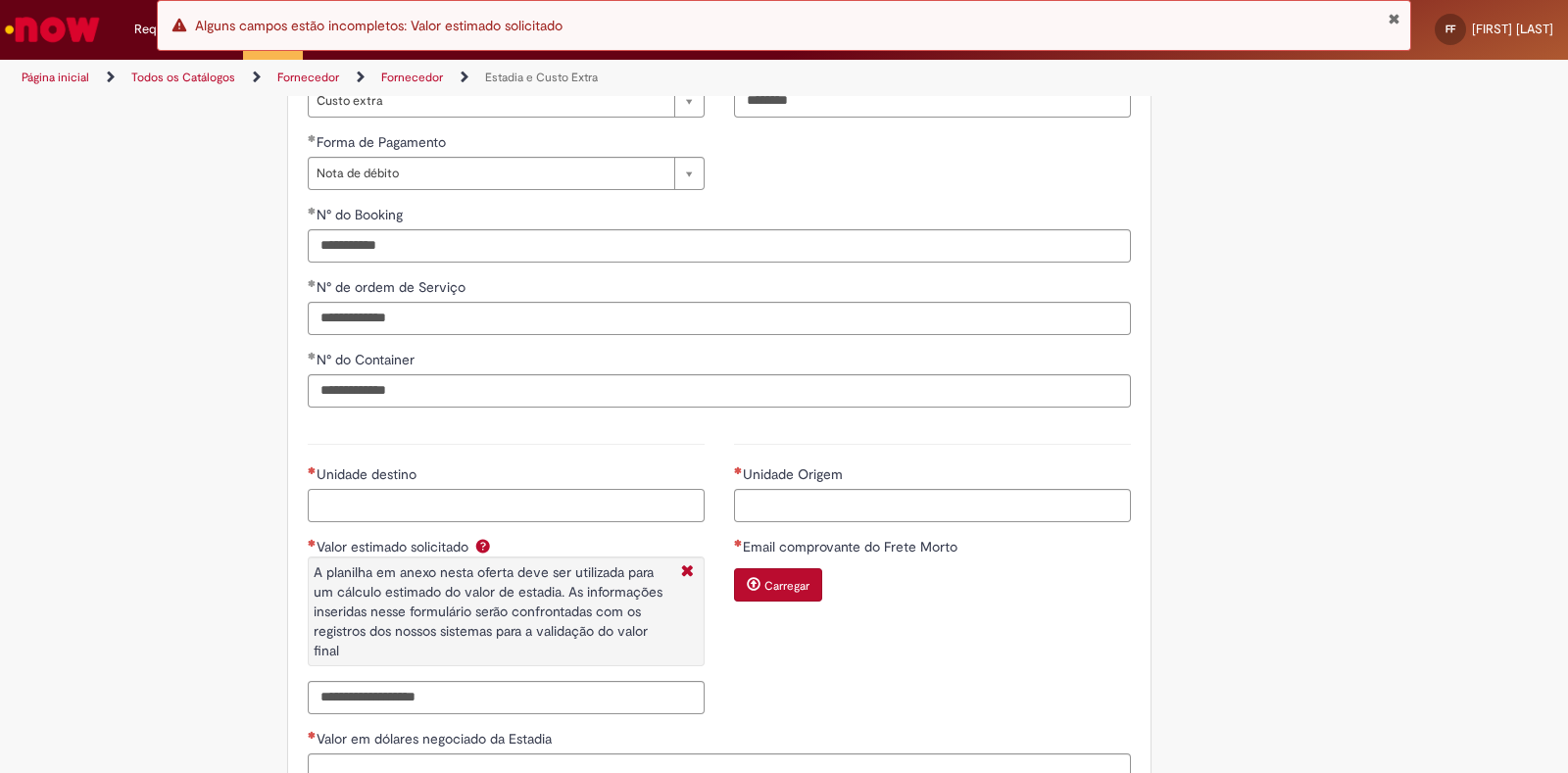 click on "Unidade destino" at bounding box center (506, 506) 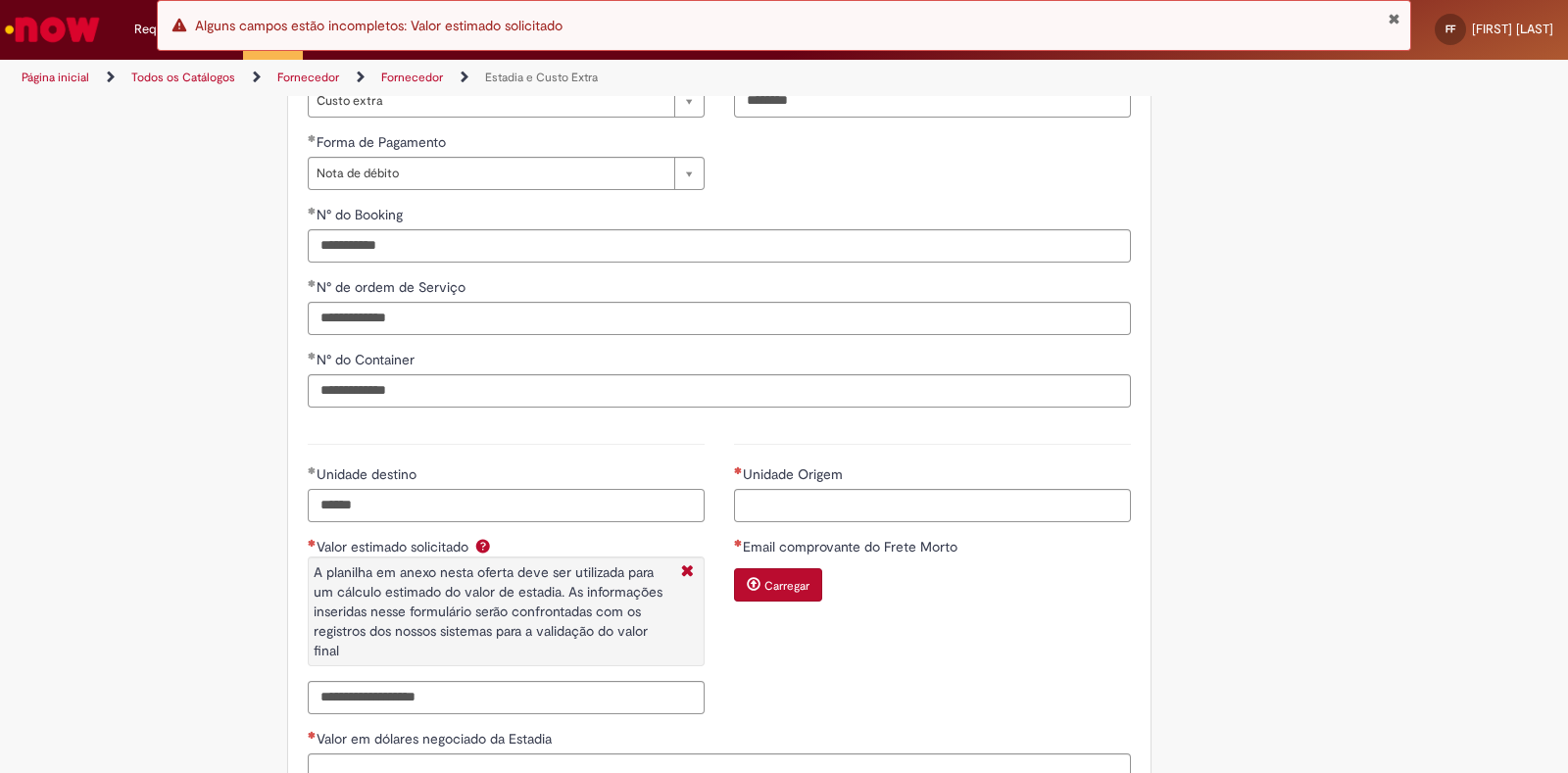 type on "******" 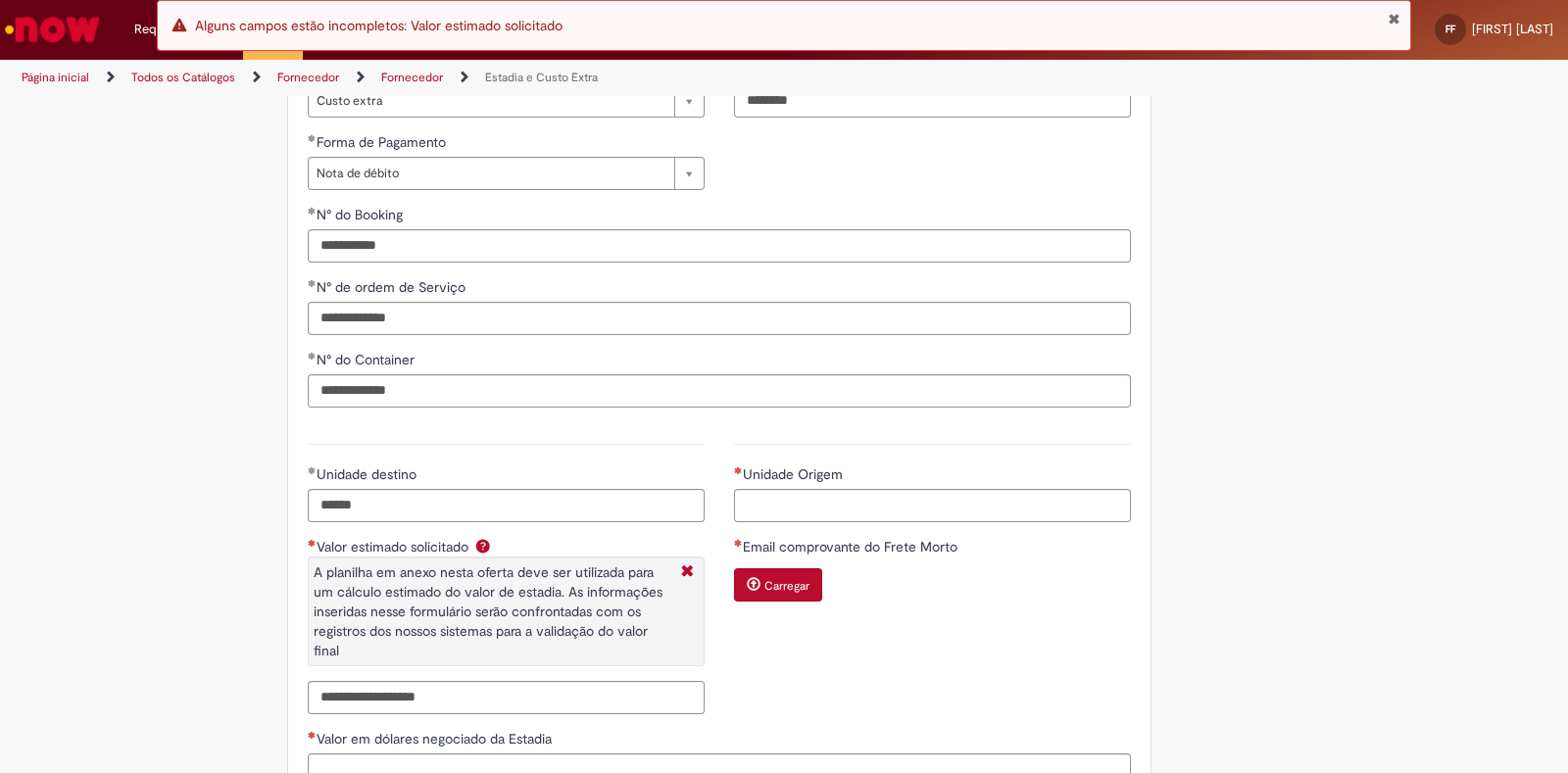 click on "Unidade Origem" at bounding box center (932, 476) 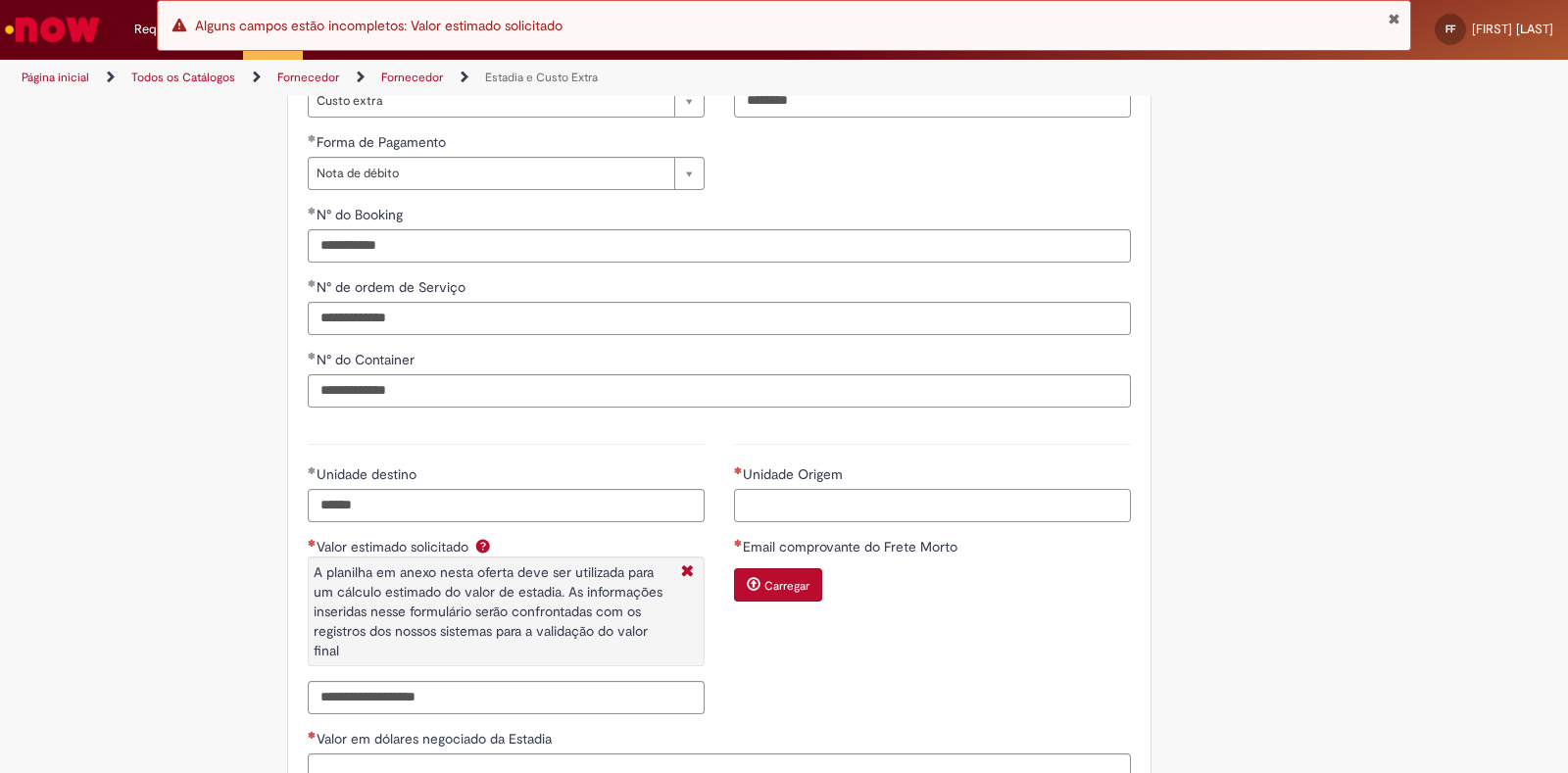 click on "Unidade Origem" at bounding box center [932, 506] 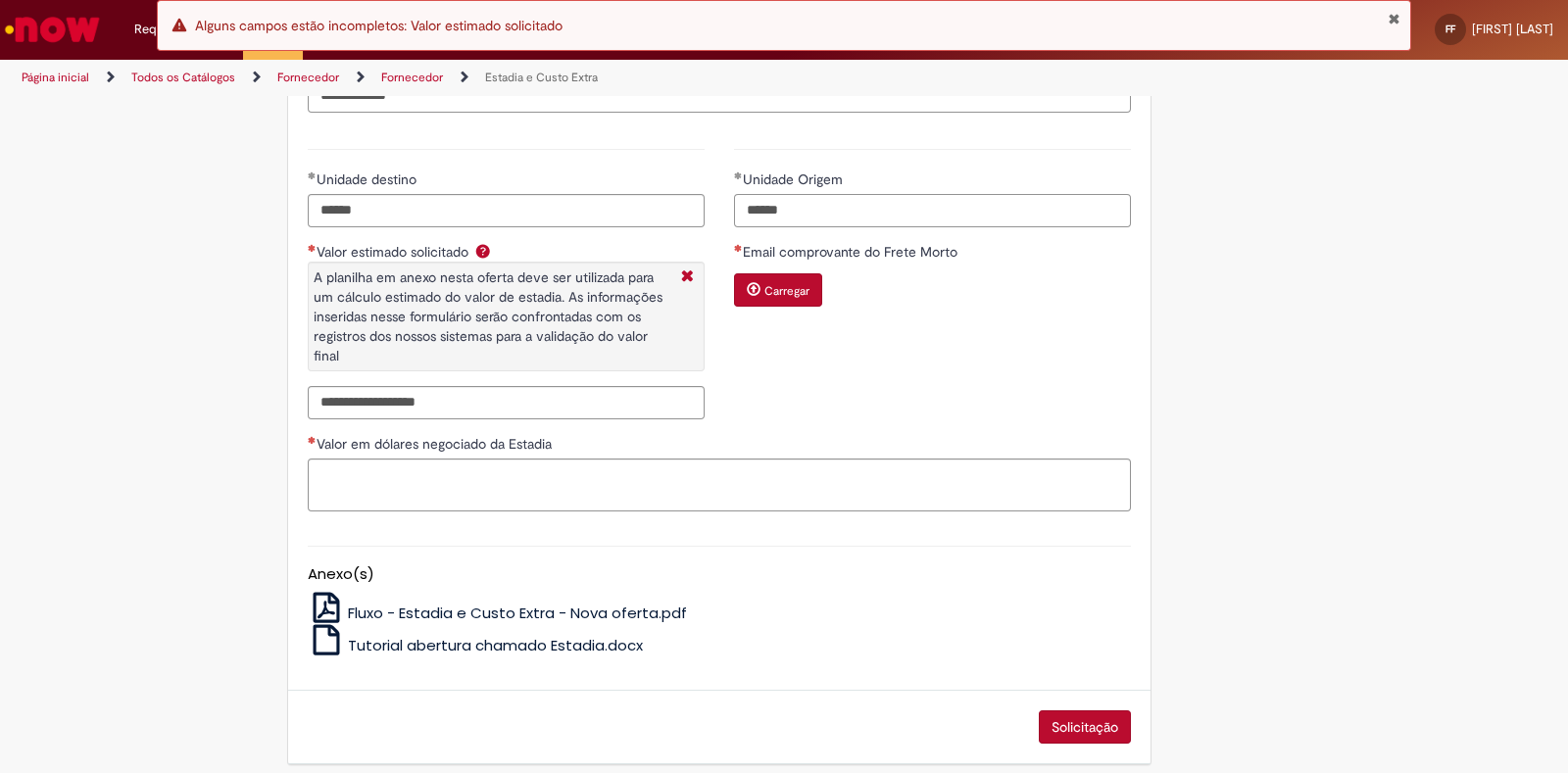 scroll, scrollTop: 1161, scrollLeft: 0, axis: vertical 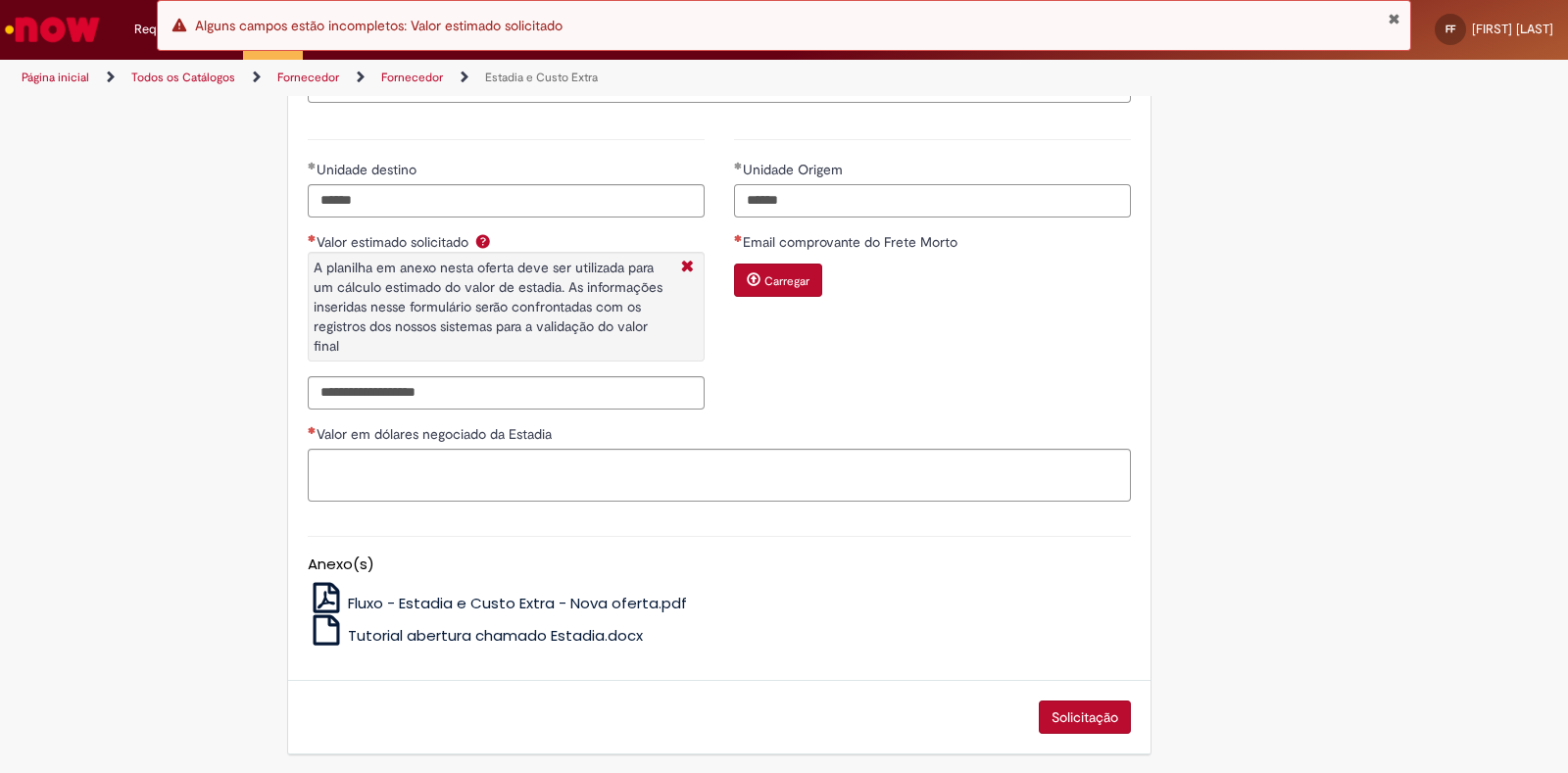 type on "******" 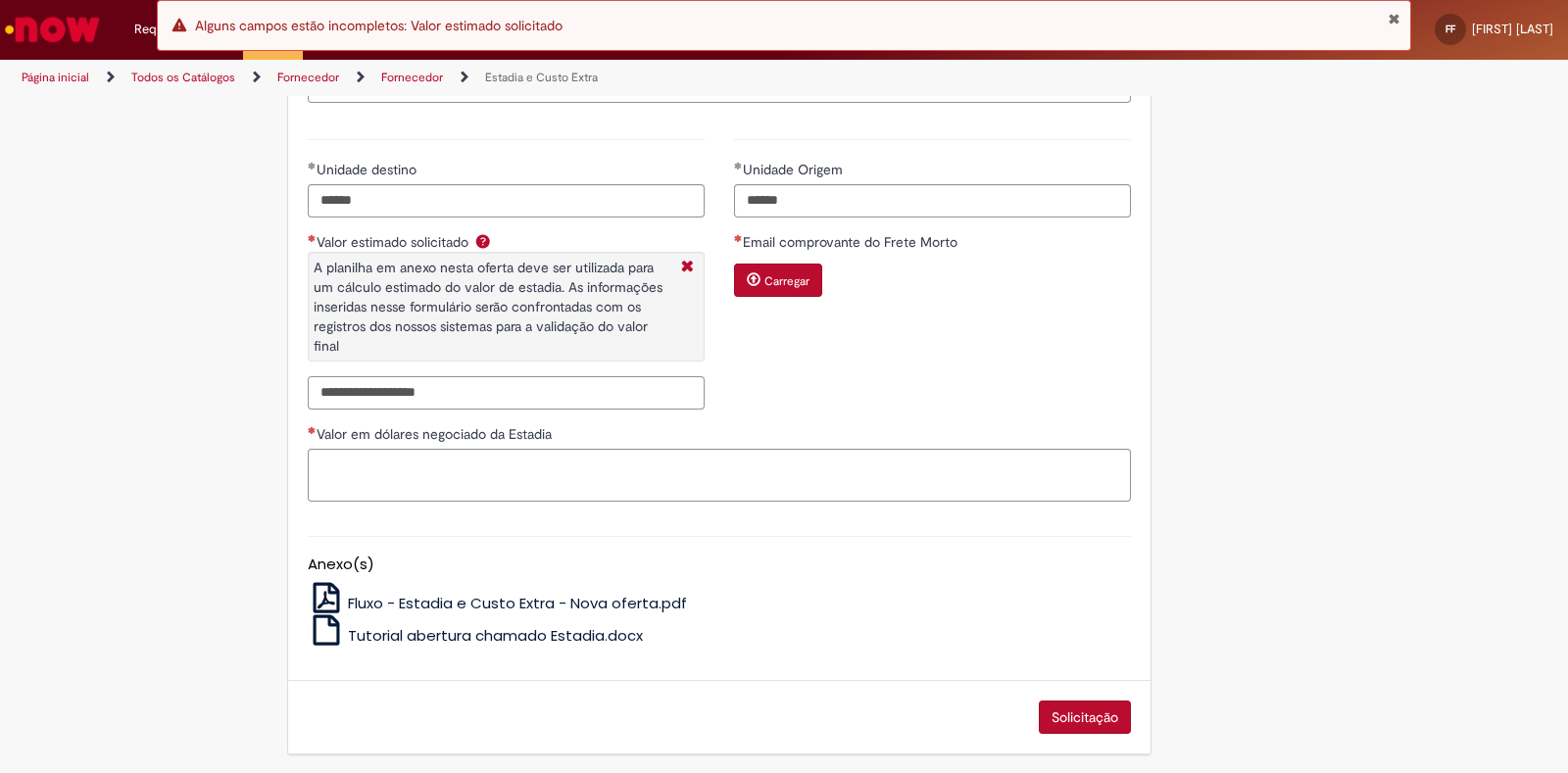 click on "Valor estimado solicitado A planilha em anexo nesta oferta deve ser utilizada para um cálculo estimado do valor de estadia. As informações inseridas nesse formulário serão confrontadas com os registros dos nossos sistemas para a validação do valor final" at bounding box center [506, 393] 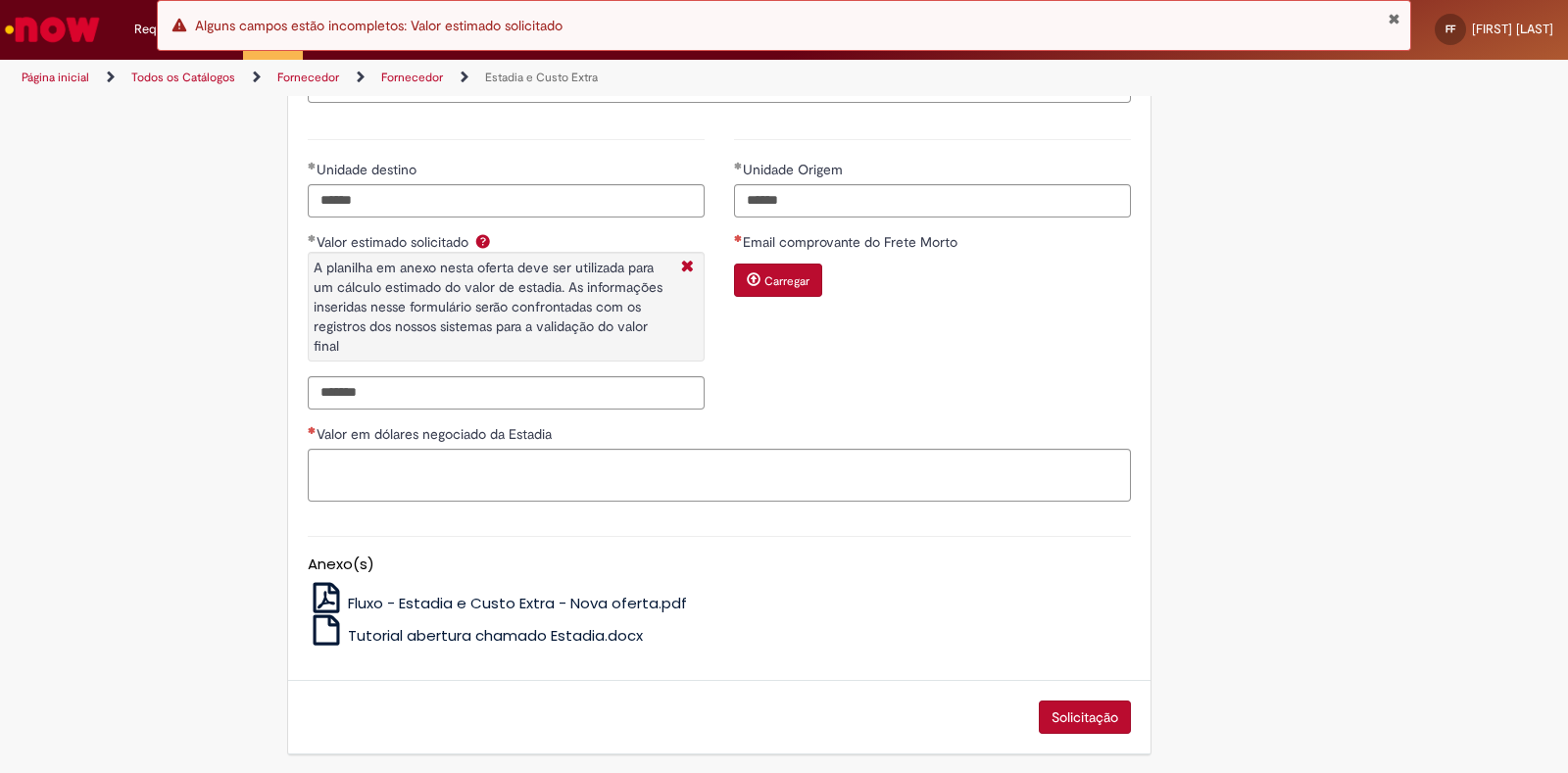 type on "**********" 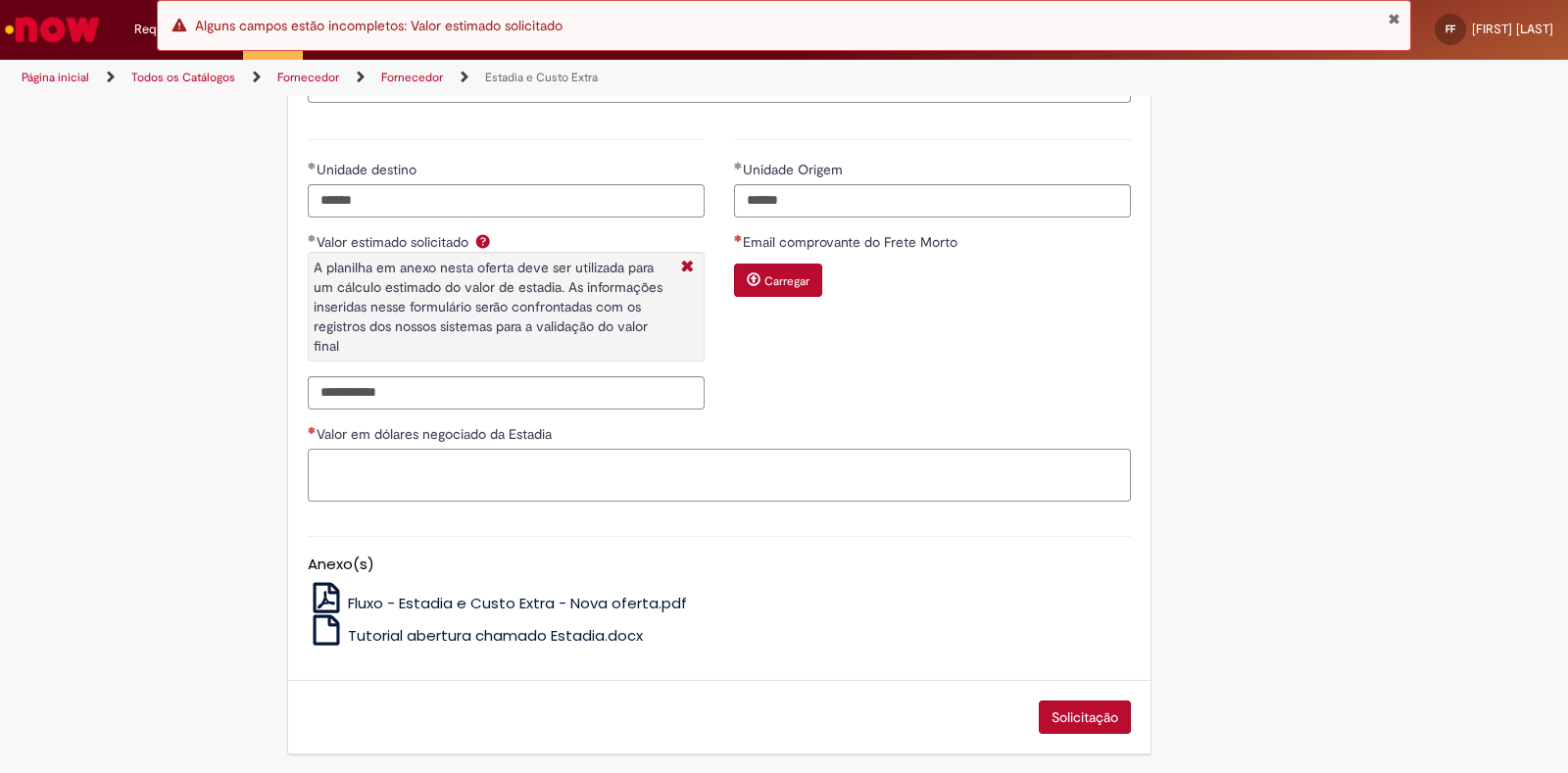 click on "Valor em dólares negociado da Estadia" at bounding box center (719, 475) 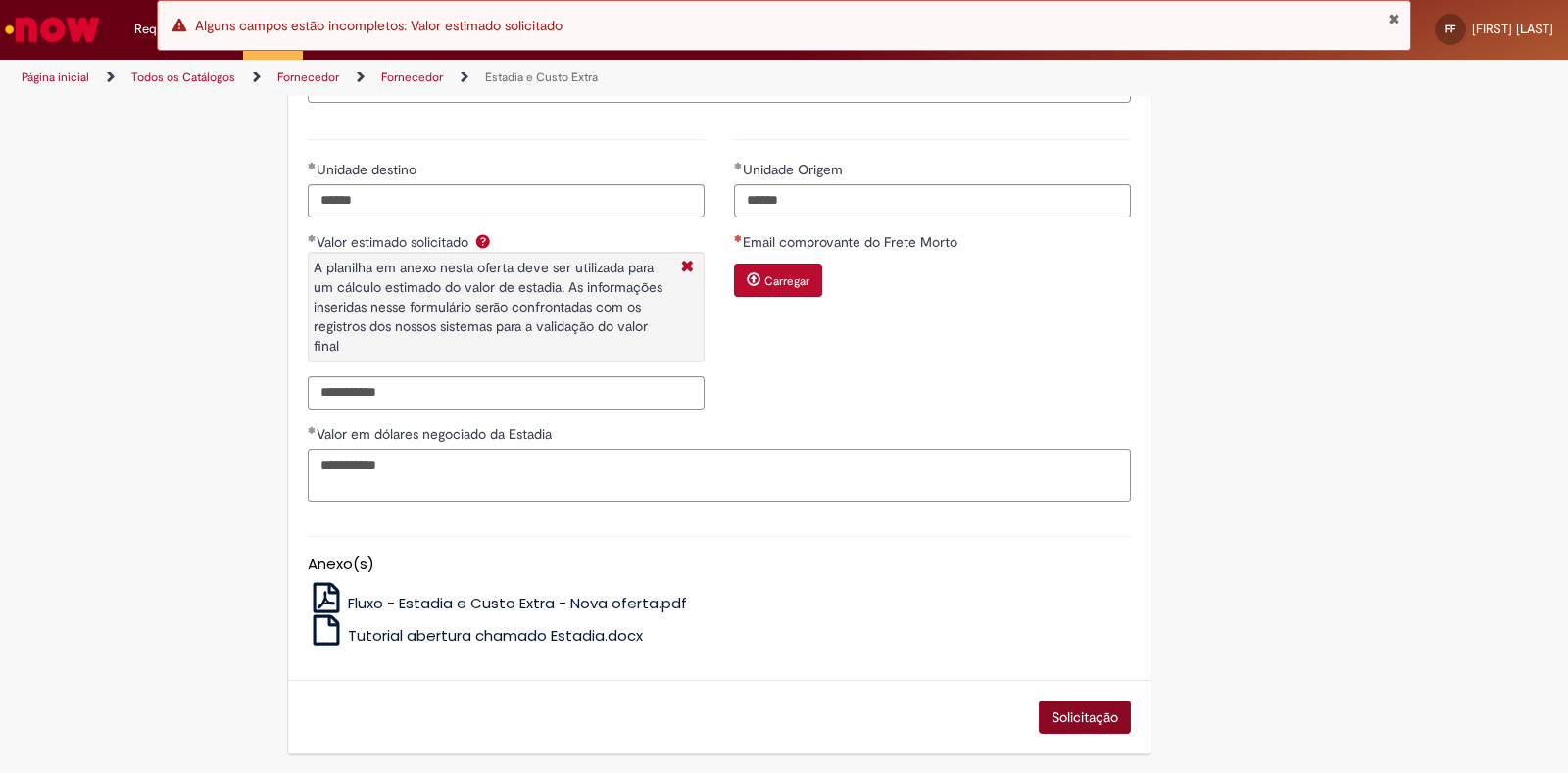 type on "**********" 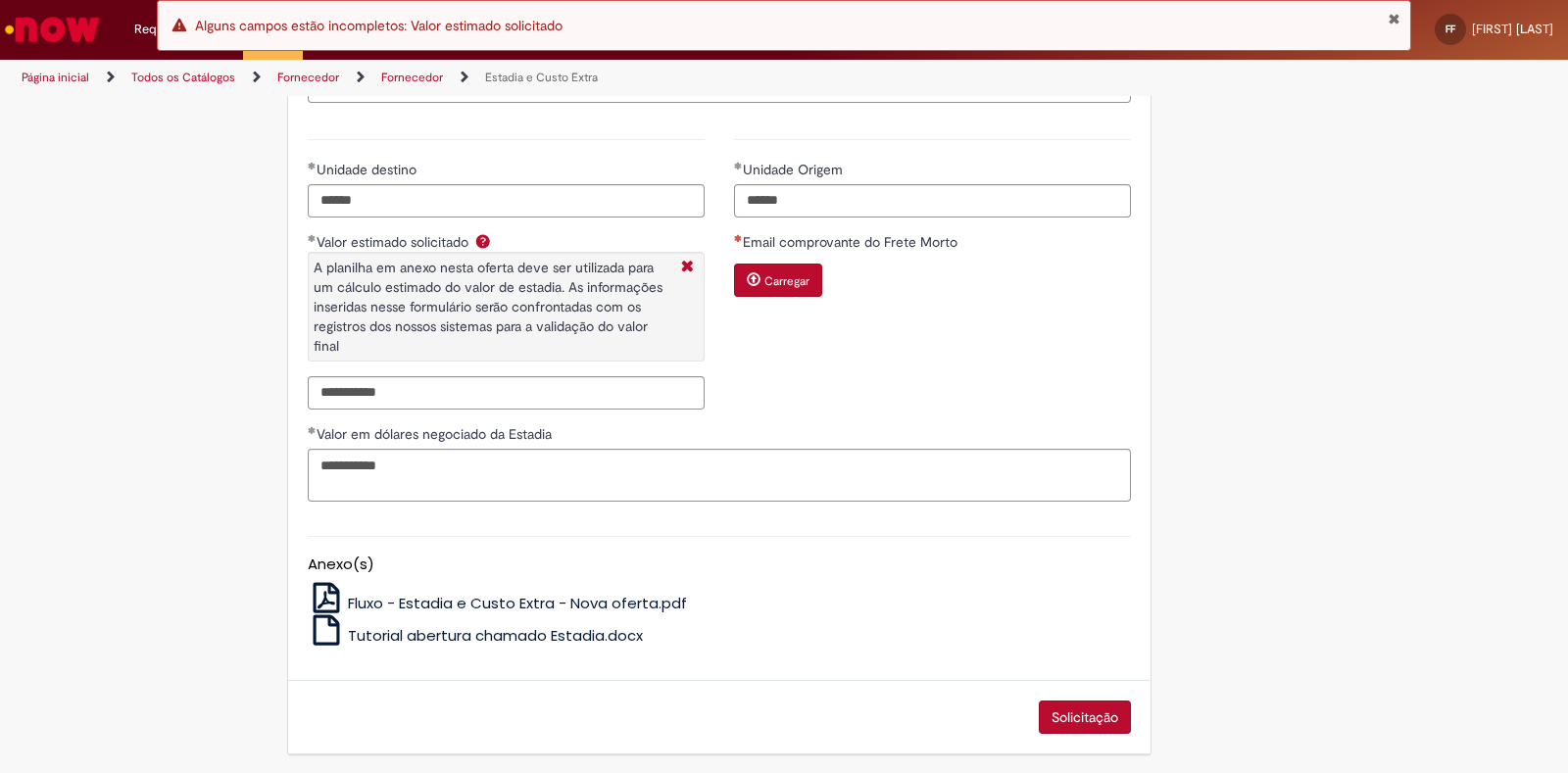 click on "Solicitação" at bounding box center (1085, 717) 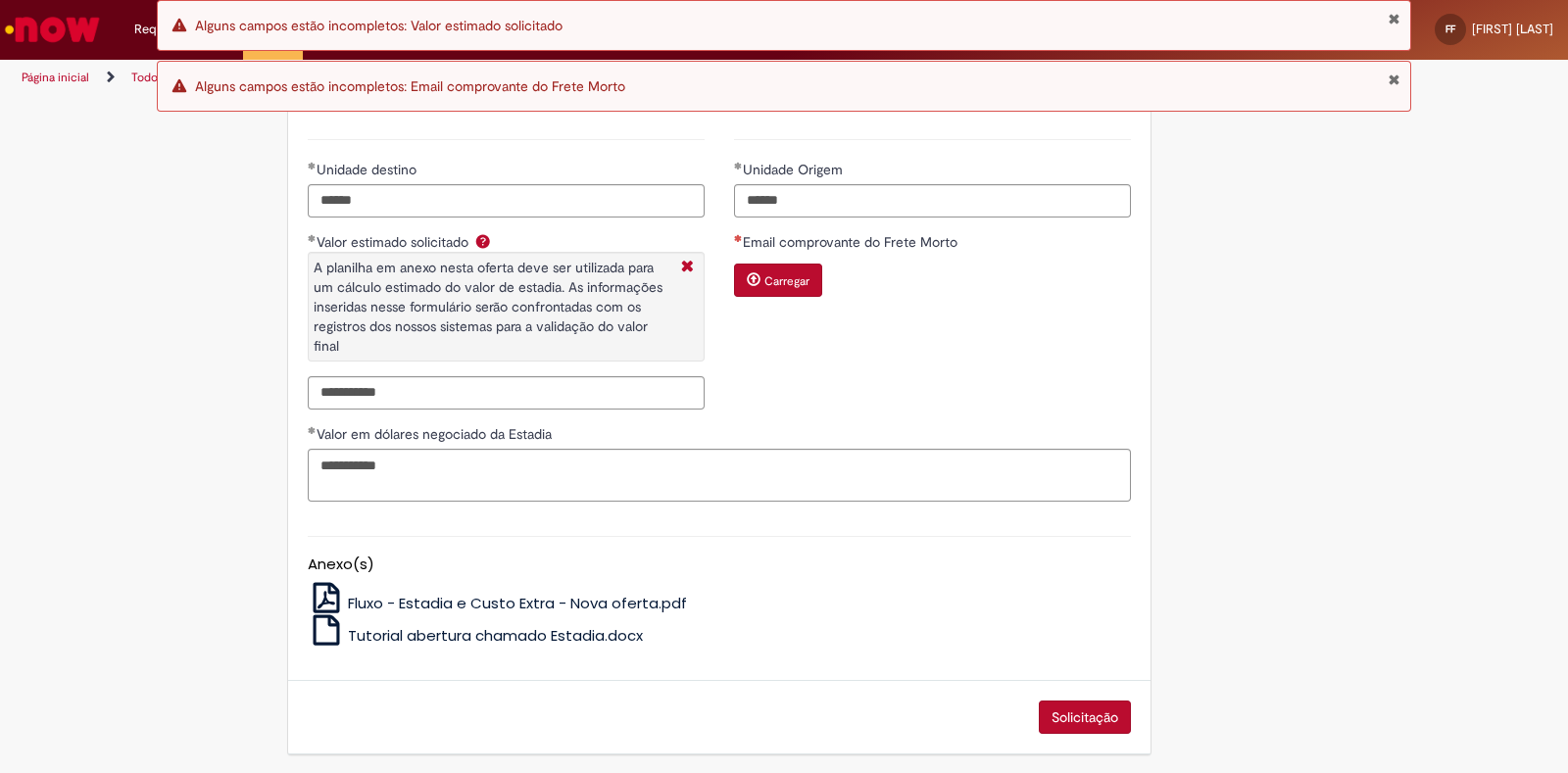click on "Carregar" at bounding box center [787, 281] 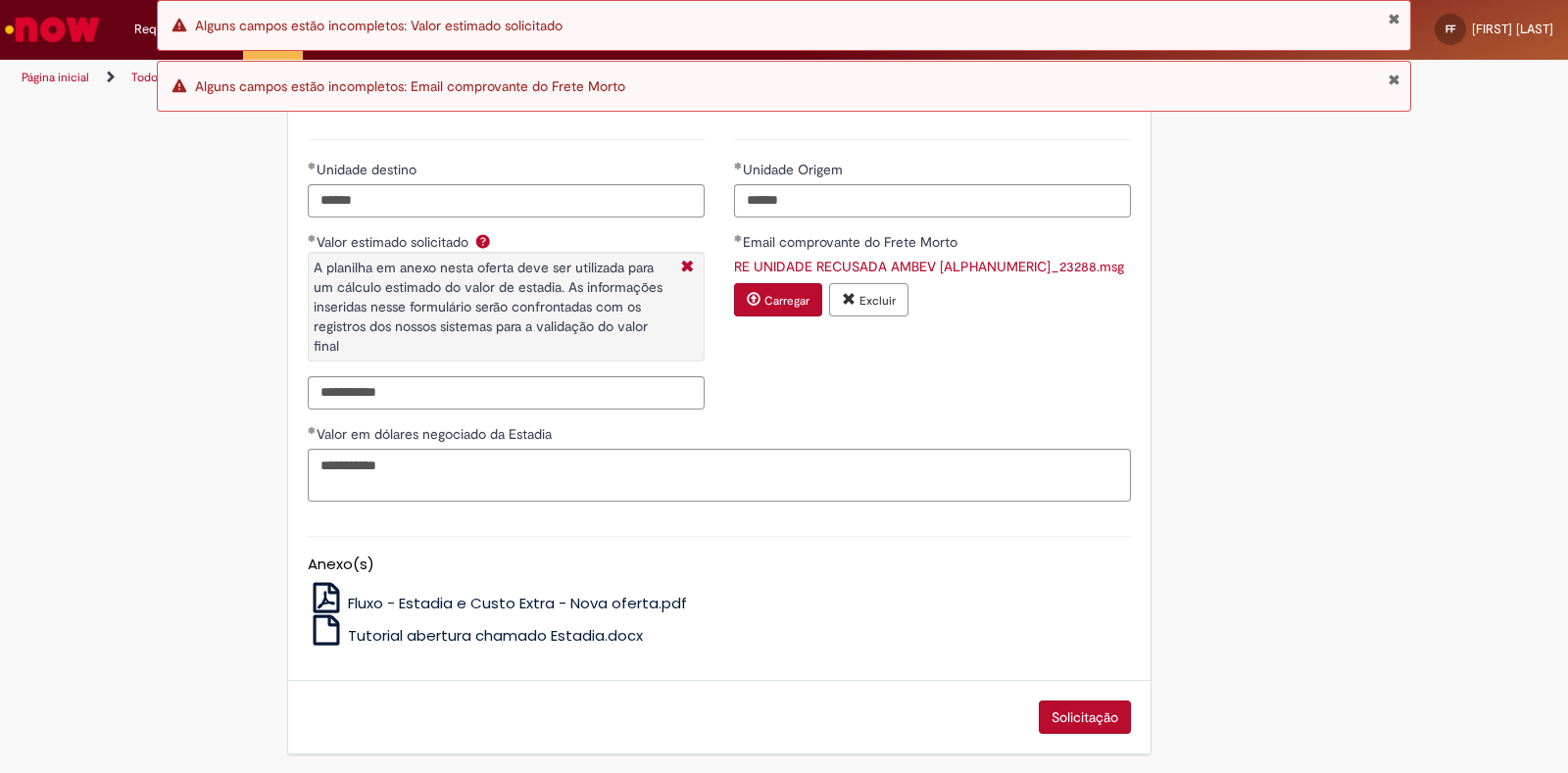 click on "Solicitação" at bounding box center (1085, 717) 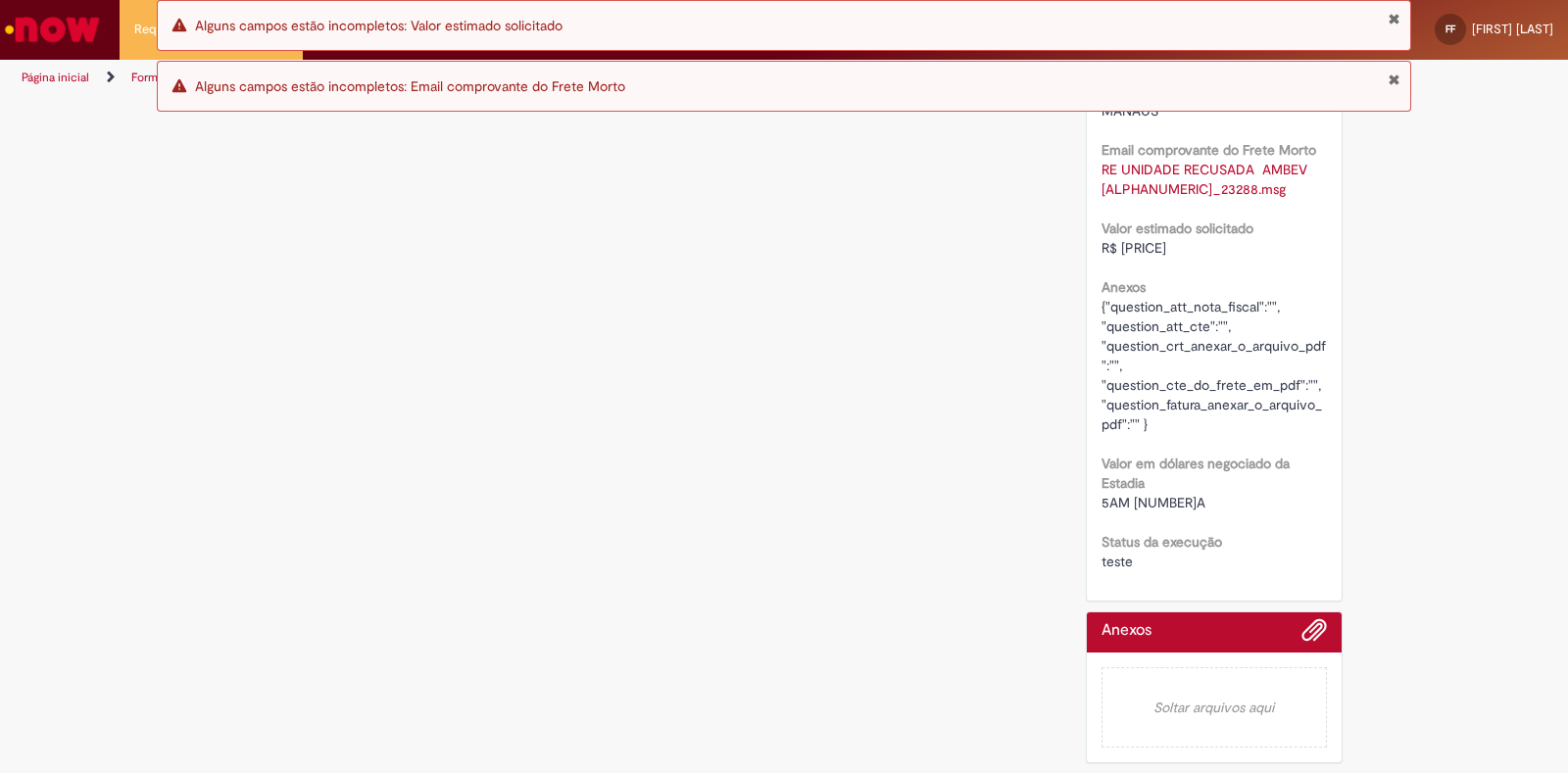 scroll, scrollTop: 0, scrollLeft: 0, axis: both 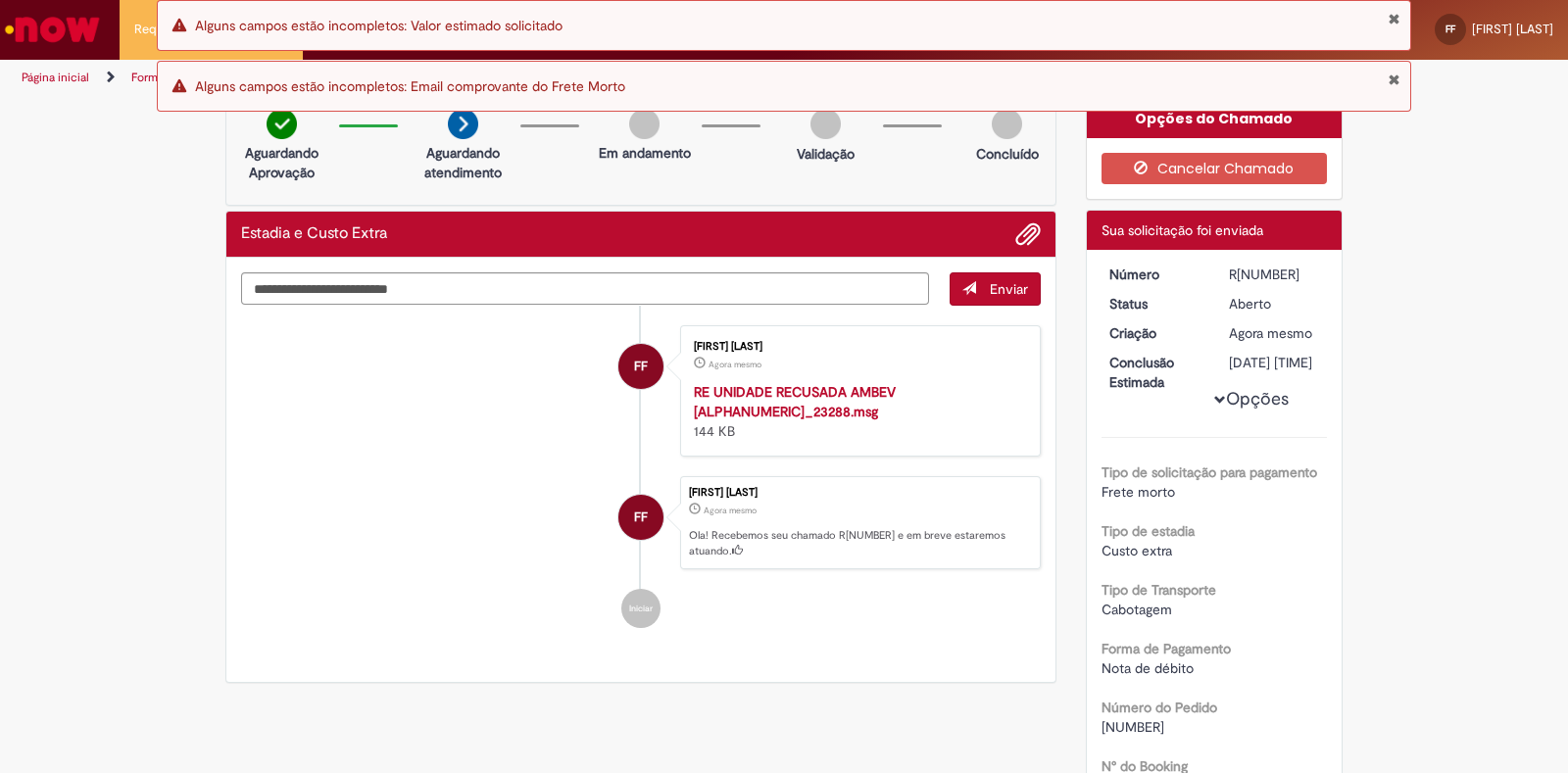 drag, startPoint x: 1274, startPoint y: 272, endPoint x: 1220, endPoint y: 271, distance: 54.00926 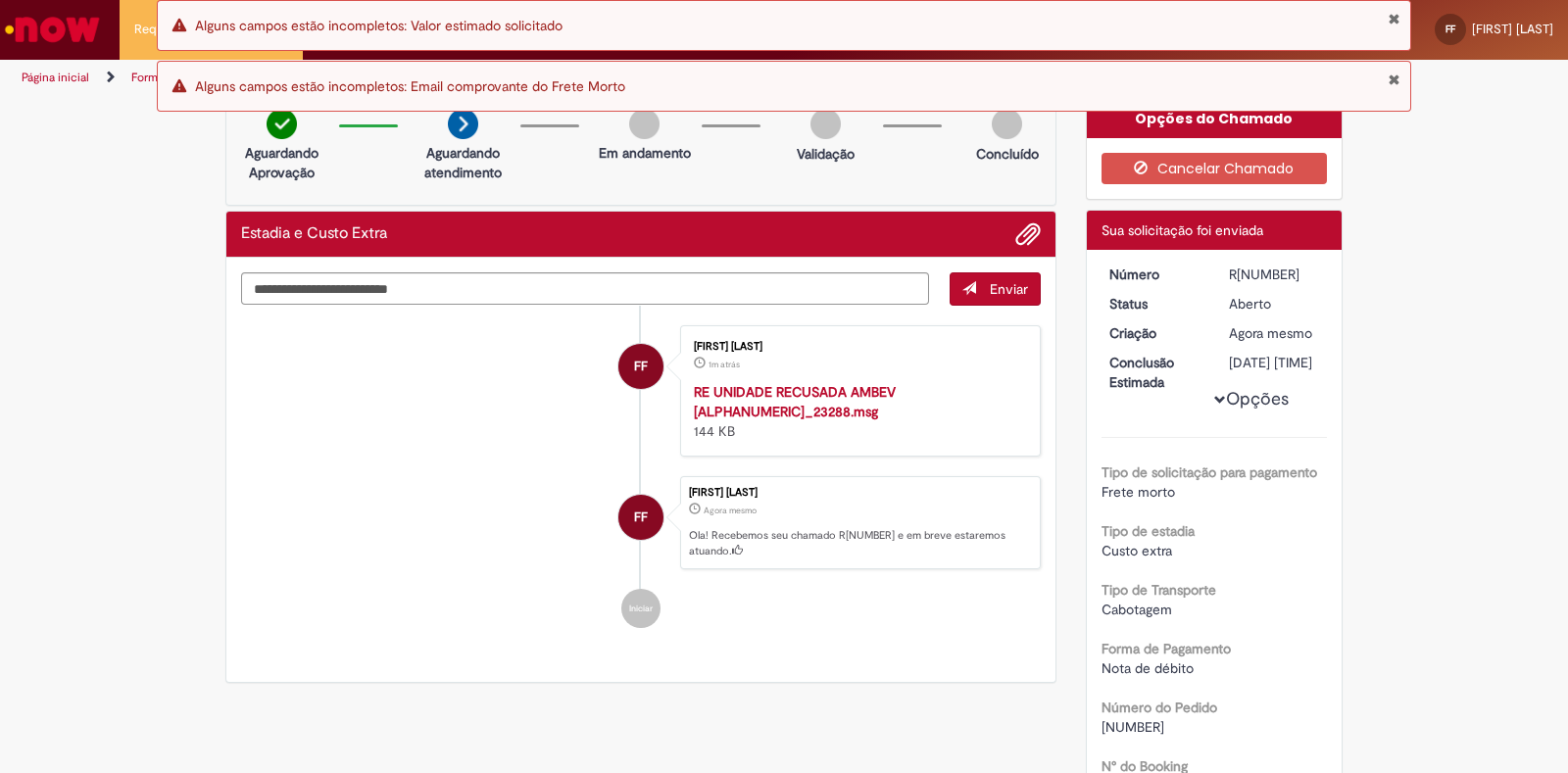 click on "Página inicial" at bounding box center [55, 77] 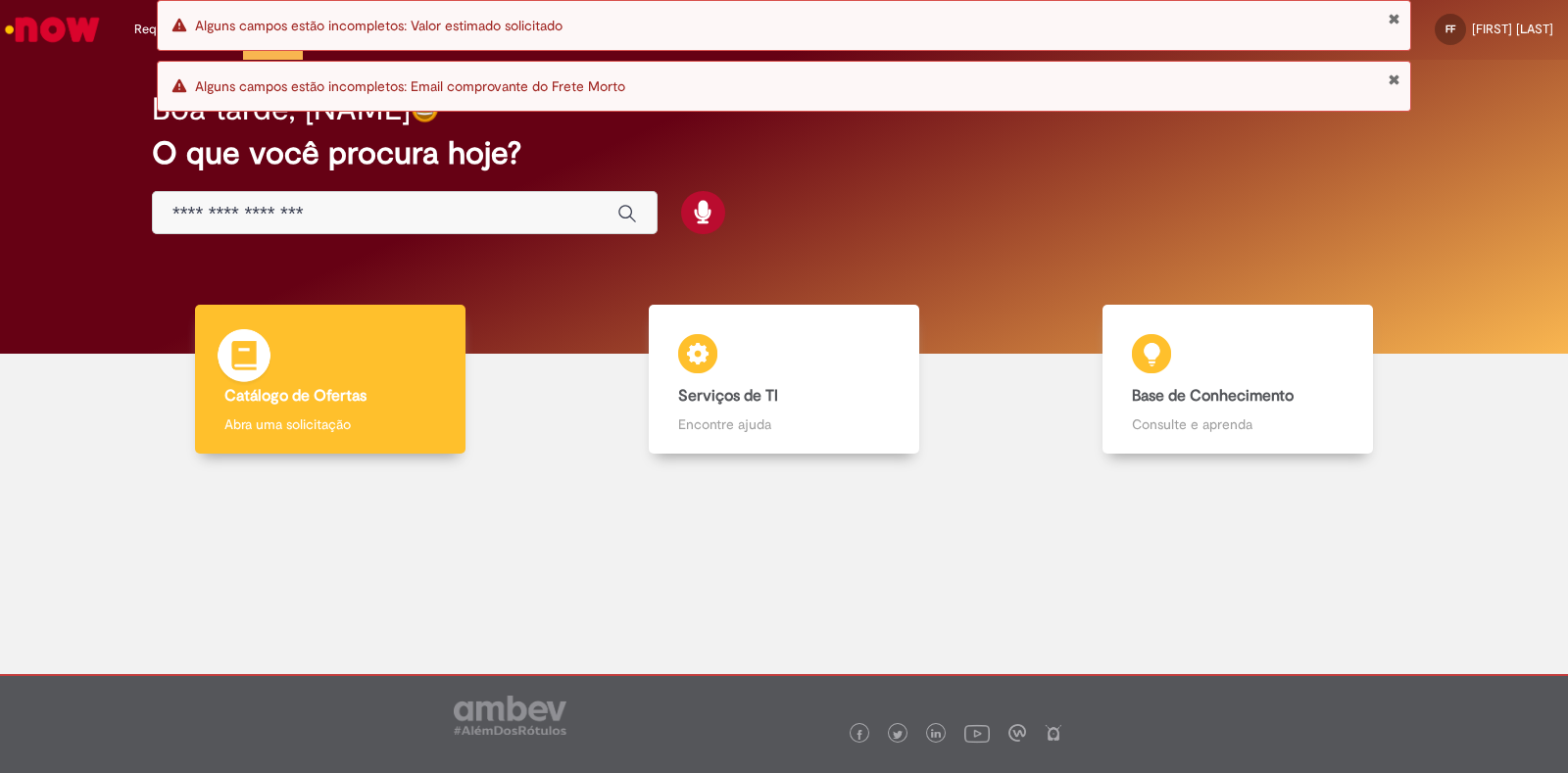 click on "Catálogo de Ofertas
Catálogo de Ofertas
Abra uma solicitação" at bounding box center [330, 379] 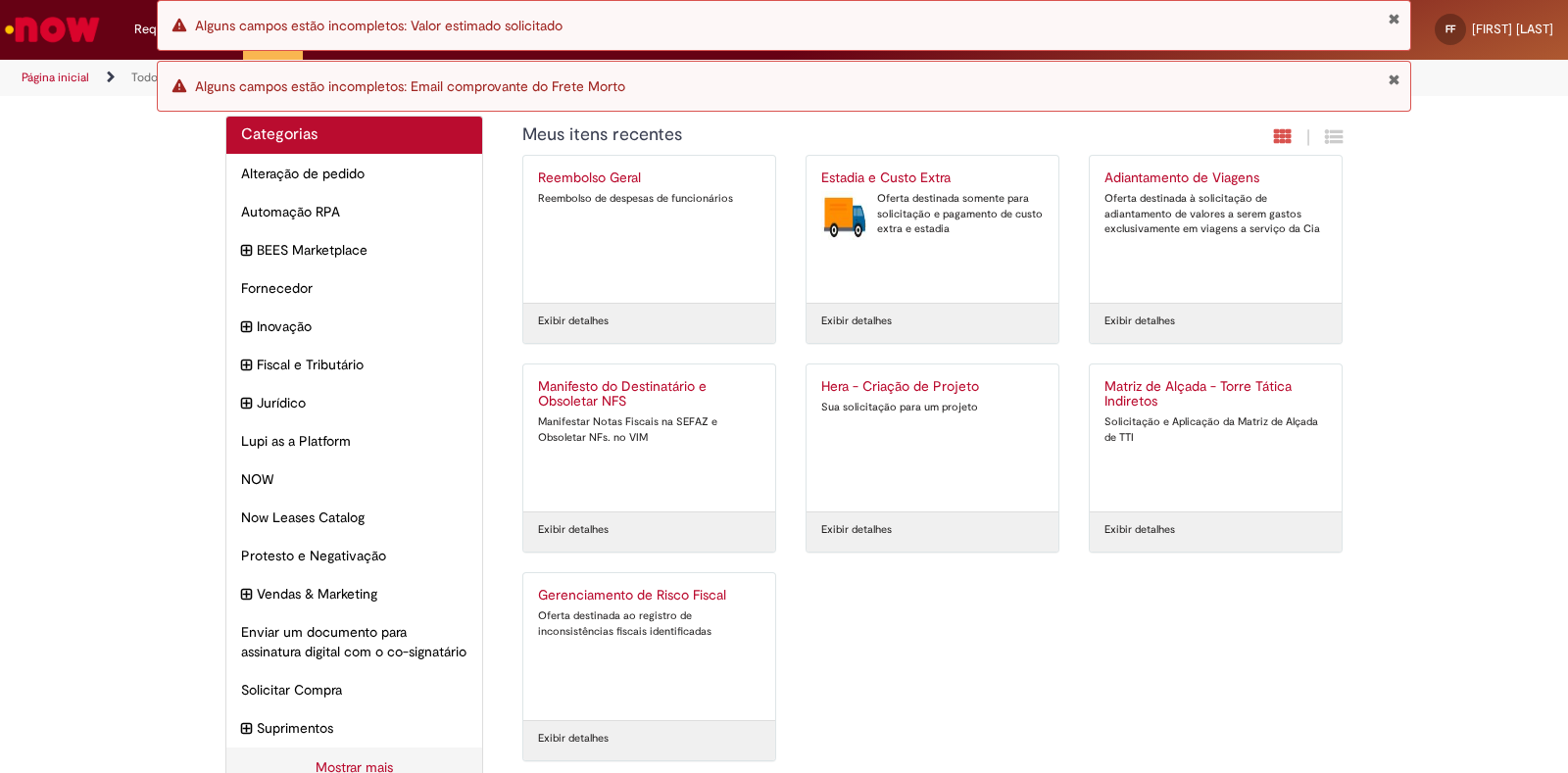 click on "Oferta destinada somente para solicitação e pagamento de custo extra e estadia" at bounding box center (932, 214) 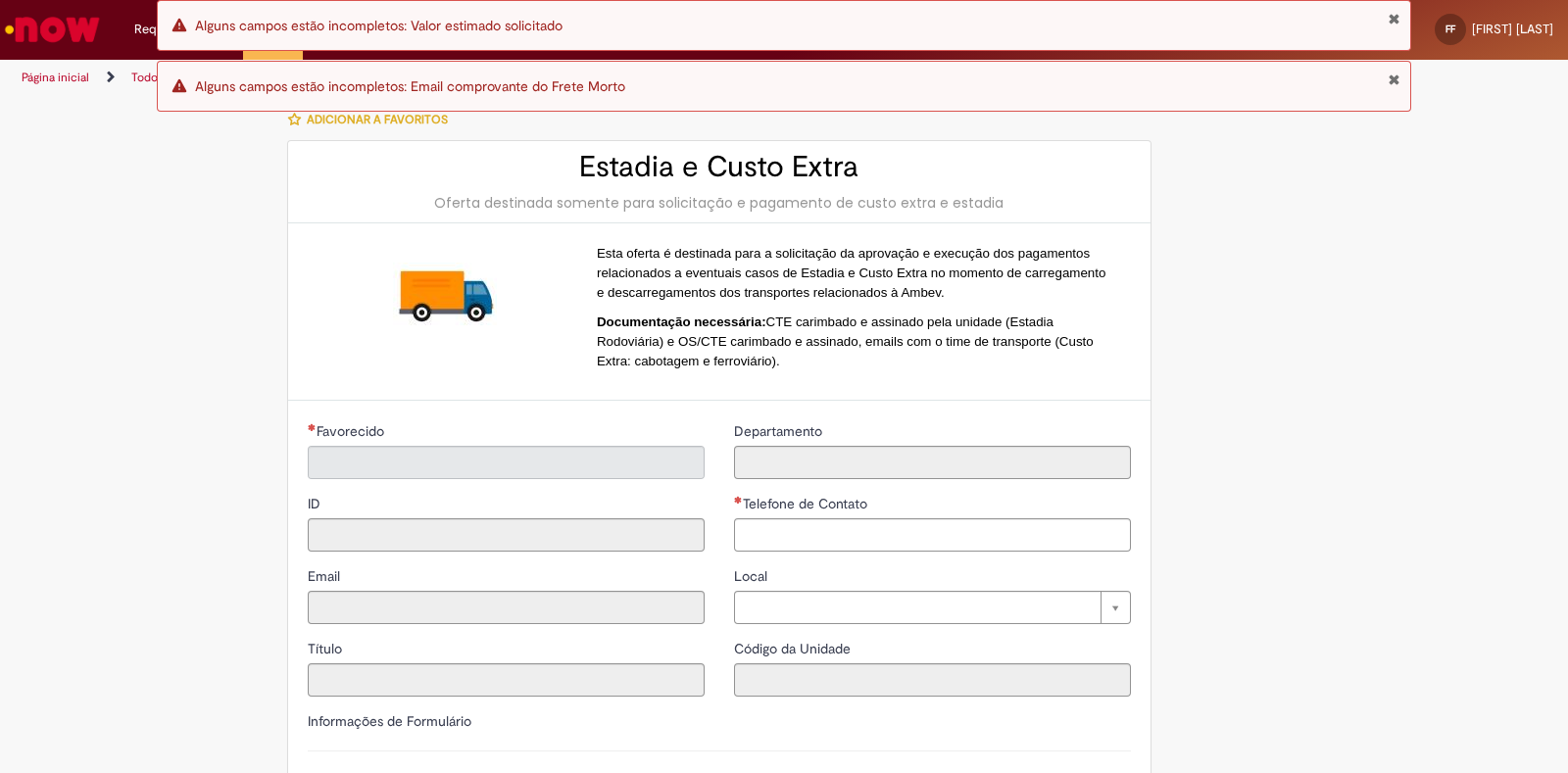 type on "**********" 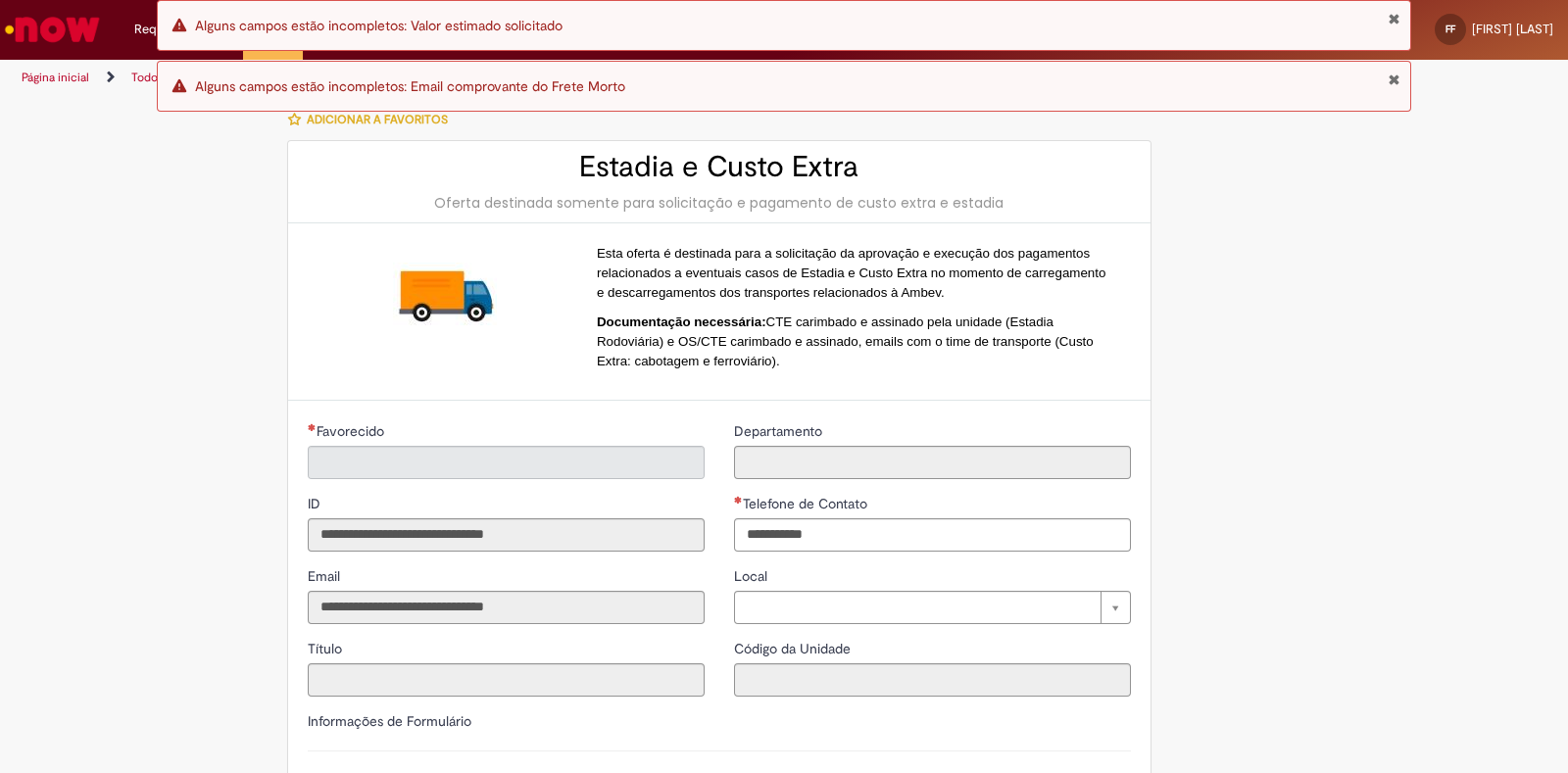 type on "**********" 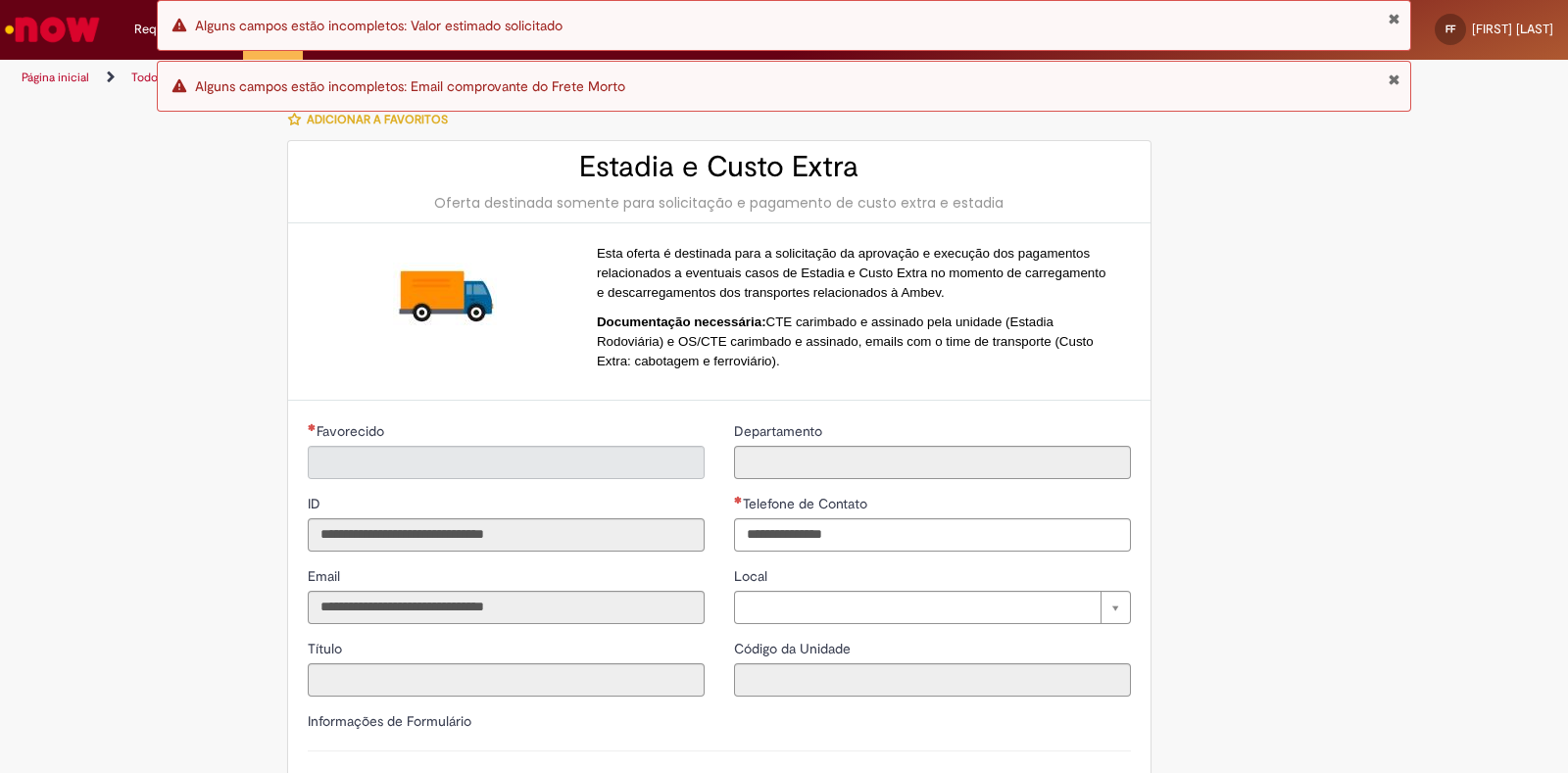 type on "**********" 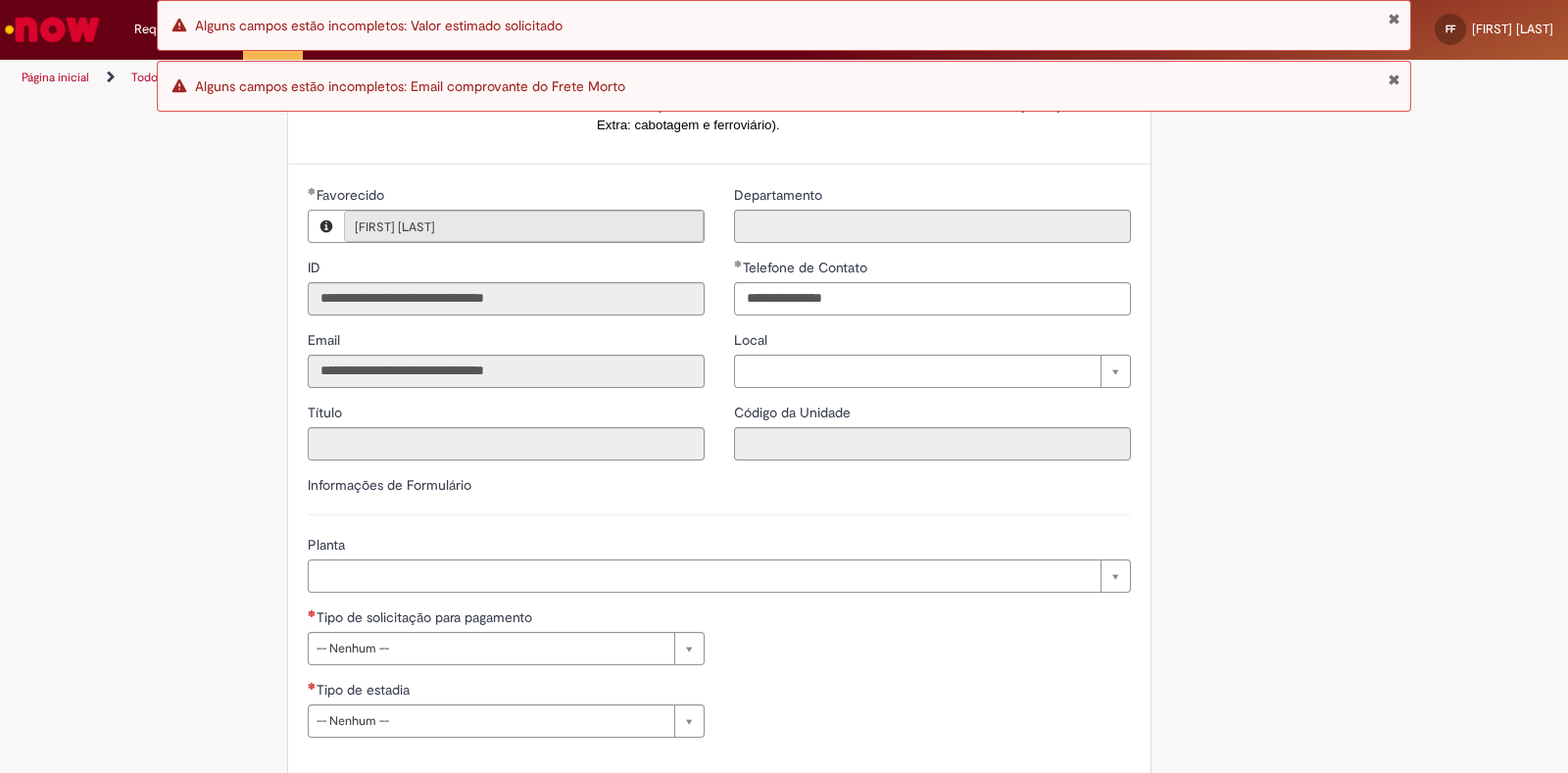 scroll, scrollTop: 244, scrollLeft: 0, axis: vertical 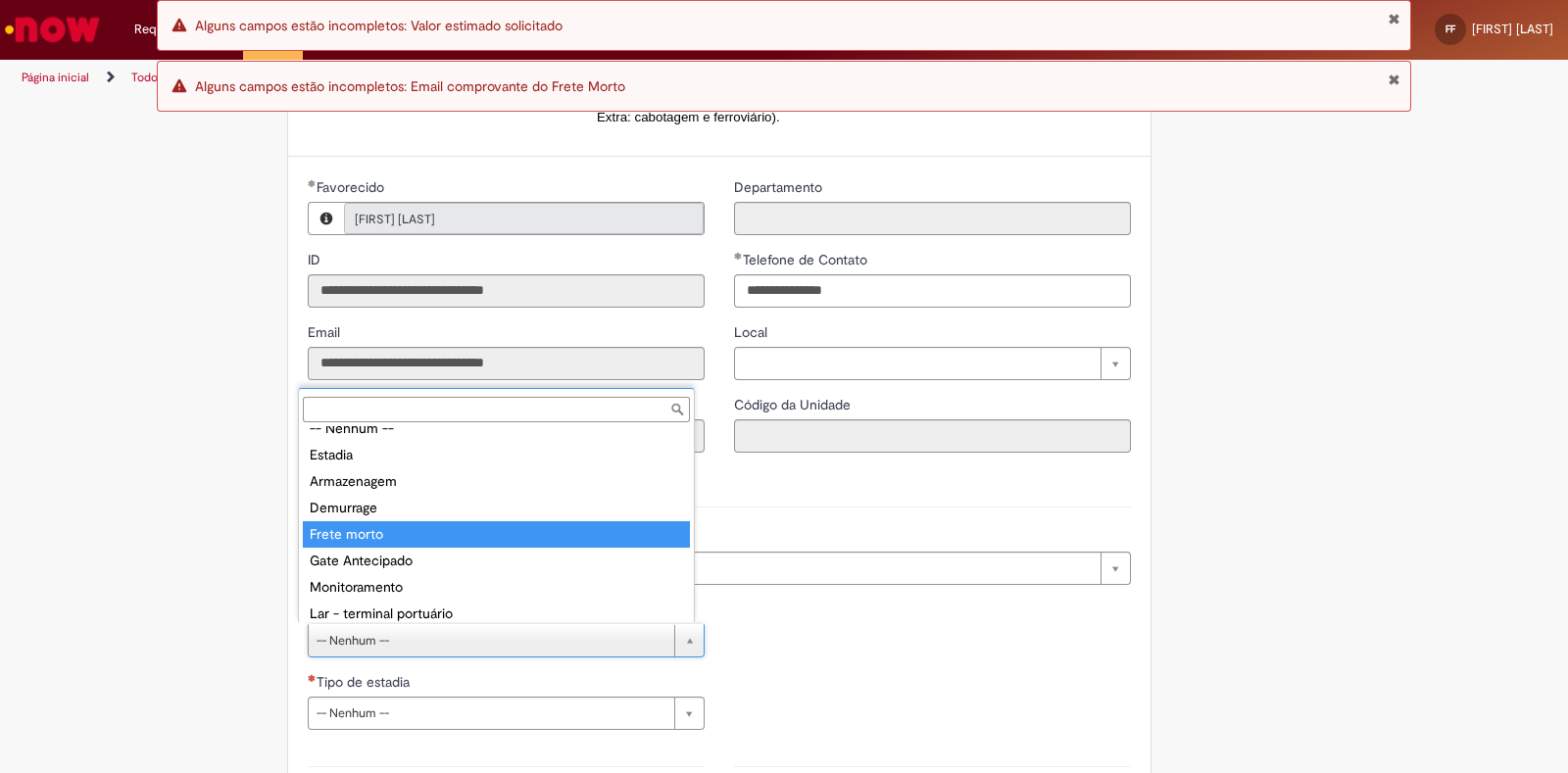 type on "**********" 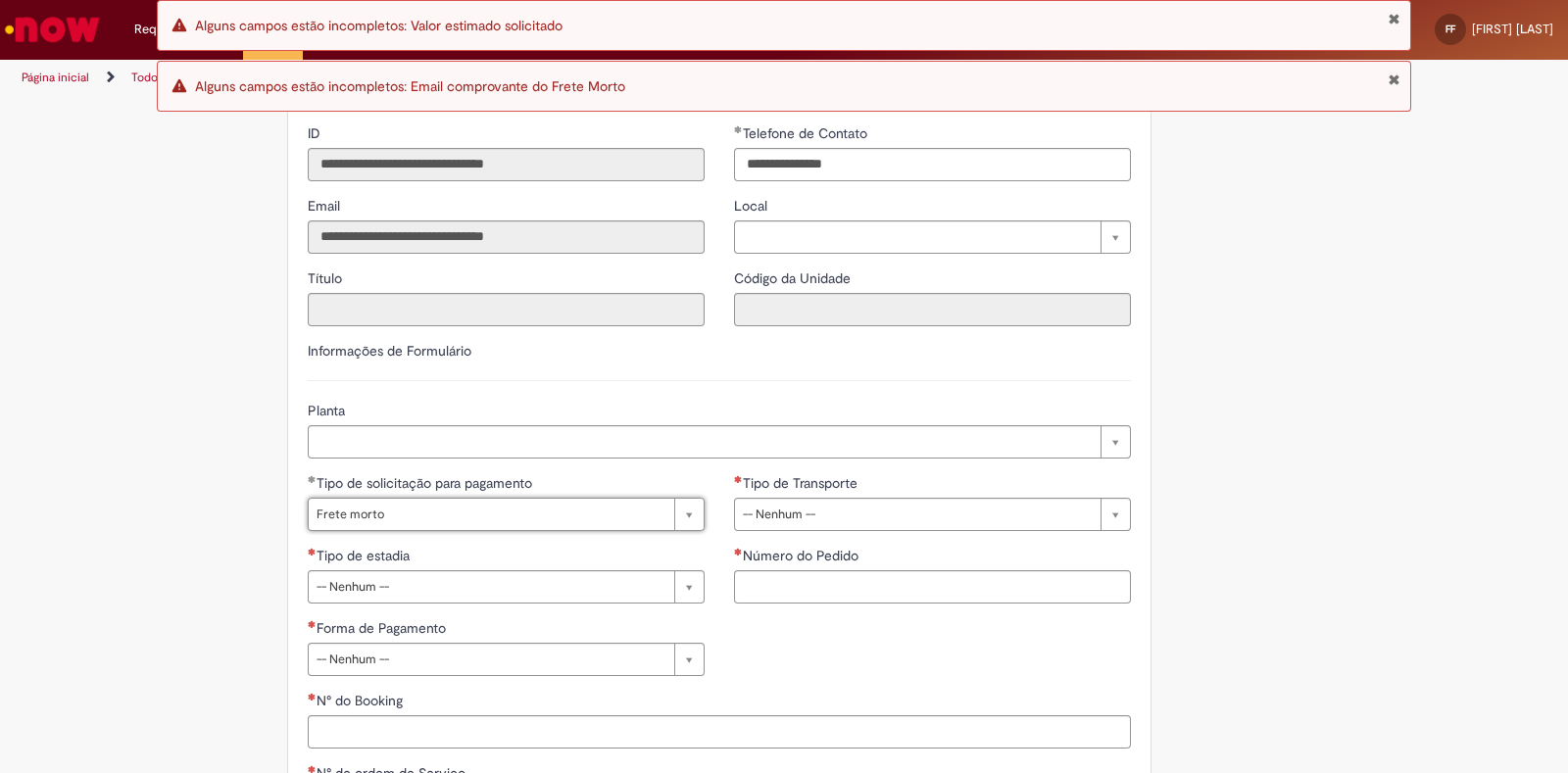 scroll, scrollTop: 489, scrollLeft: 0, axis: vertical 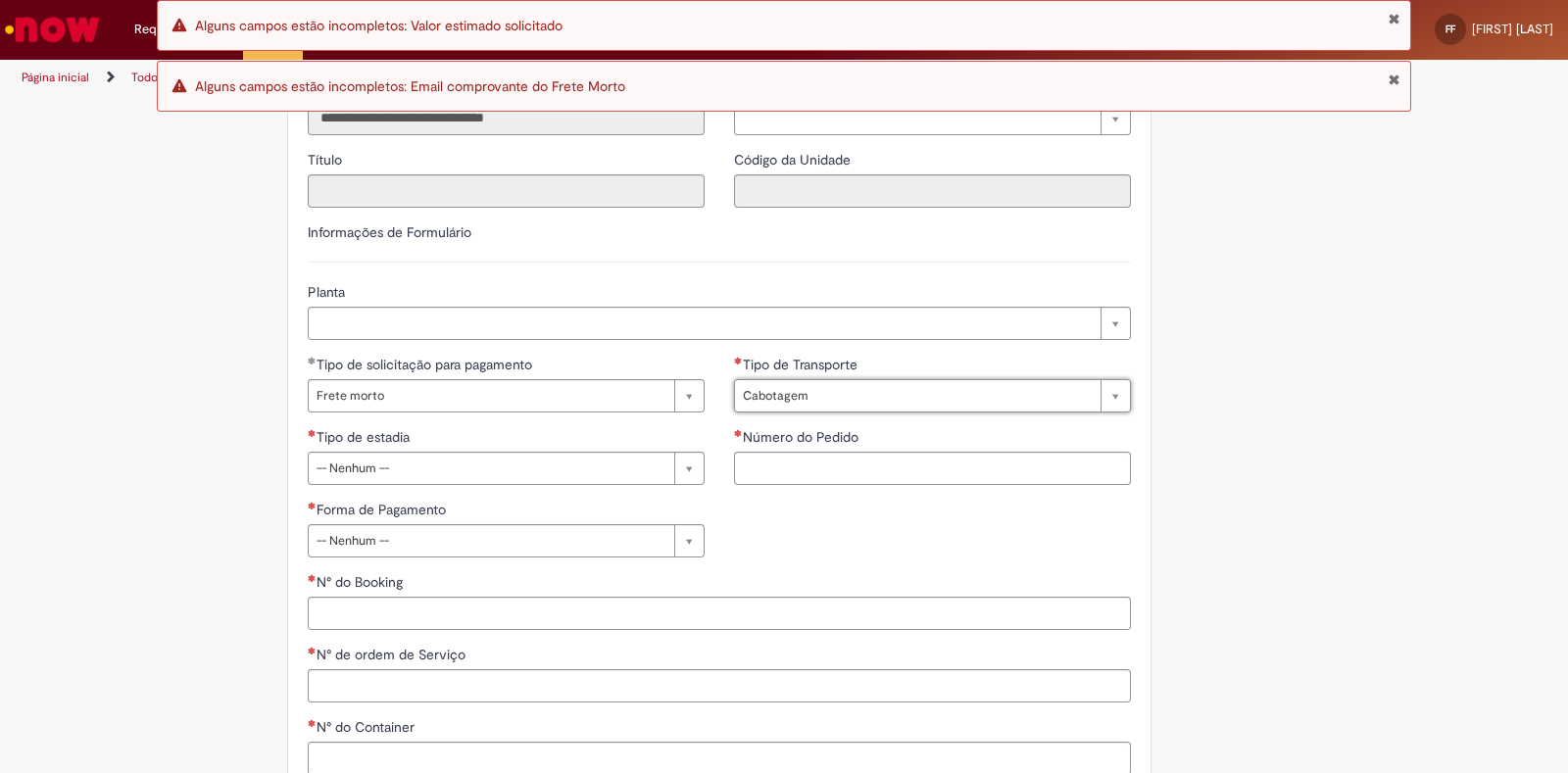 type on "*********" 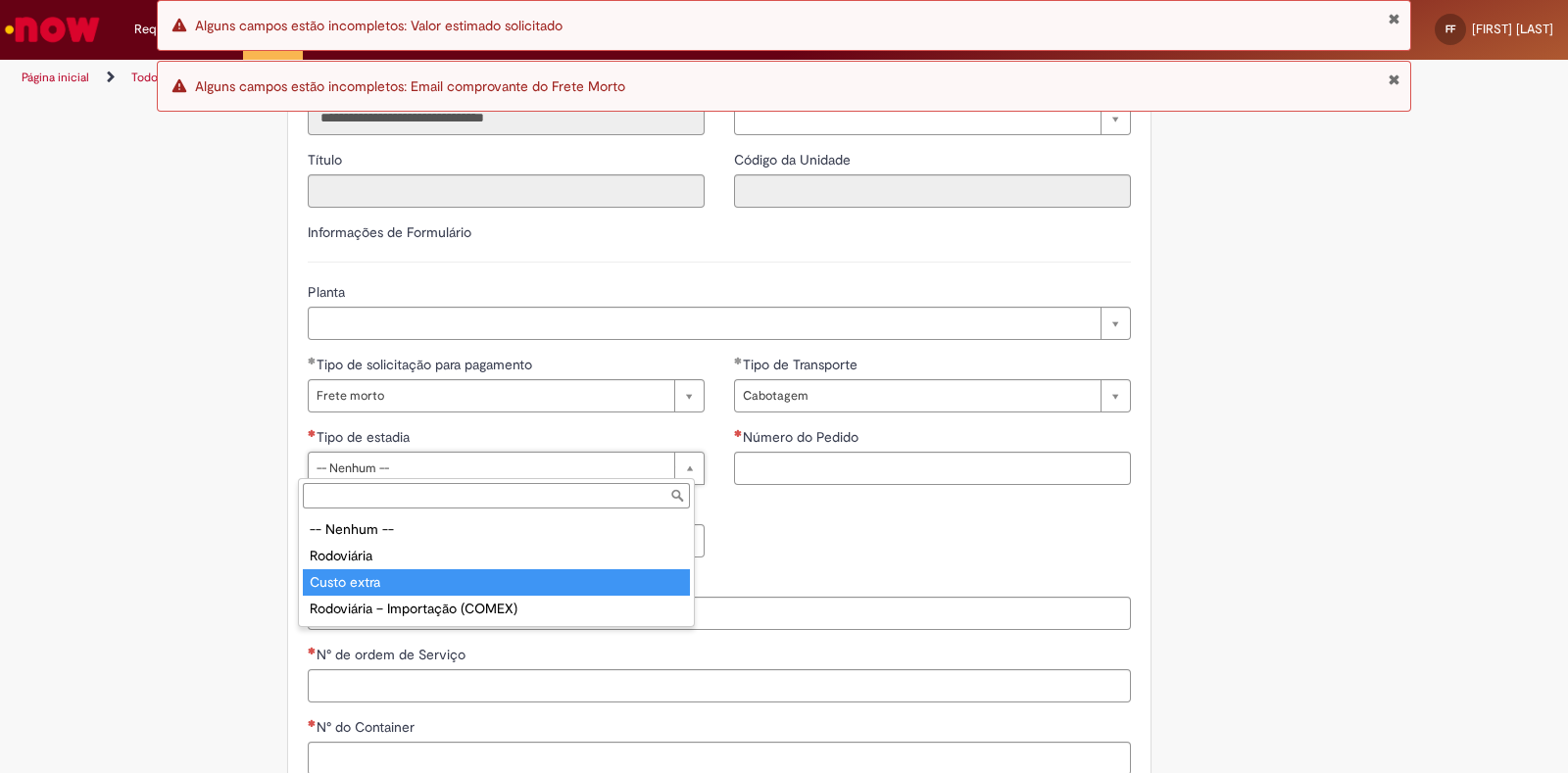 type on "**********" 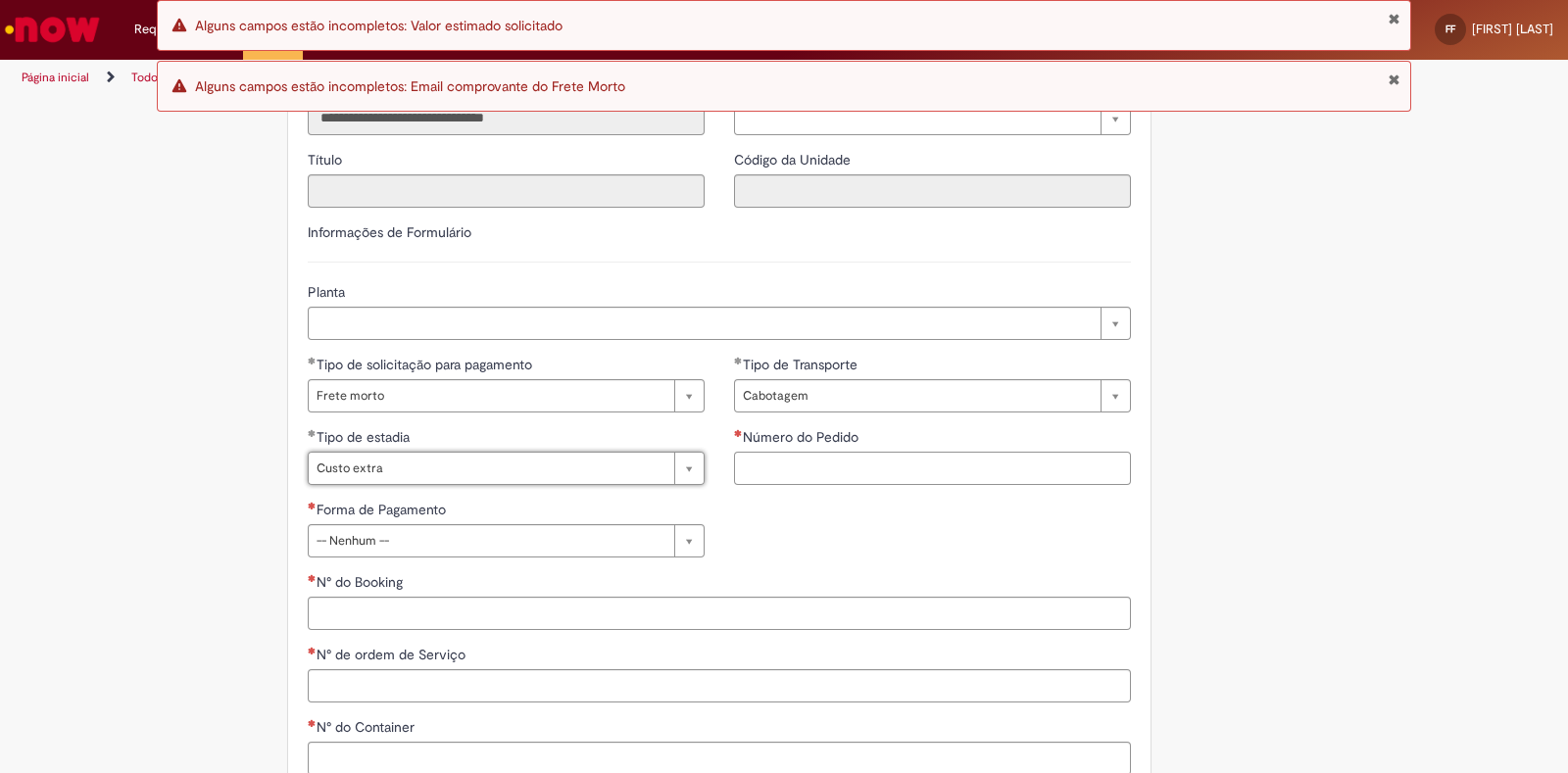 click on "Número do Pedido" at bounding box center [932, 468] 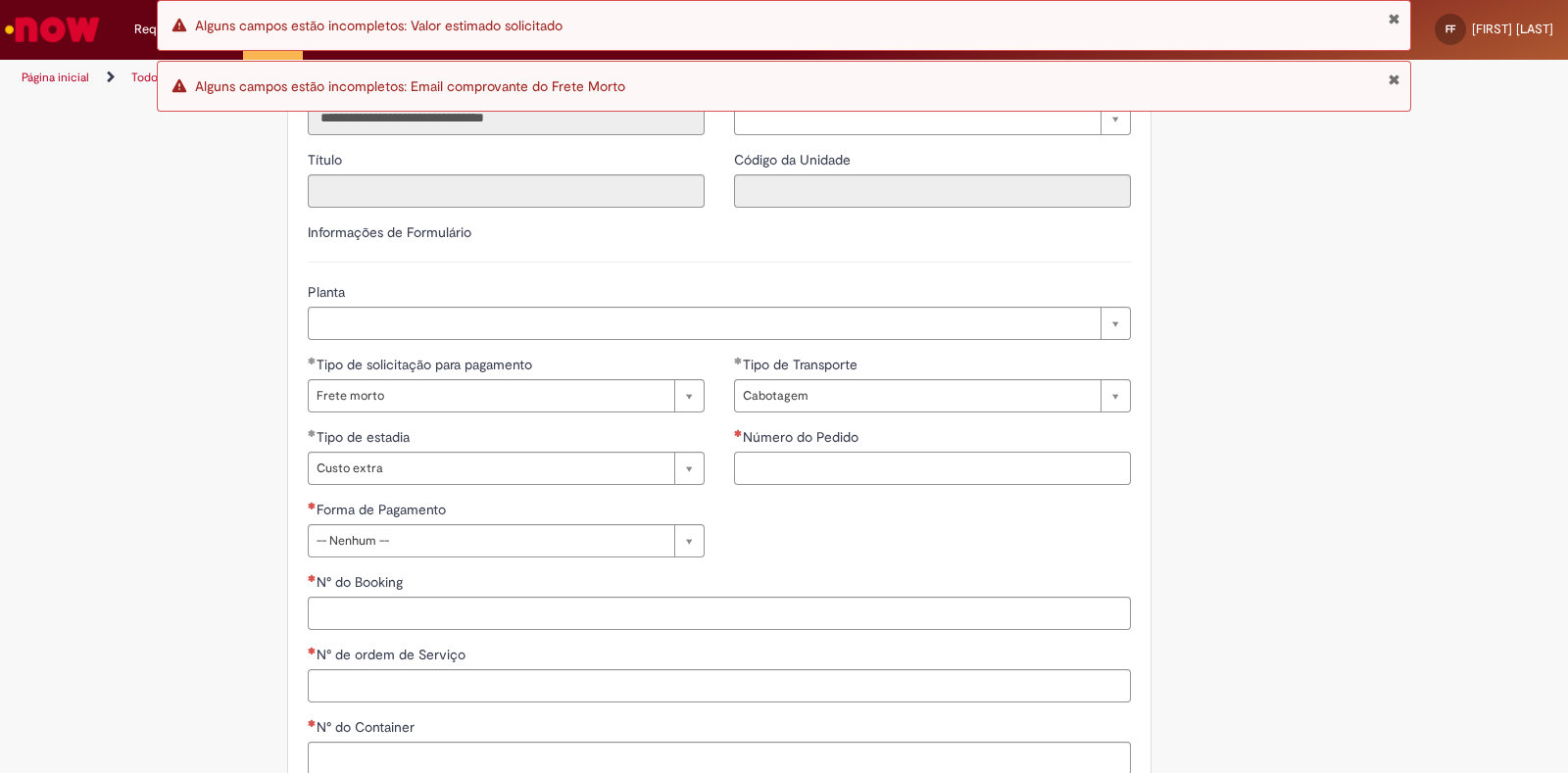 click on "Número do Pedido" at bounding box center (932, 468) 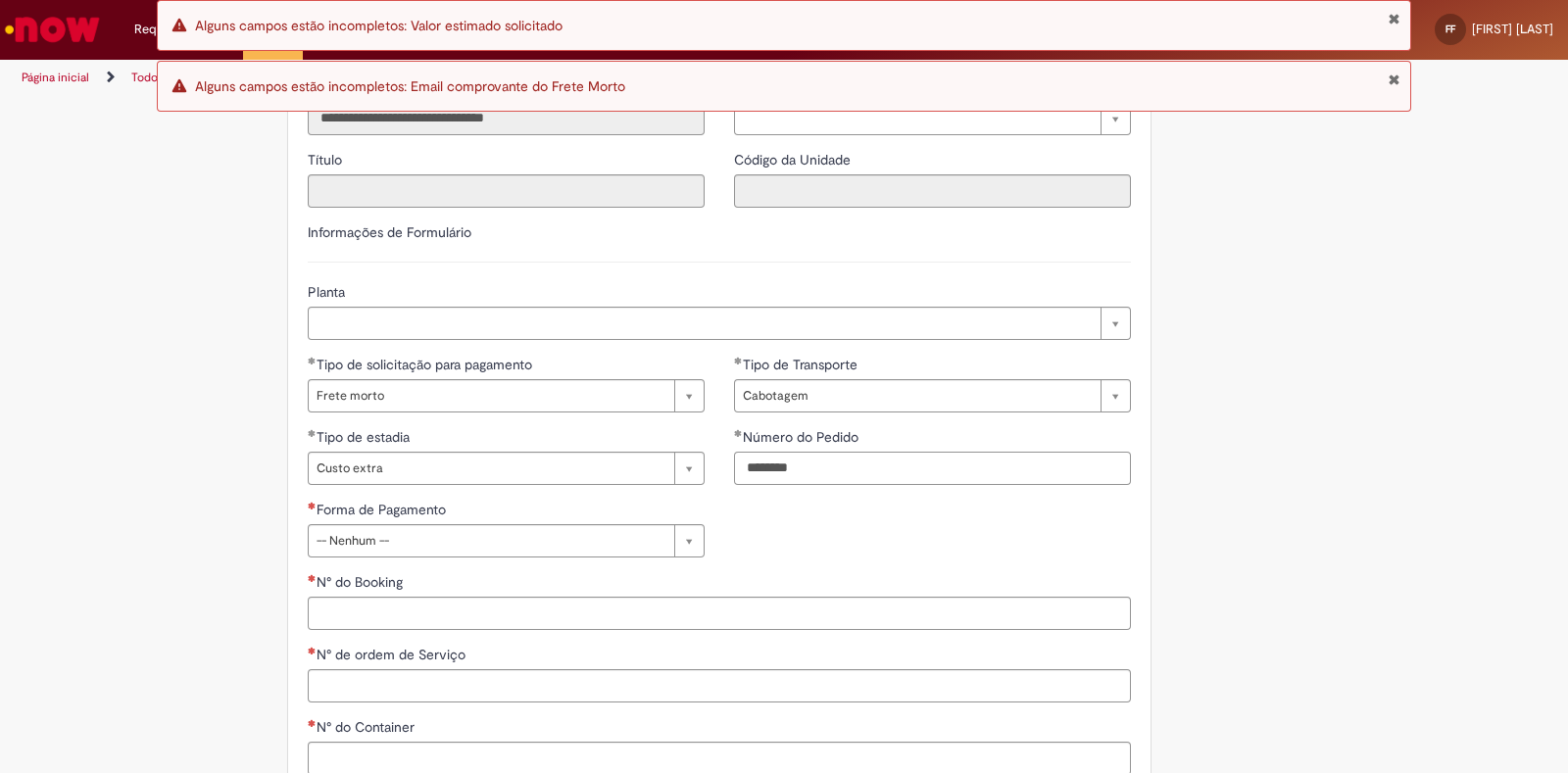 type on "********" 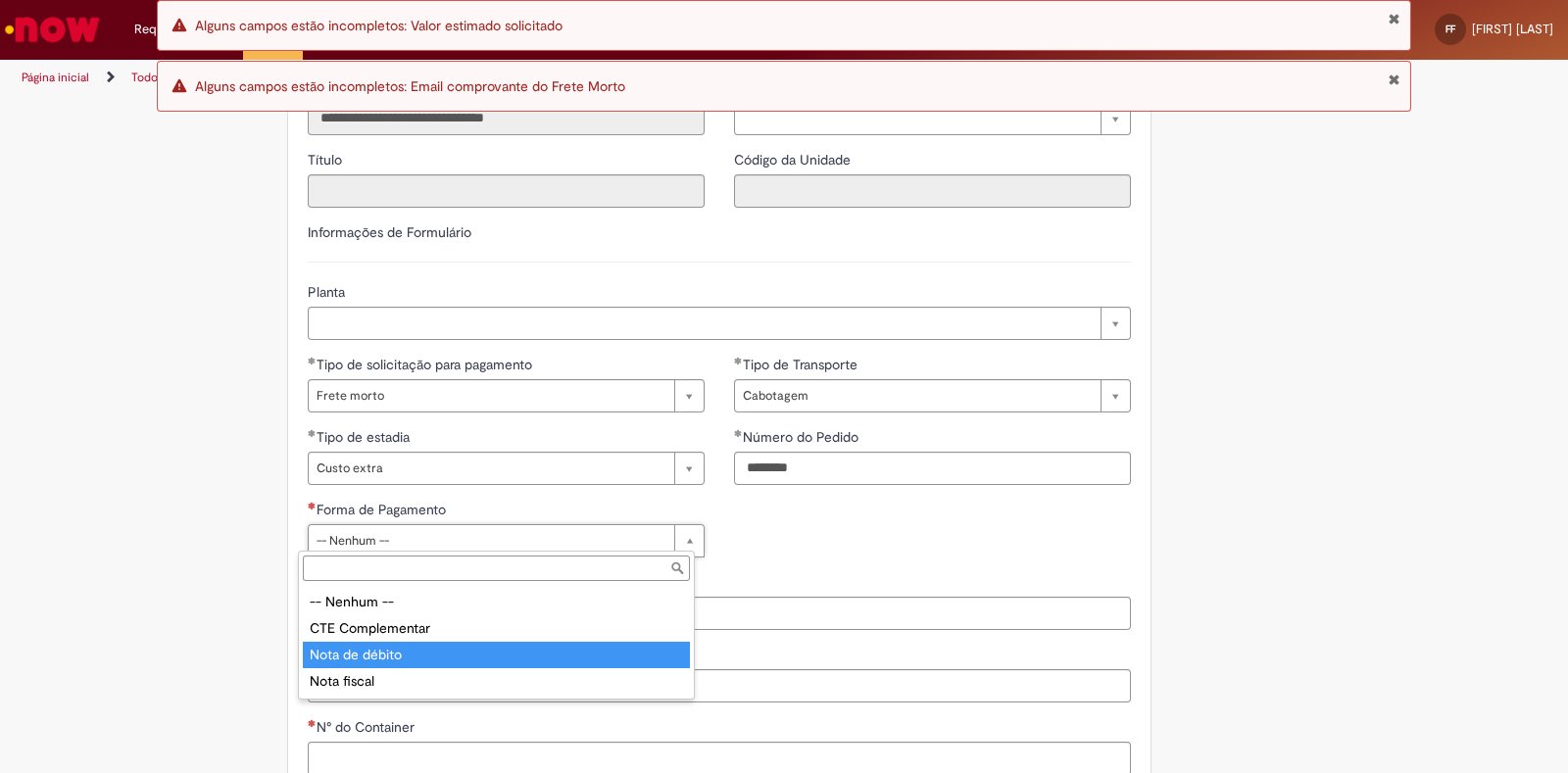 type on "**********" 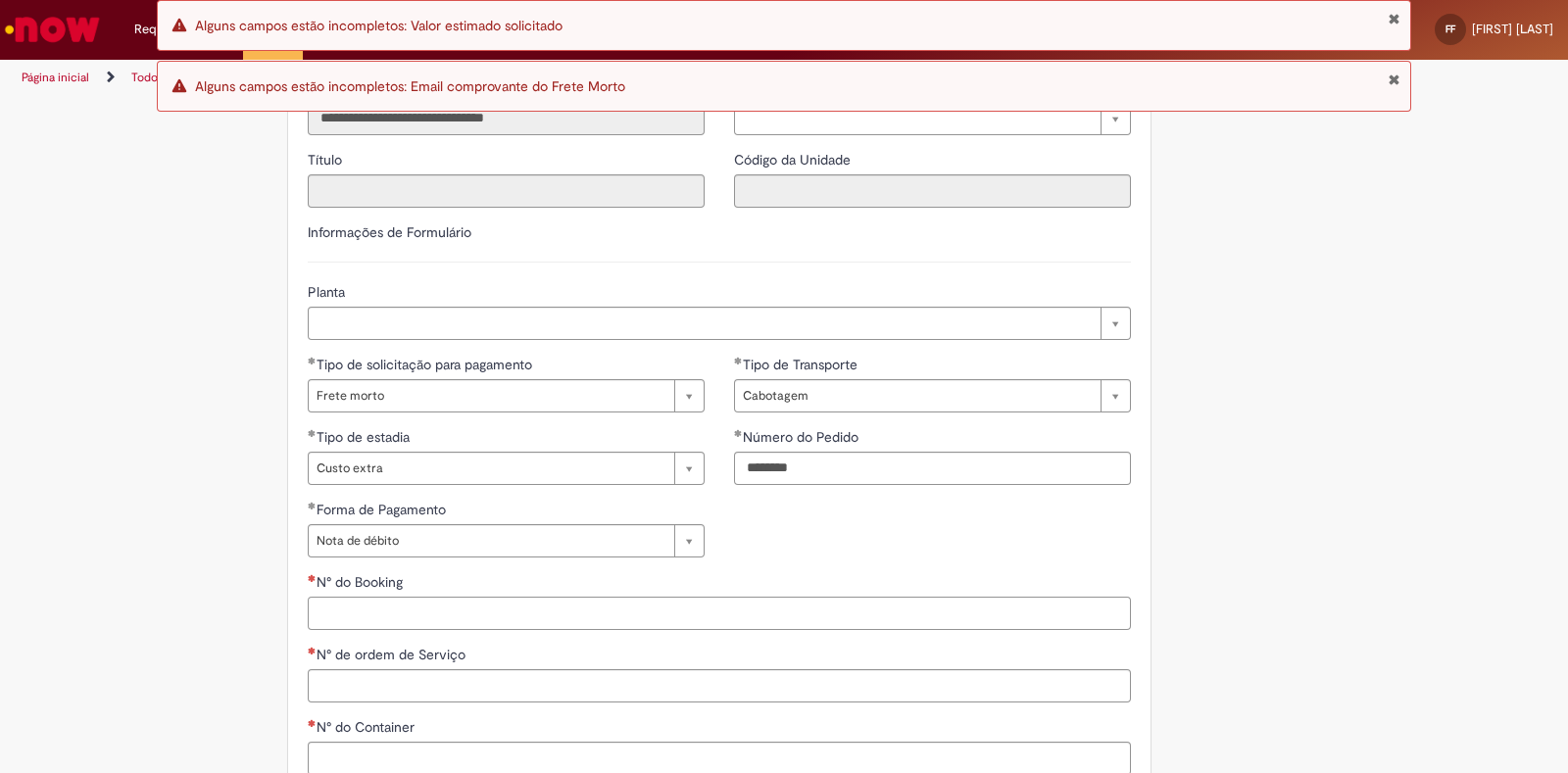 click on "N° do Booking" at bounding box center (719, 613) 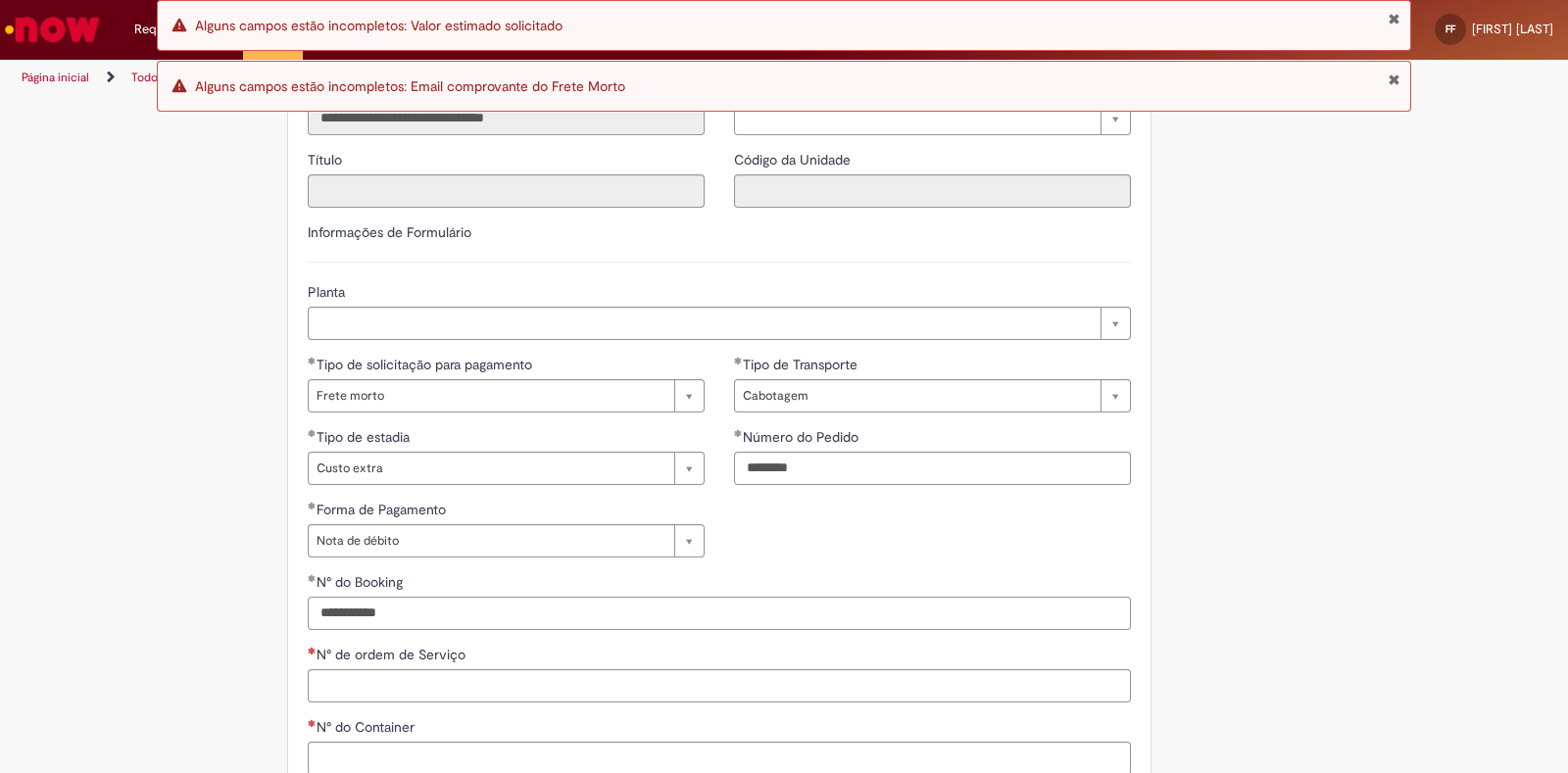 scroll, scrollTop: 612, scrollLeft: 0, axis: vertical 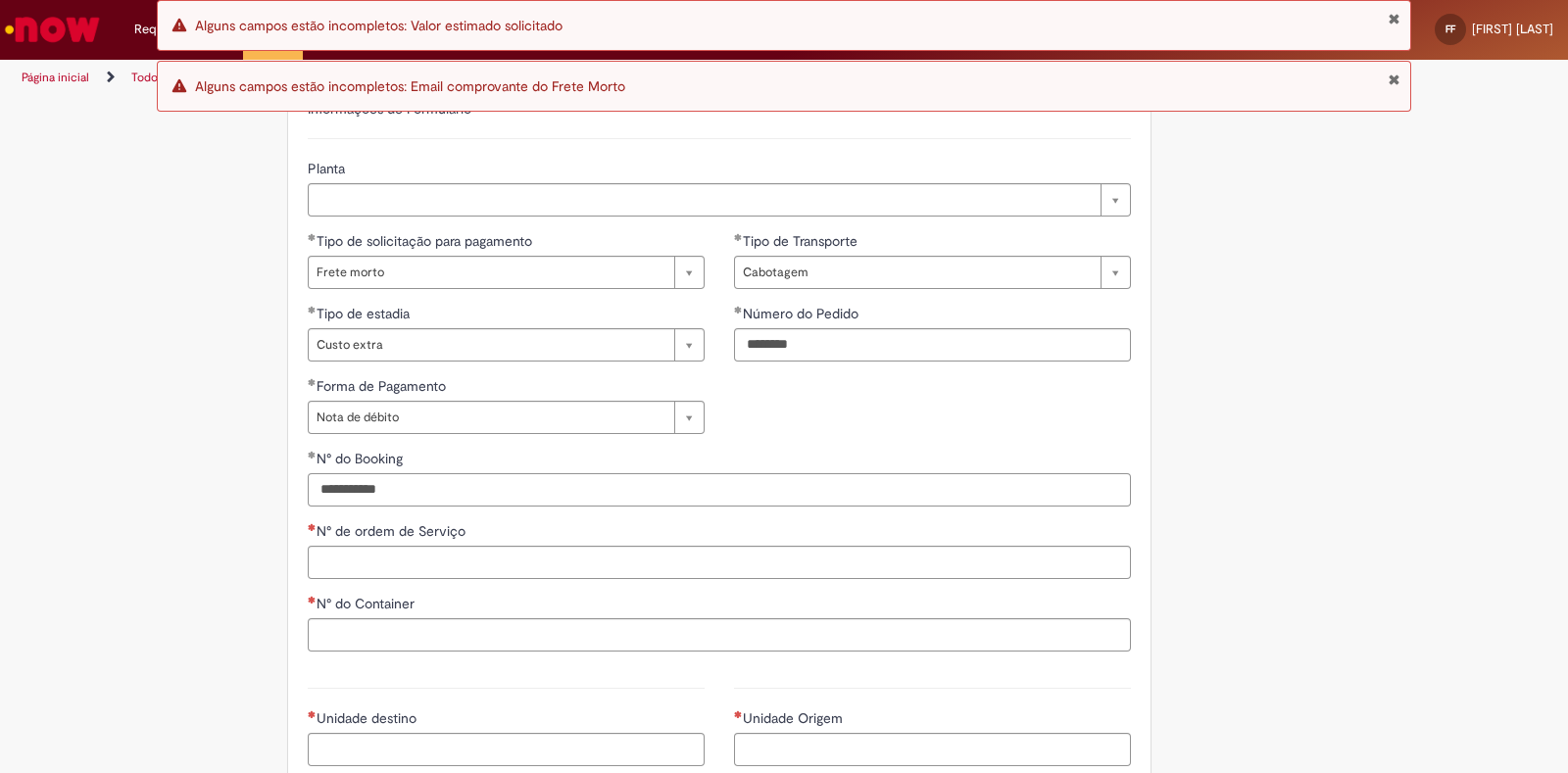 type on "*********" 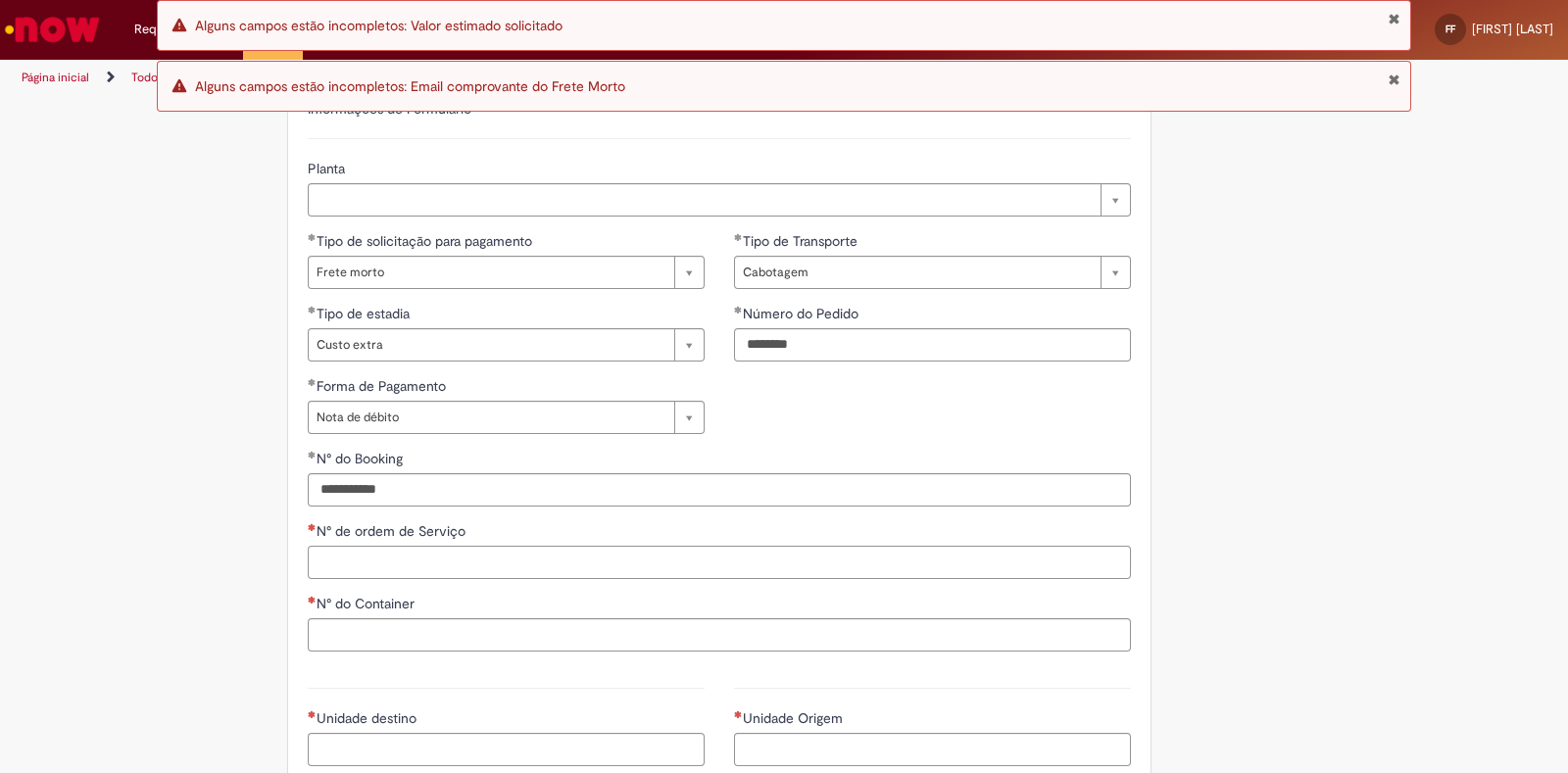 drag, startPoint x: 443, startPoint y: 562, endPoint x: 501, endPoint y: 542, distance: 61.351447 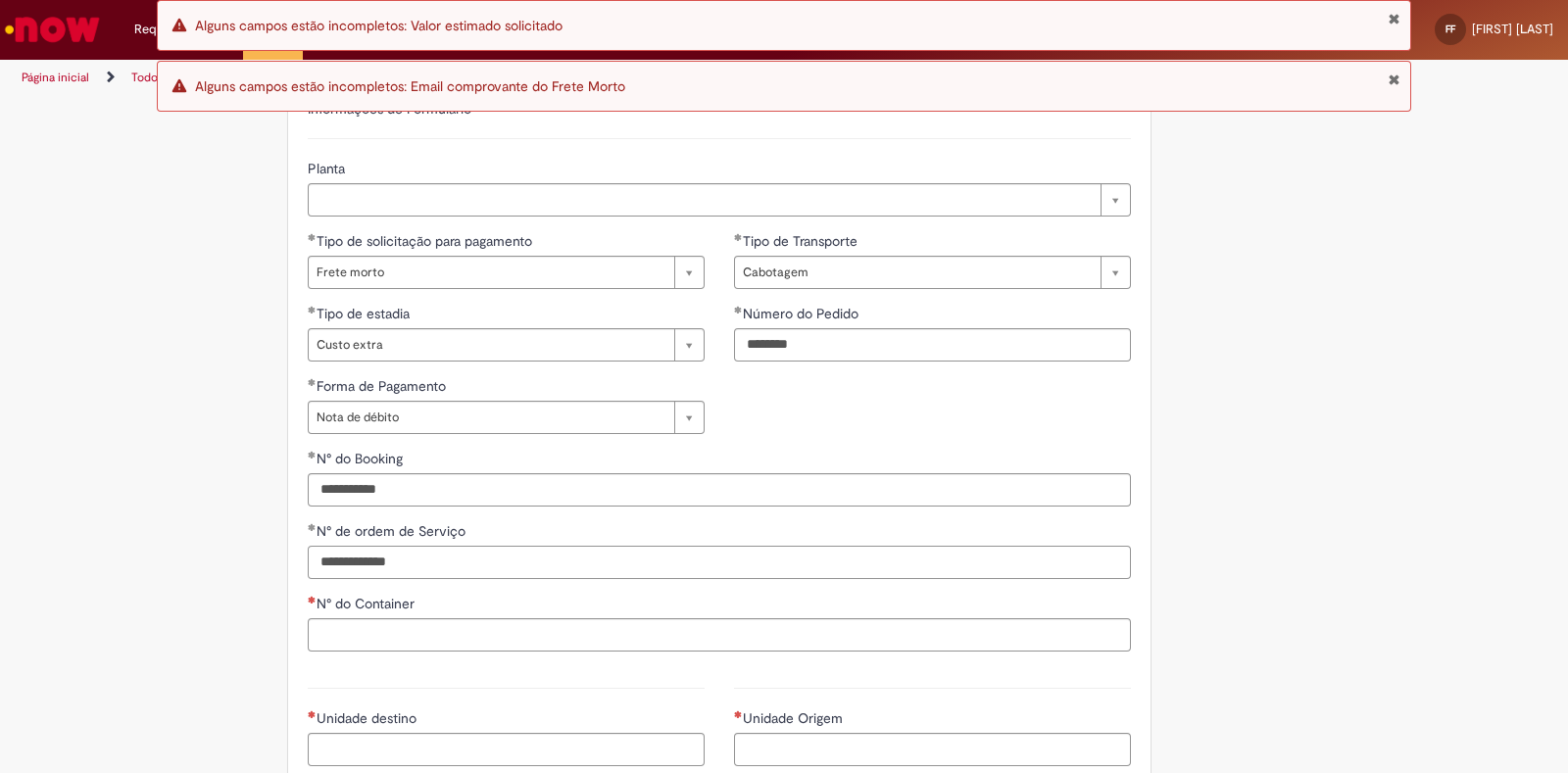 type on "**********" 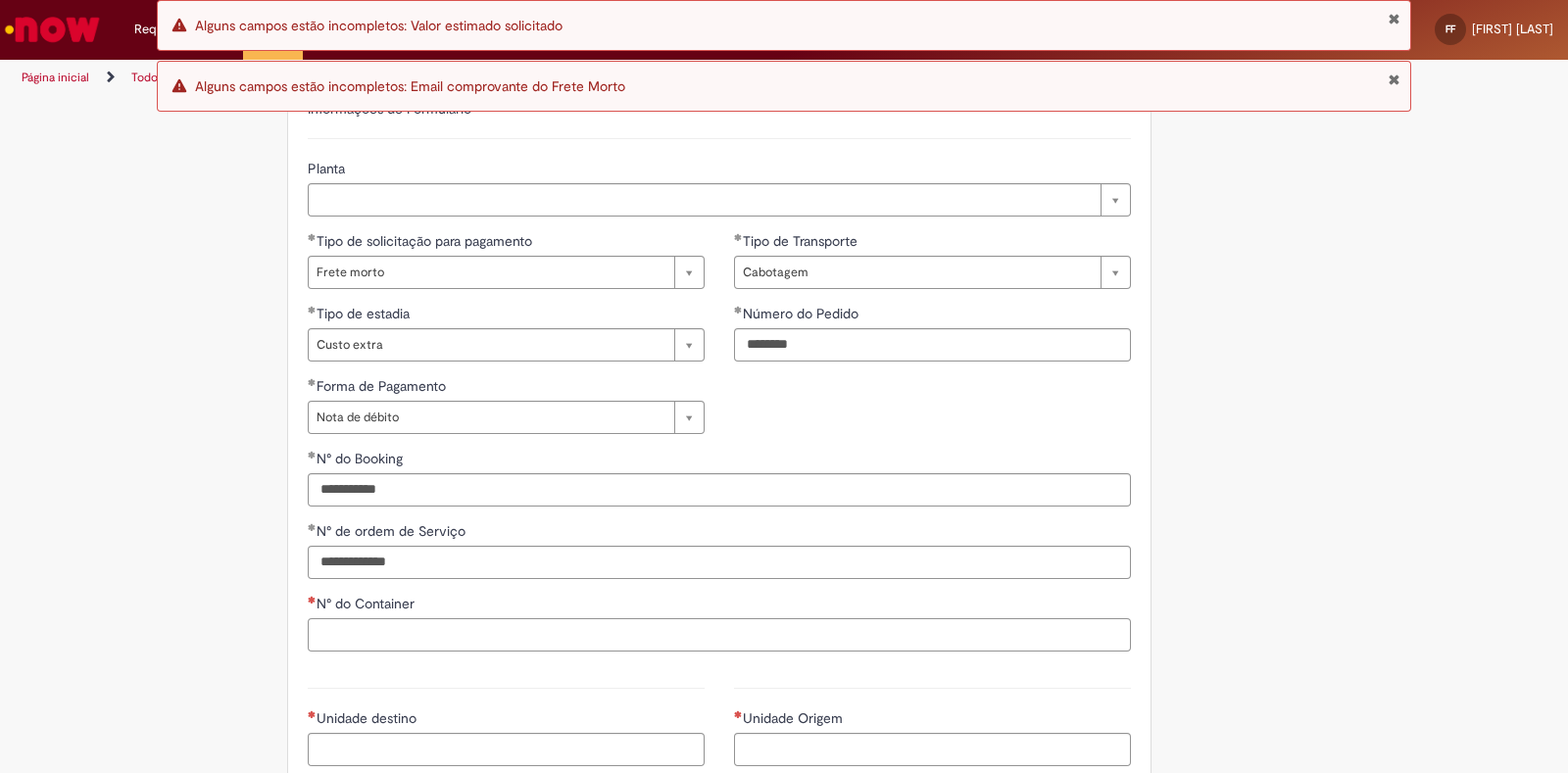click on "N° do Container" at bounding box center [719, 635] 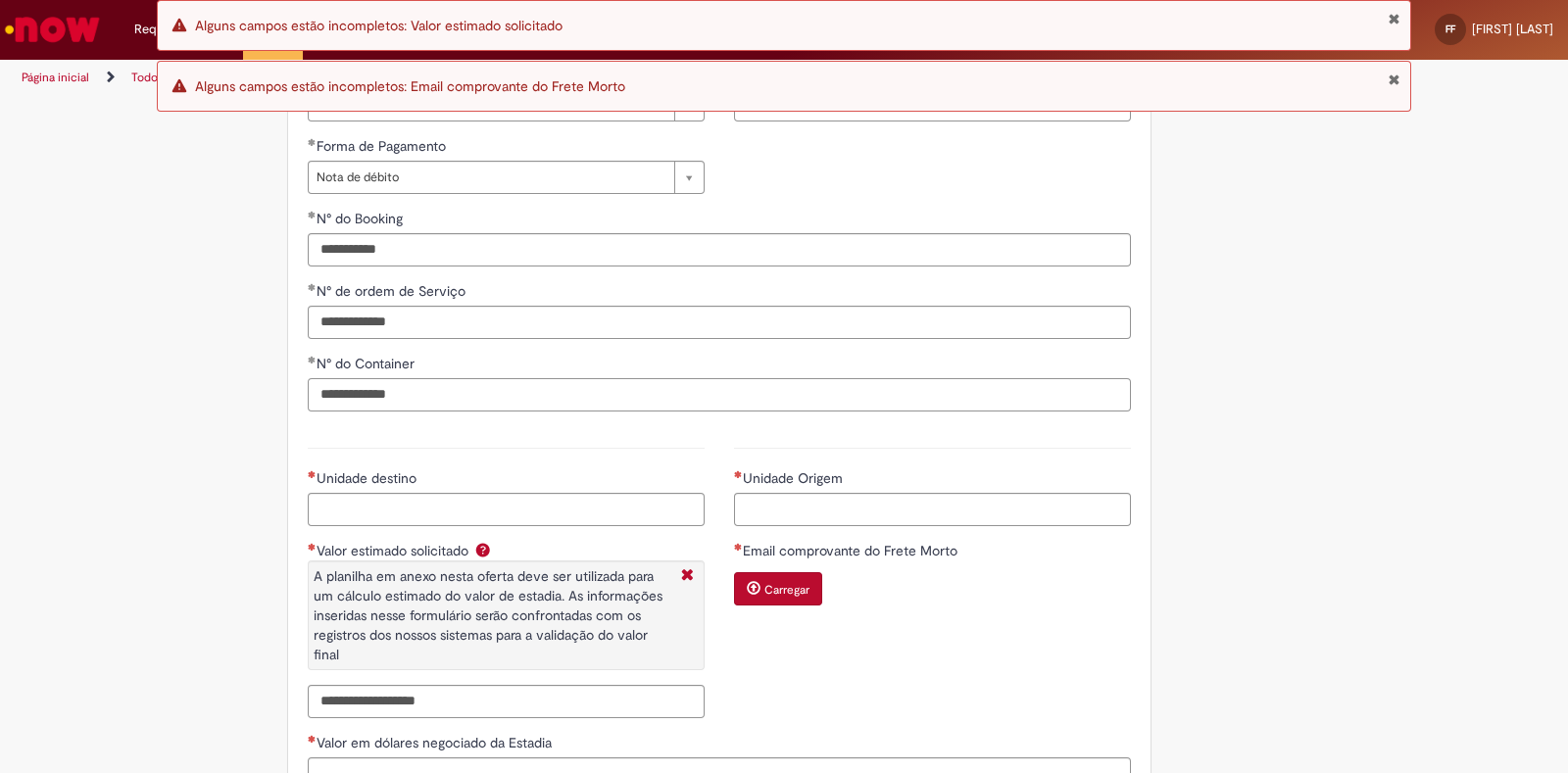 scroll, scrollTop: 856, scrollLeft: 0, axis: vertical 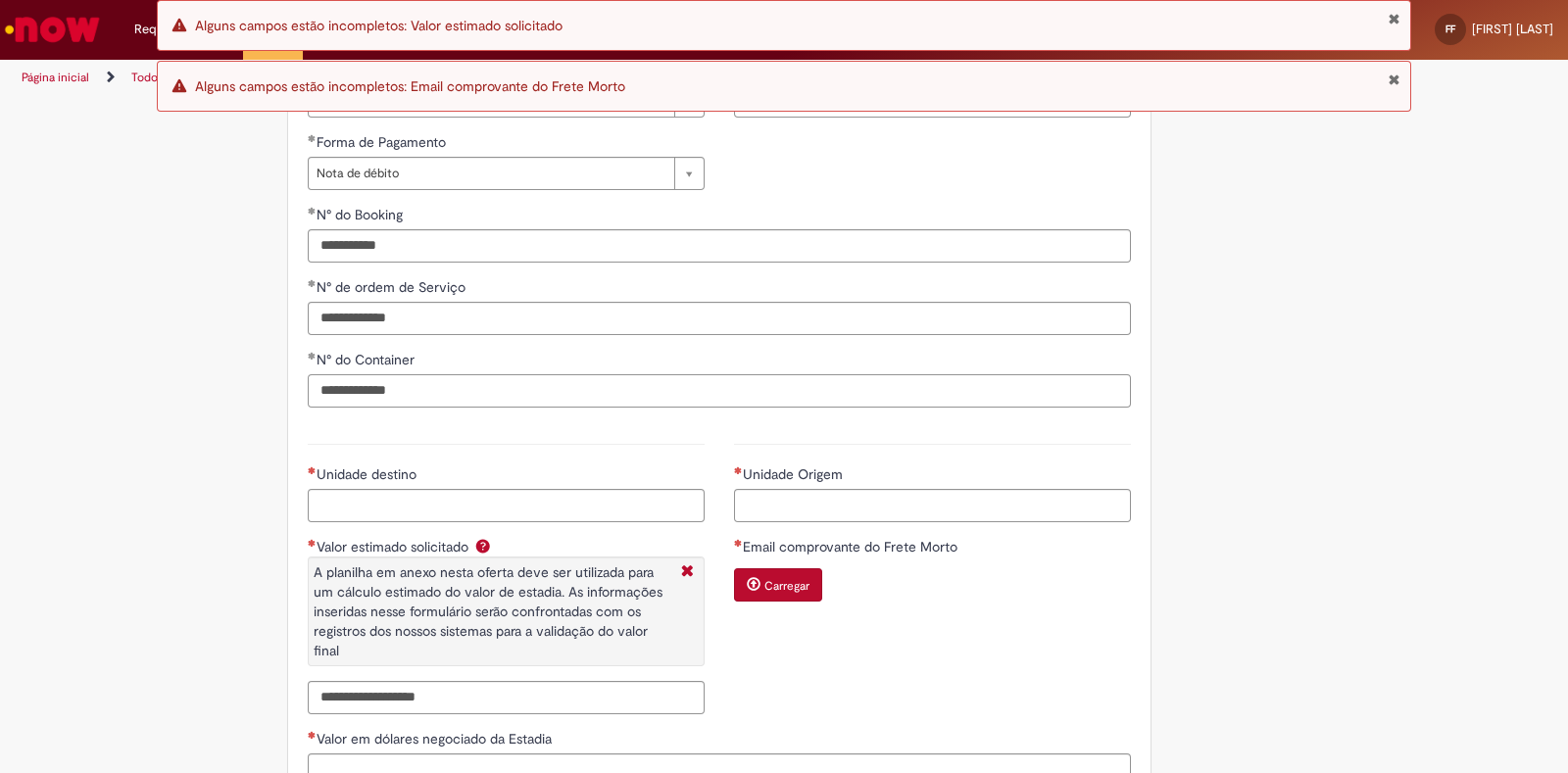 type on "**********" 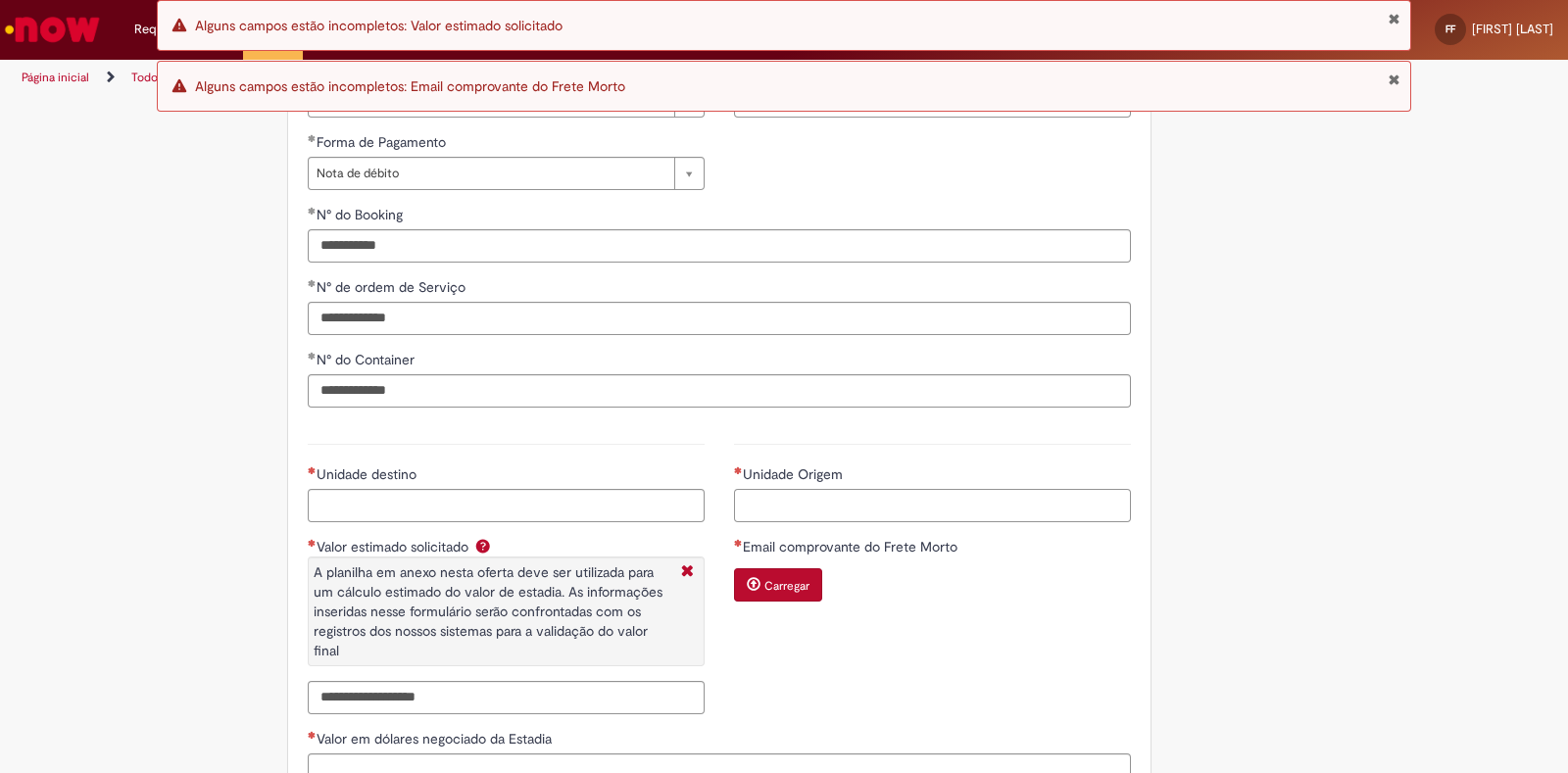 click on "Unidade Origem" at bounding box center [932, 506] 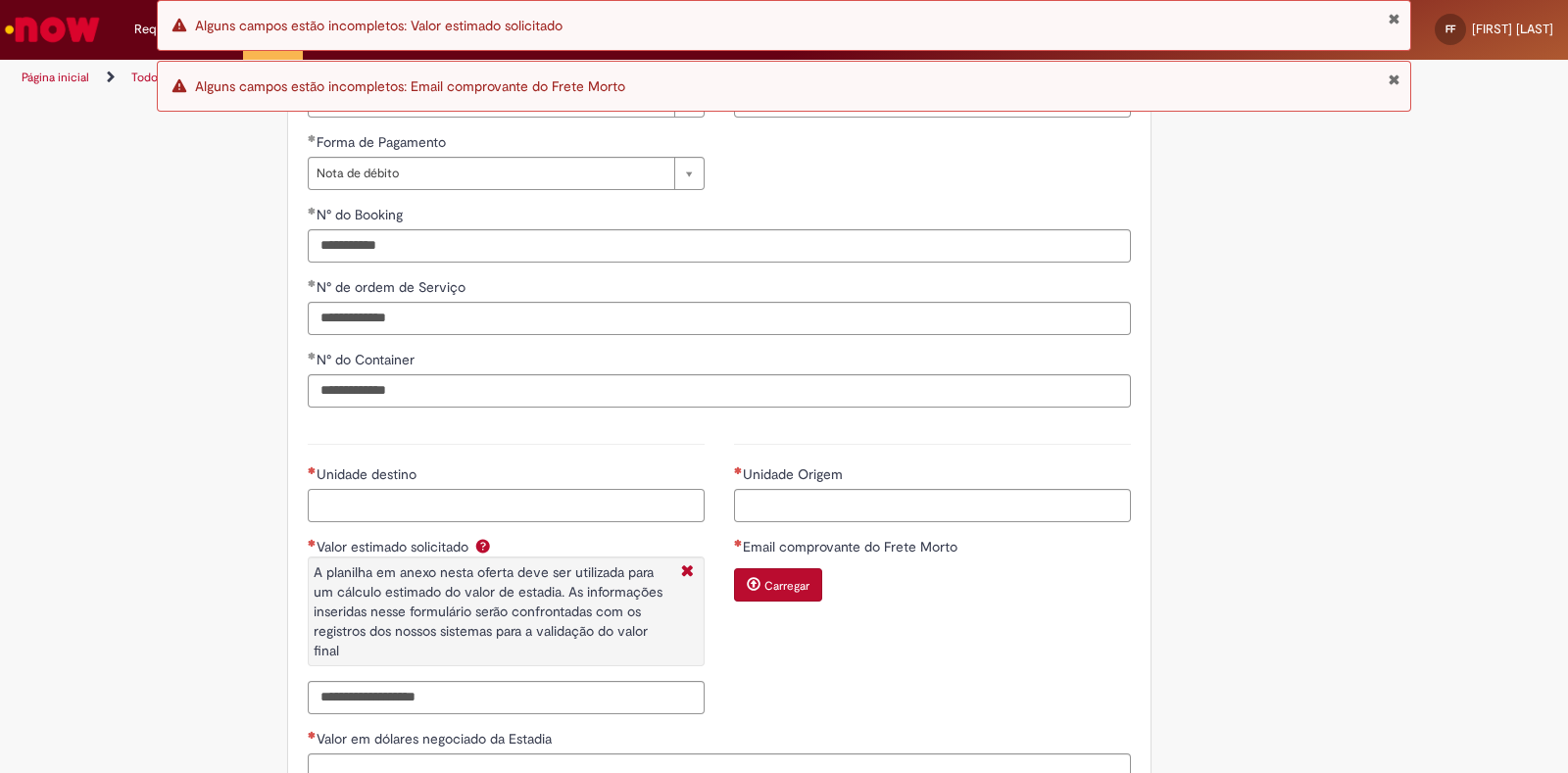 click on "Unidade destino" at bounding box center [506, 506] 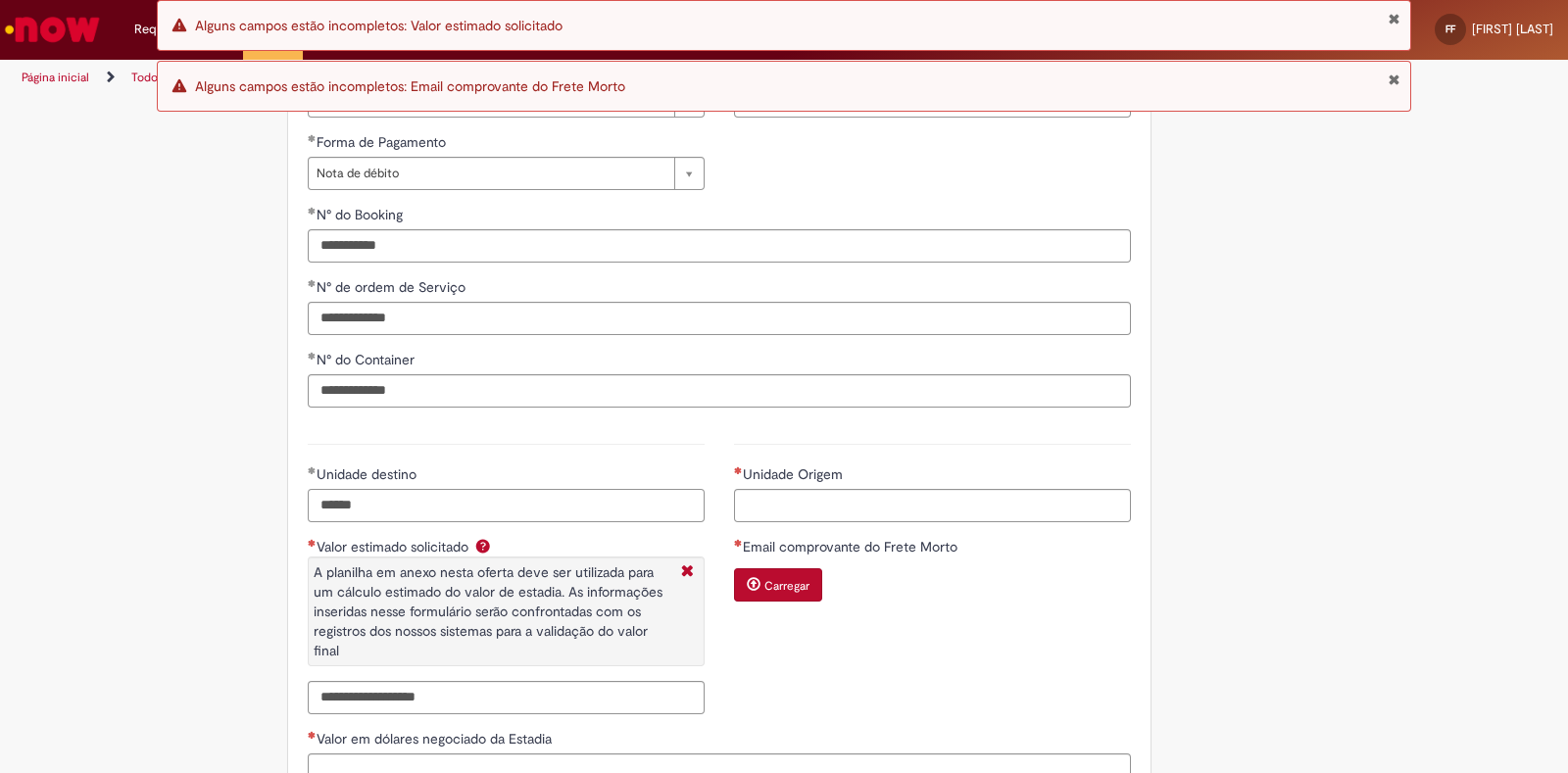 type on "******" 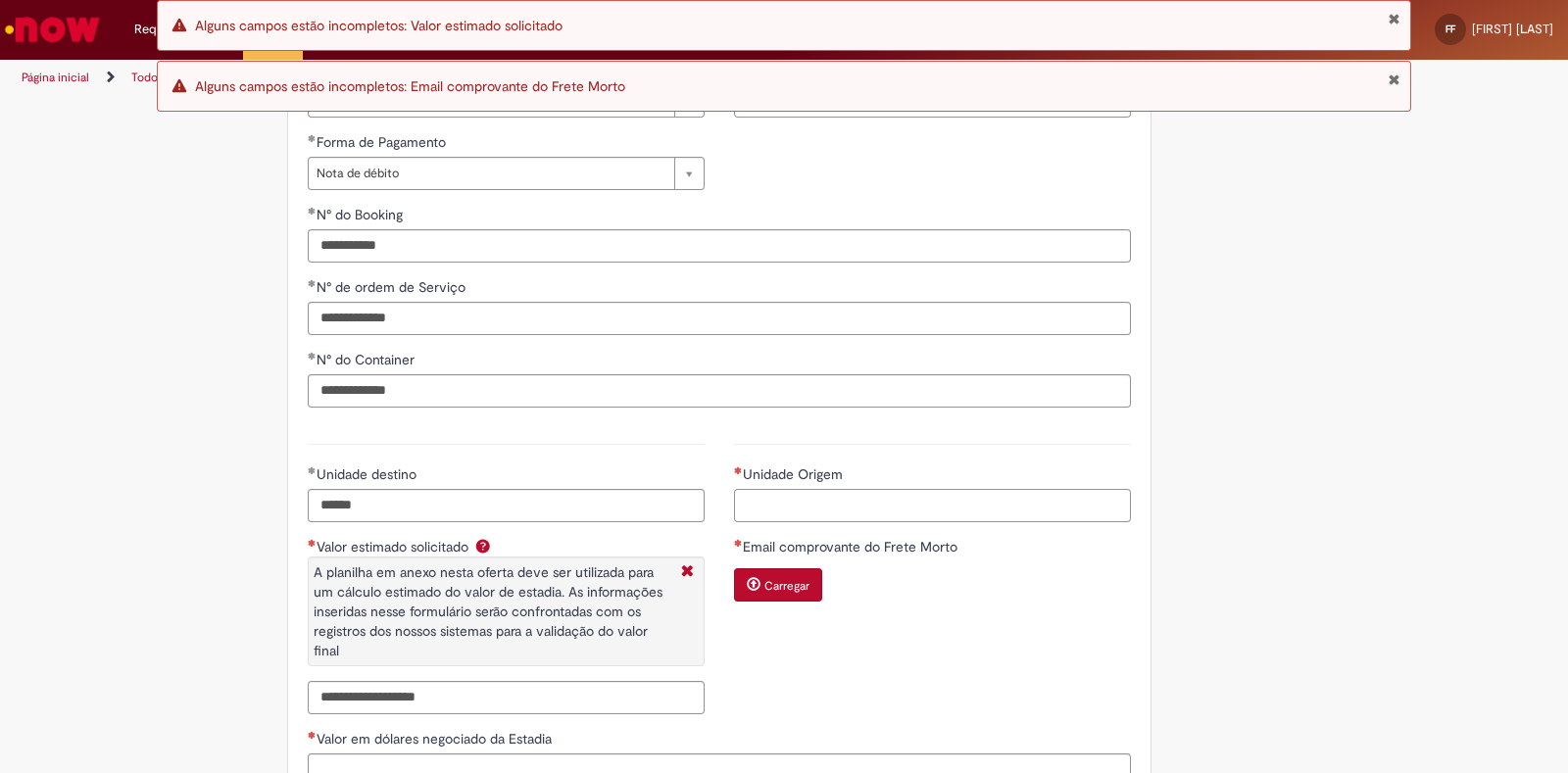 click on "Unidade Origem" at bounding box center (932, 506) 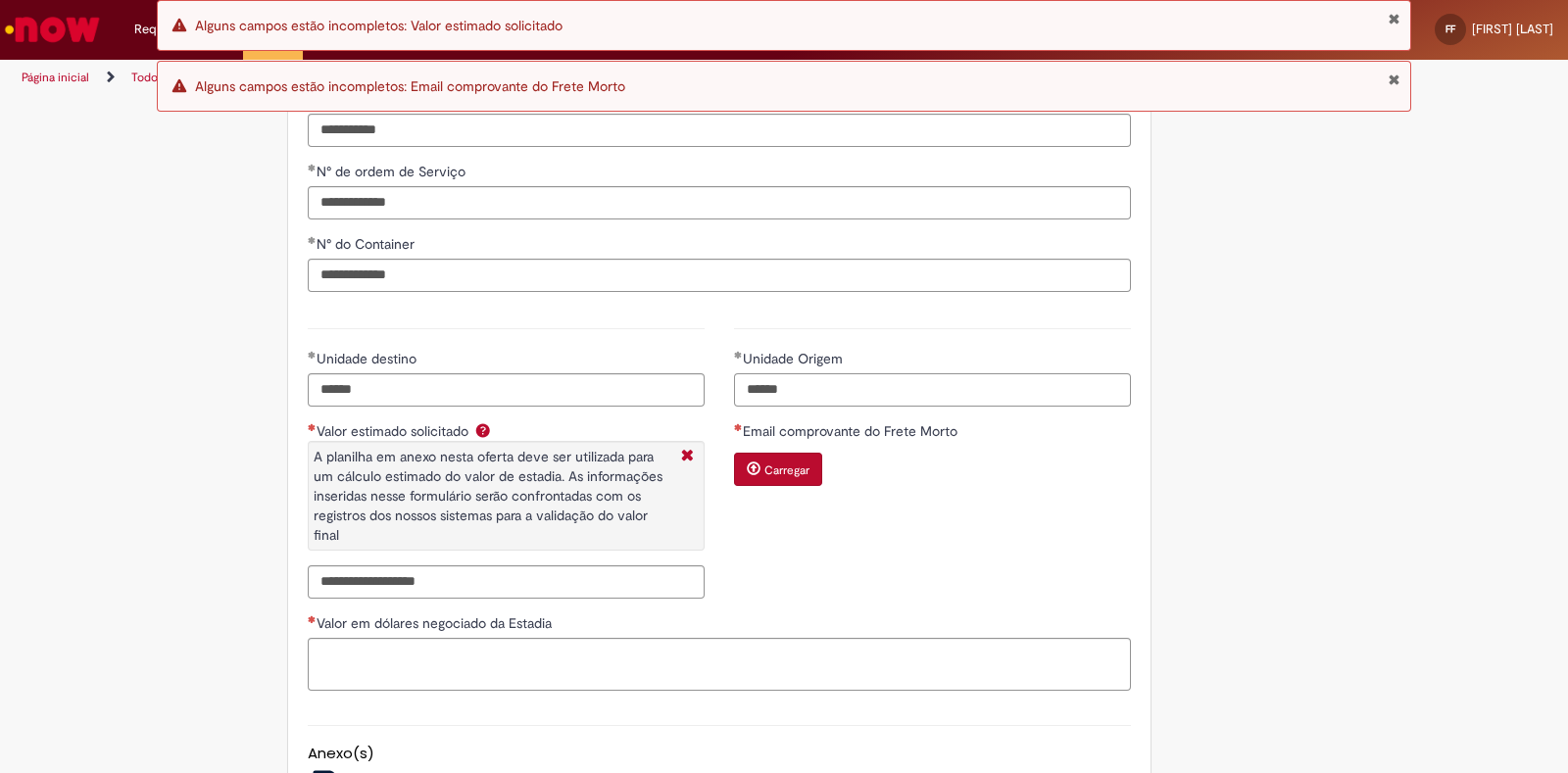 scroll, scrollTop: 1102, scrollLeft: 0, axis: vertical 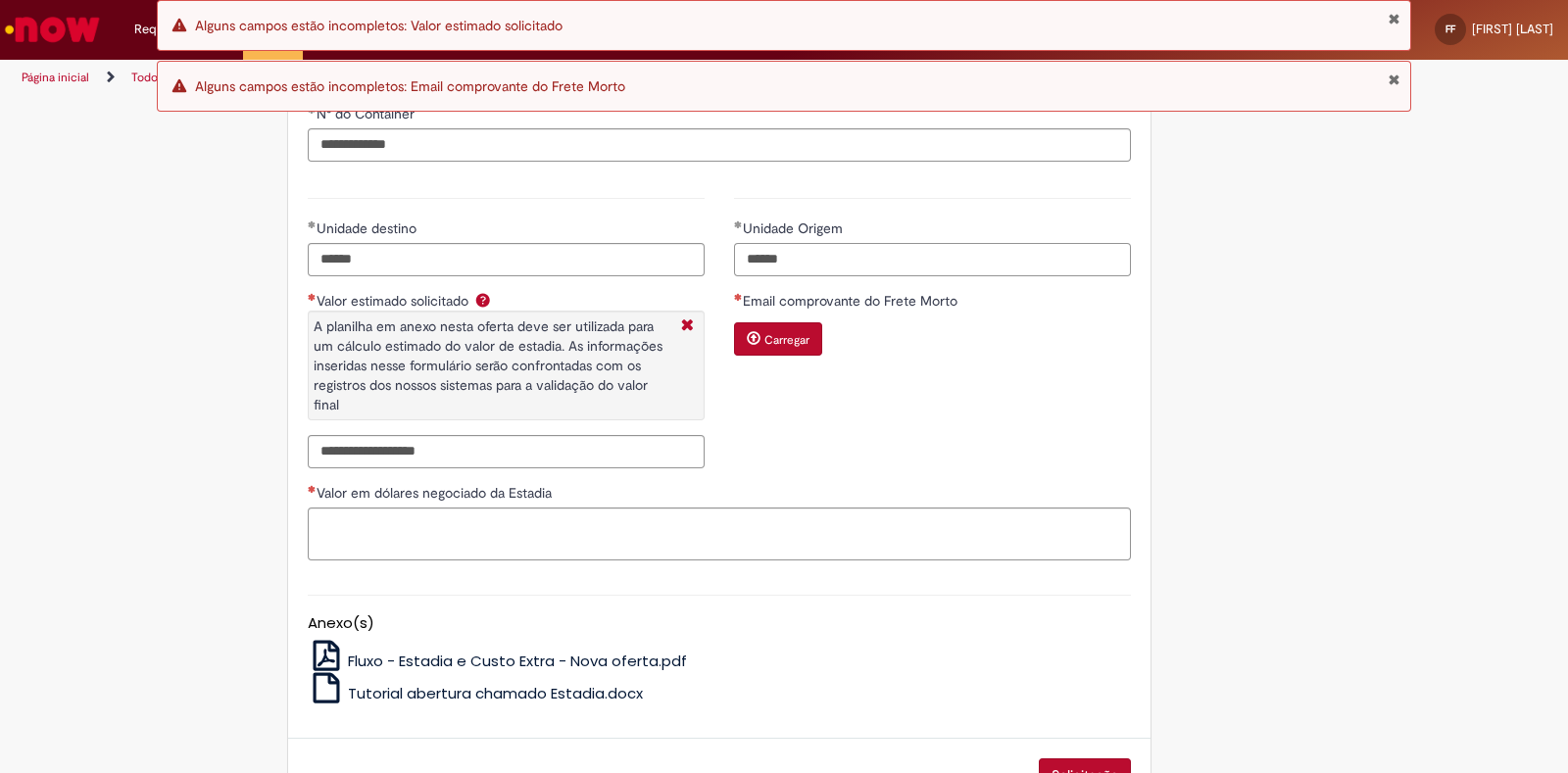 type on "******" 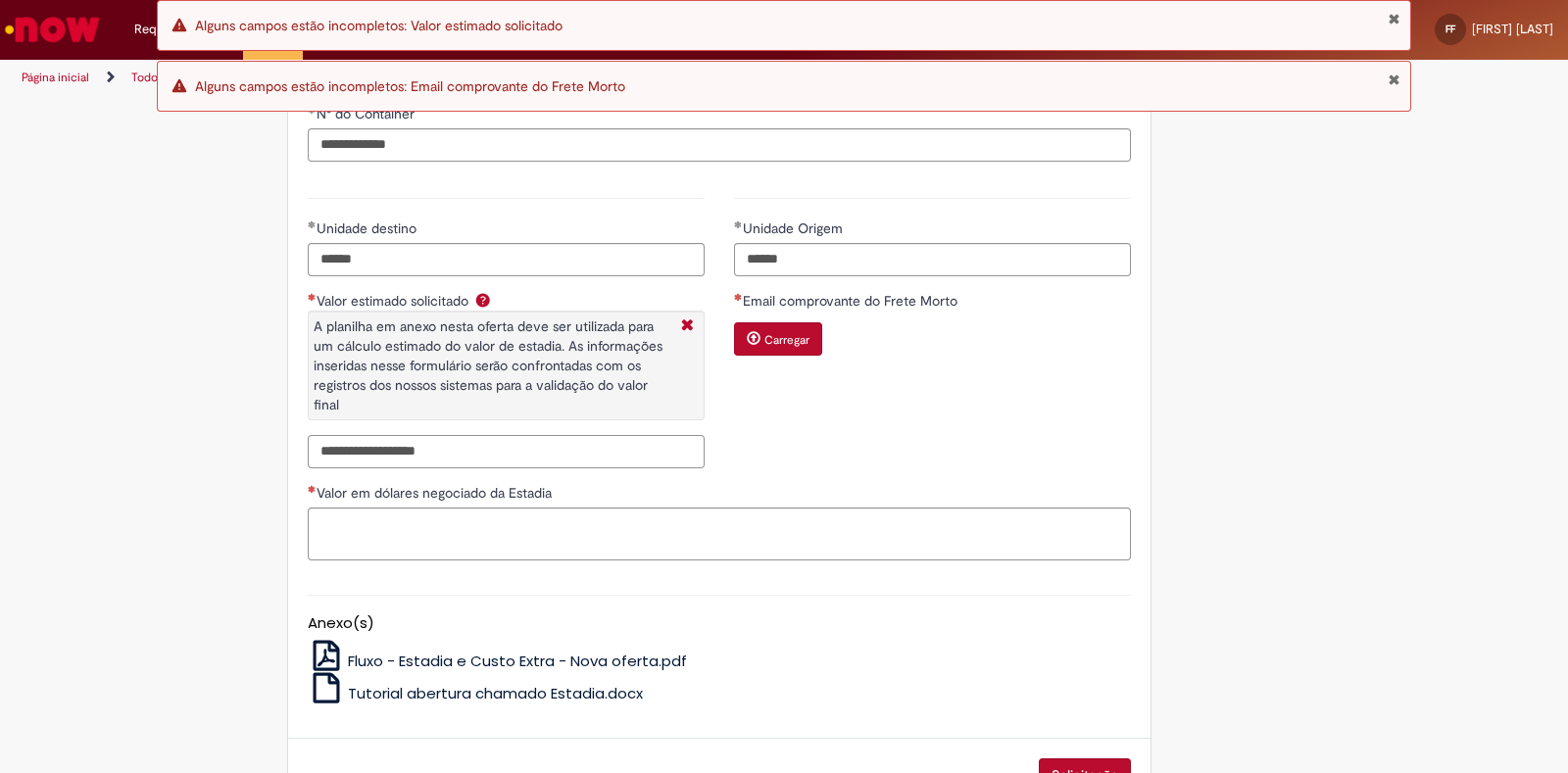 drag, startPoint x: 550, startPoint y: 450, endPoint x: 554, endPoint y: 407, distance: 43.185646 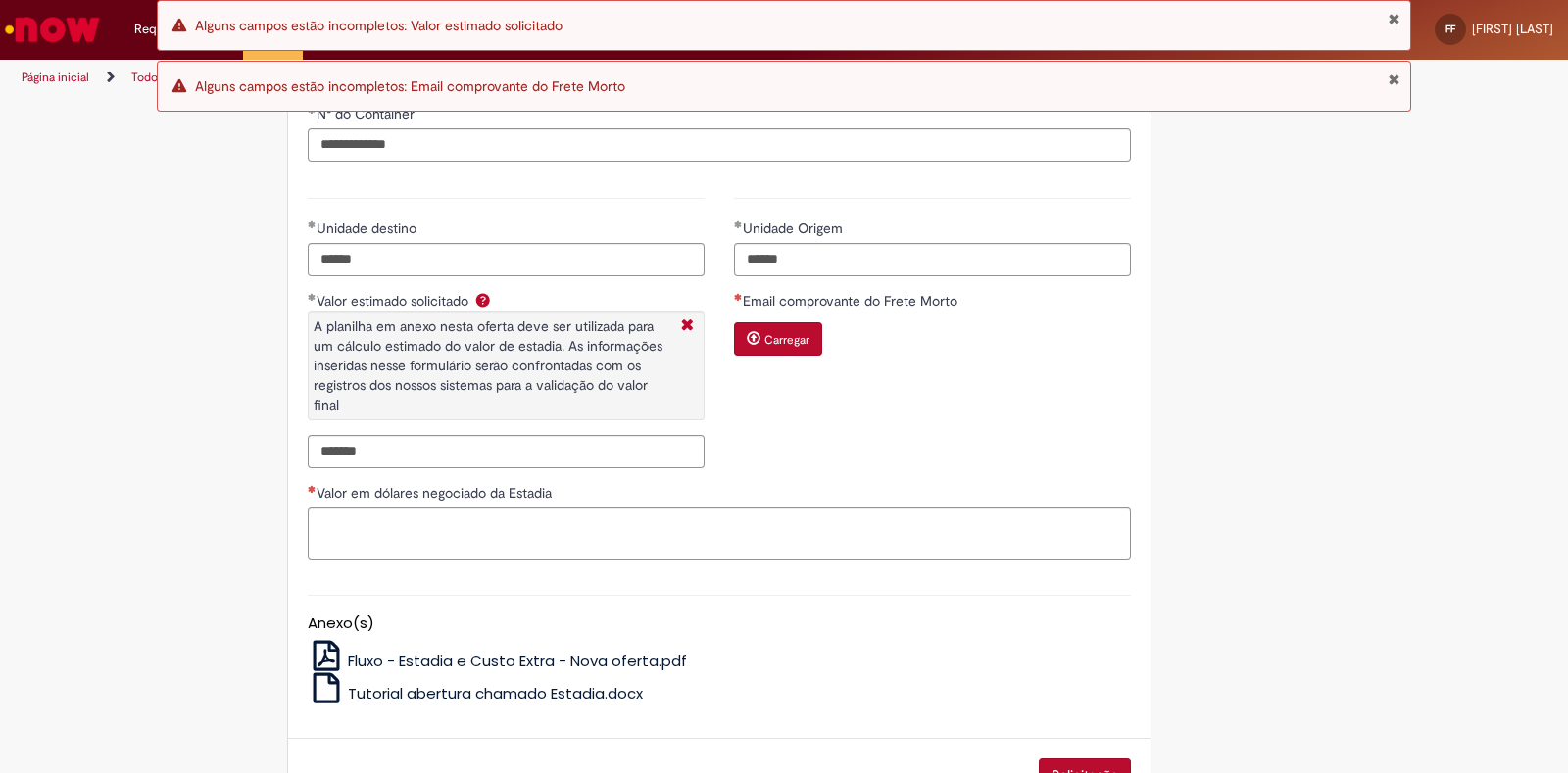 type on "**********" 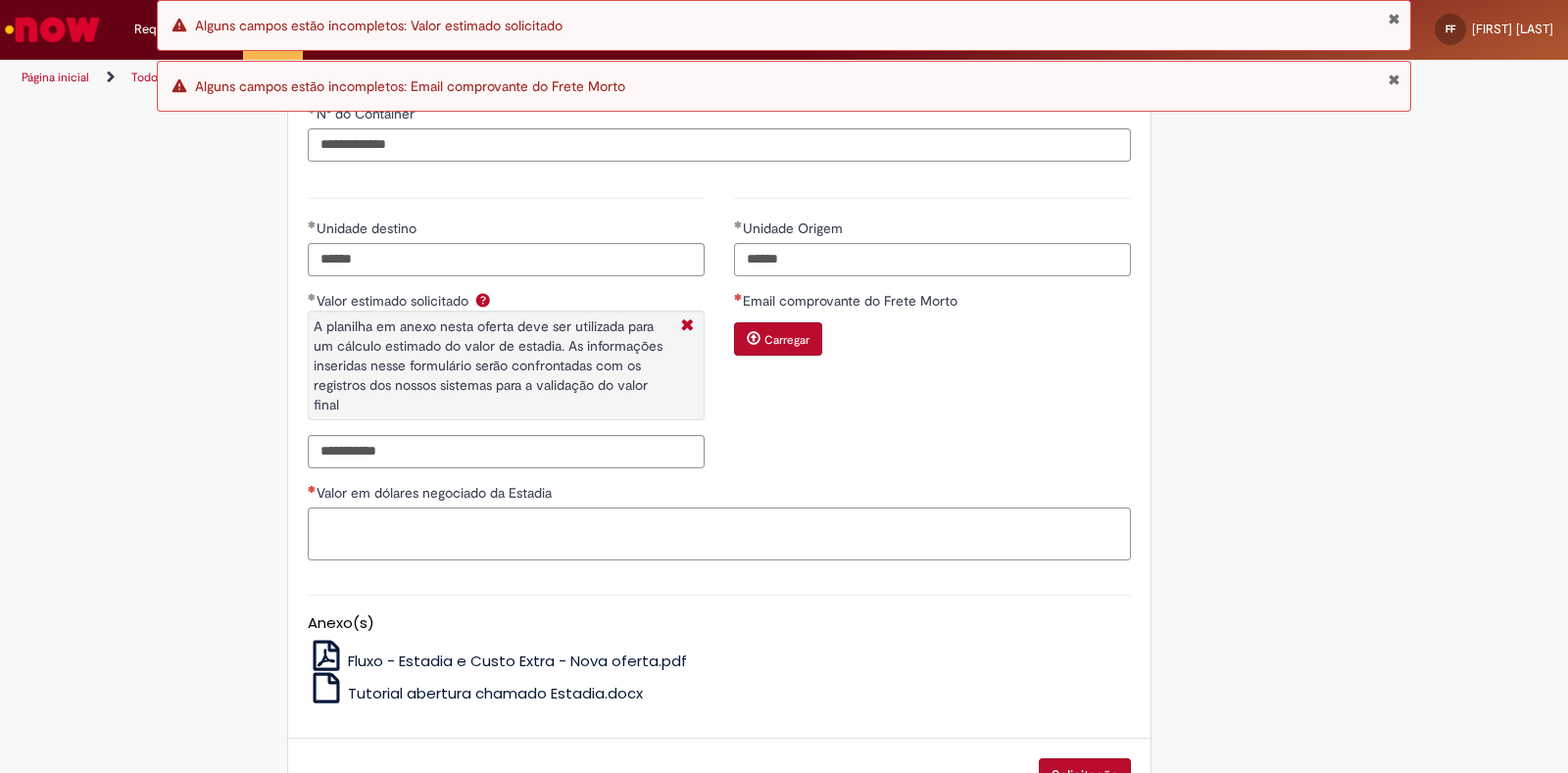 click on "Valor em dólares negociado da Estadia" at bounding box center [719, 534] 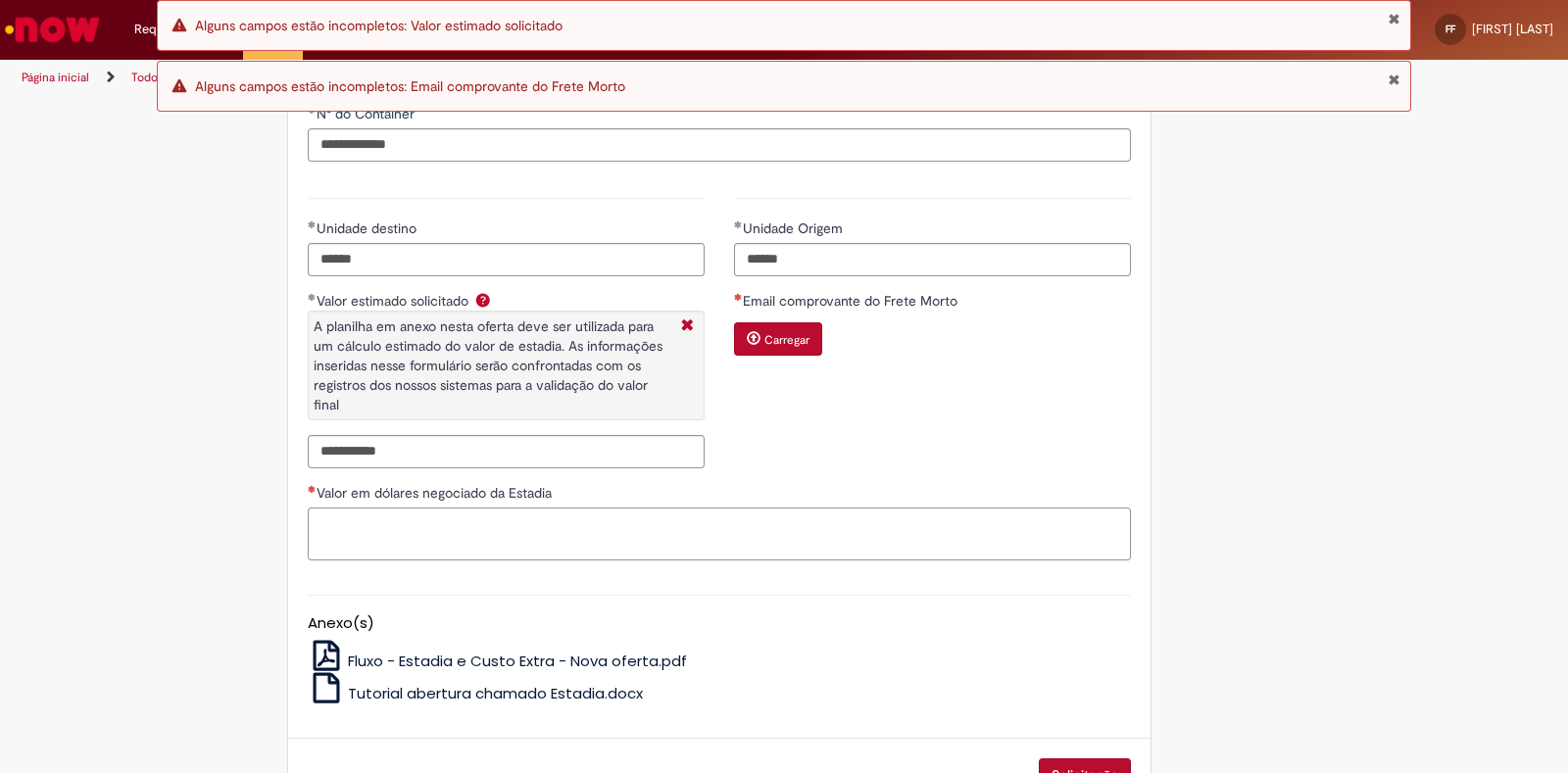click on "Valor em dólares negociado da Estadia" at bounding box center (719, 534) 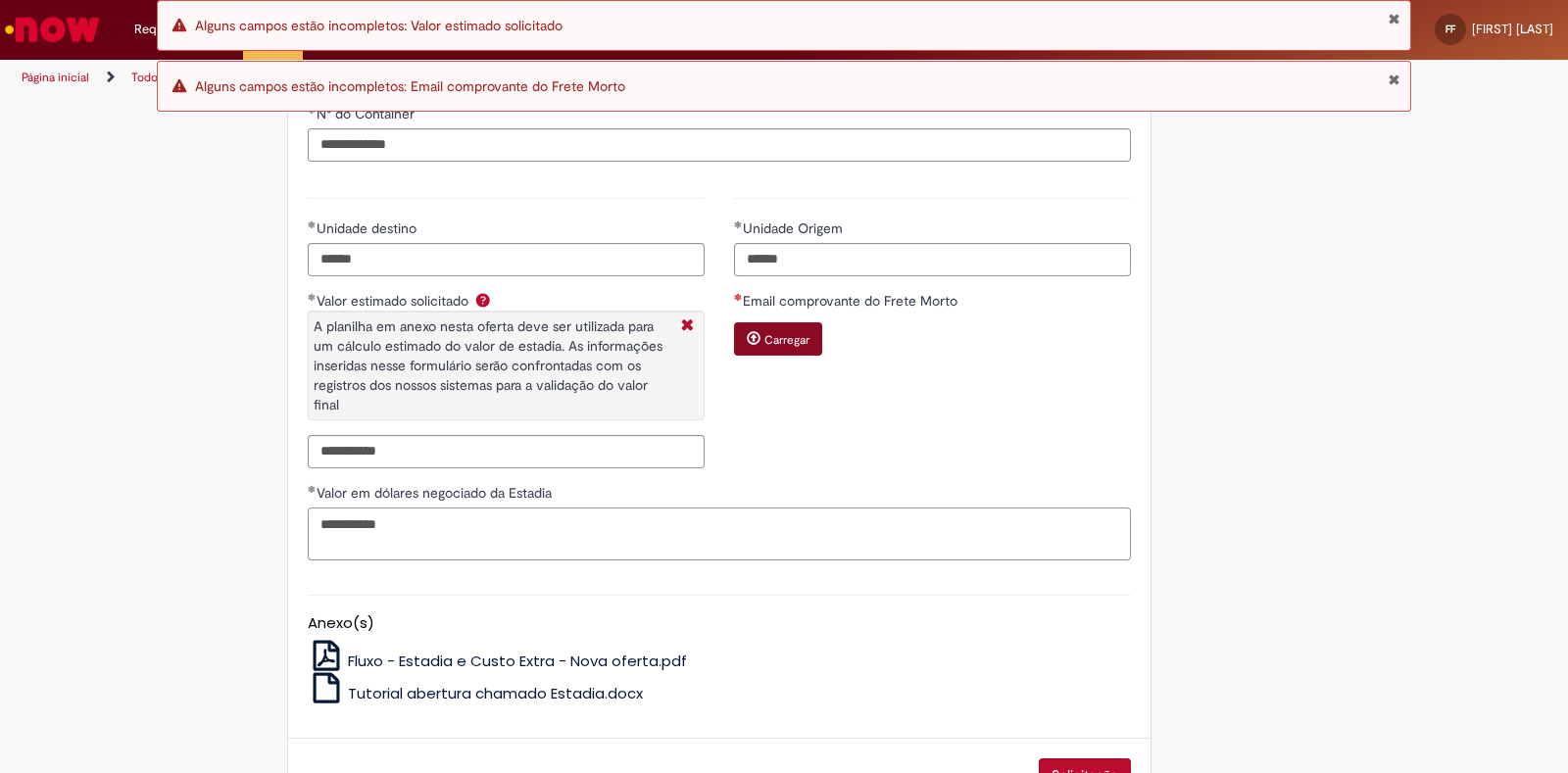 type on "**********" 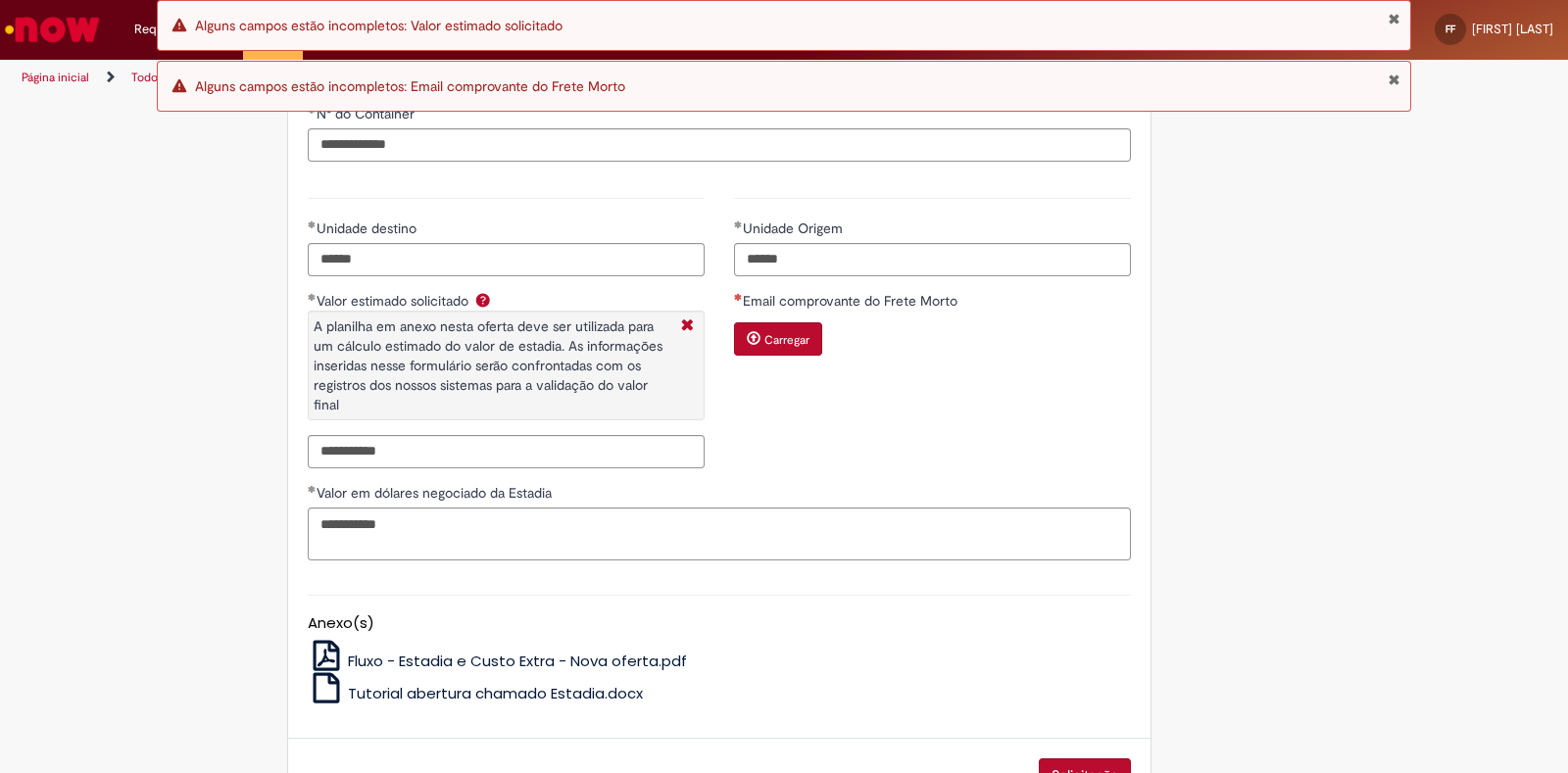 click on "Carregar" at bounding box center [787, 340] 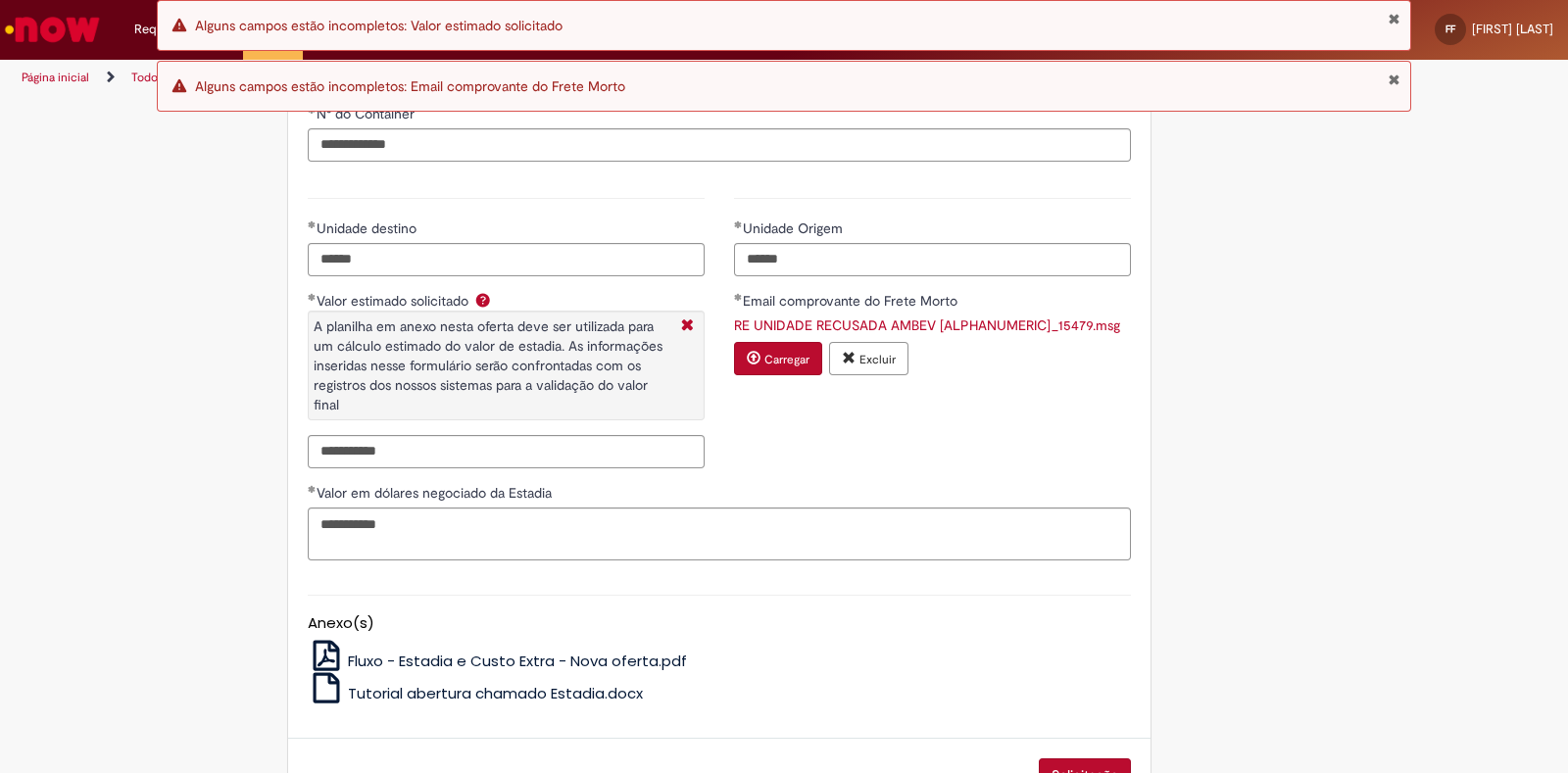 scroll, scrollTop: 1161, scrollLeft: 0, axis: vertical 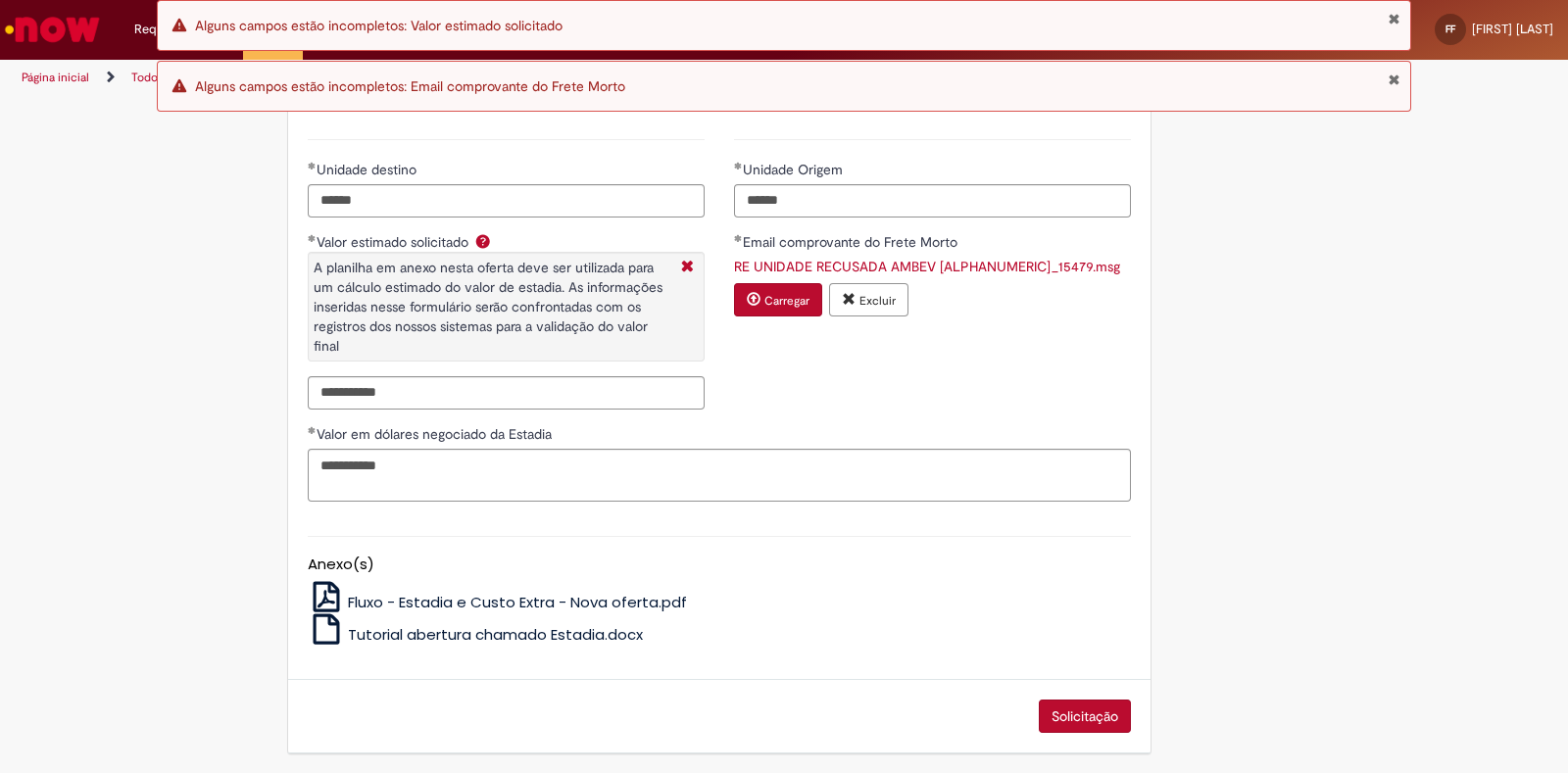 drag, startPoint x: 1105, startPoint y: 717, endPoint x: 1075, endPoint y: 651, distance: 72.49828 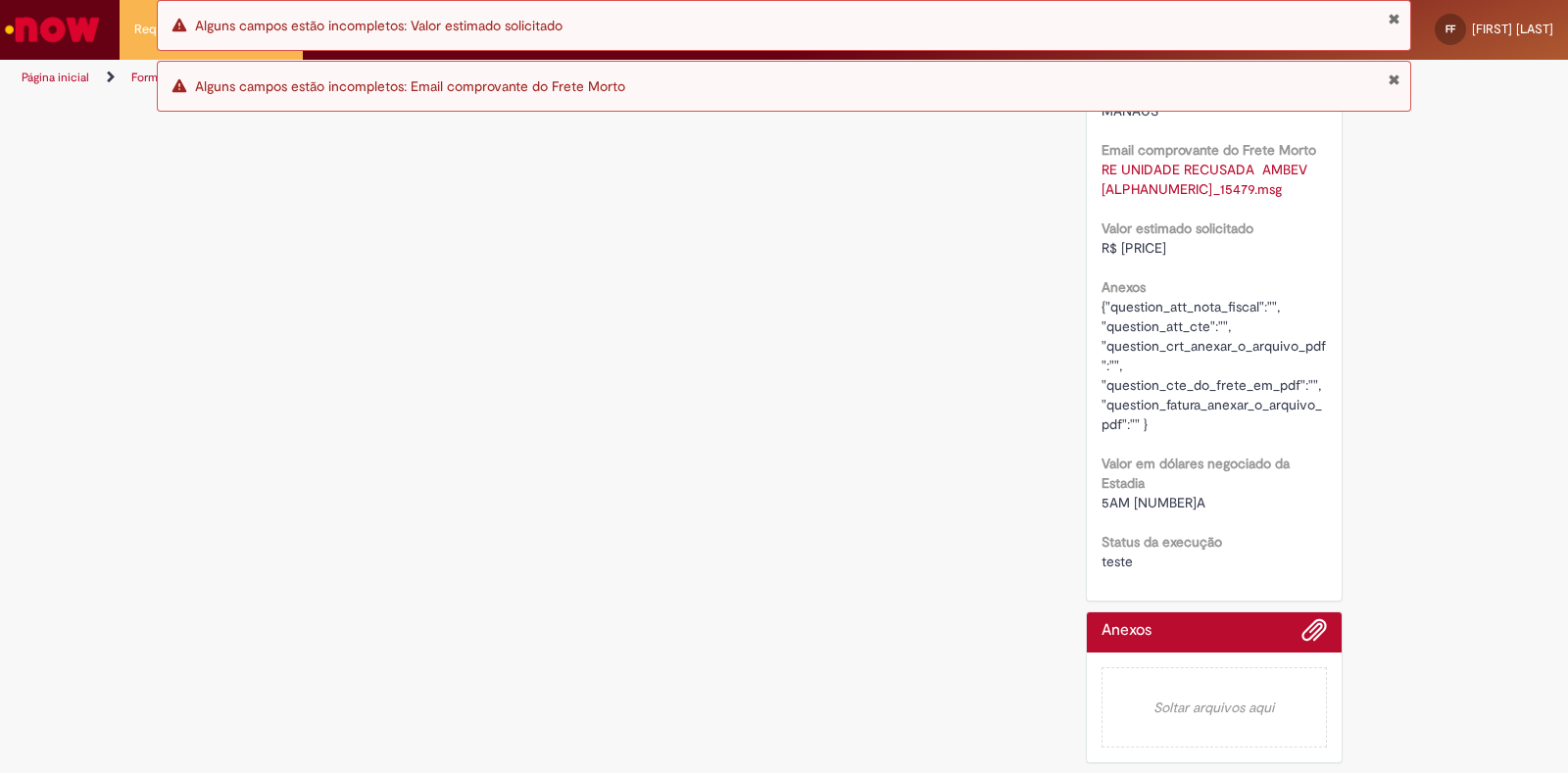 scroll, scrollTop: 0, scrollLeft: 0, axis: both 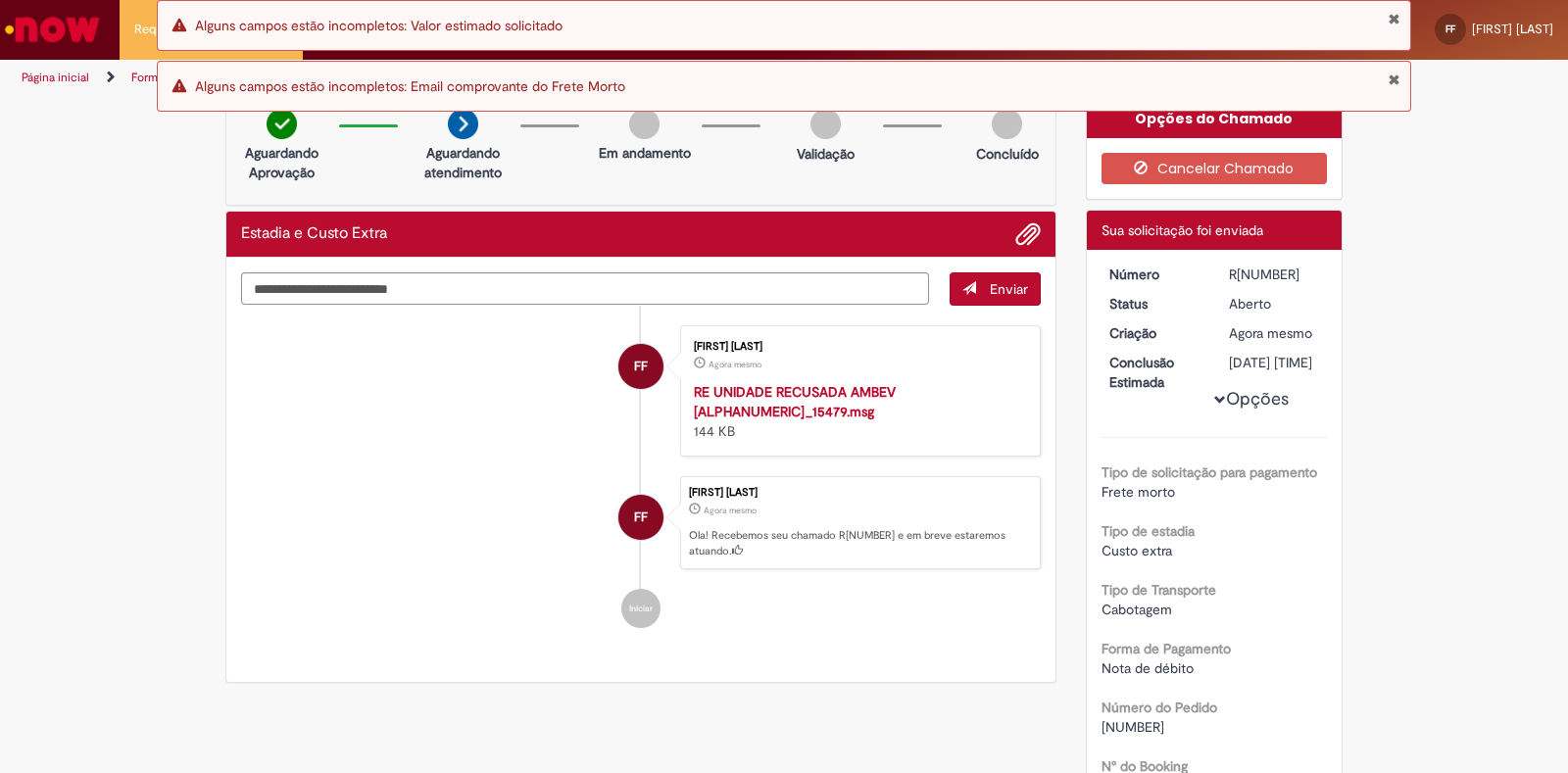 drag, startPoint x: 1288, startPoint y: 272, endPoint x: 1214, endPoint y: 271, distance: 74.00676 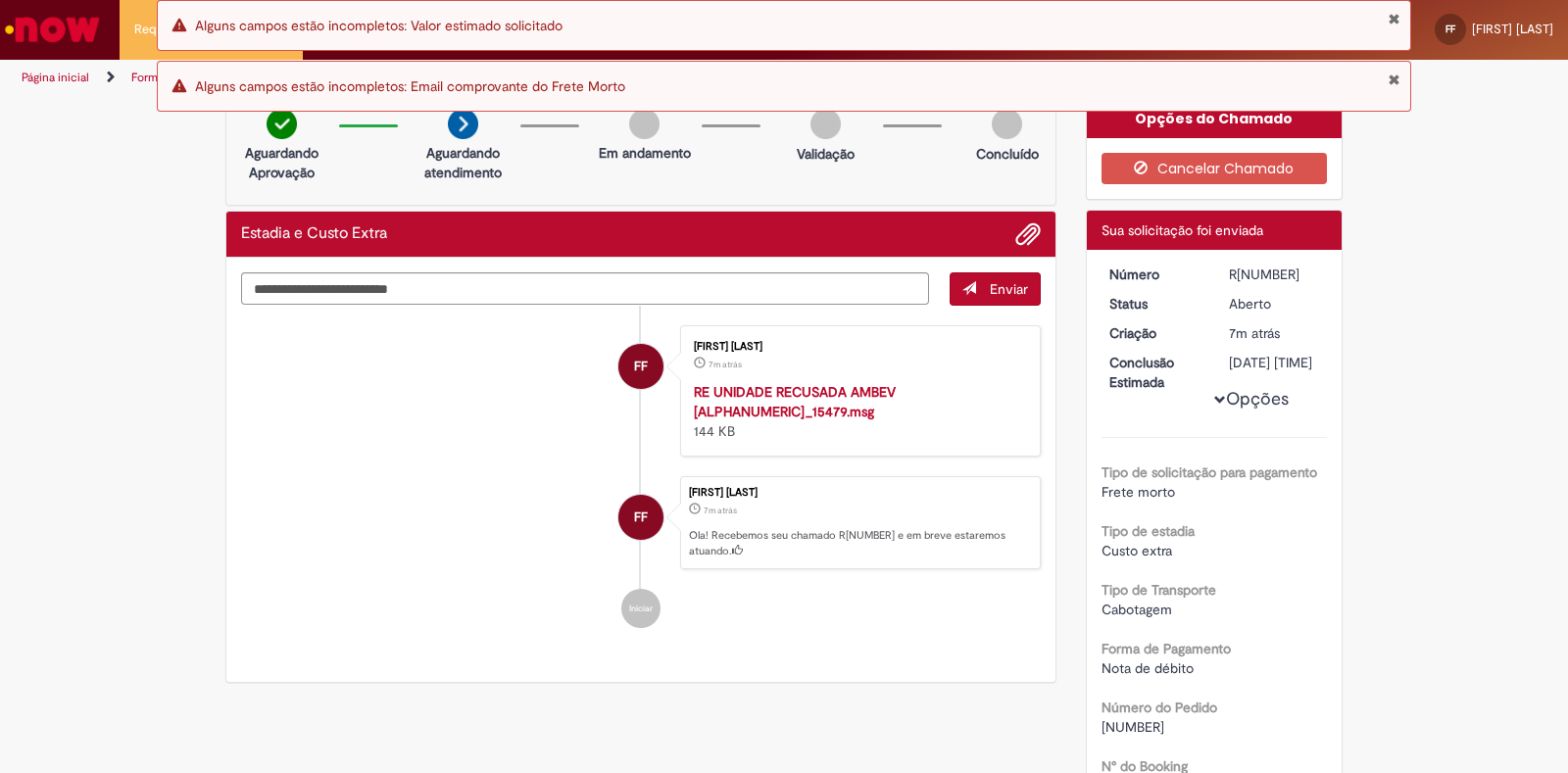 click on "Validação
Concluído
Estadia e Custo Extra
Enviar
FF
[FIRST] [LAST]
7m atrás 7 minutos atrás
RE UNIDADE RECUSADA  AMBEV  [ALPHANUMERIC]_15479.msg  144 KB
FF" at bounding box center (784, 920) 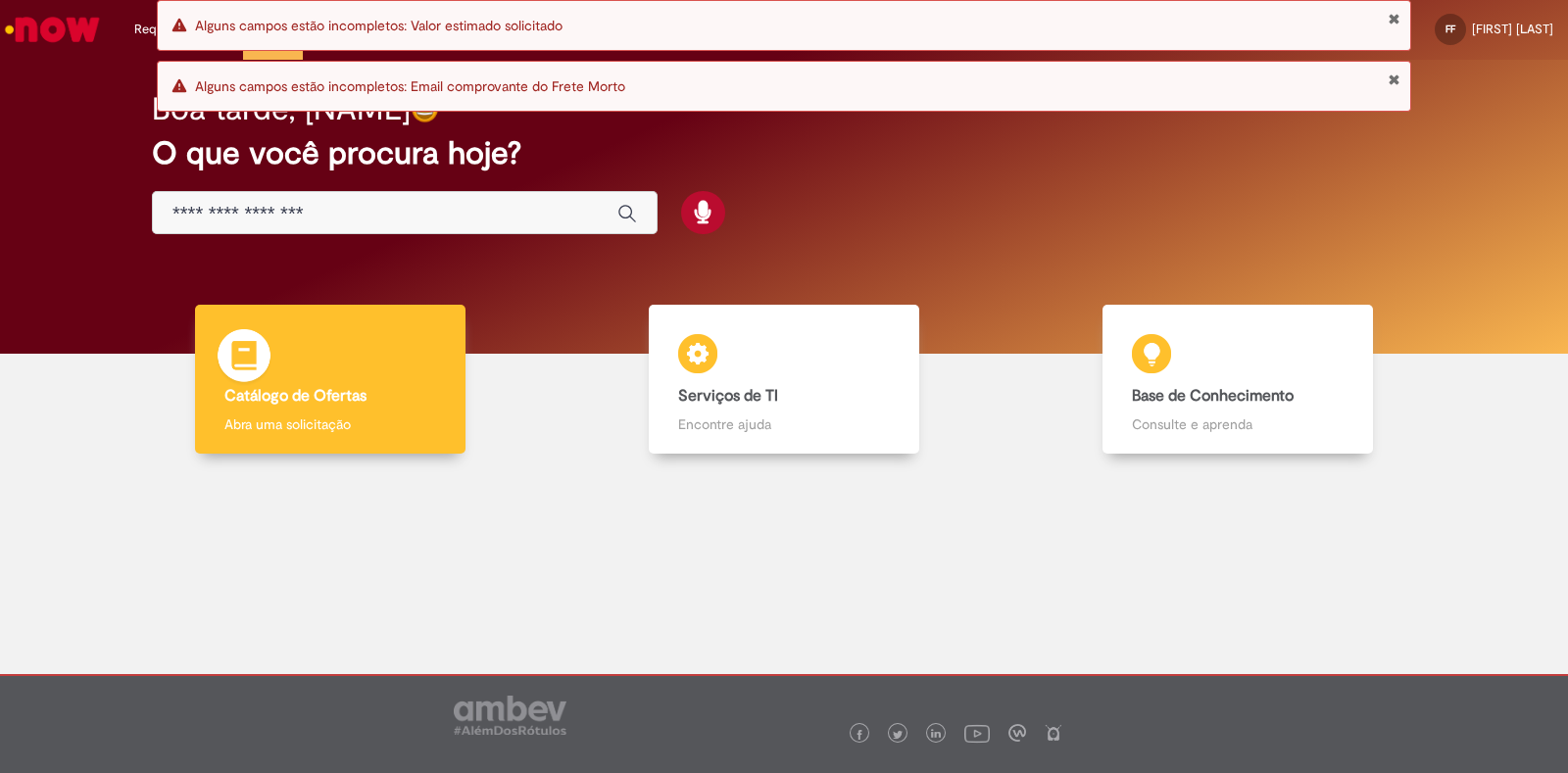 click on "Catálogo de Ofertas
Catálogo de Ofertas
Abra uma solicitação" at bounding box center (330, 379) 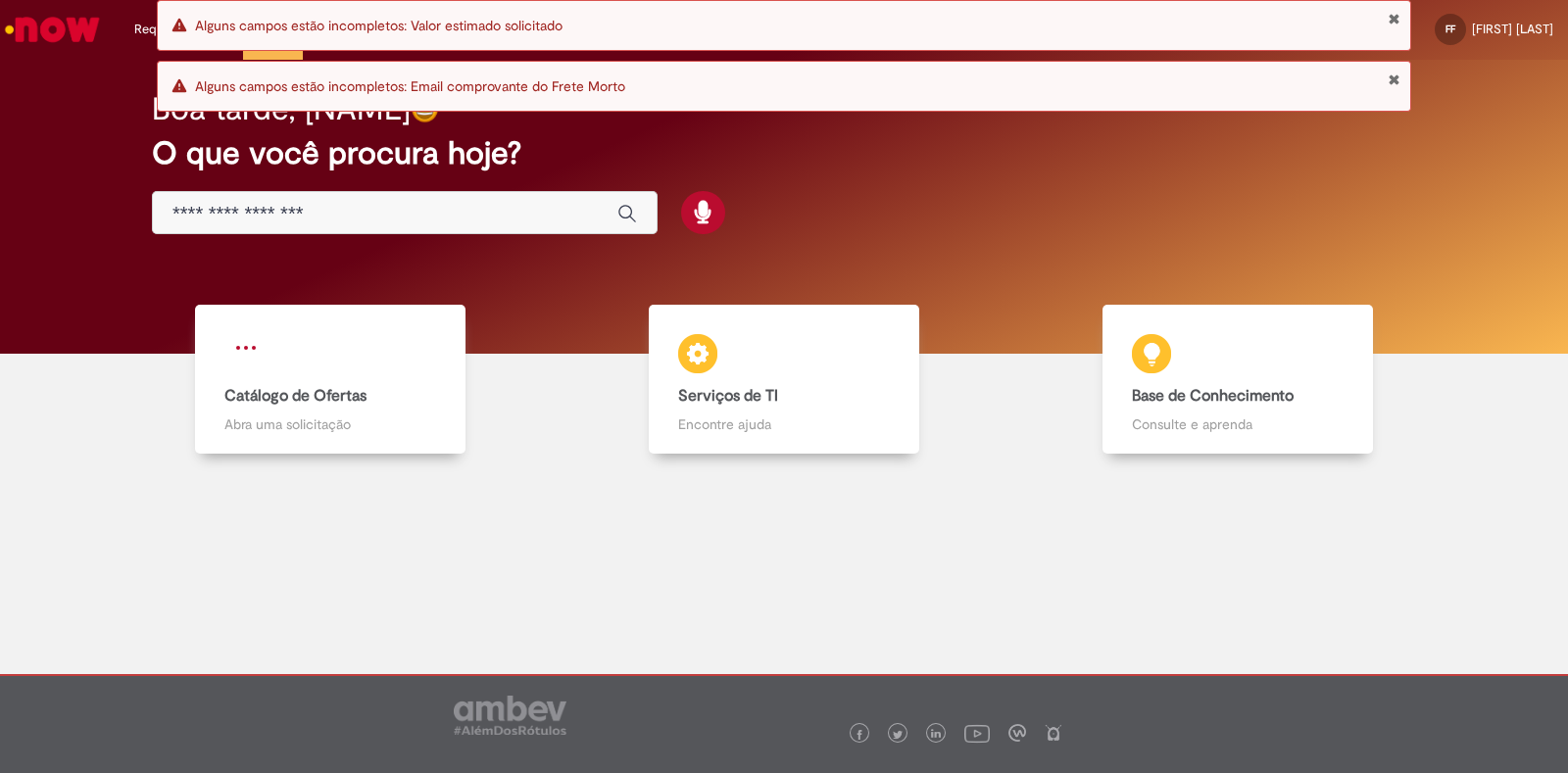click at bounding box center (1394, 19) 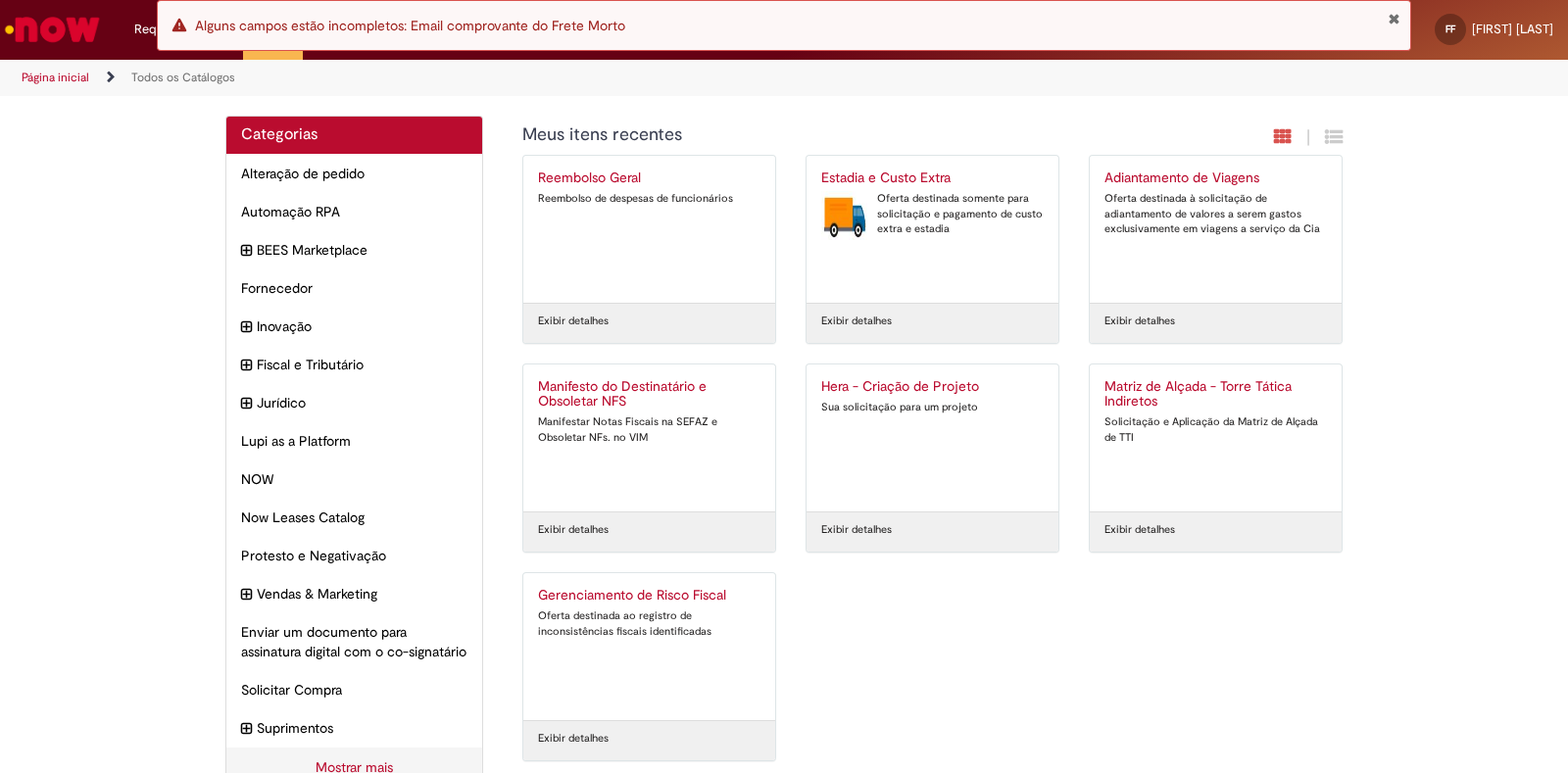 click on "Estadia e Custo Extra
Oferta destinada somente para solicitação e pagamento de custo extra e estadia" at bounding box center (932, 229) 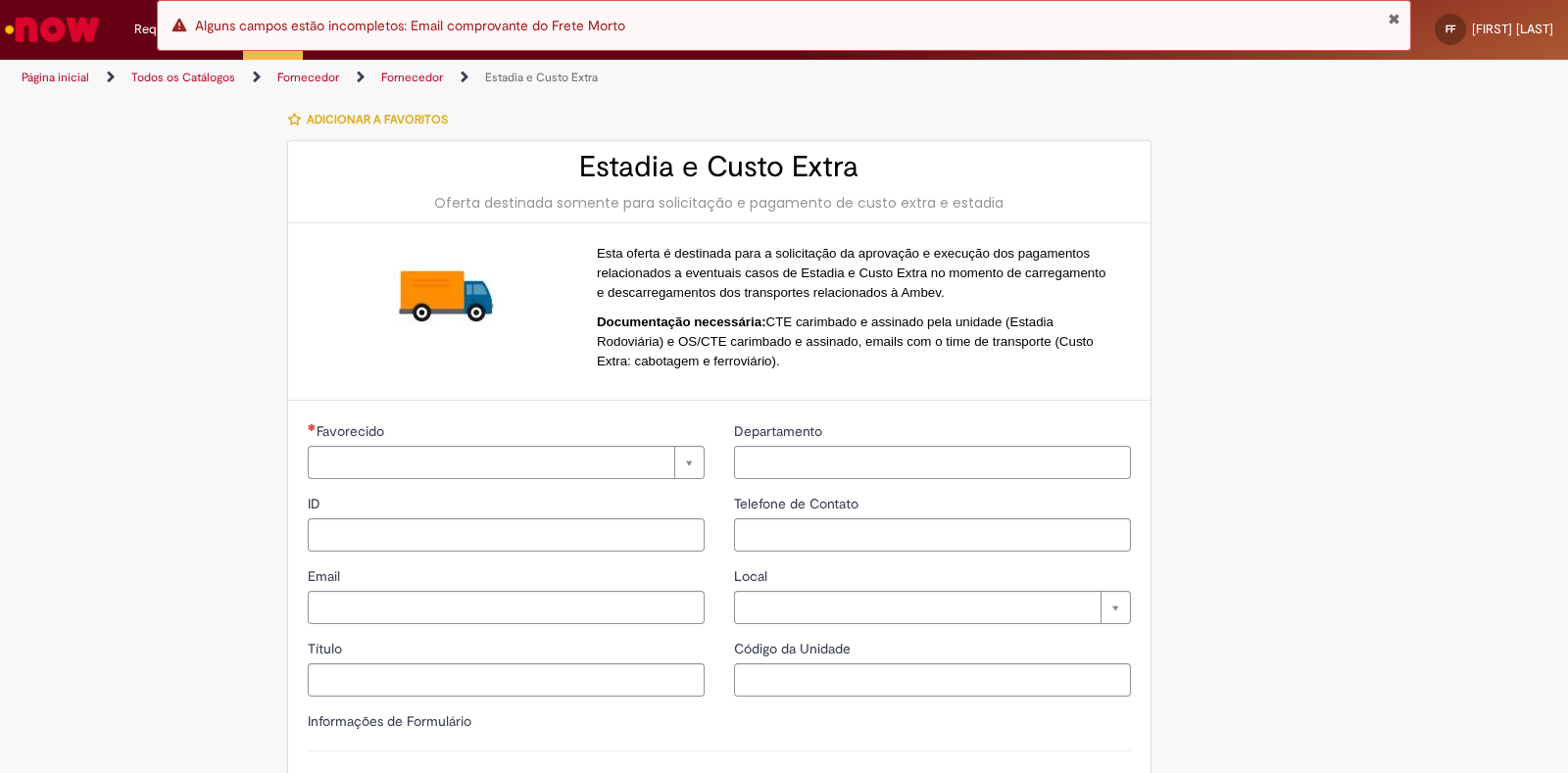 type on "**********" 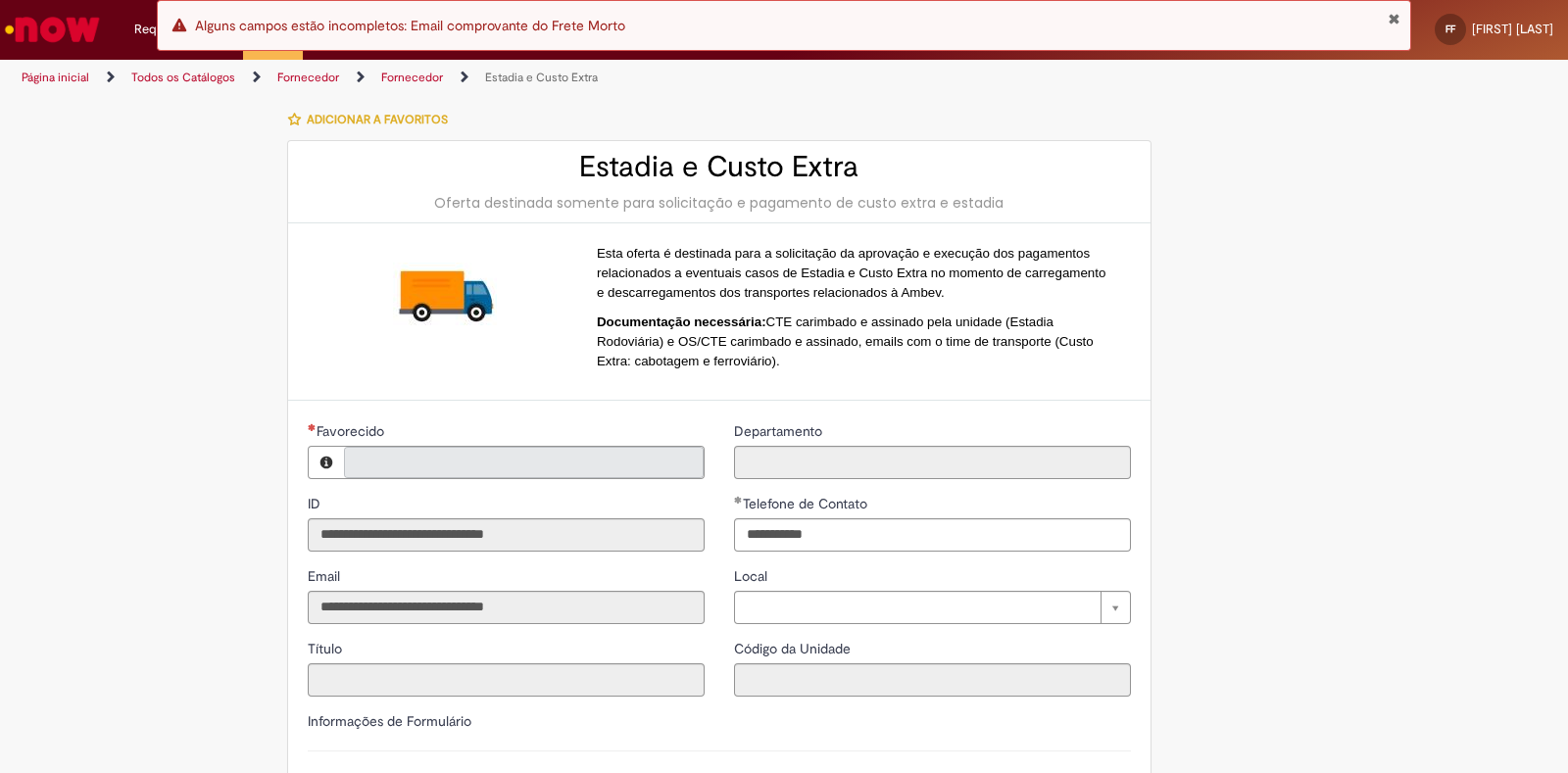 type on "**********" 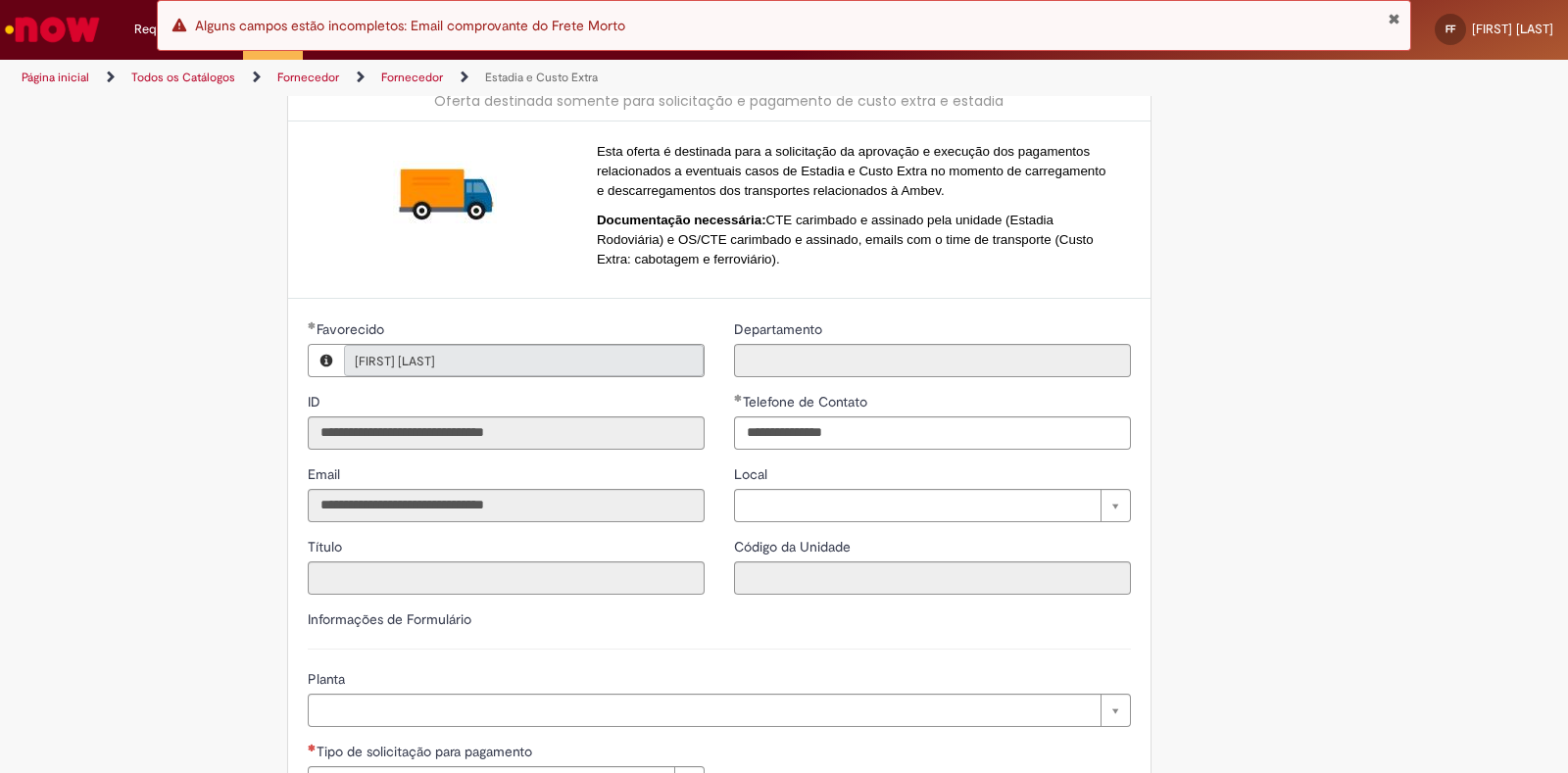 scroll, scrollTop: 367, scrollLeft: 0, axis: vertical 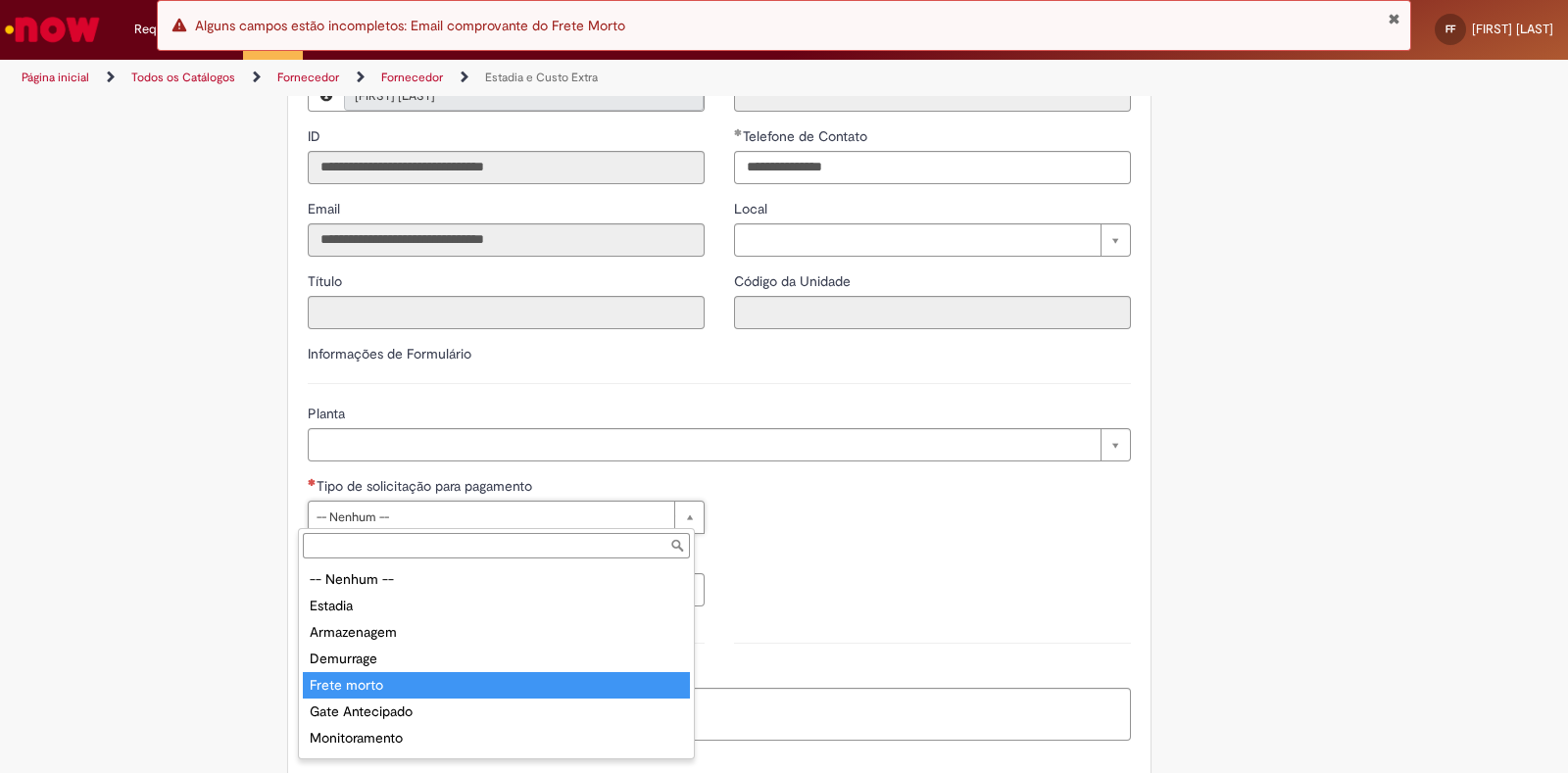 type on "**********" 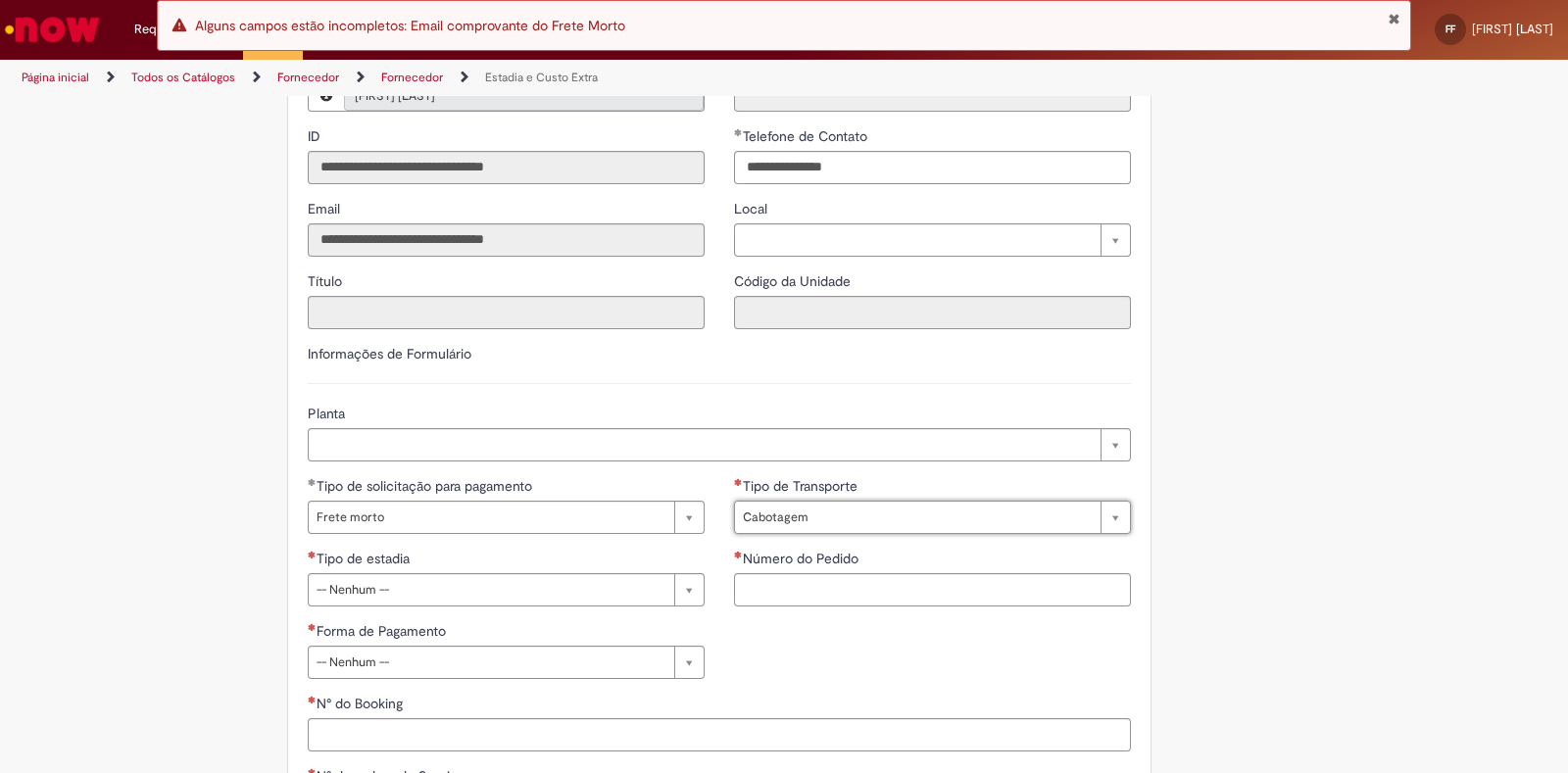 type on "*********" 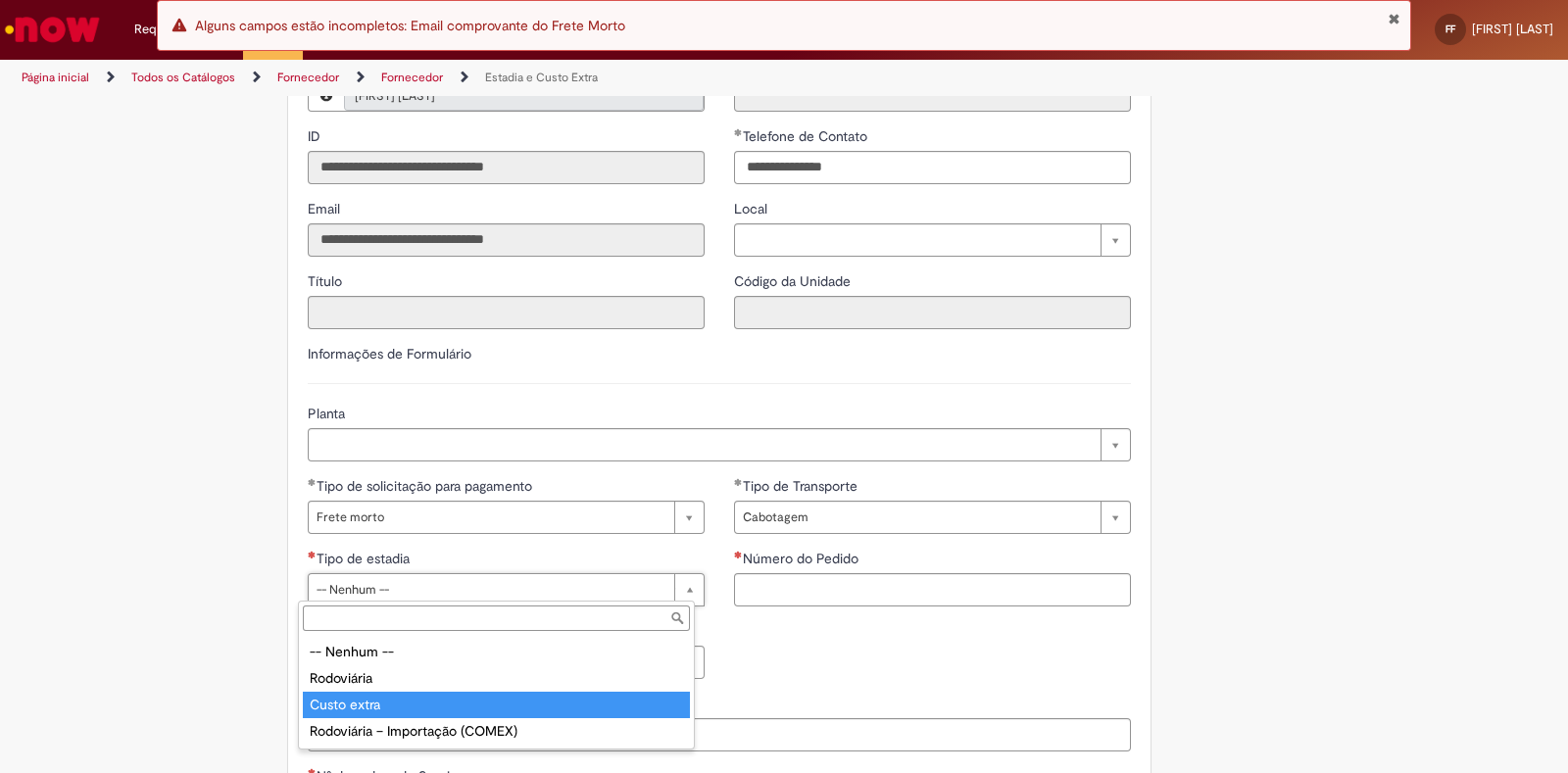 type on "**********" 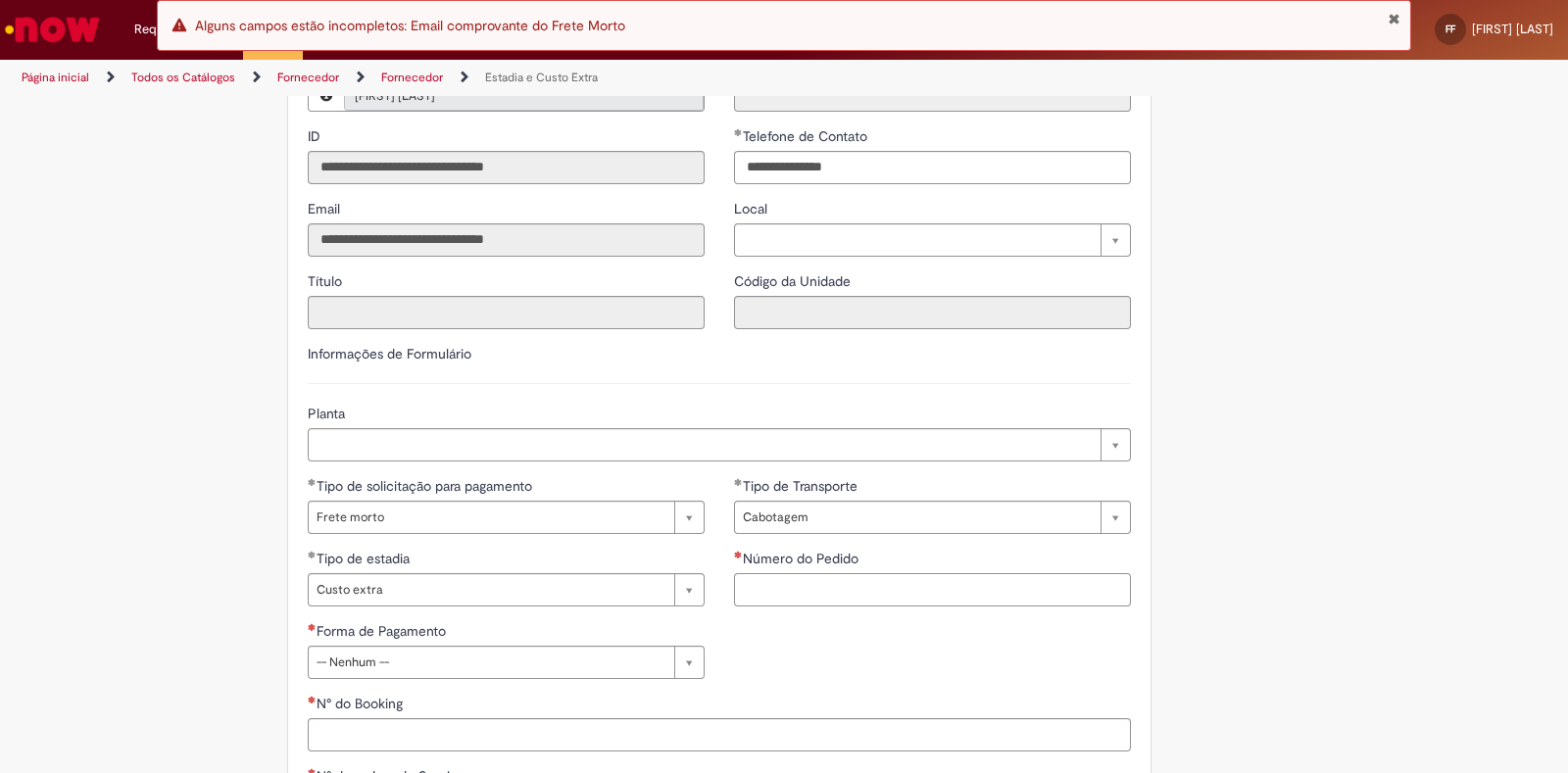 click on "Número do Pedido" at bounding box center (932, 590) 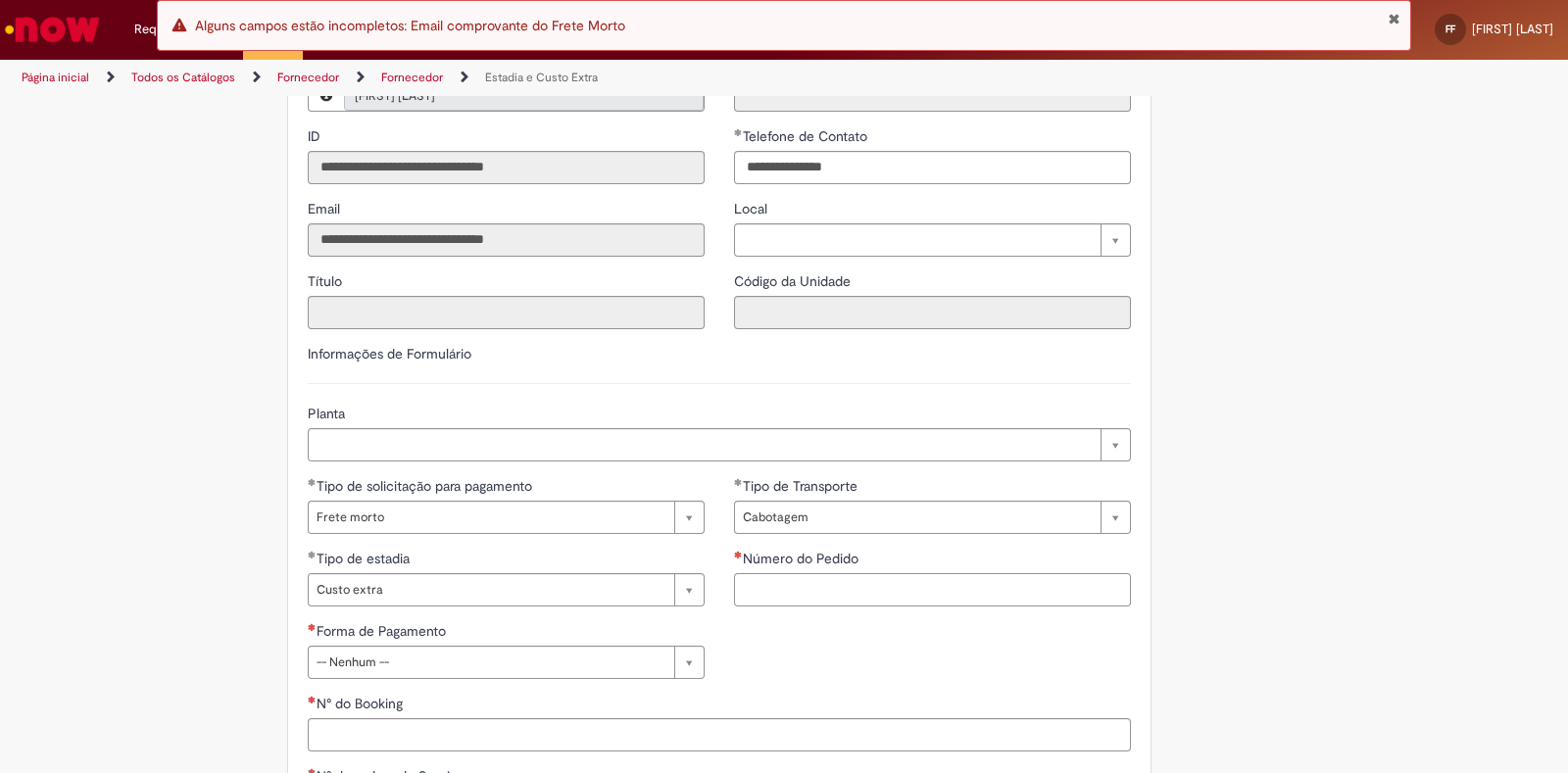 paste on "**********" 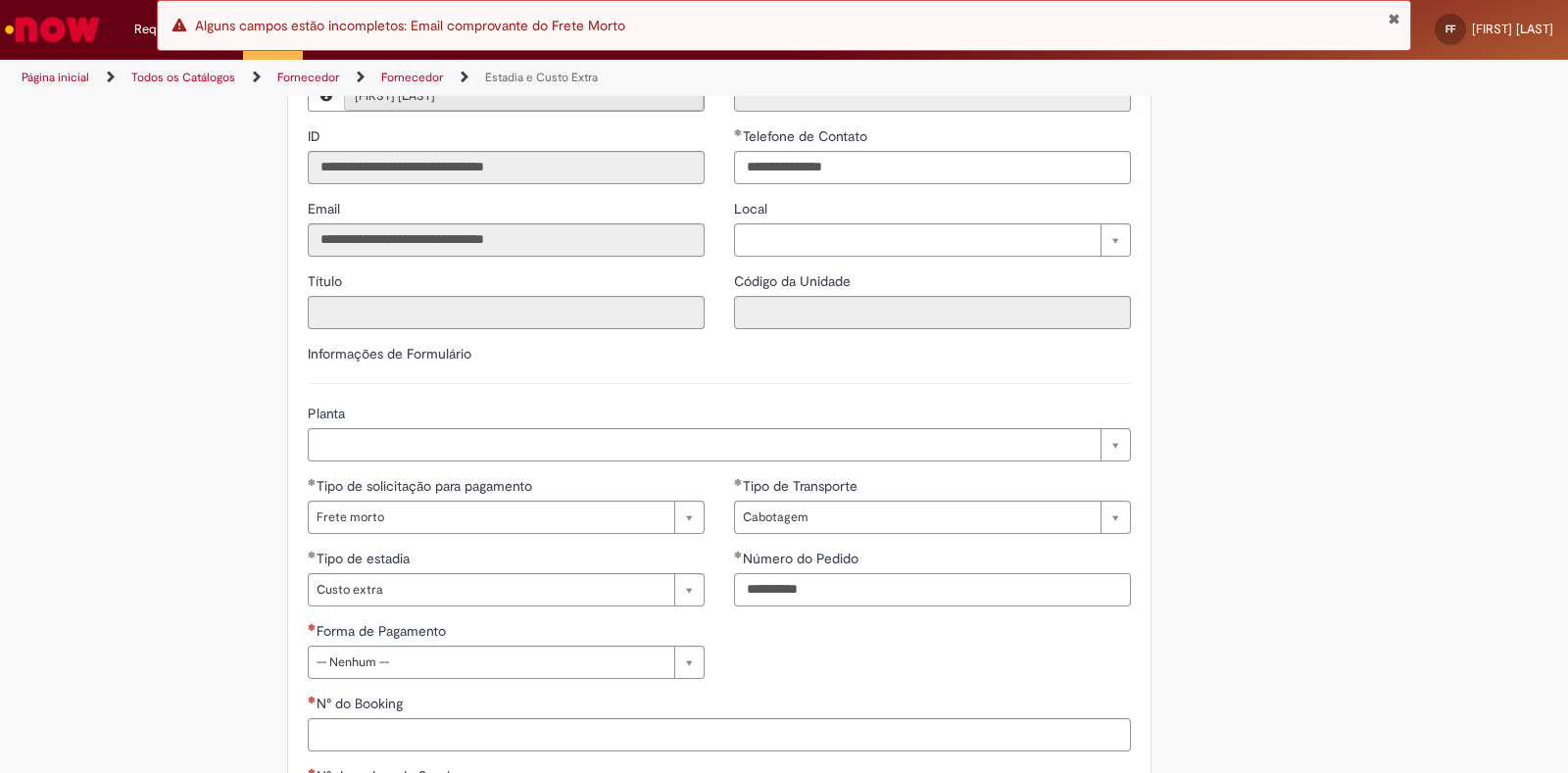 type on "**********" 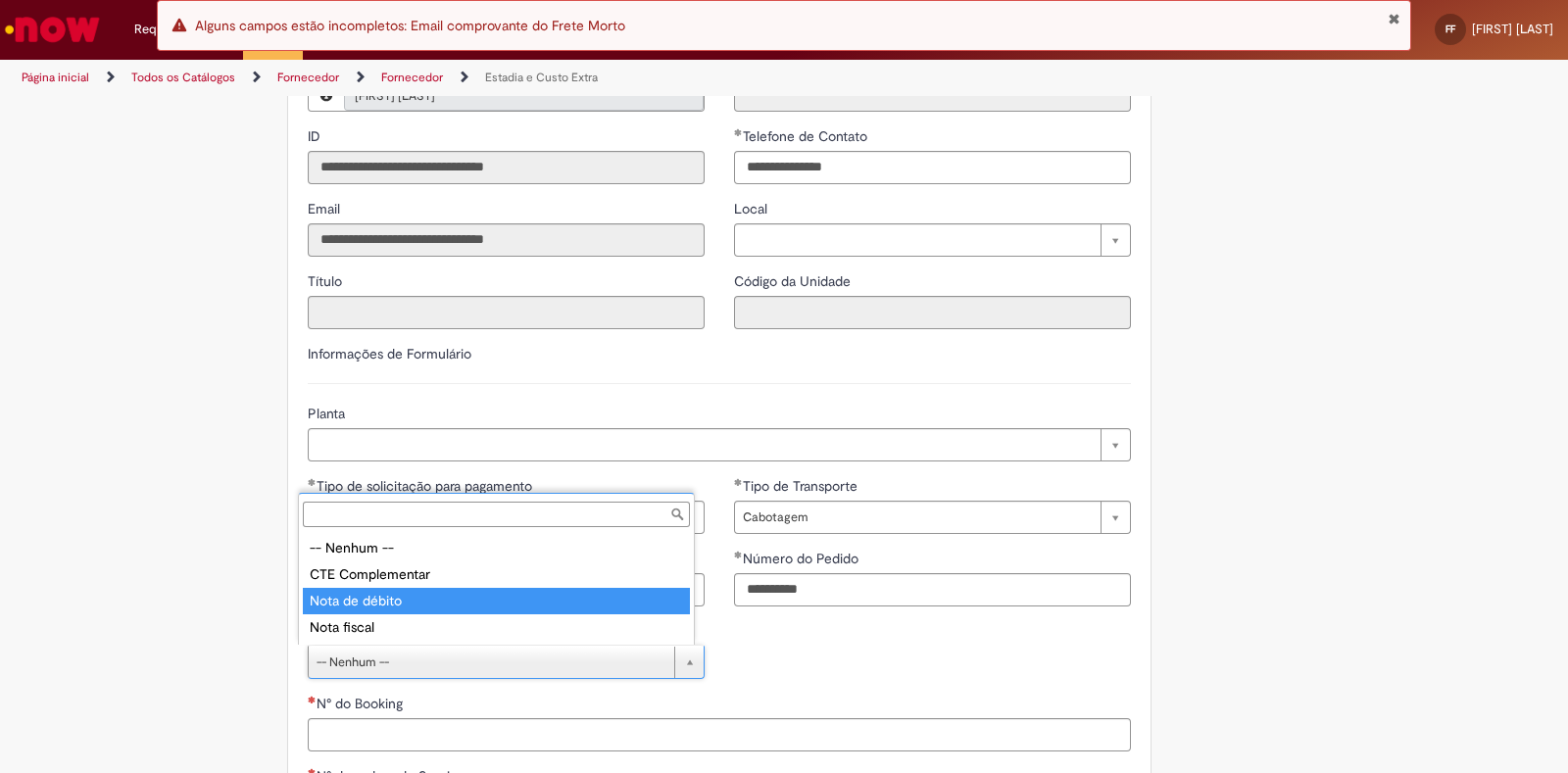 type on "**********" 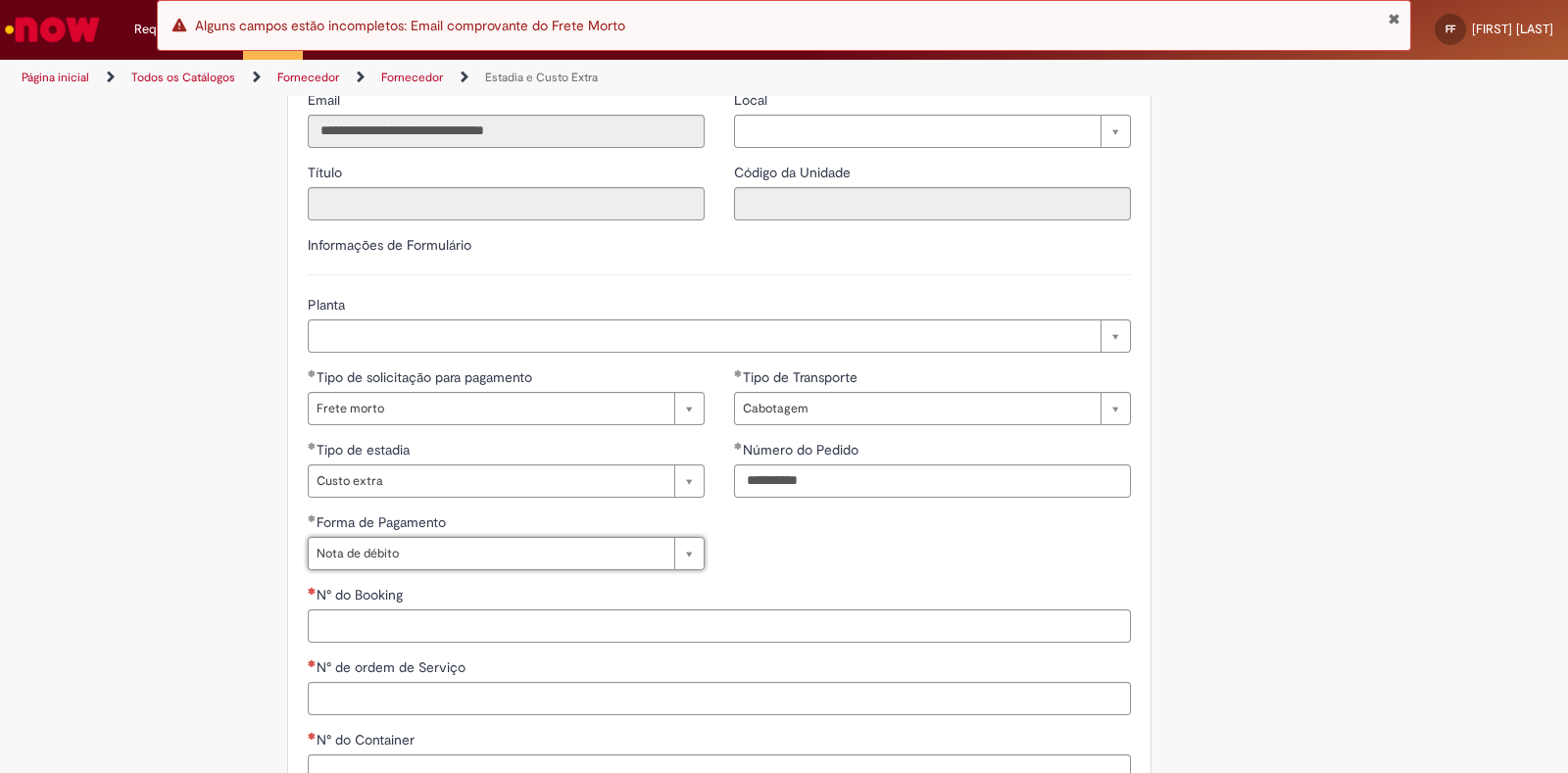 scroll, scrollTop: 612, scrollLeft: 0, axis: vertical 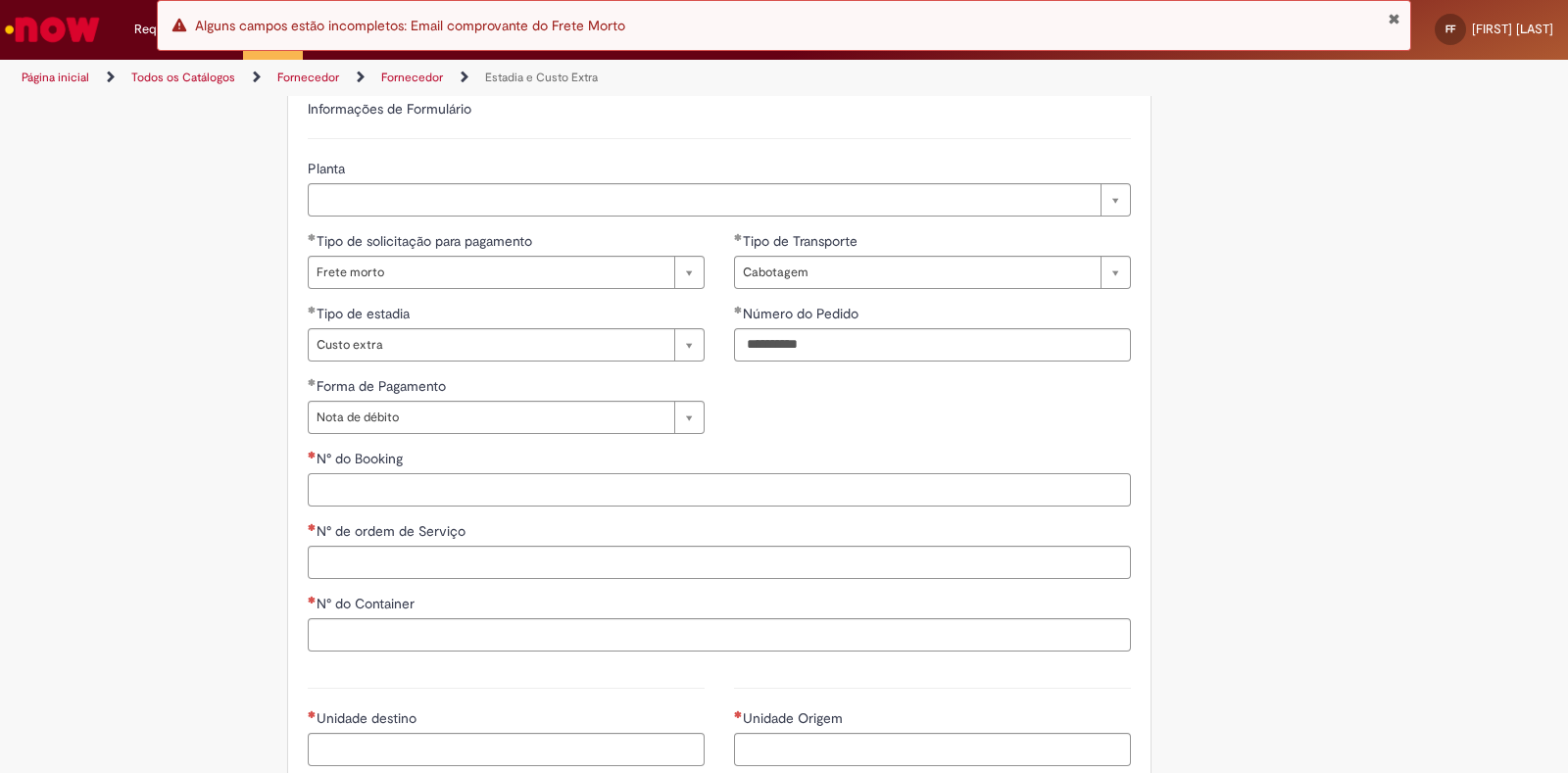 click on "N° do Booking" at bounding box center [719, 490] 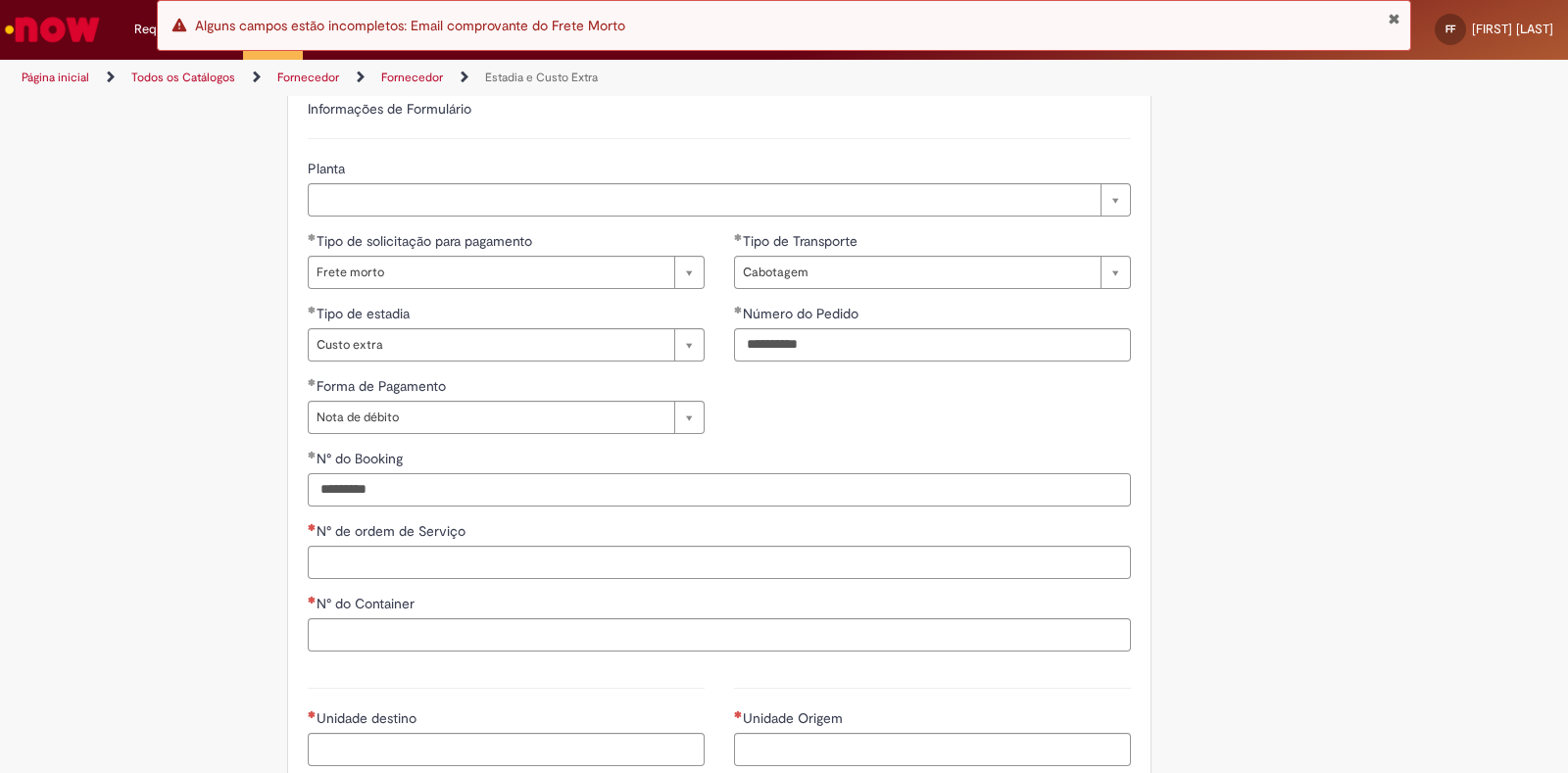 type on "*********" 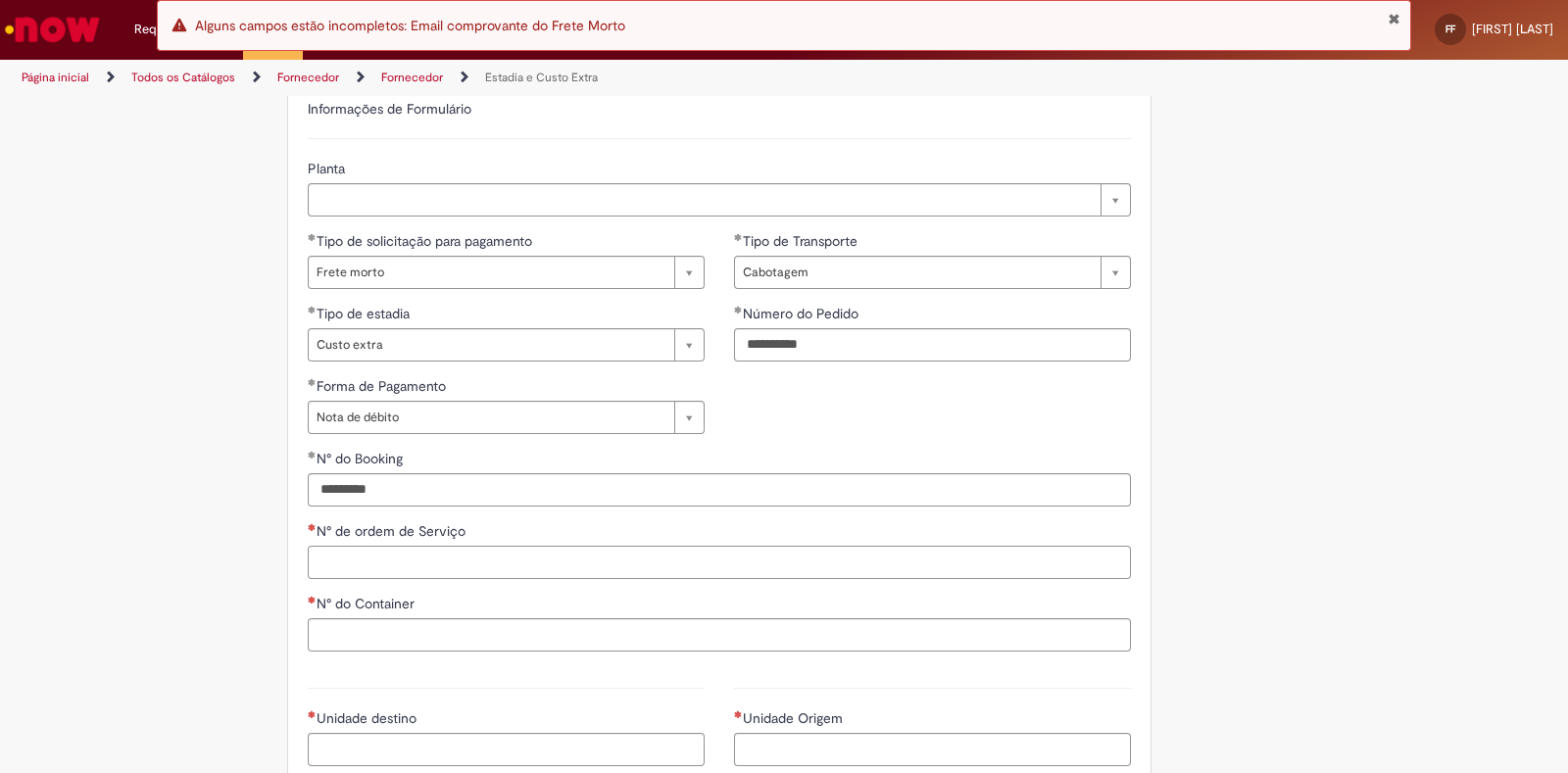 click on "N° de ordem de Serviço" at bounding box center [719, 562] 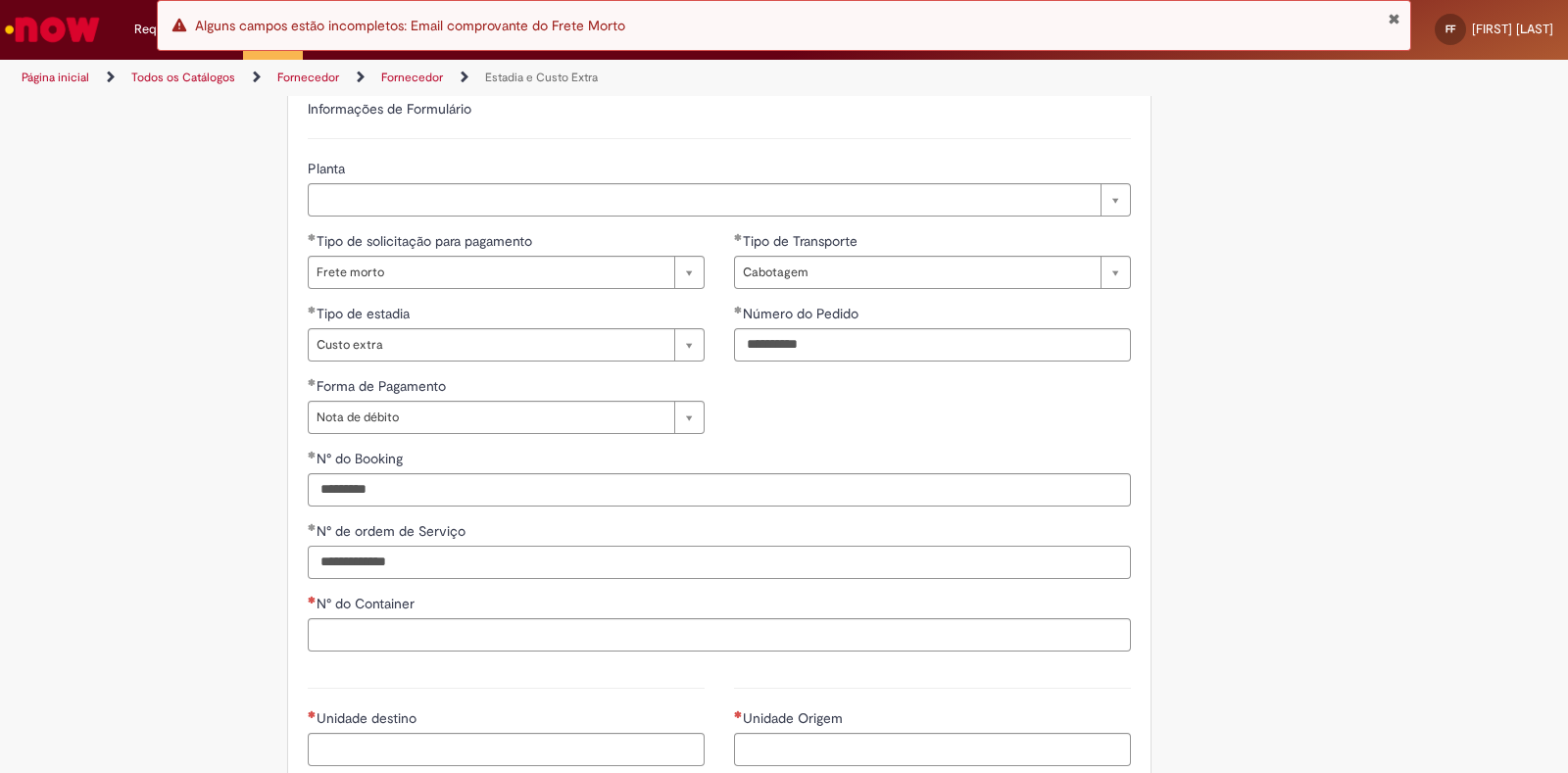 type on "**********" 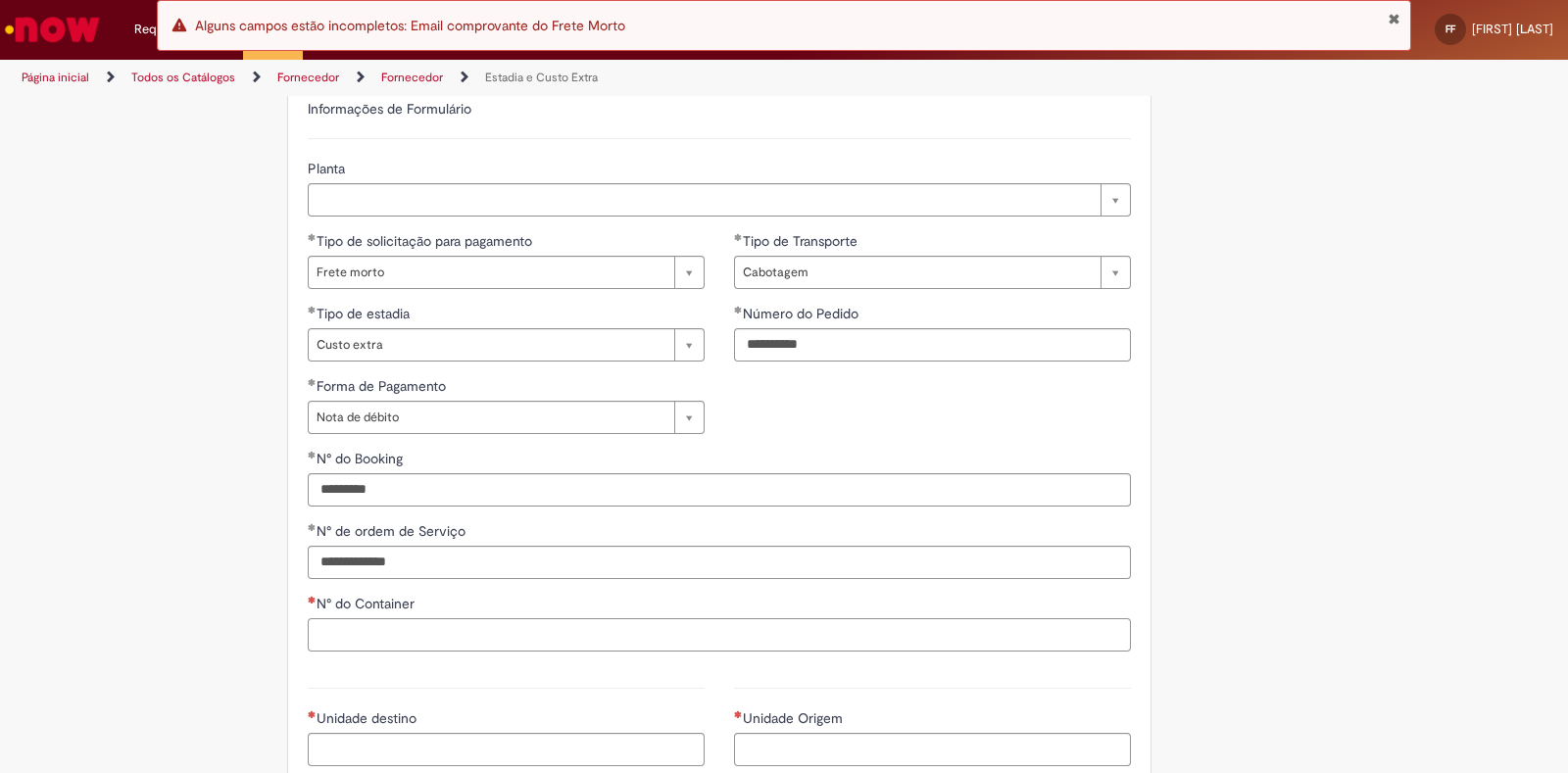 click on "N° do Container" at bounding box center (719, 635) 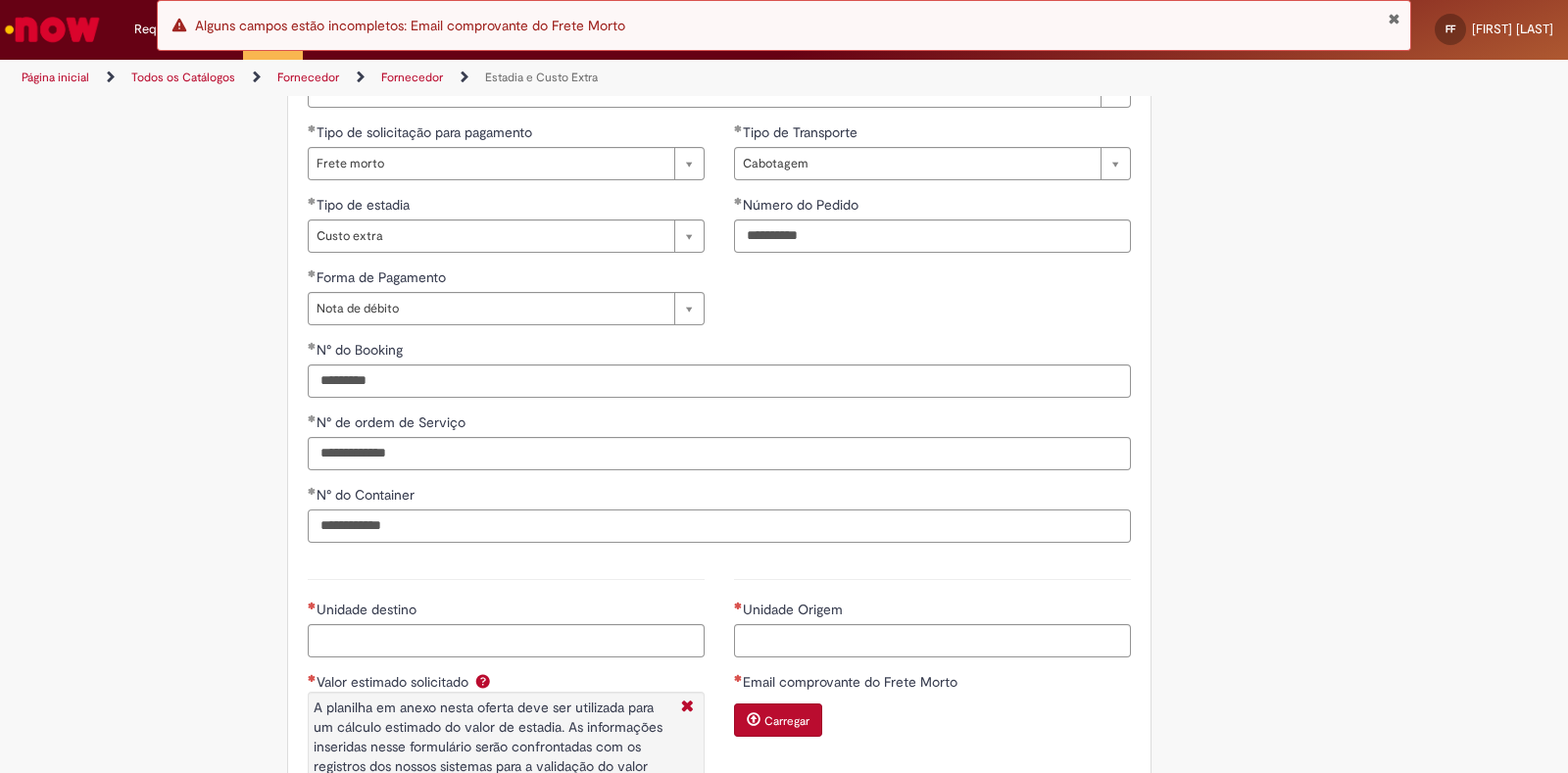scroll, scrollTop: 856, scrollLeft: 0, axis: vertical 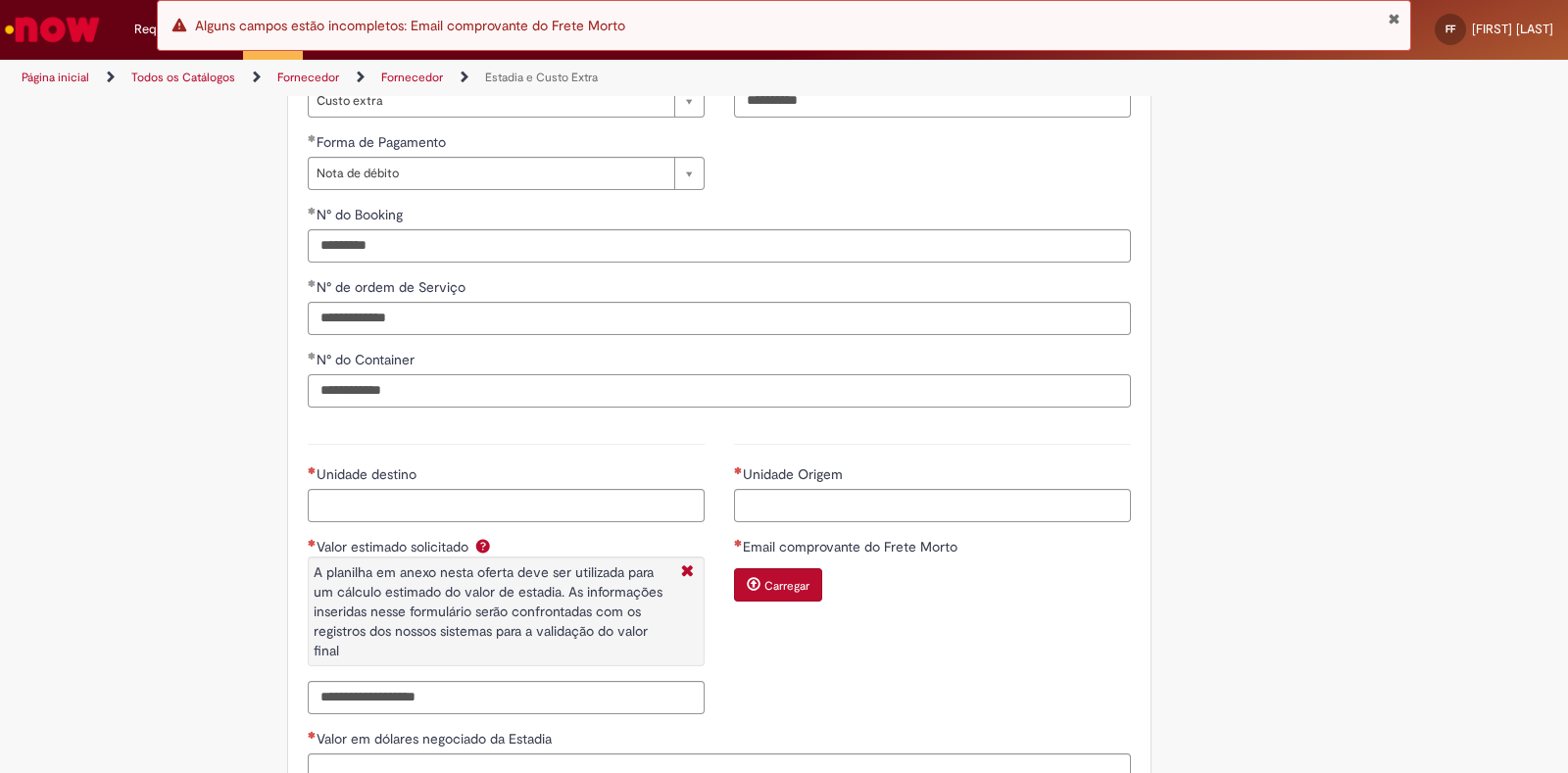 type on "**********" 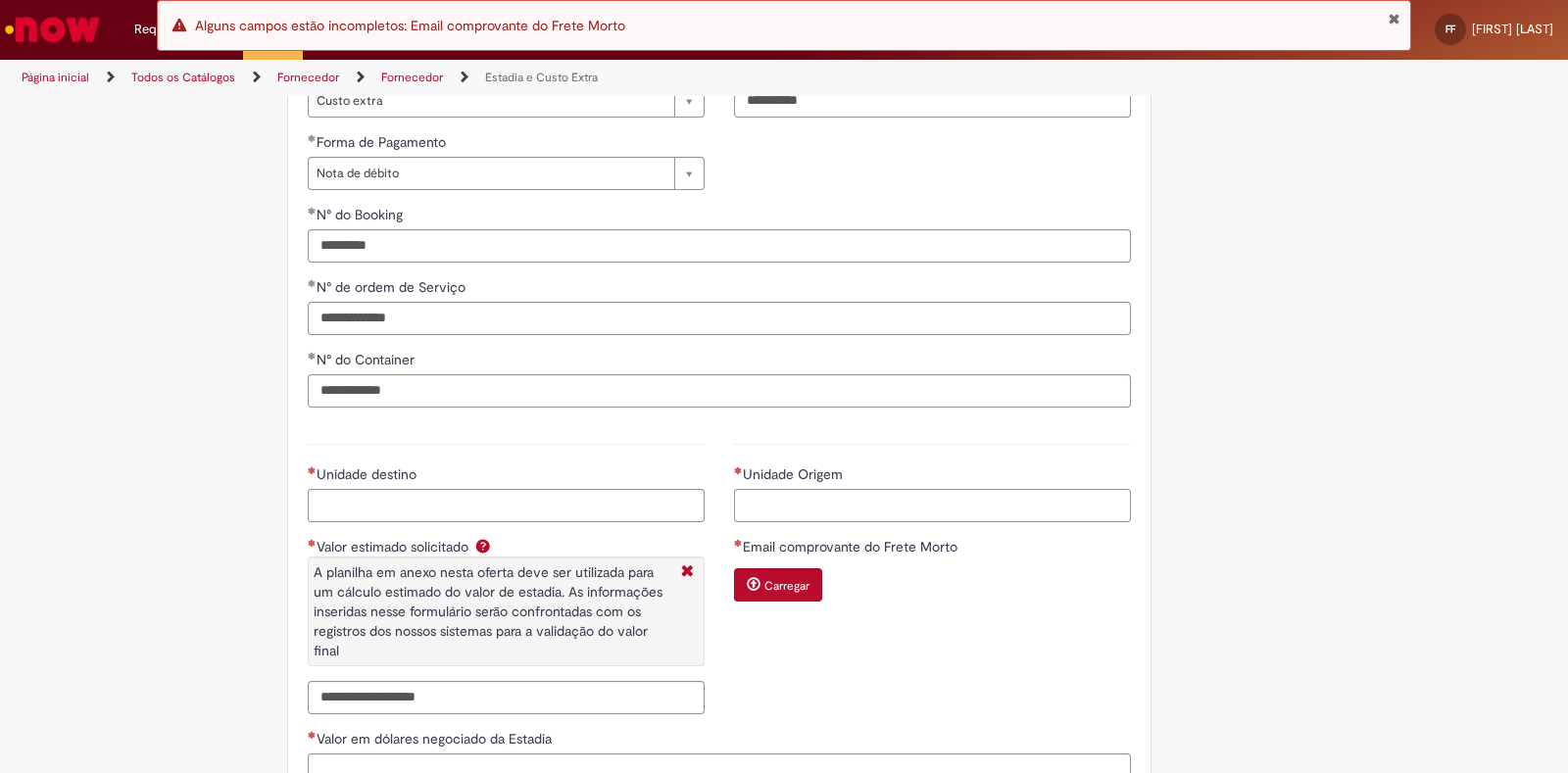 click on "Unidade Origem" at bounding box center (932, 506) 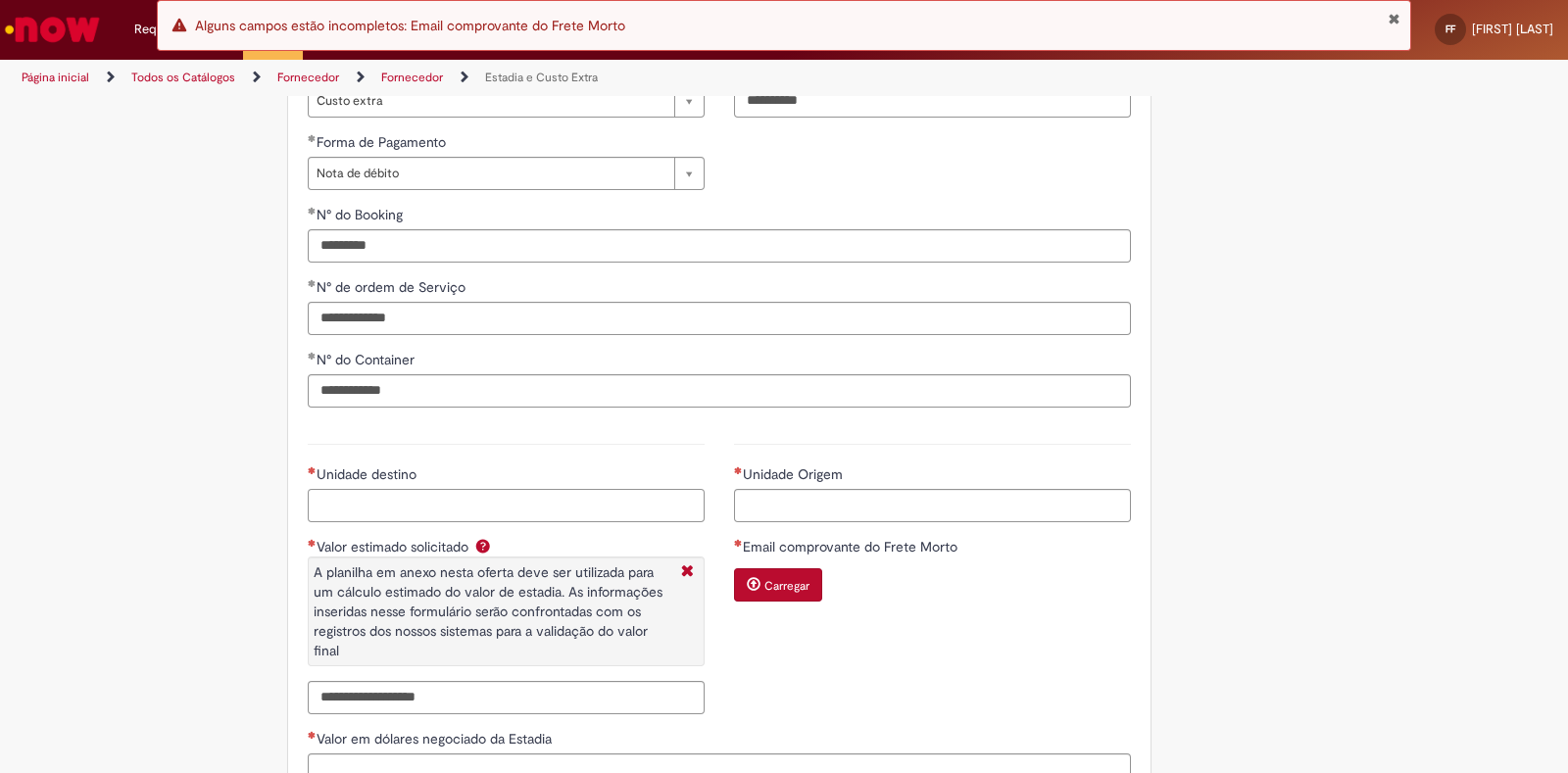 click on "Unidade destino" at bounding box center [506, 506] 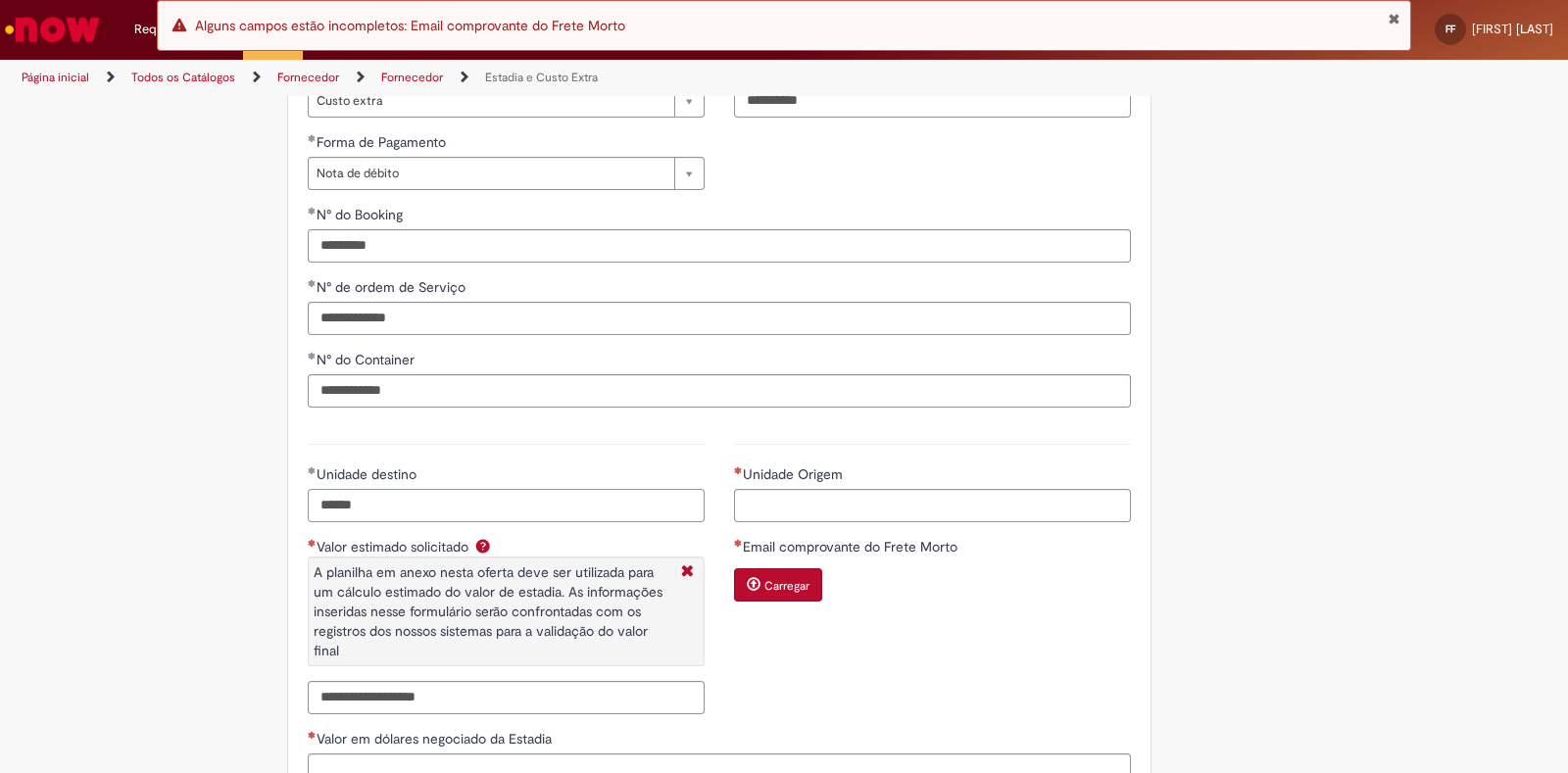 type on "******" 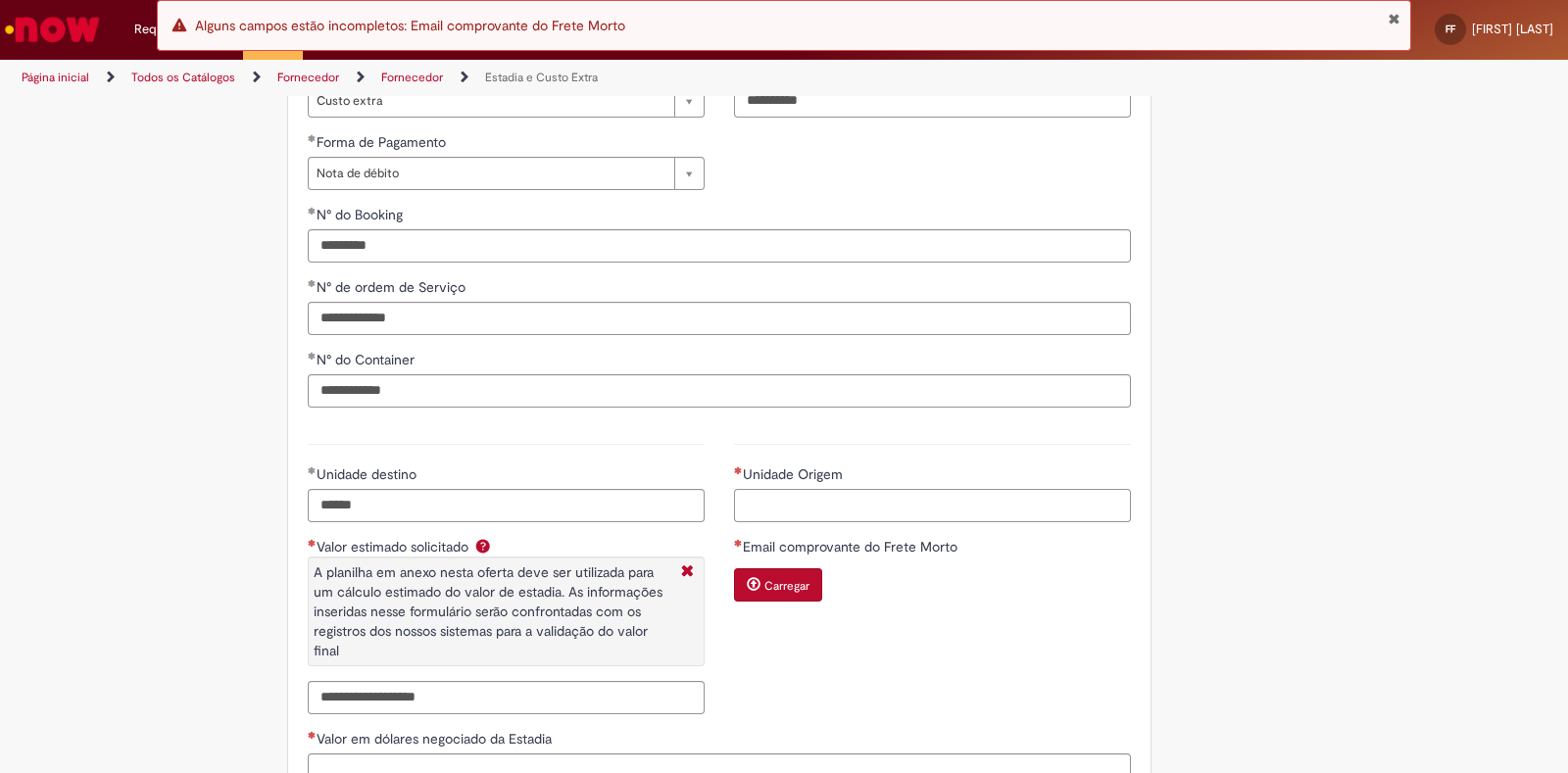 click on "Unidade Origem" at bounding box center (932, 506) 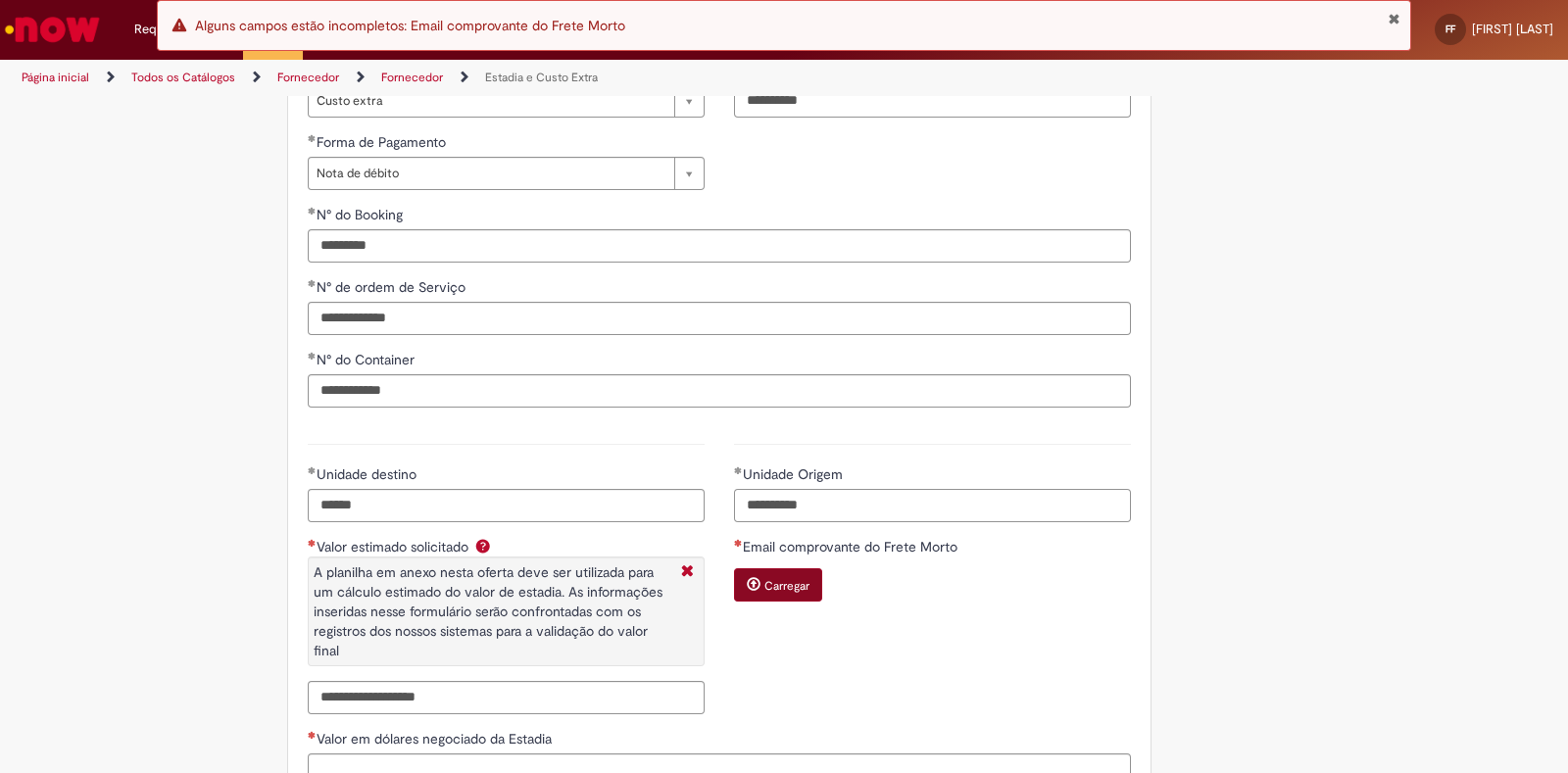 type on "**********" 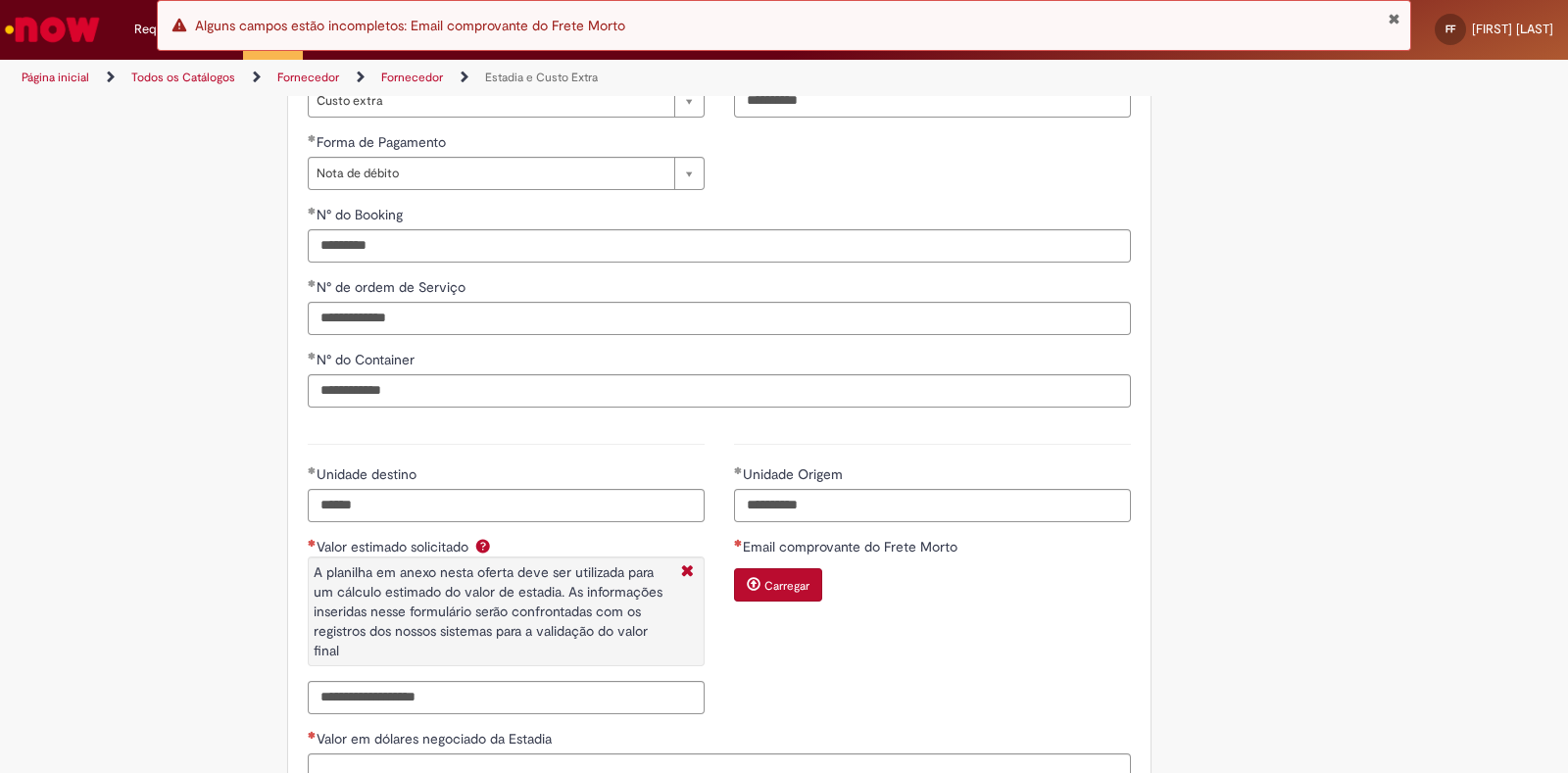 click on "Carregar" at bounding box center [787, 586] 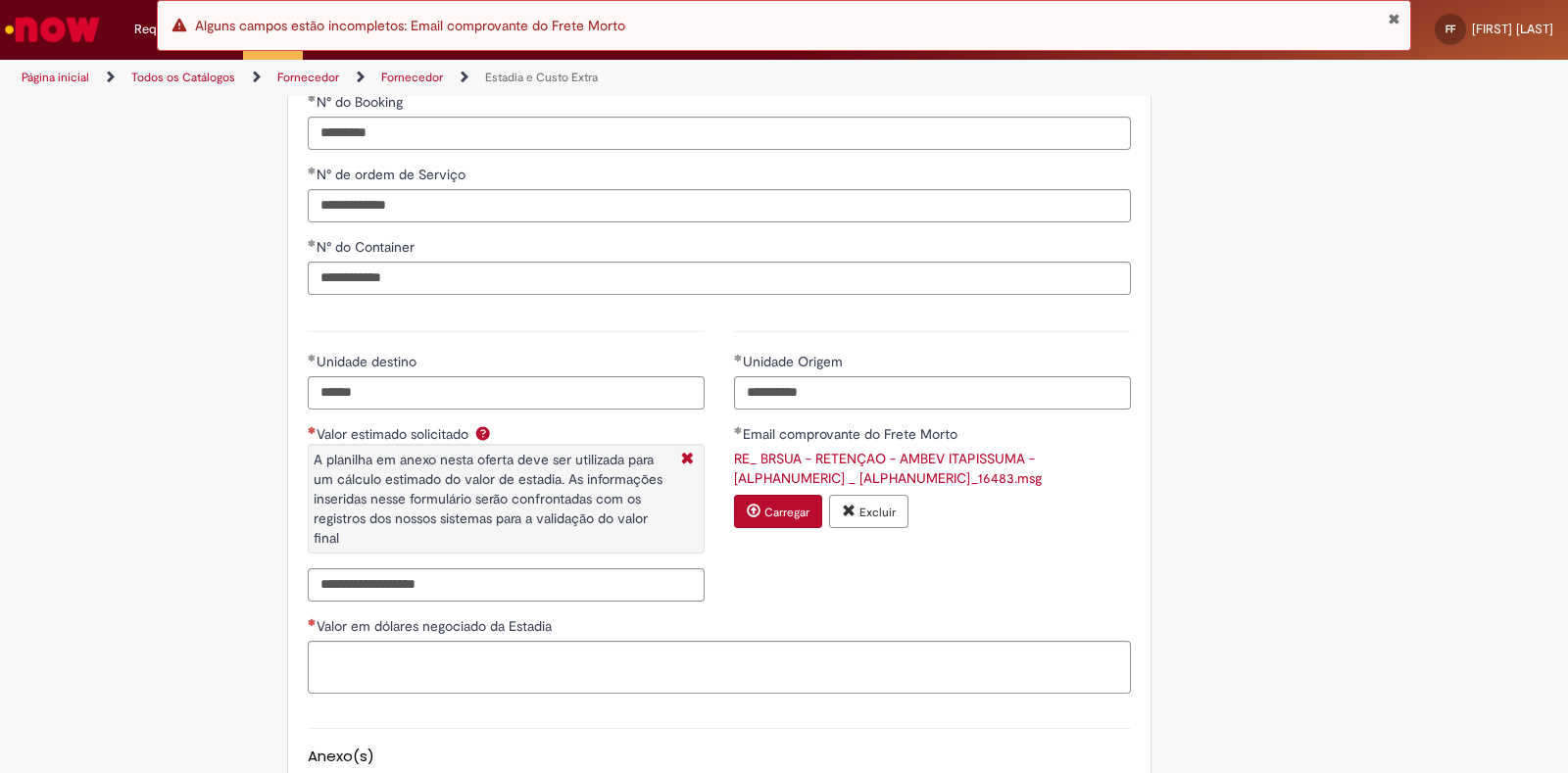 scroll, scrollTop: 1102, scrollLeft: 0, axis: vertical 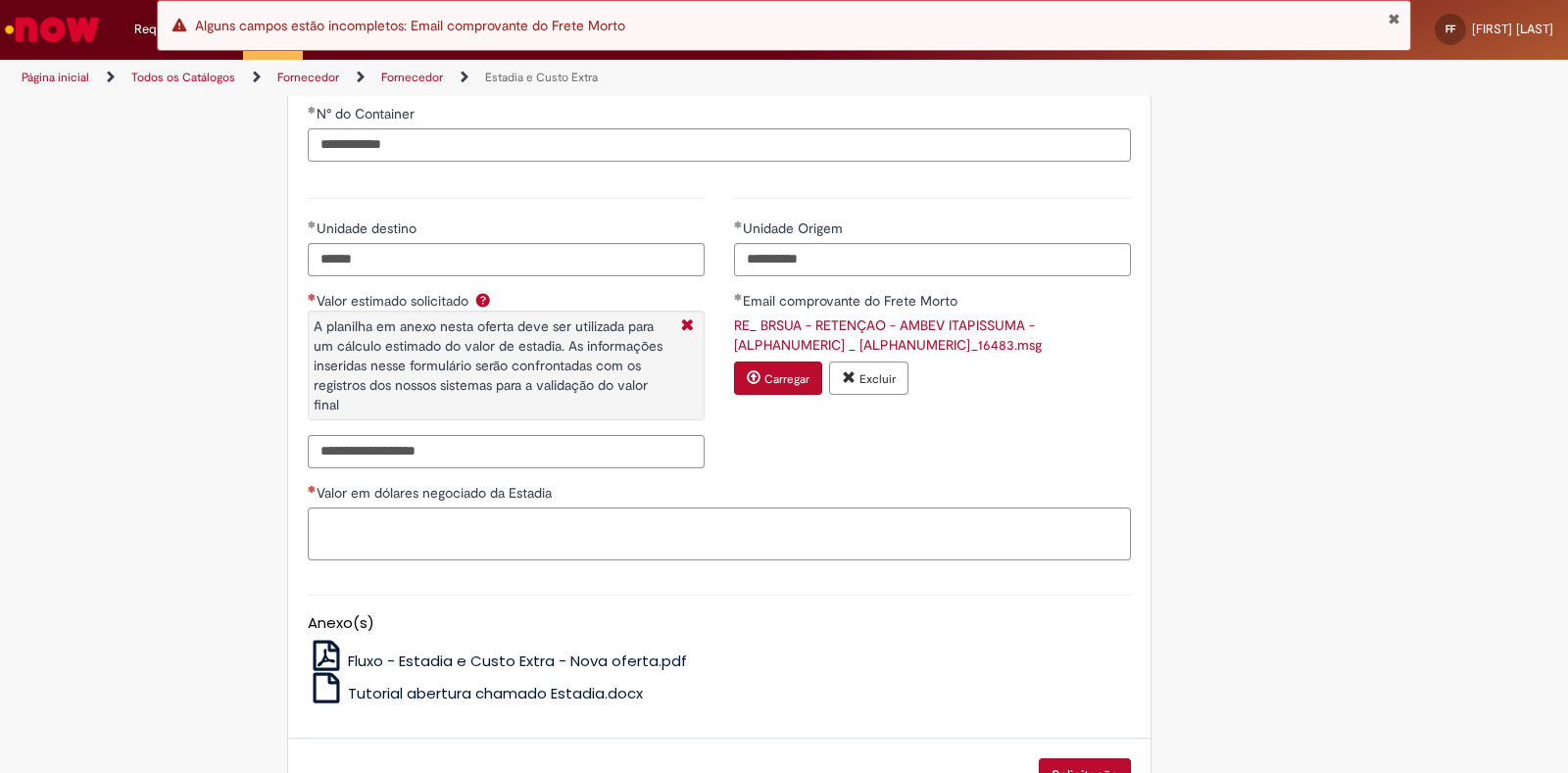 click on "Valor estimado solicitado A planilha em anexo nesta oferta deve ser utilizada para um cálculo estimado do valor de estadia. As informações inseridas nesse formulário serão confrontadas com os registros dos nossos sistemas para a validação do valor final" at bounding box center (506, 452) 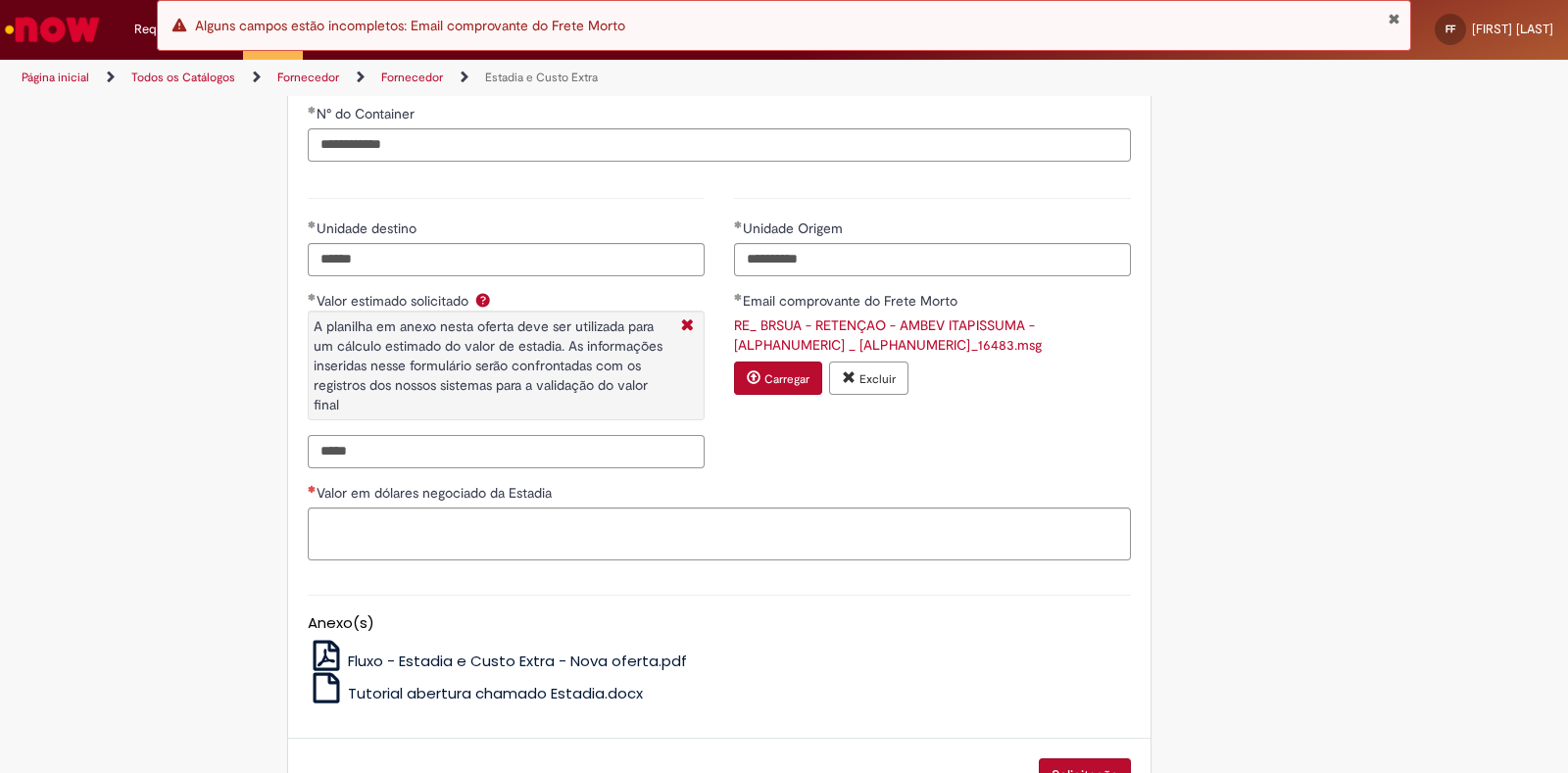 type on "*****" 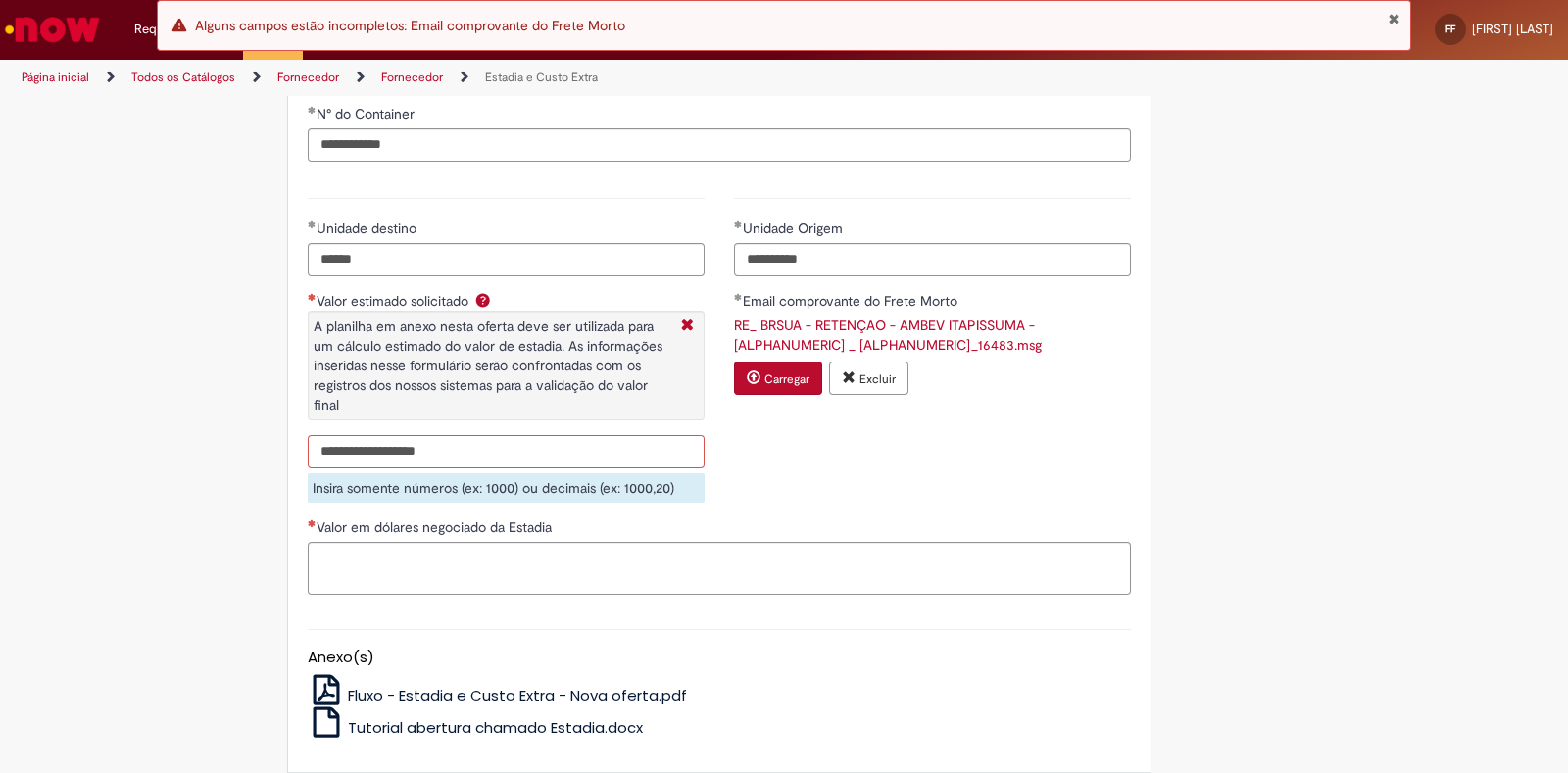 click on "Valor estimado solicitado A planilha em anexo nesta oferta deve ser utilizada para um cálculo estimado do valor de estadia. As informações inseridas nesse formulário serão confrontadas com os registros dos nossos sistemas para a validação do valor final" at bounding box center [506, 452] 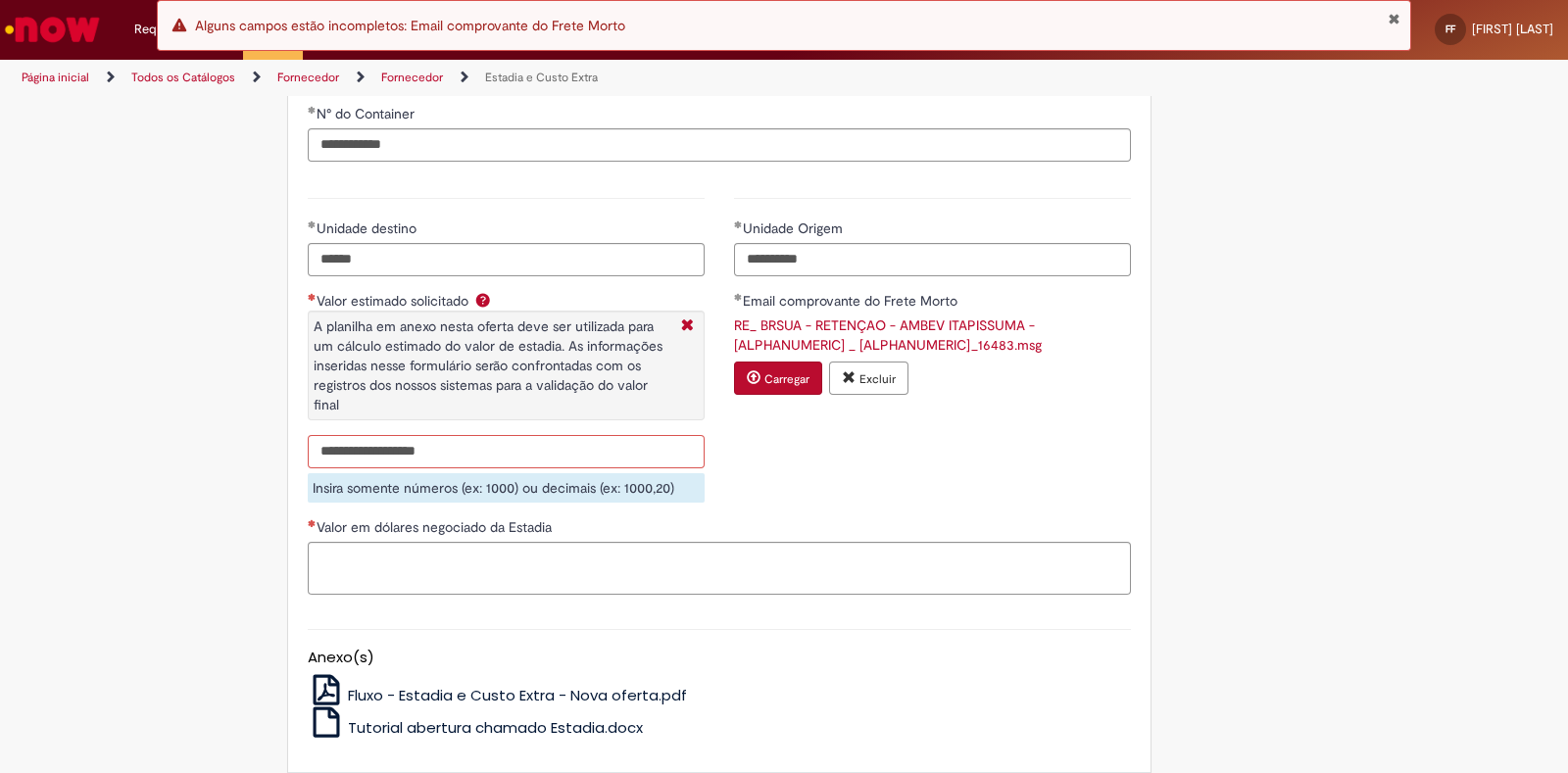 click on "Valor estimado solicitado A planilha em anexo nesta oferta deve ser utilizada para um cálculo estimado do valor de estadia. As informações inseridas nesse formulário serão confrontadas com os registros dos nossos sistemas para a validação do valor final" at bounding box center (506, 452) 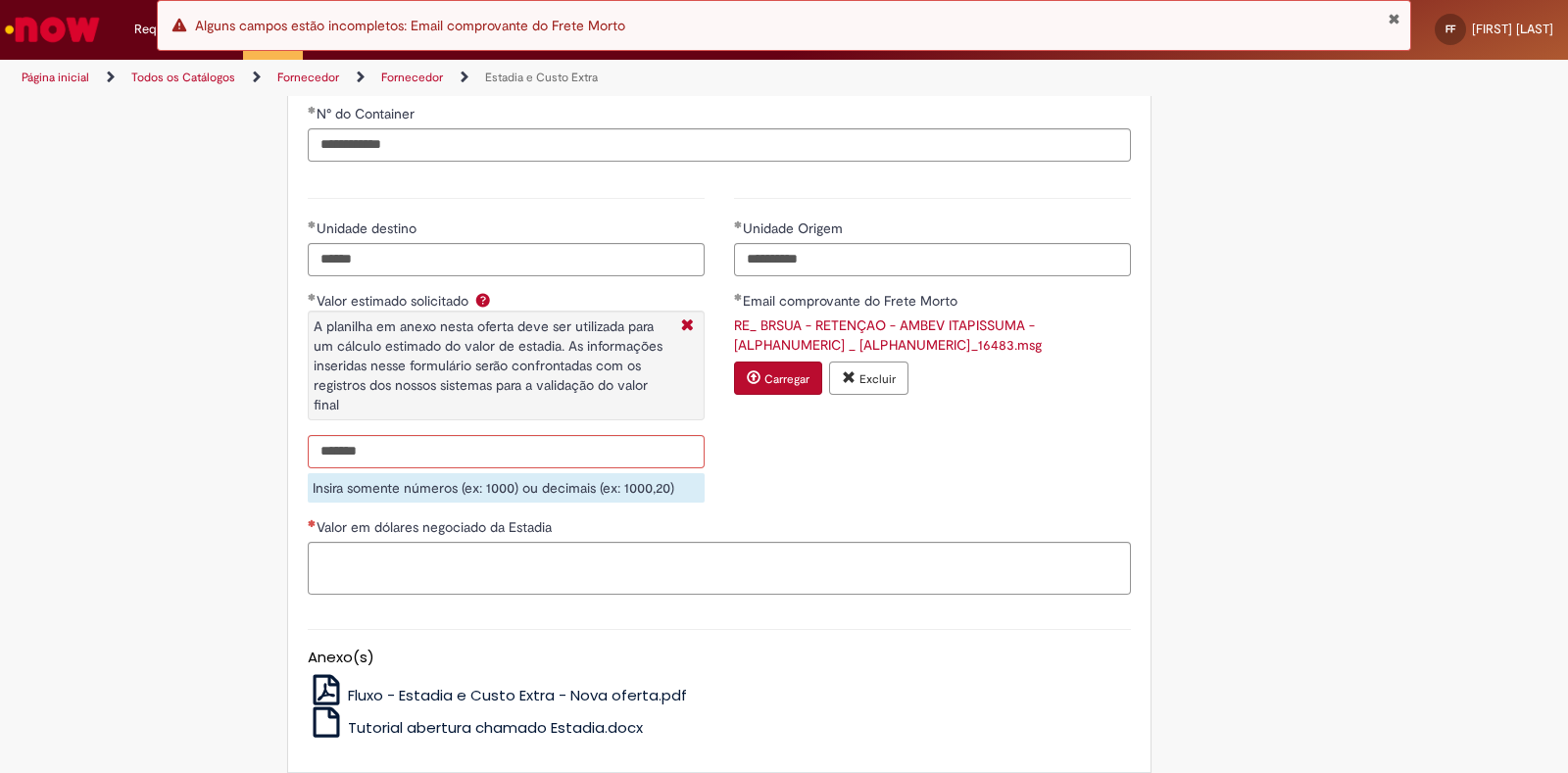 type on "**********" 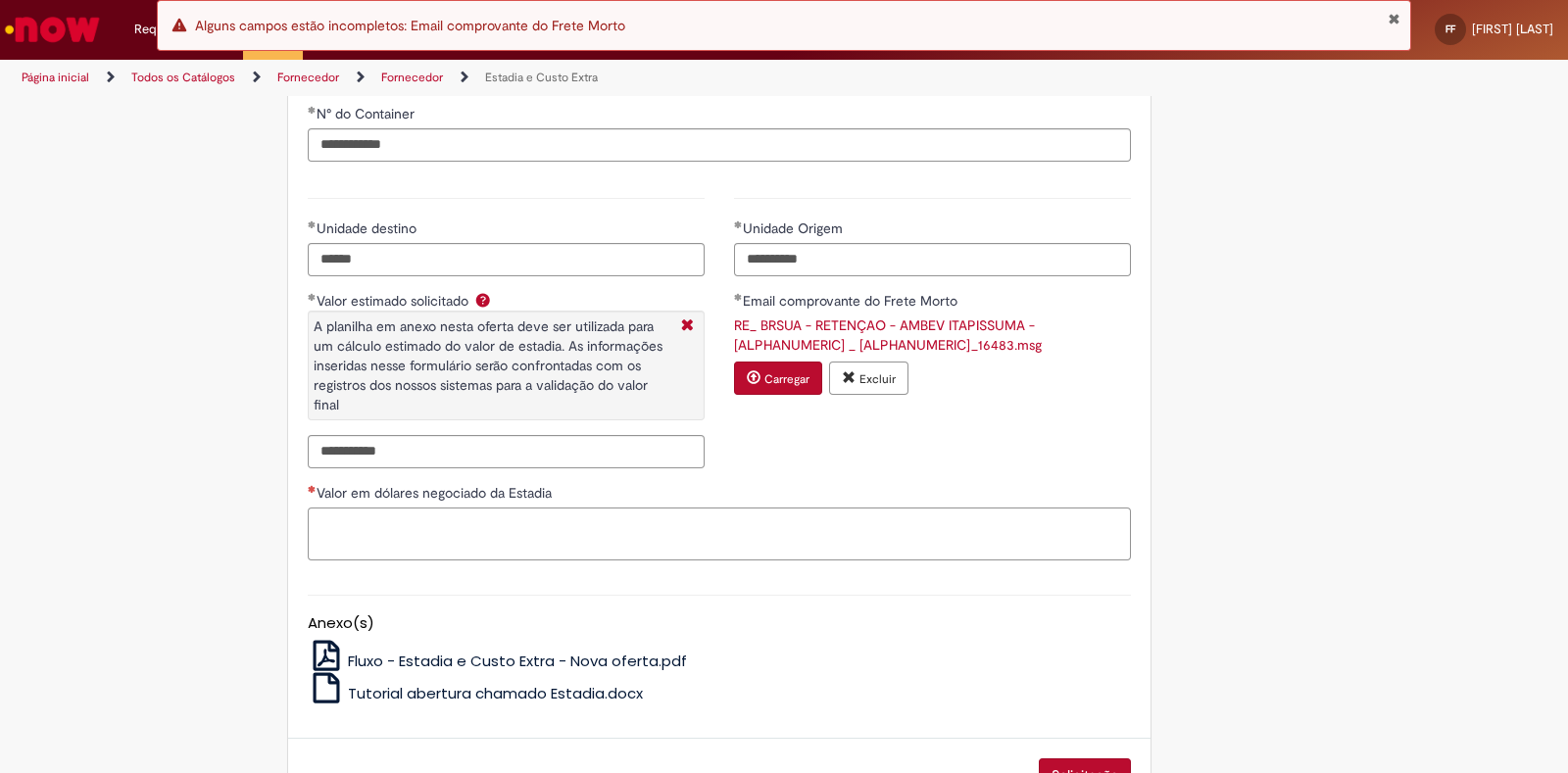 click on "Valor em dólares negociado da Estadia" at bounding box center [719, 534] 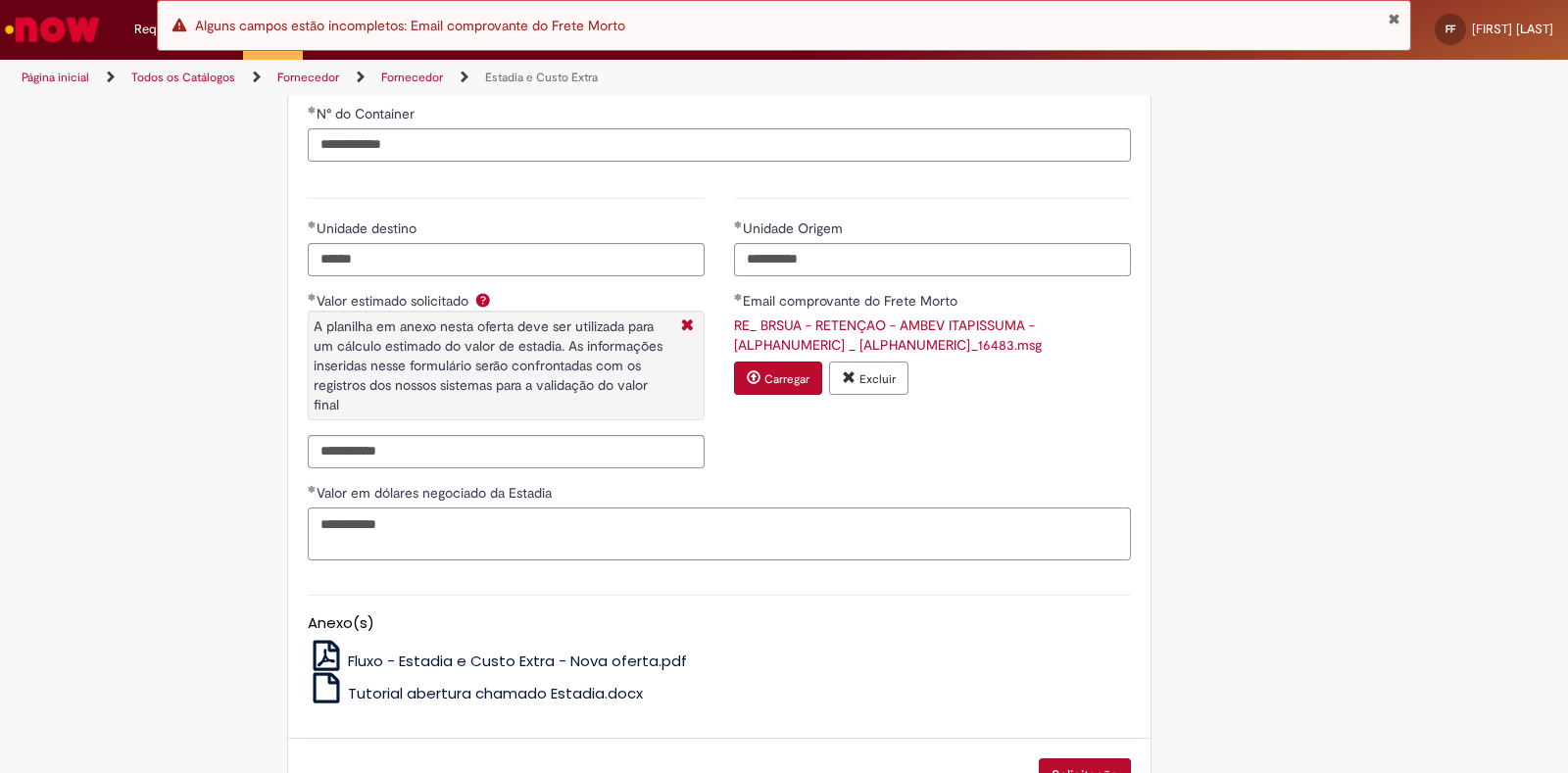 type on "**********" 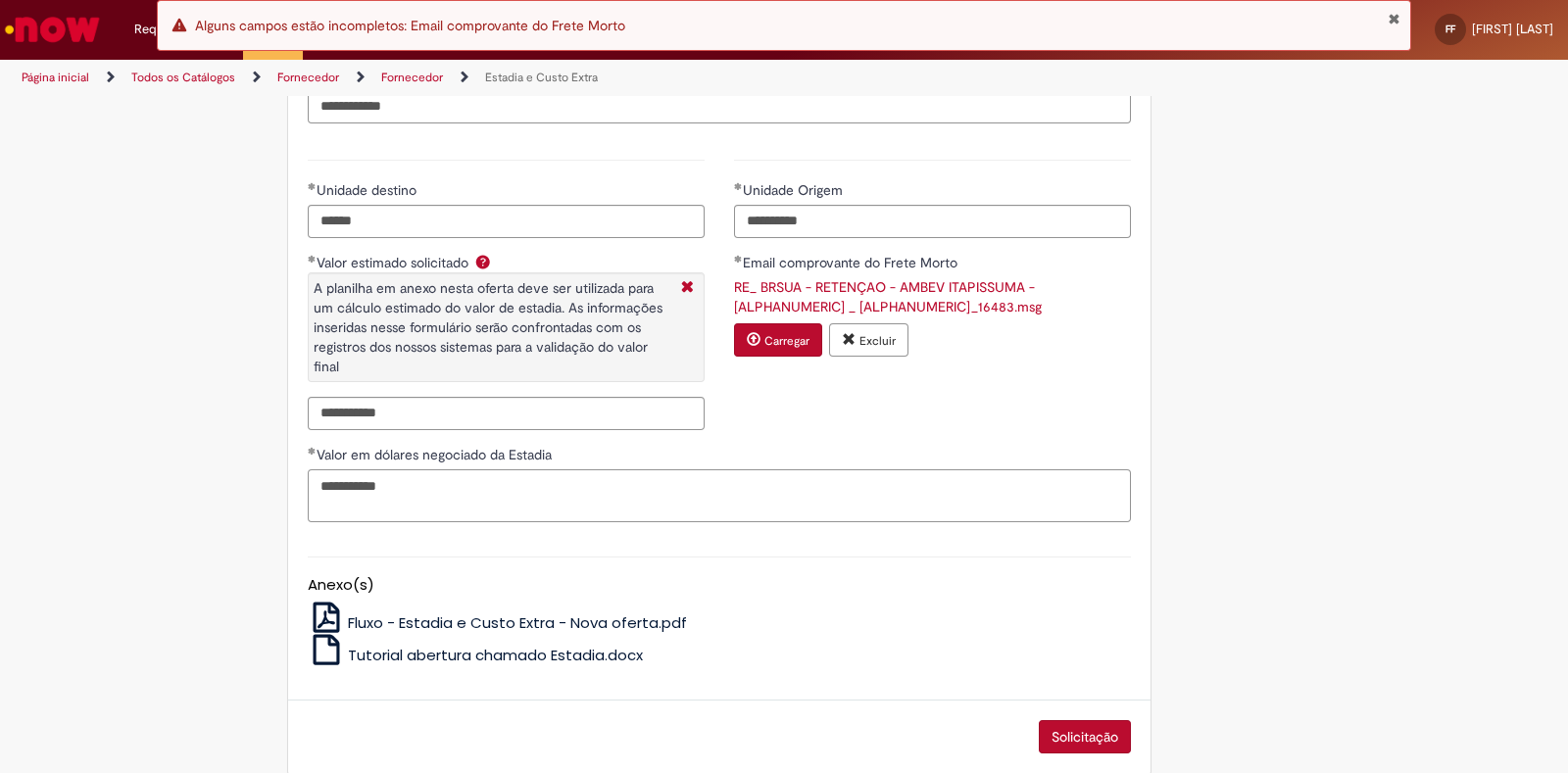 scroll, scrollTop: 1161, scrollLeft: 0, axis: vertical 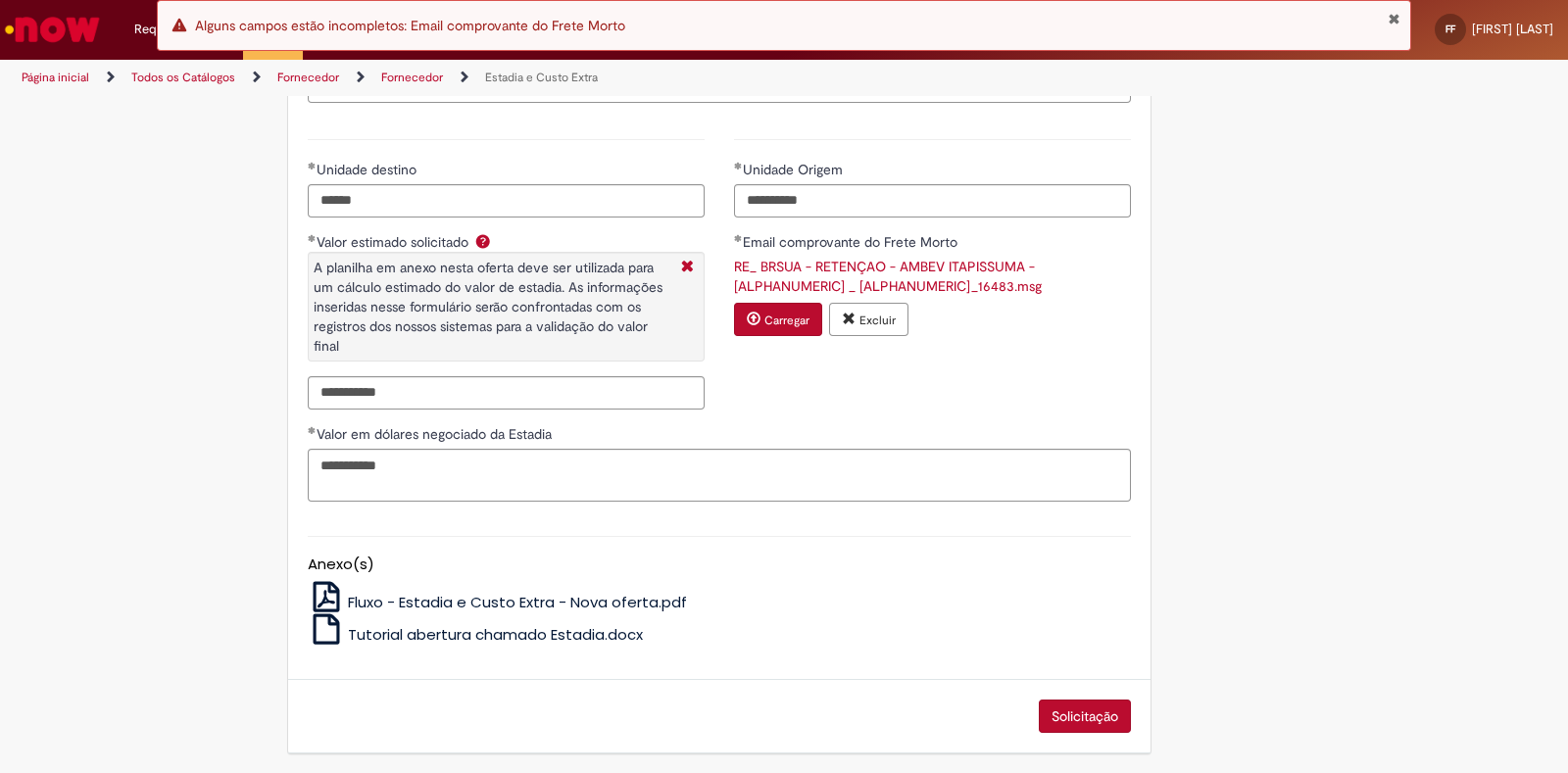 click on "Solicitação" at bounding box center (1085, 716) 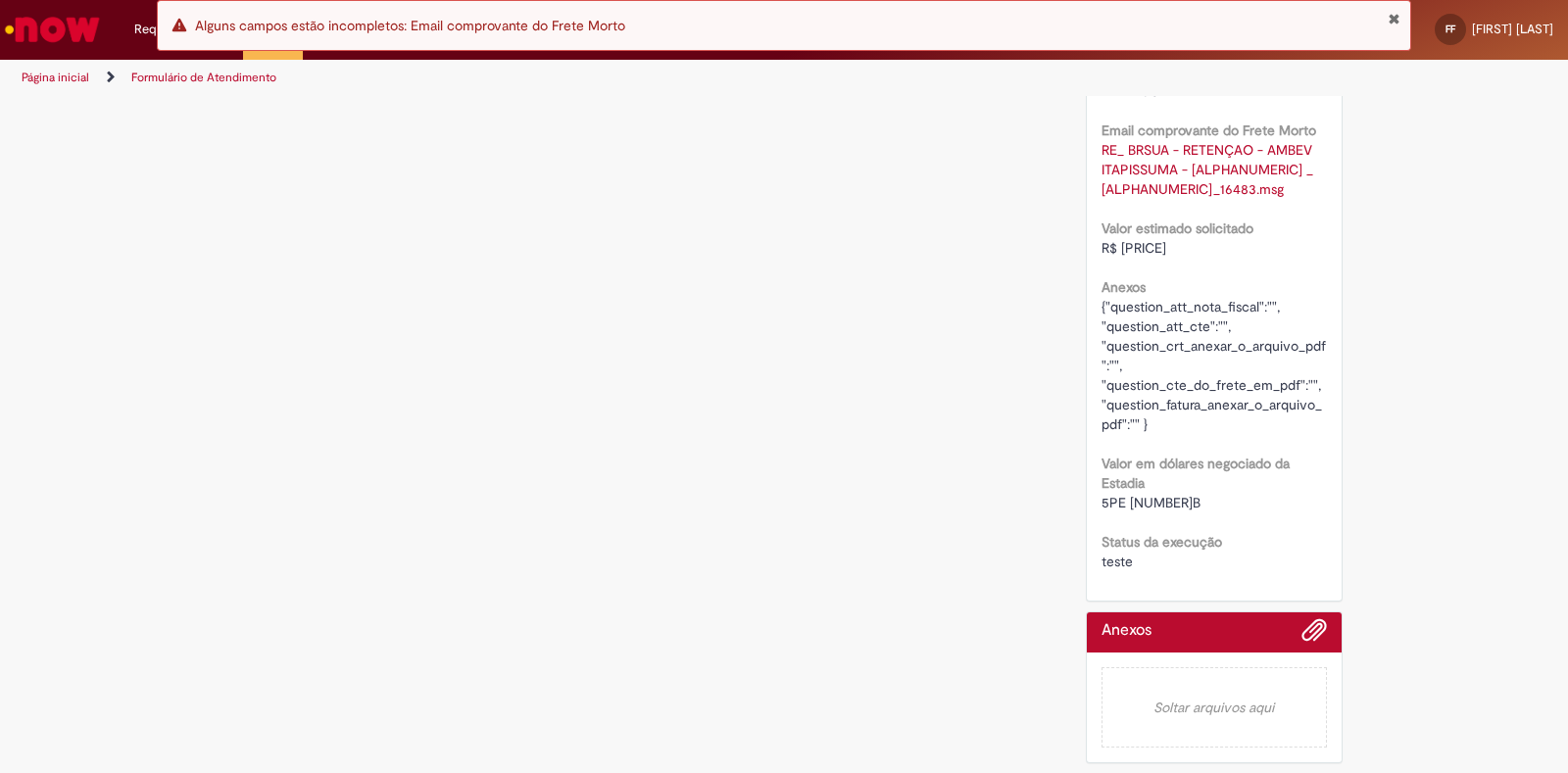 scroll, scrollTop: 0, scrollLeft: 0, axis: both 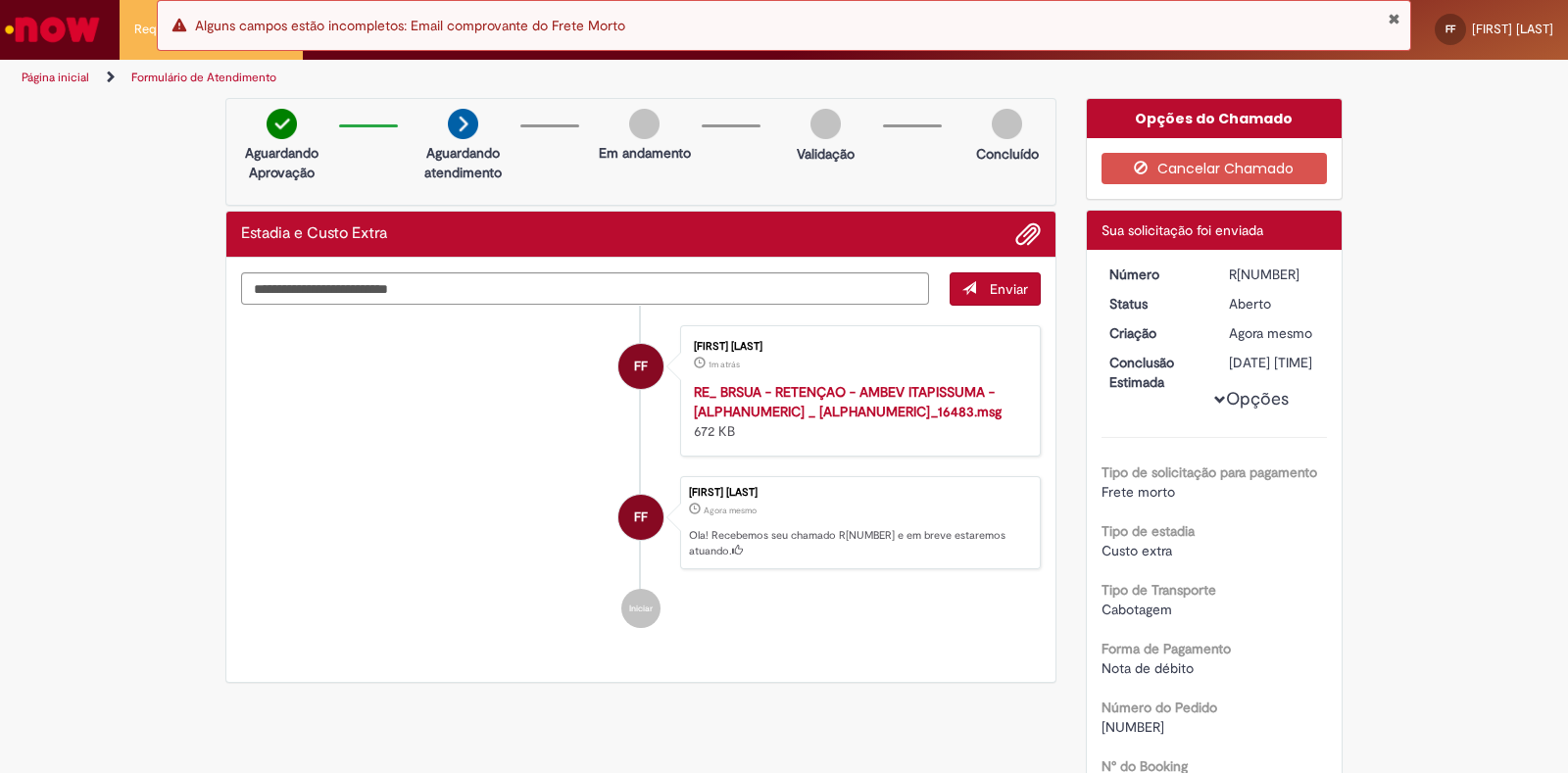 drag, startPoint x: 1294, startPoint y: 276, endPoint x: 1198, endPoint y: 268, distance: 96.33276 